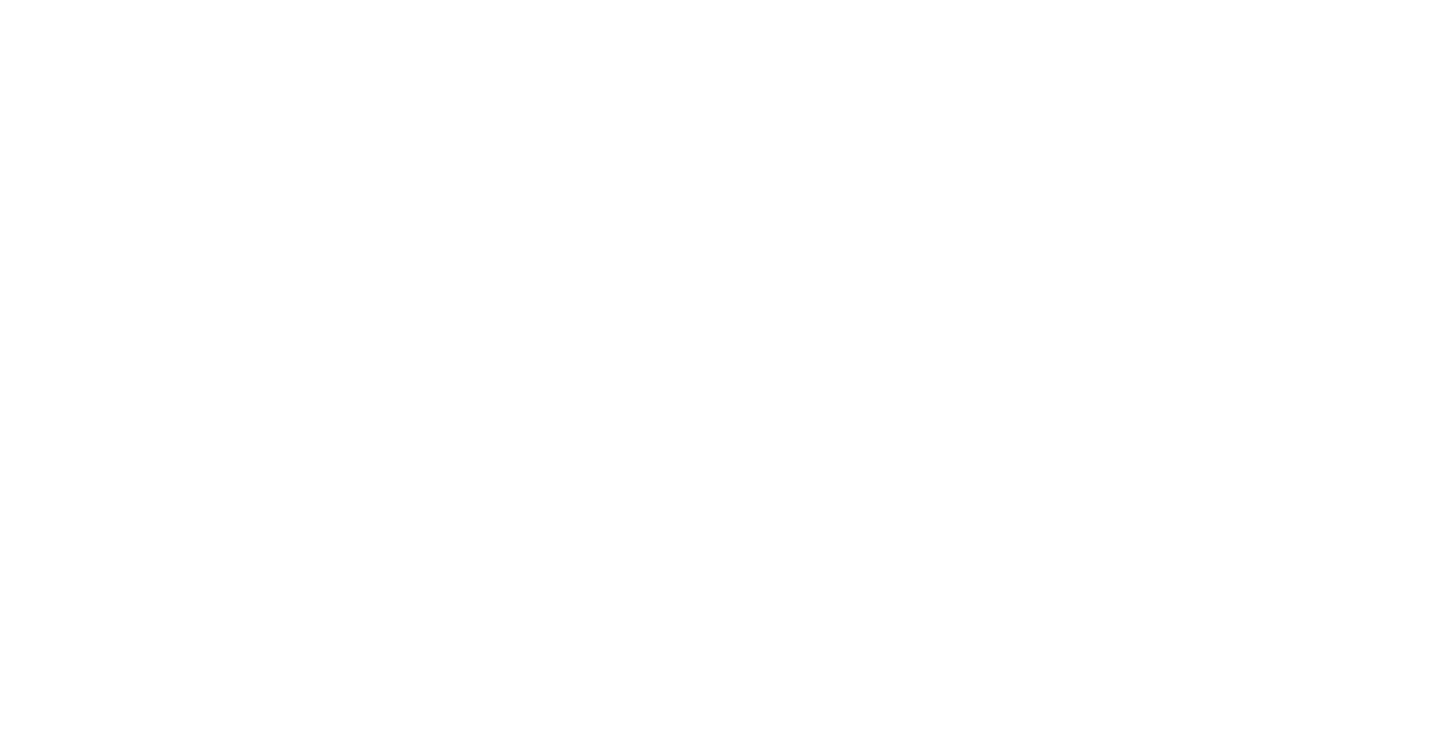 scroll, scrollTop: 0, scrollLeft: 0, axis: both 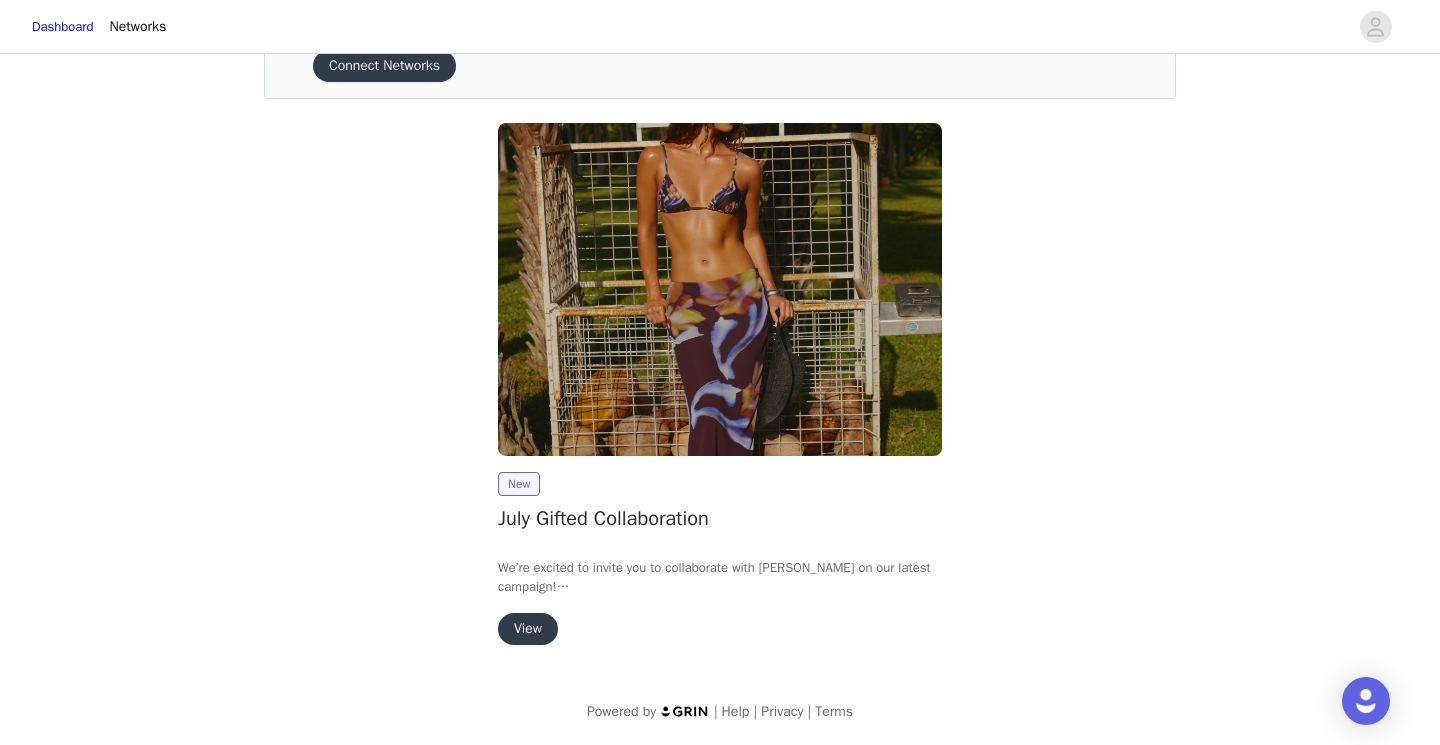 click on "View" at bounding box center [528, 629] 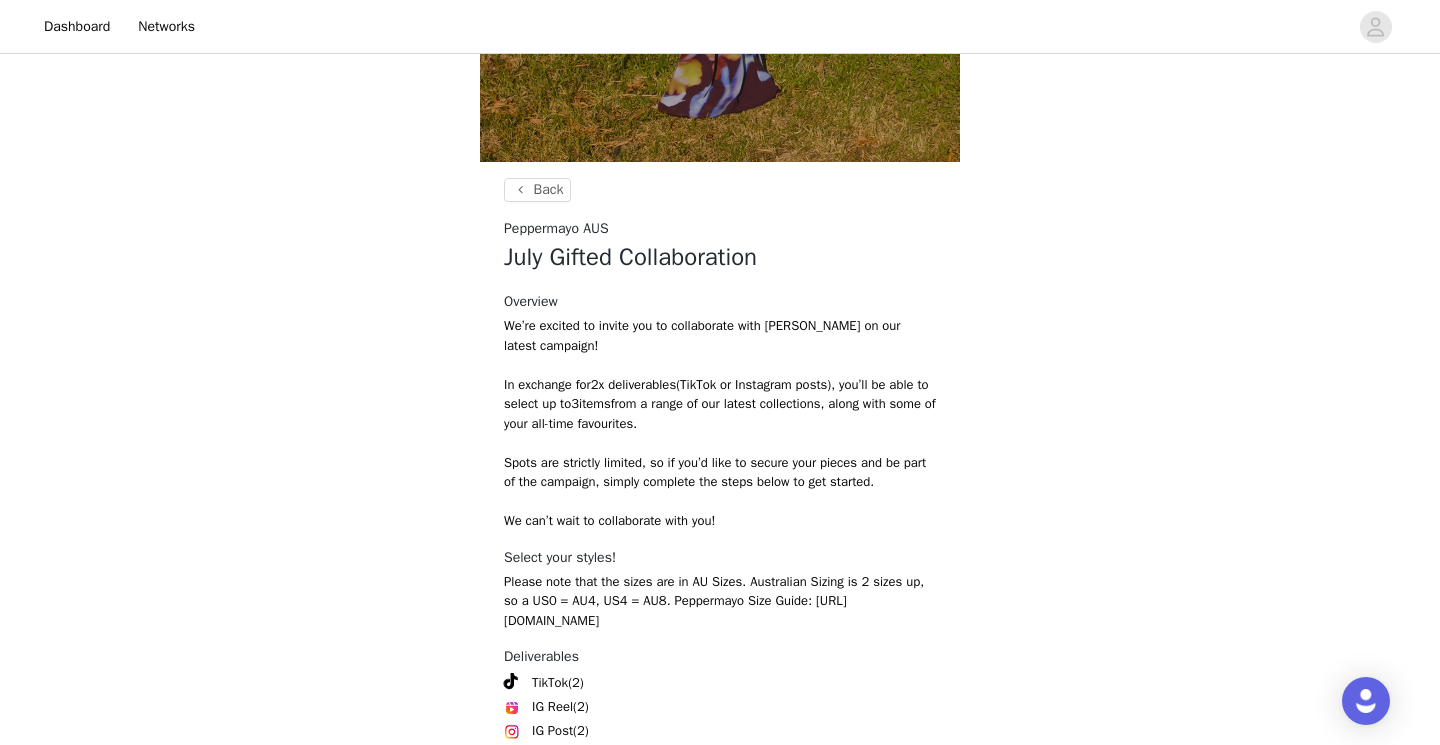 scroll, scrollTop: 750, scrollLeft: 0, axis: vertical 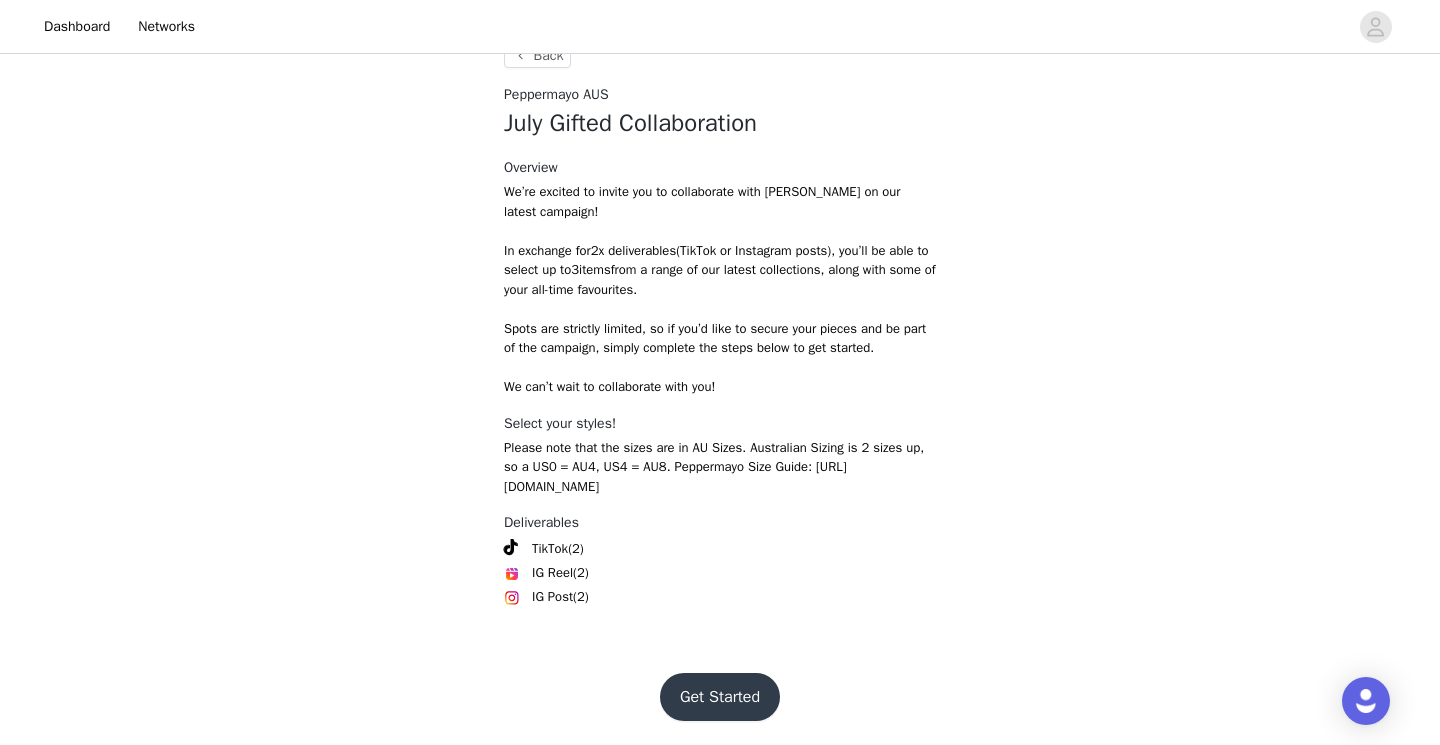 click on "Get Started" at bounding box center [720, 697] 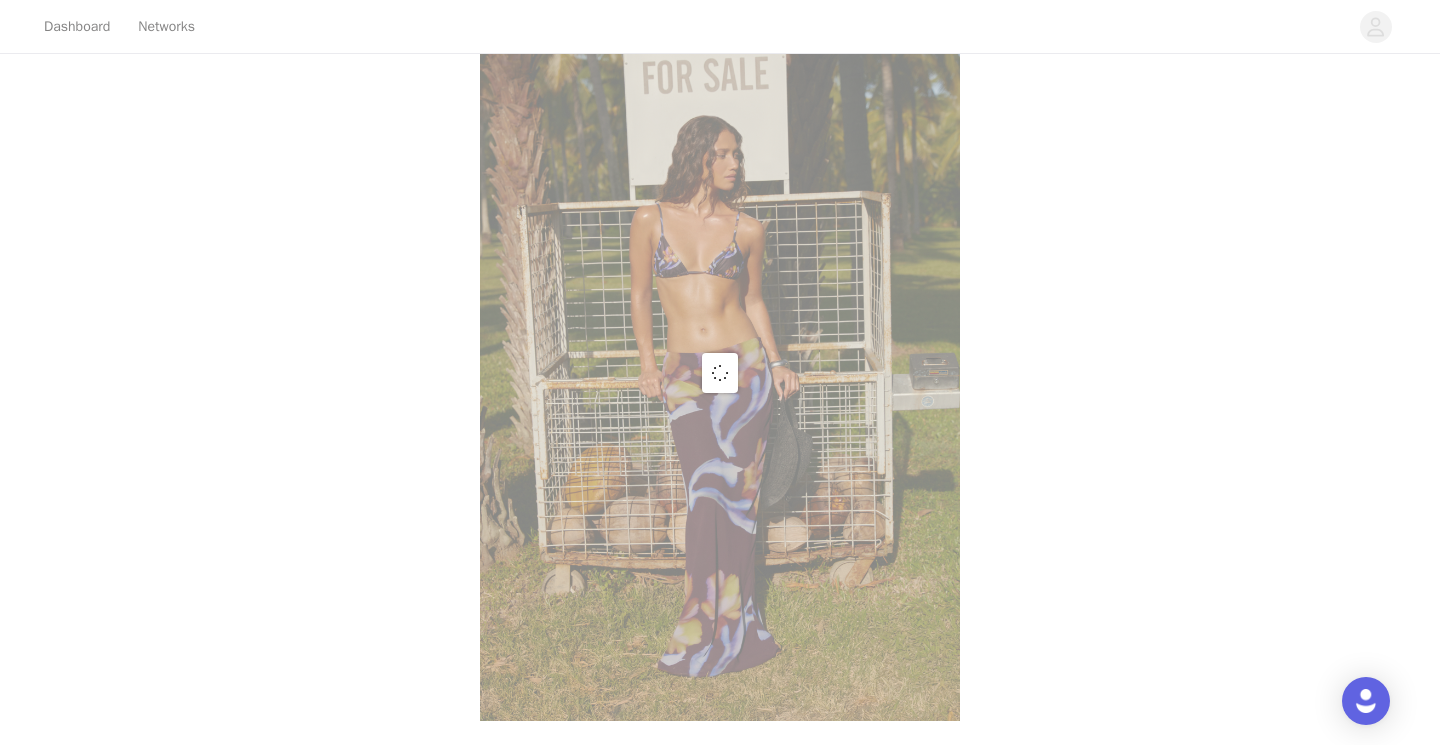 scroll, scrollTop: 750, scrollLeft: 0, axis: vertical 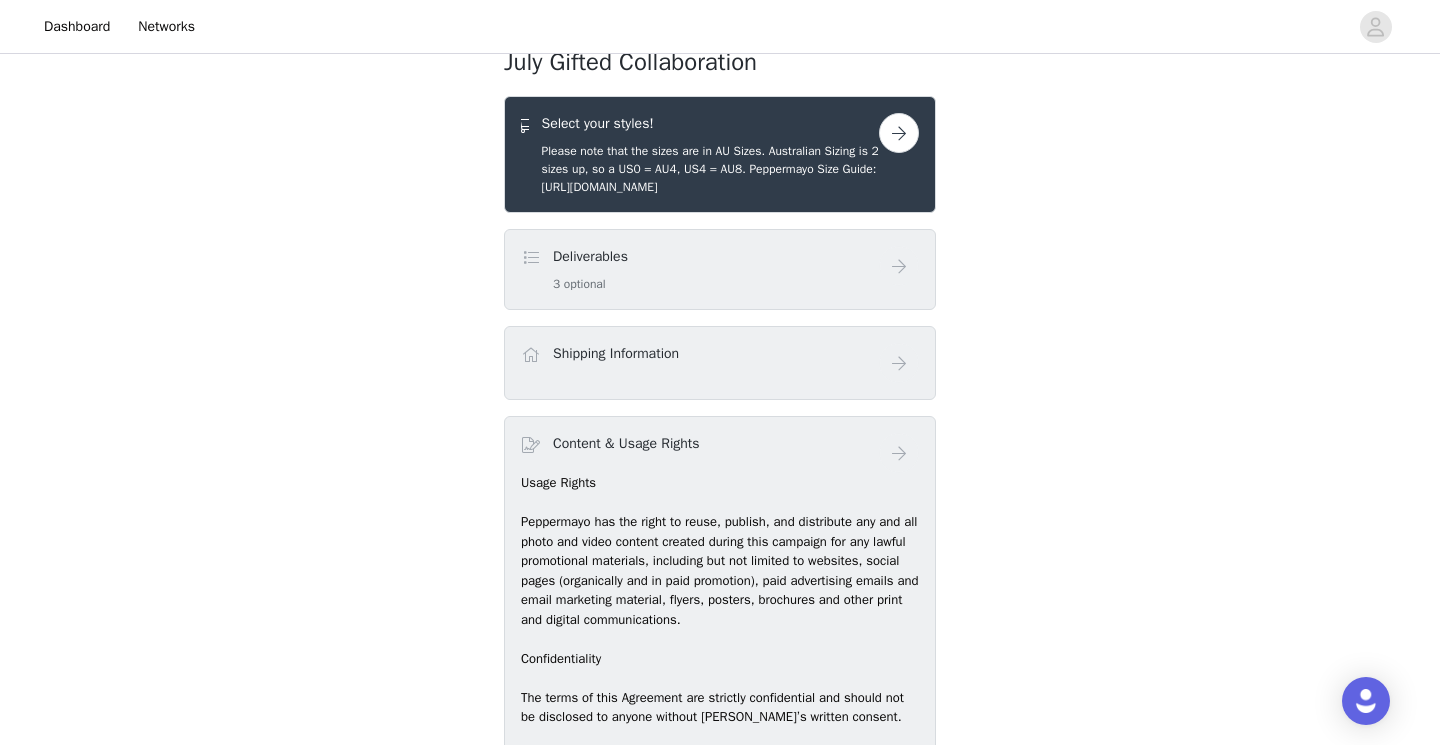 click on "Deliverables   3 optional" at bounding box center [700, 269] 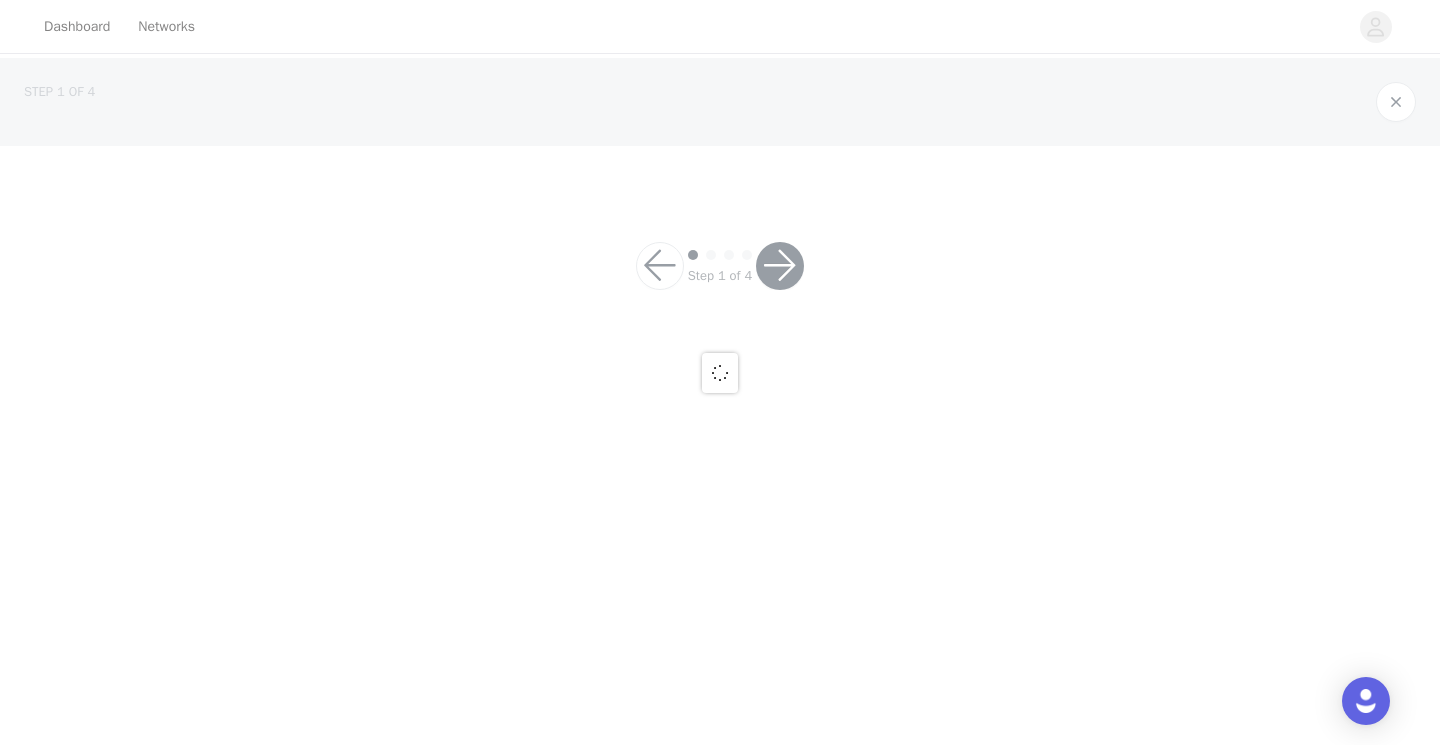 scroll, scrollTop: 0, scrollLeft: 0, axis: both 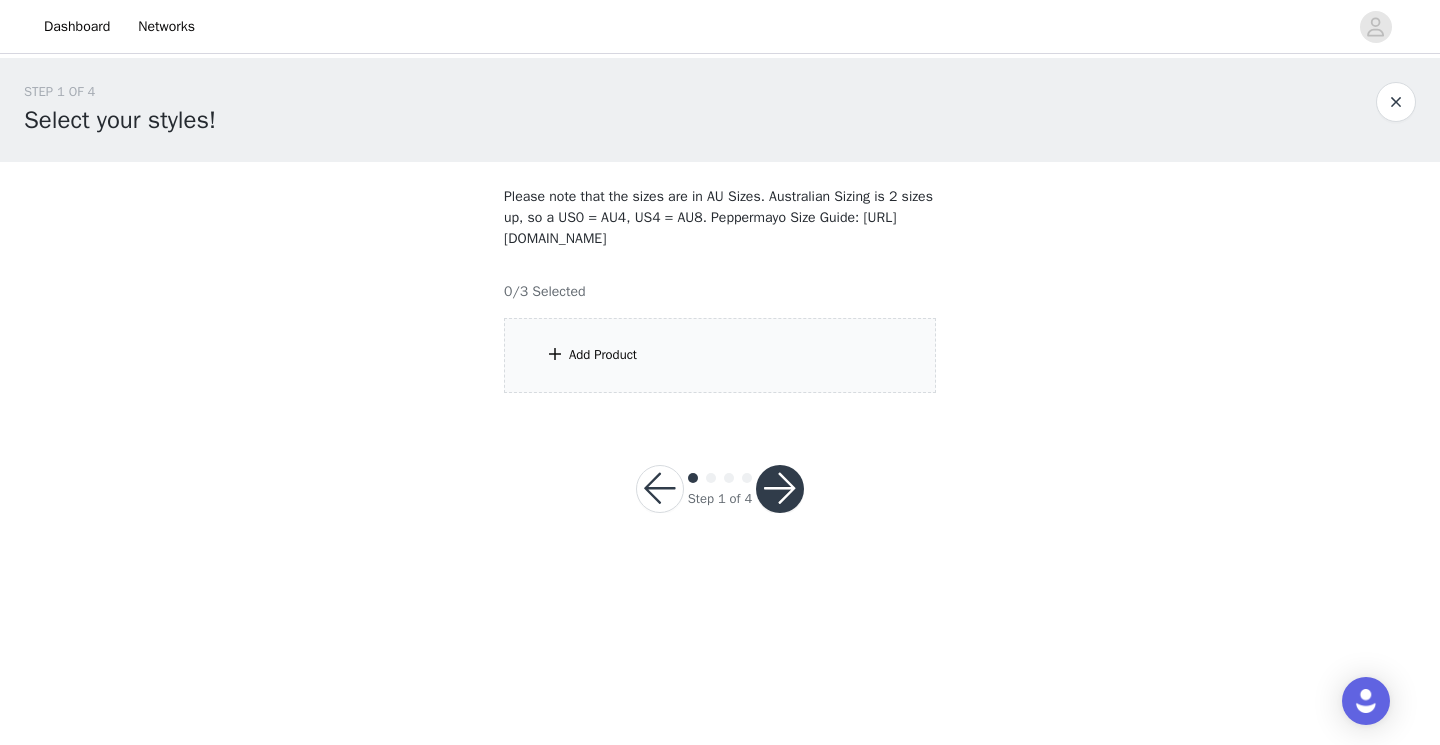 click on "Add Product" at bounding box center [603, 355] 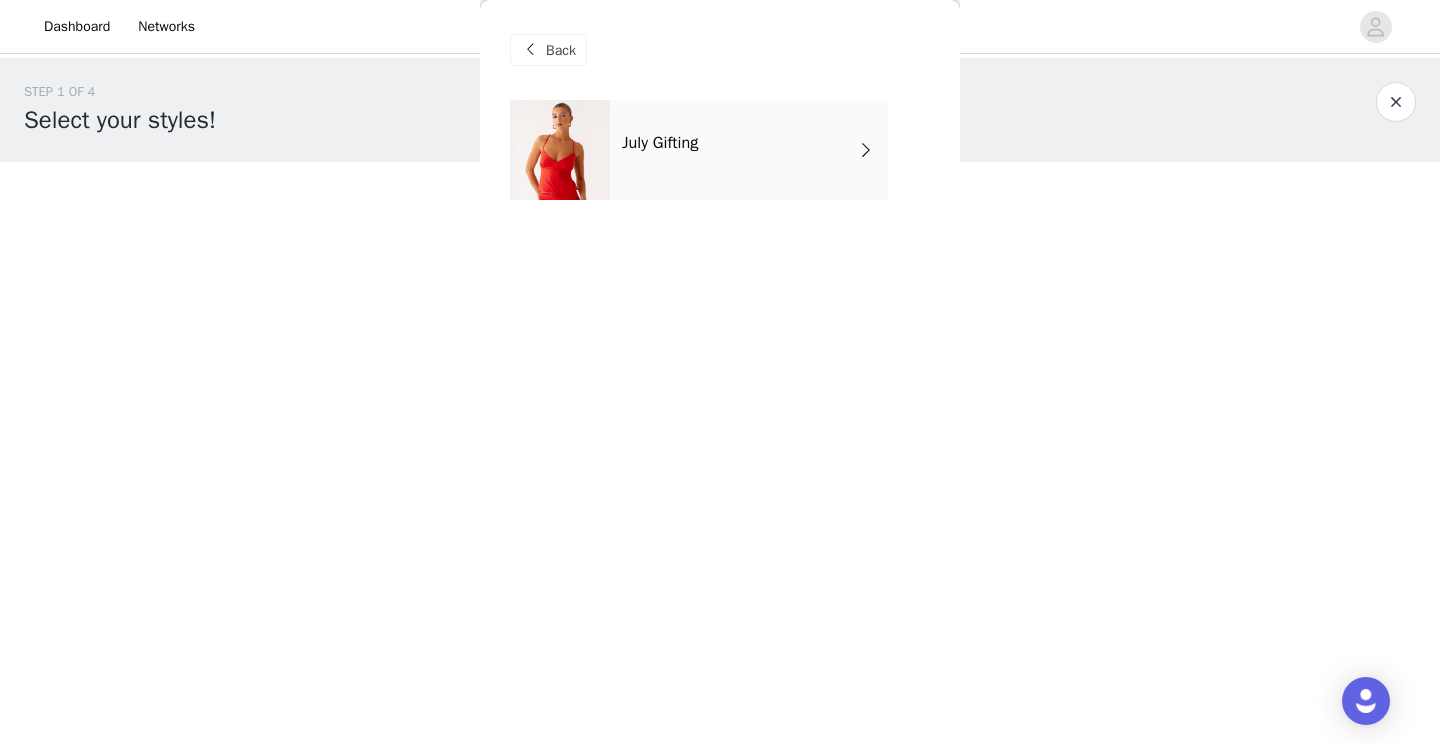 click on "July Gifting" at bounding box center (660, 143) 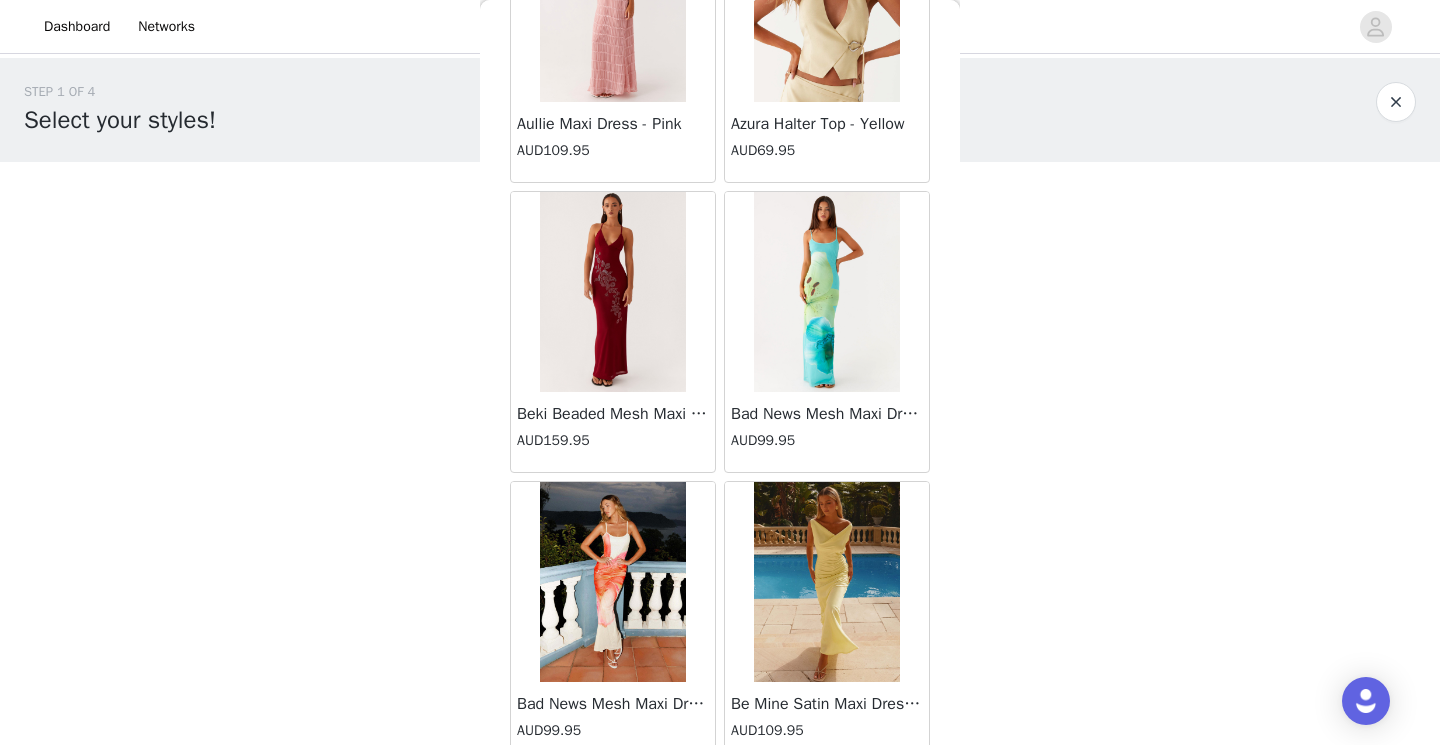 scroll, scrollTop: 2315, scrollLeft: 0, axis: vertical 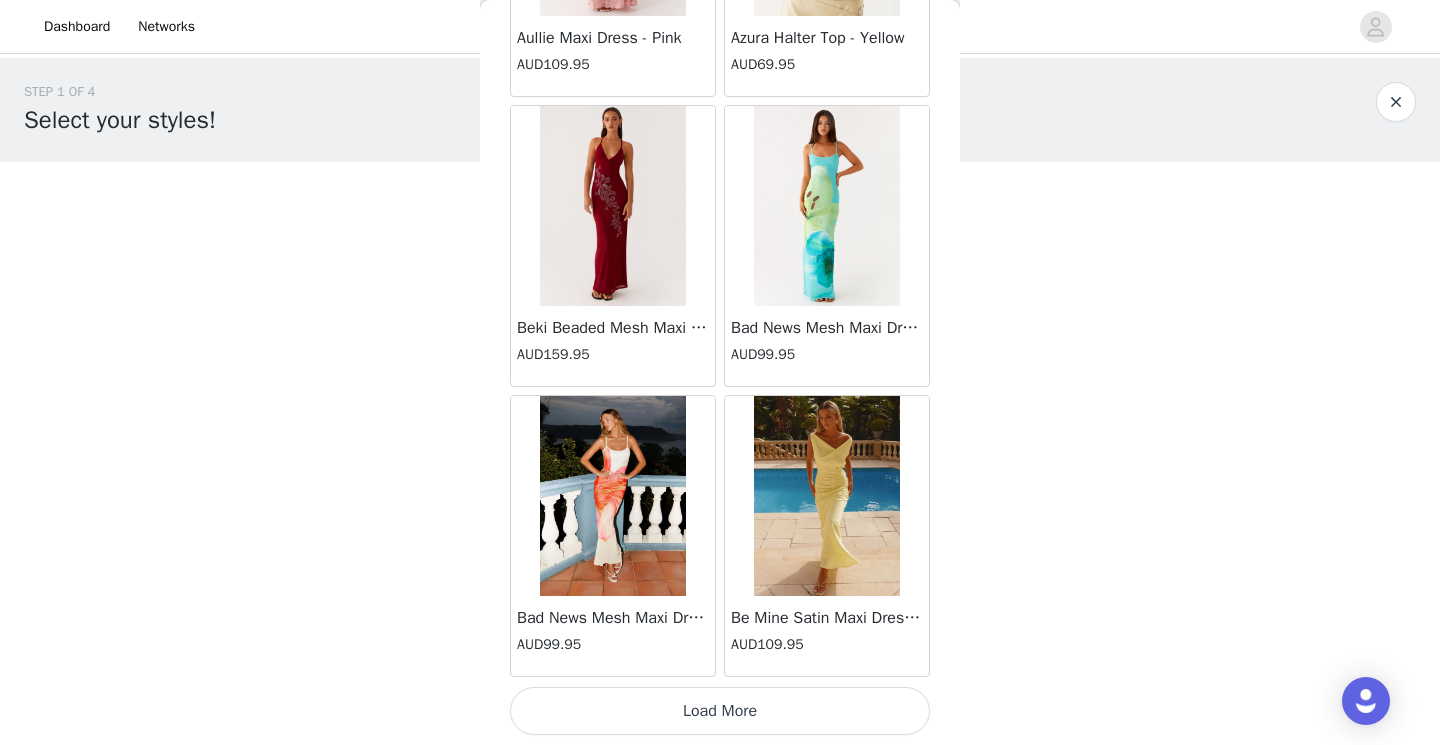click on "Load More" at bounding box center (720, 711) 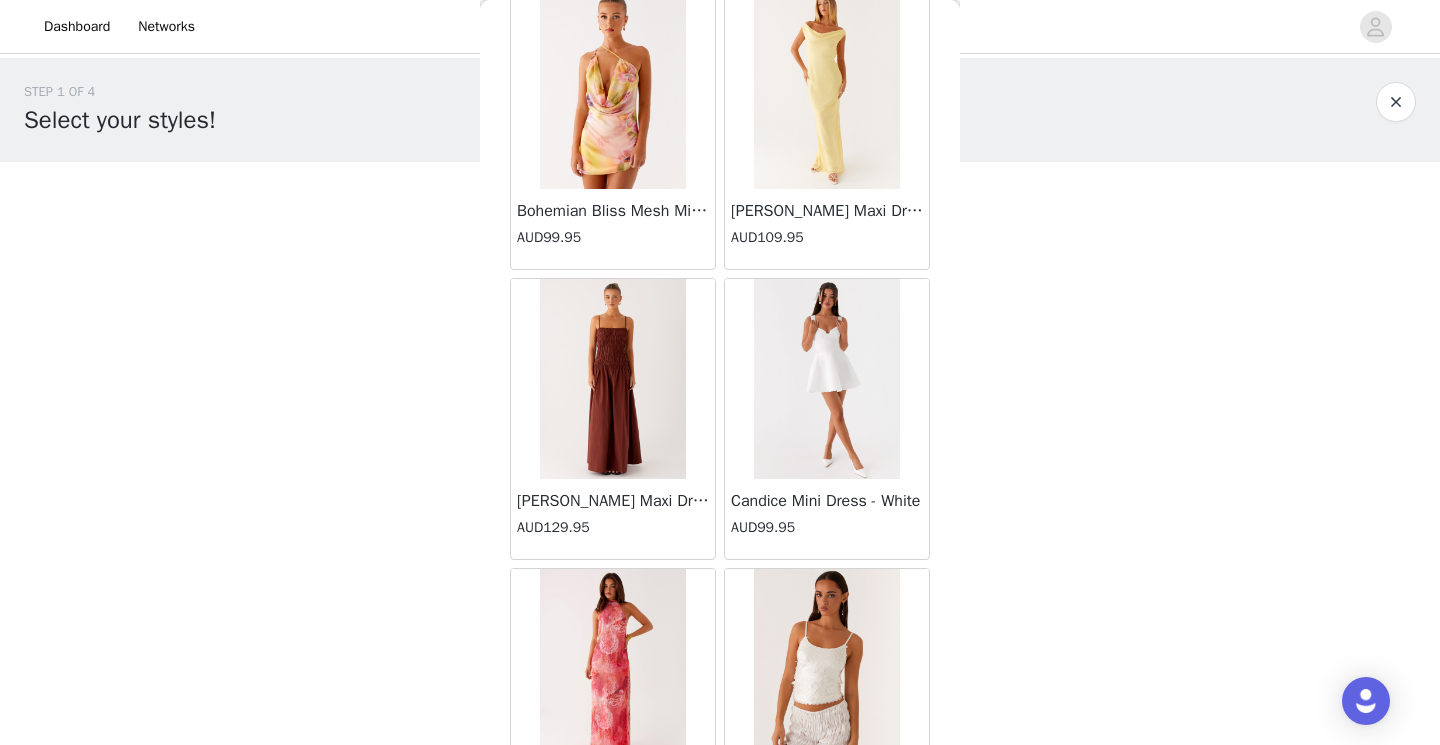 scroll, scrollTop: 5215, scrollLeft: 0, axis: vertical 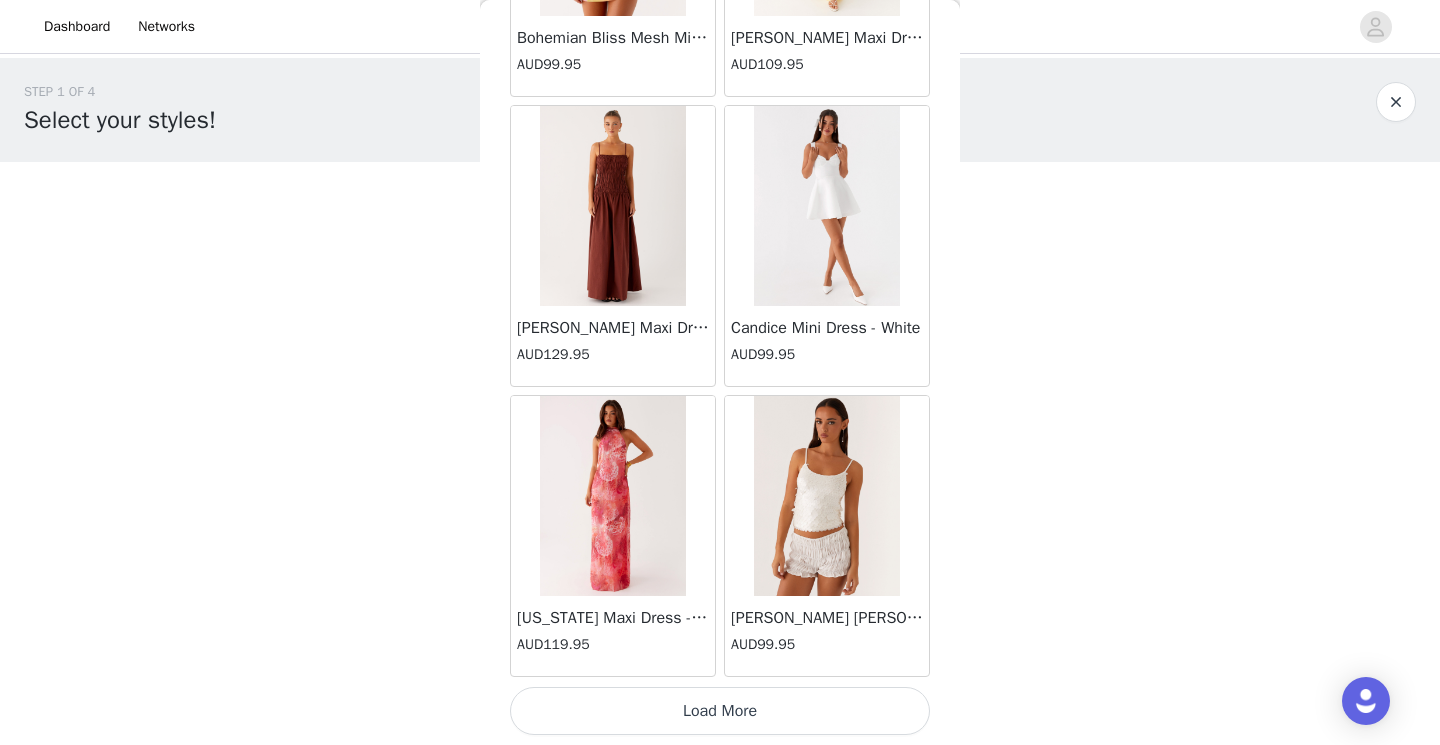 click on "Load More" at bounding box center (720, 711) 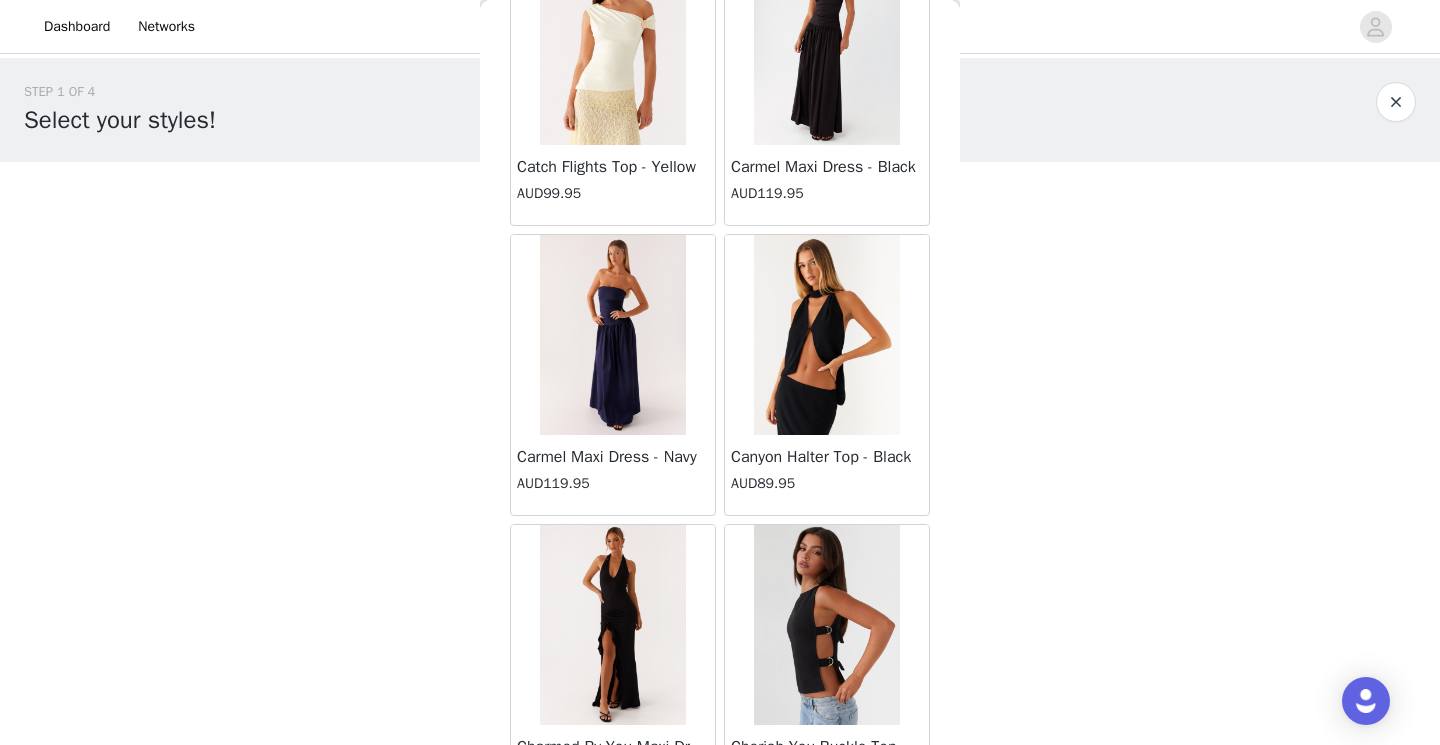 scroll, scrollTop: 8115, scrollLeft: 0, axis: vertical 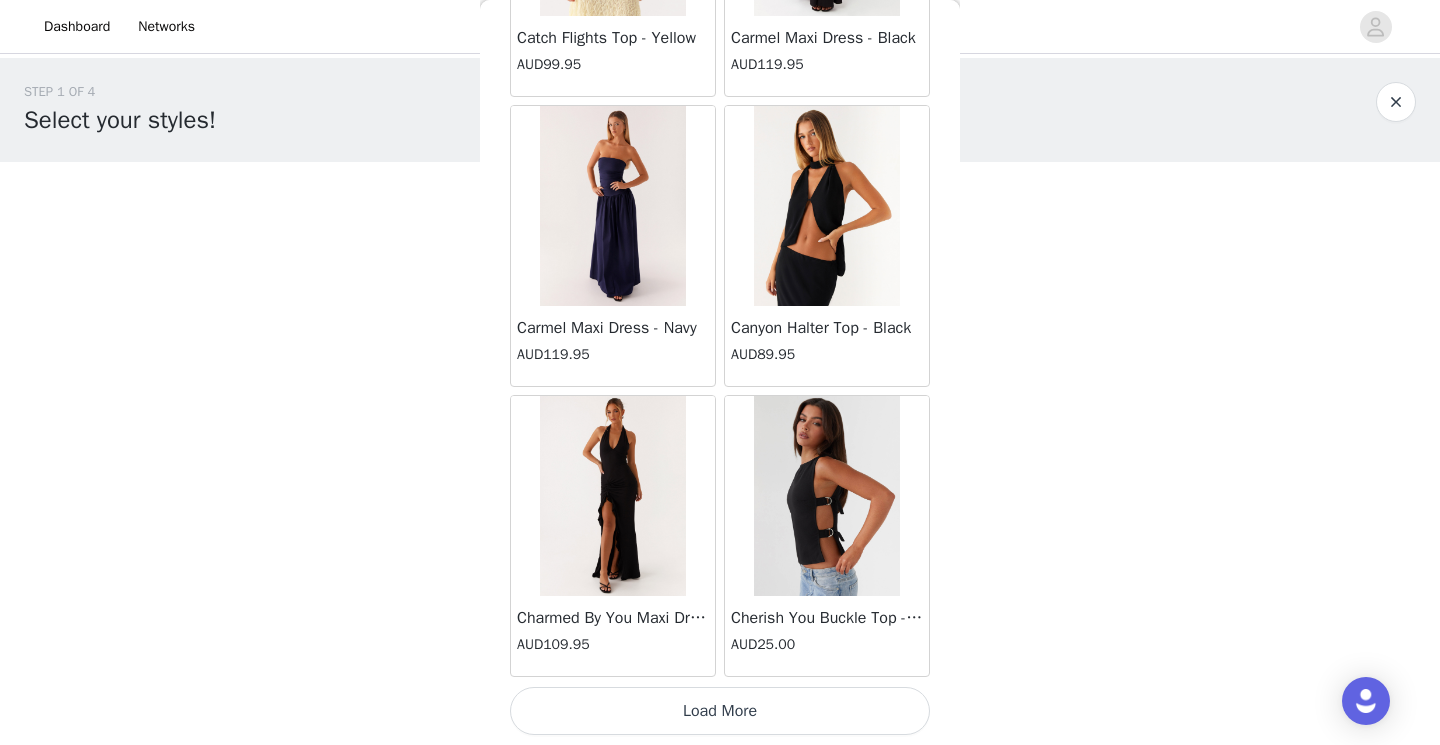 click on "[PERSON_NAME] Strapless Mini Dress - Yellow   AUD45.00       [PERSON_NAME] Maxi Dress - Orange Blue Floral   AUD109.95       Avenue Mini Dress - Plum   AUD109.95       Aullie Maxi Dress - Yellow   AUD109.95       Aullie Maxi Dress - Ivory   AUD109.95       Aullie Mini Dress - Black   AUD99.95       Avalia Backless Scarf Mini Dress - White Polka Dot   AUD89.95       Aullie Maxi Dress - Blue   AUD109.95       [PERSON_NAME] Maxi Dress - Bloom Wave Print   AUD119.95       Athens One Shoulder Top - Floral   AUD79.95       Aullie Mini Dress - Blue   AUD50.00       Aullie Maxi Dress - Black   AUD109.95       [PERSON_NAME] Strapless Mini Dress - Cobalt   AUD30.00       Atlantic Midi Dress - Yellow   AUD70.00       Aullie Maxi Dress - Pink   AUD109.95       Azura Halter Top - Yellow   AUD69.95       Beki Beaded Mesh Maxi Dress - Deep Red   AUD159.95       Bad News Mesh Maxi Dress - Turquoise Floral   AUD99.95       Bad News Mesh Maxi Dress - Yellow Floral   AUD99.95       Be Mine Satin Maxi Dress - Canary   AUD109.95" at bounding box center (720, -3637) 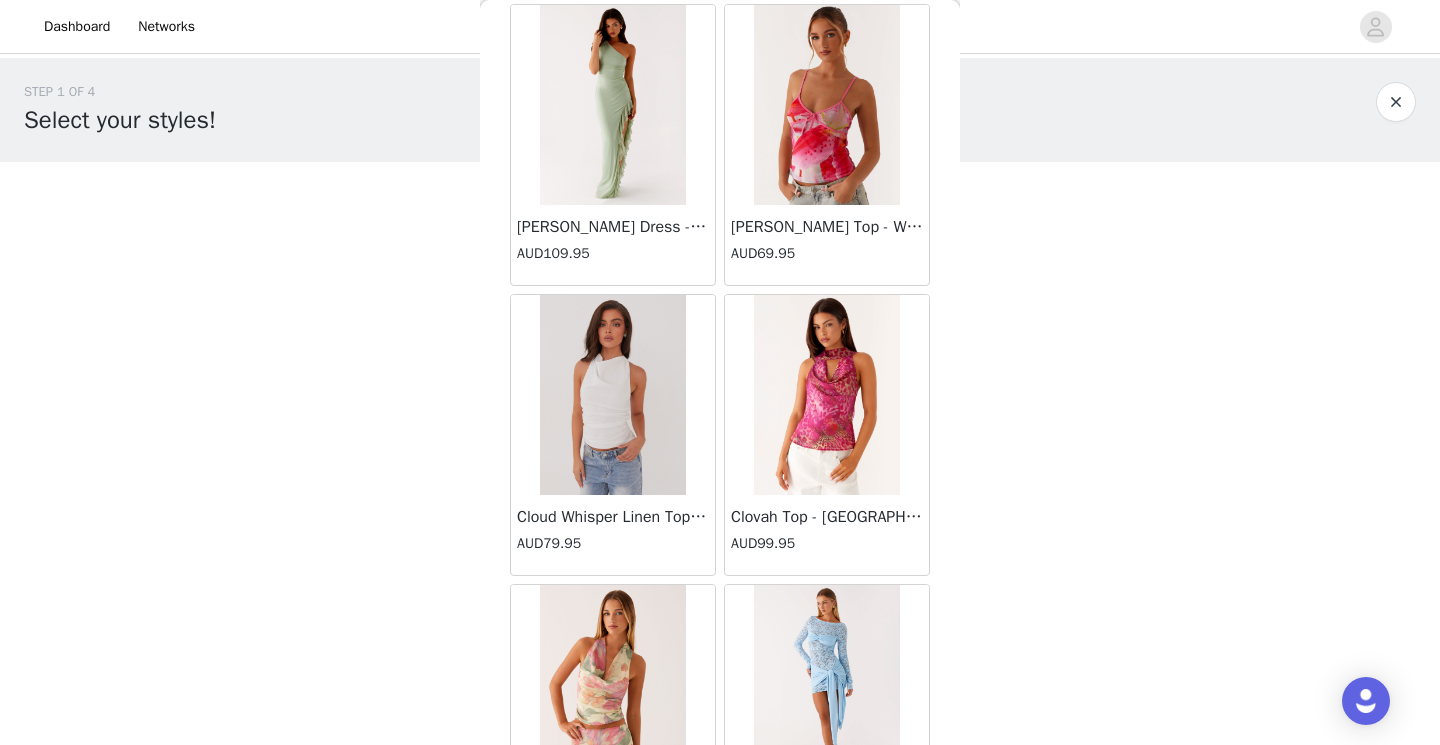 scroll, scrollTop: 11015, scrollLeft: 0, axis: vertical 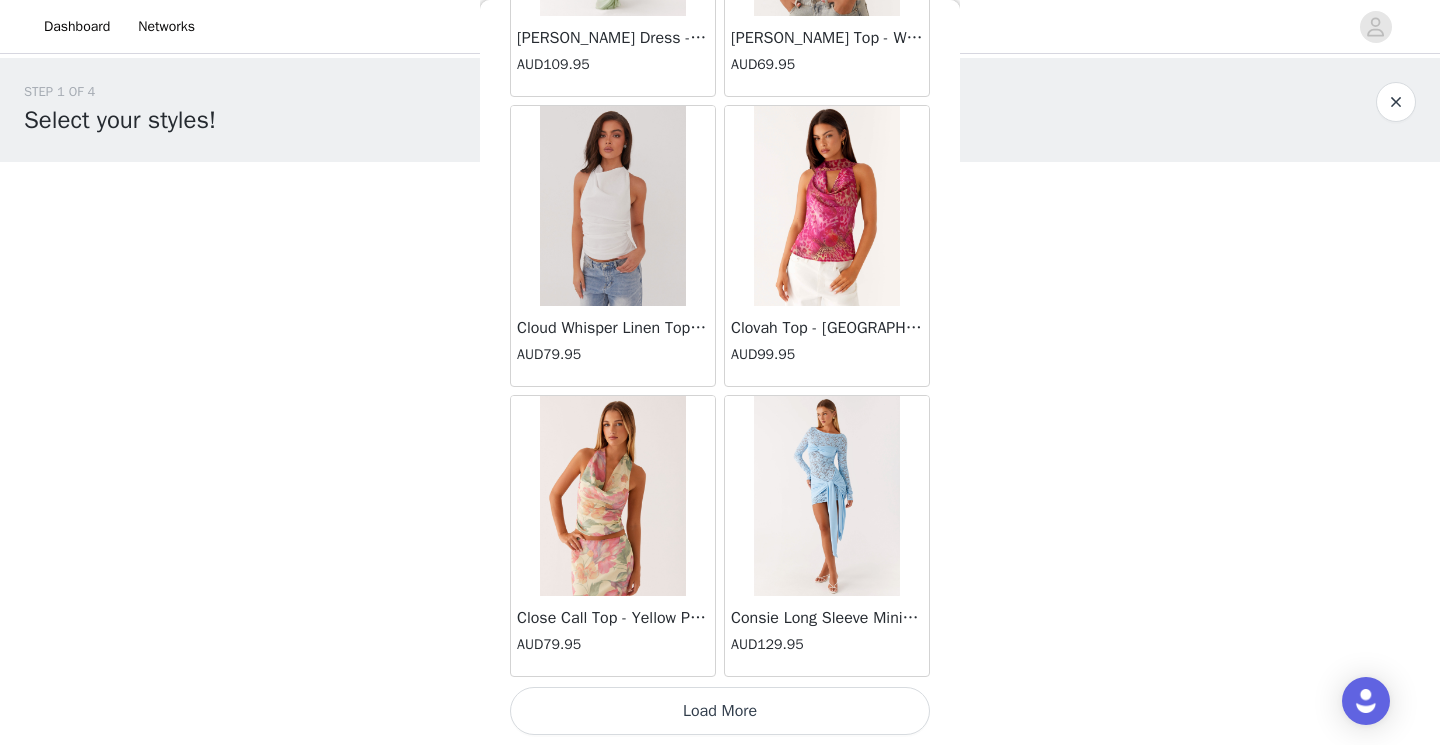 click on "Load More" at bounding box center (720, 711) 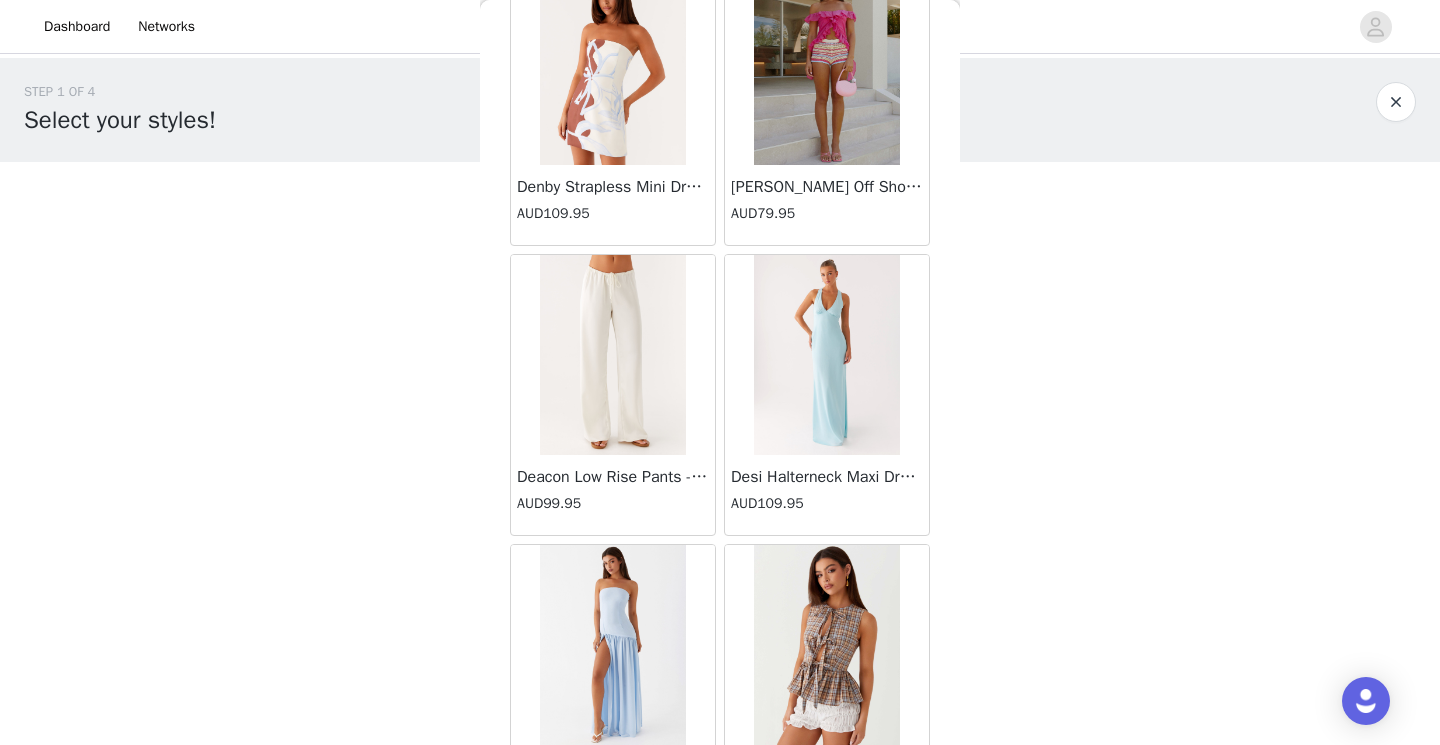 scroll, scrollTop: 13915, scrollLeft: 0, axis: vertical 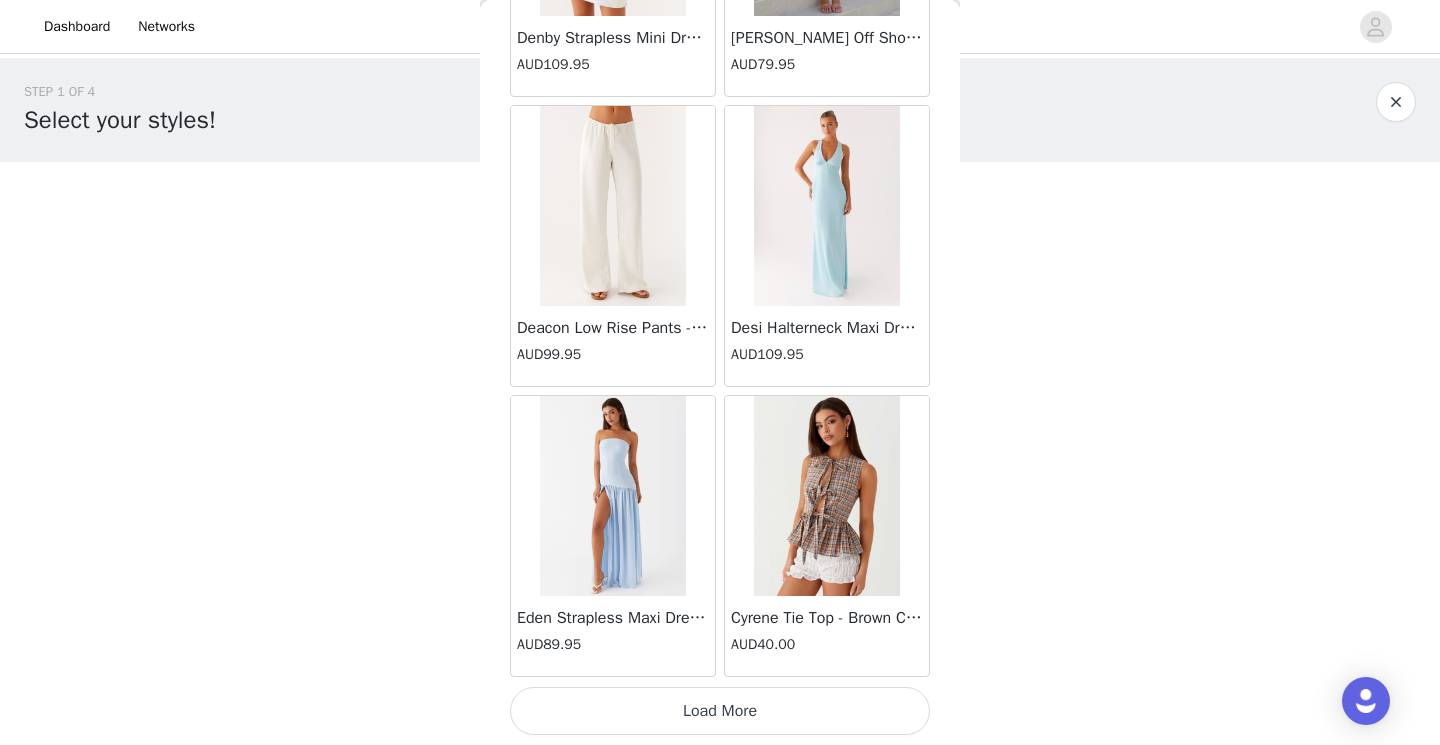 click on "Load More" at bounding box center (720, 711) 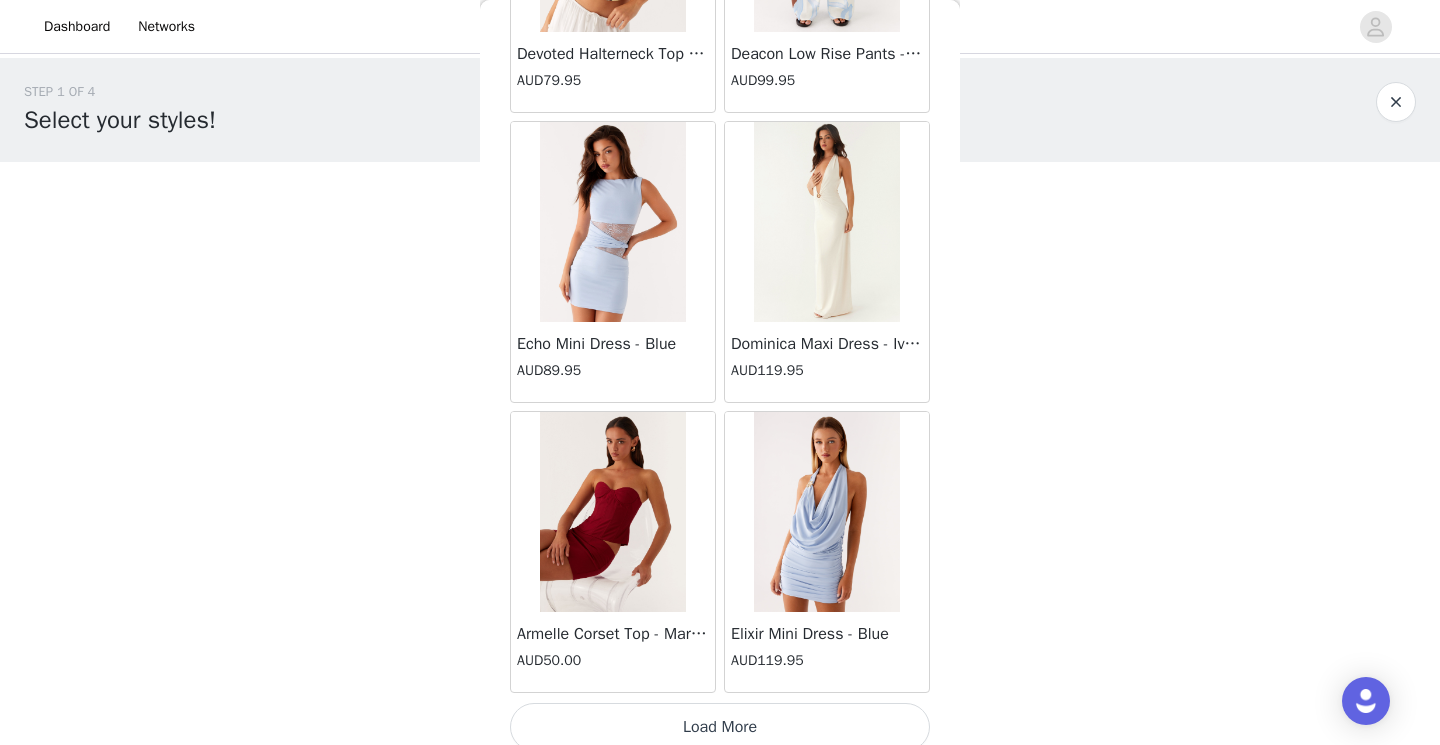 scroll, scrollTop: 16815, scrollLeft: 0, axis: vertical 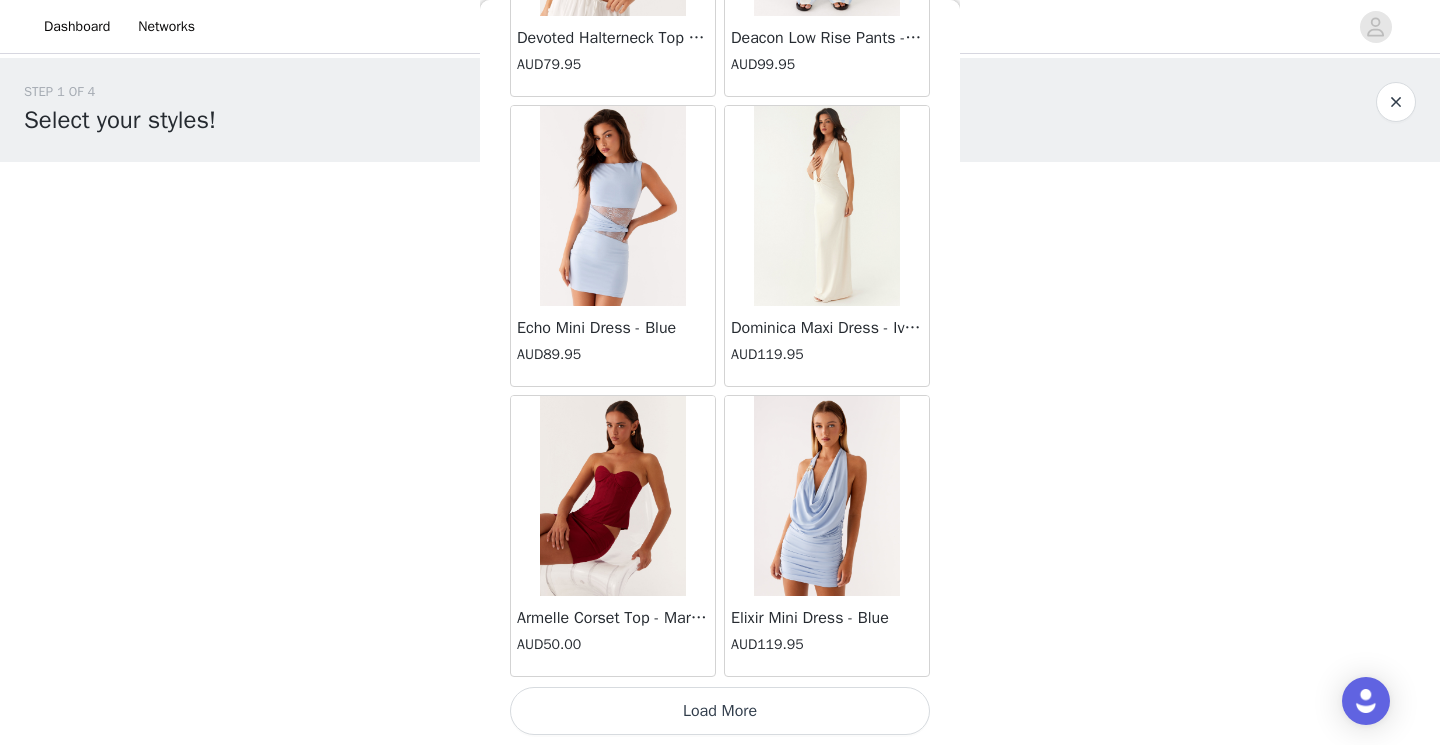 click on "Load More" at bounding box center (720, 711) 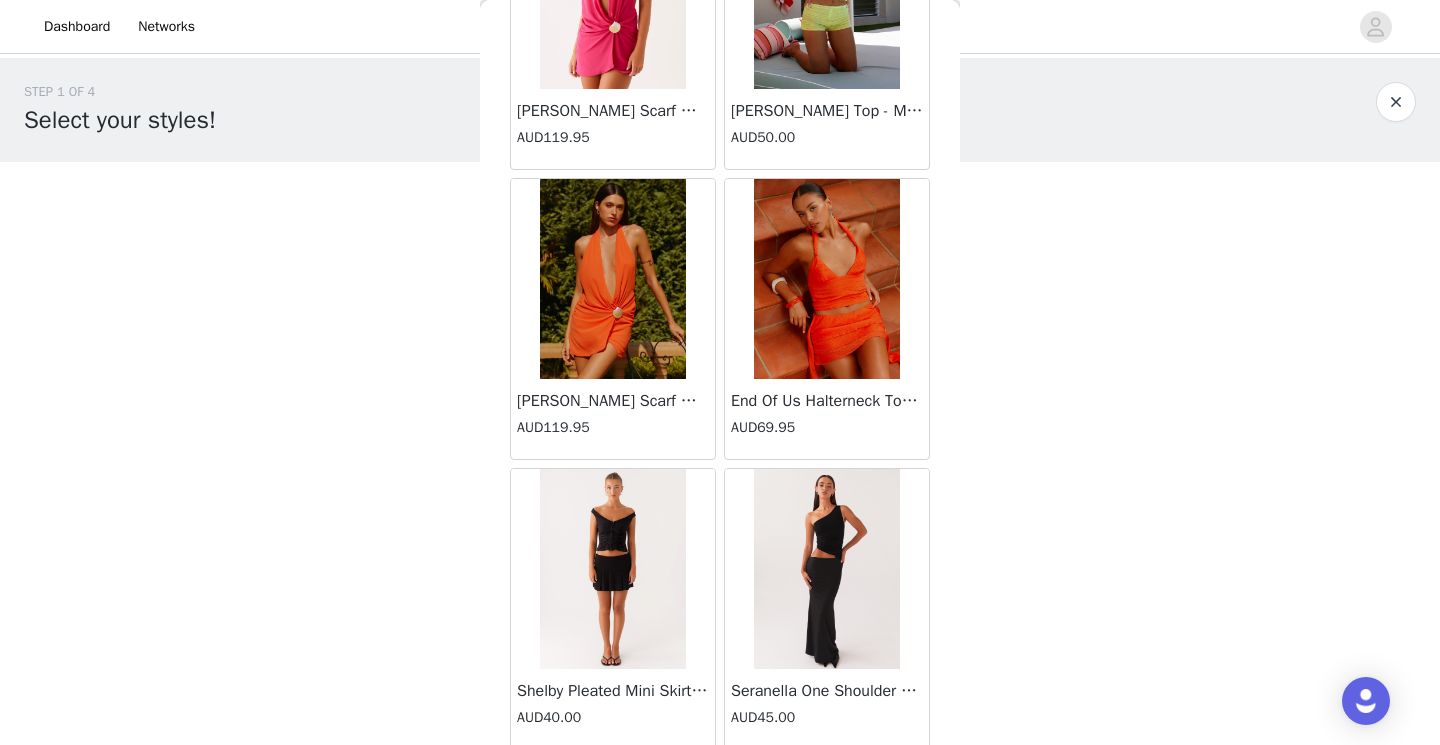 scroll, scrollTop: 19715, scrollLeft: 0, axis: vertical 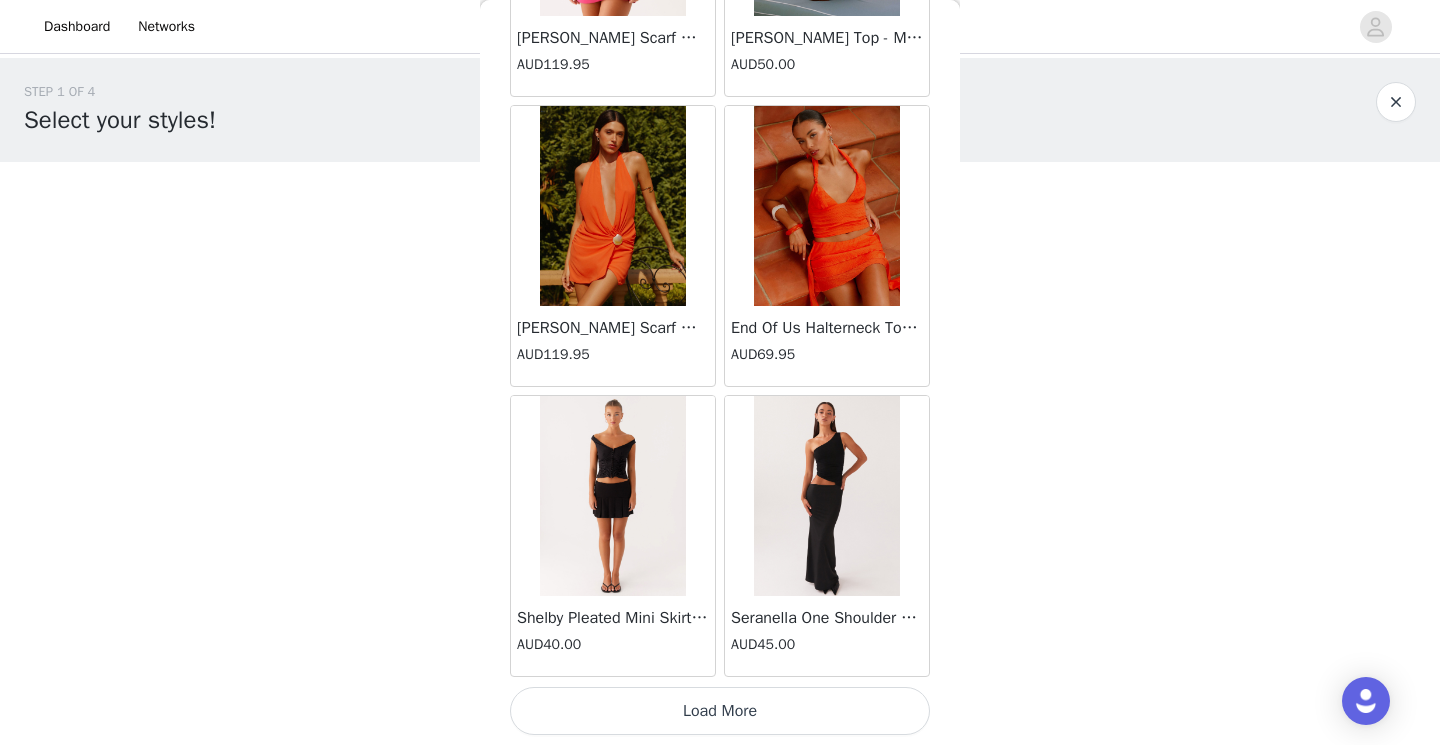 click on "Load More" at bounding box center (720, 711) 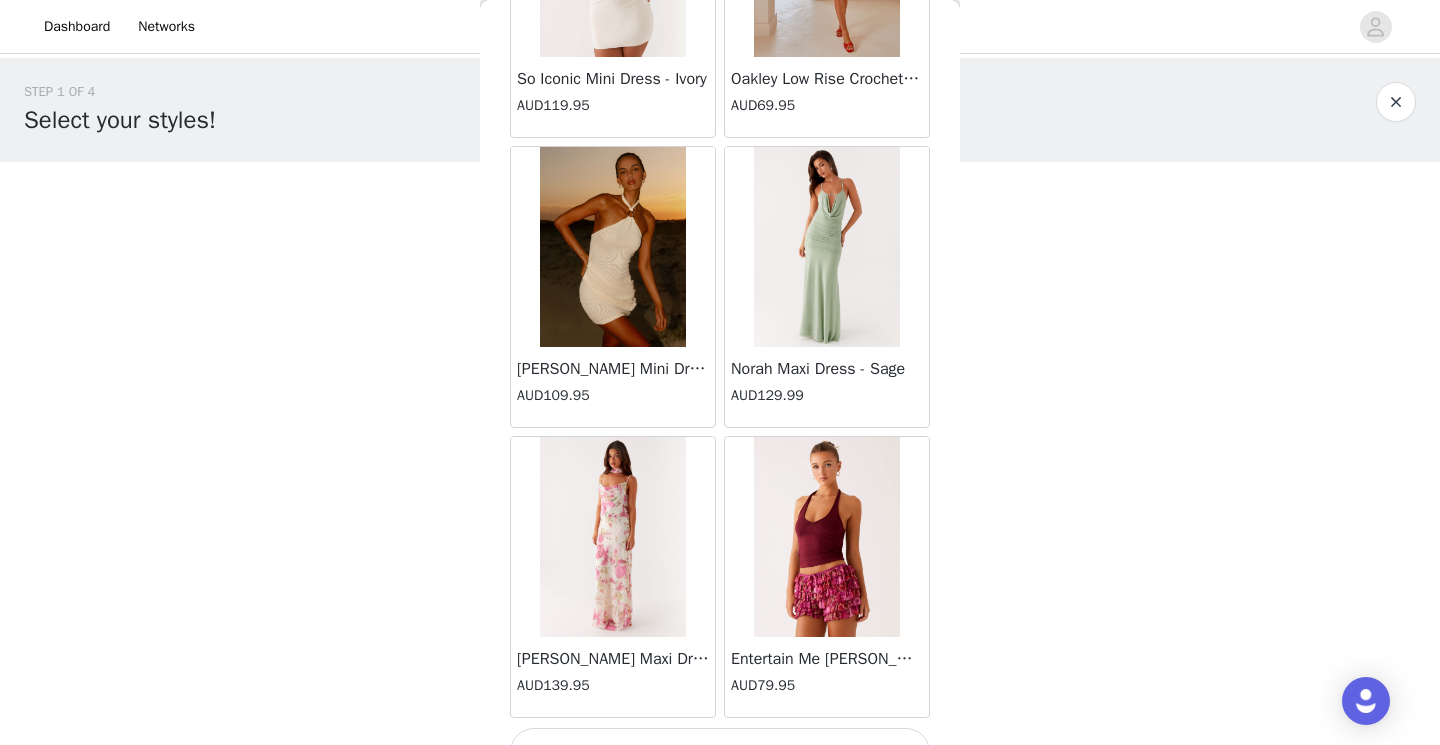 scroll, scrollTop: 22615, scrollLeft: 0, axis: vertical 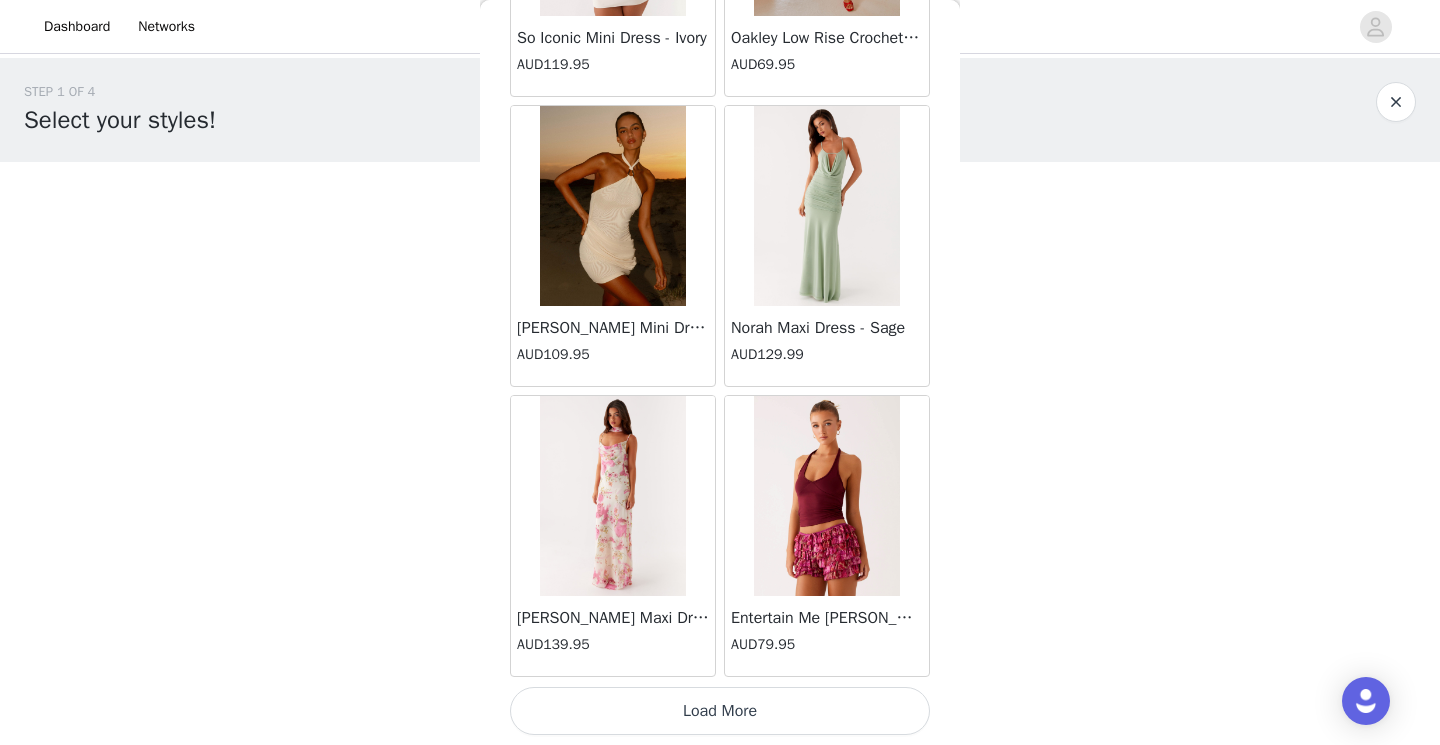 click on "Load More" at bounding box center [720, 711] 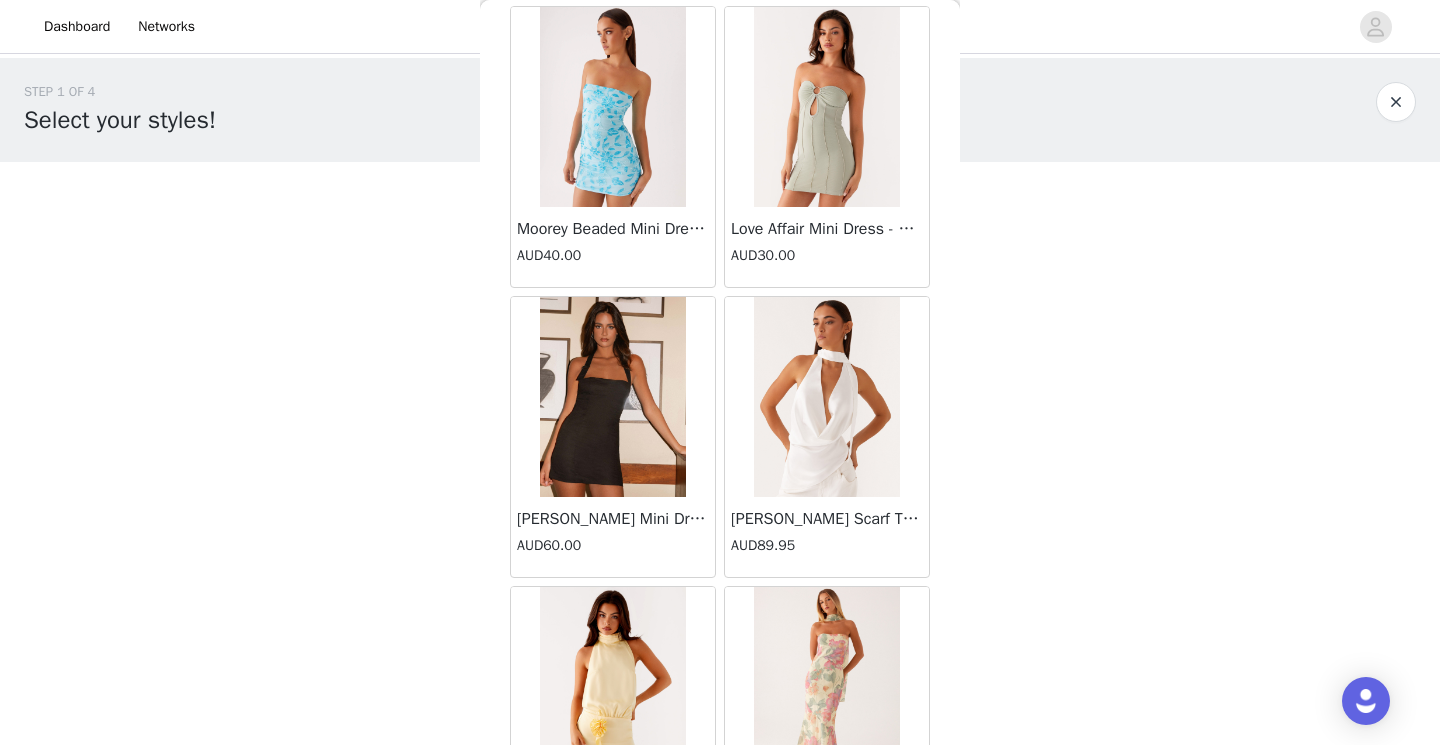 scroll, scrollTop: 25515, scrollLeft: 0, axis: vertical 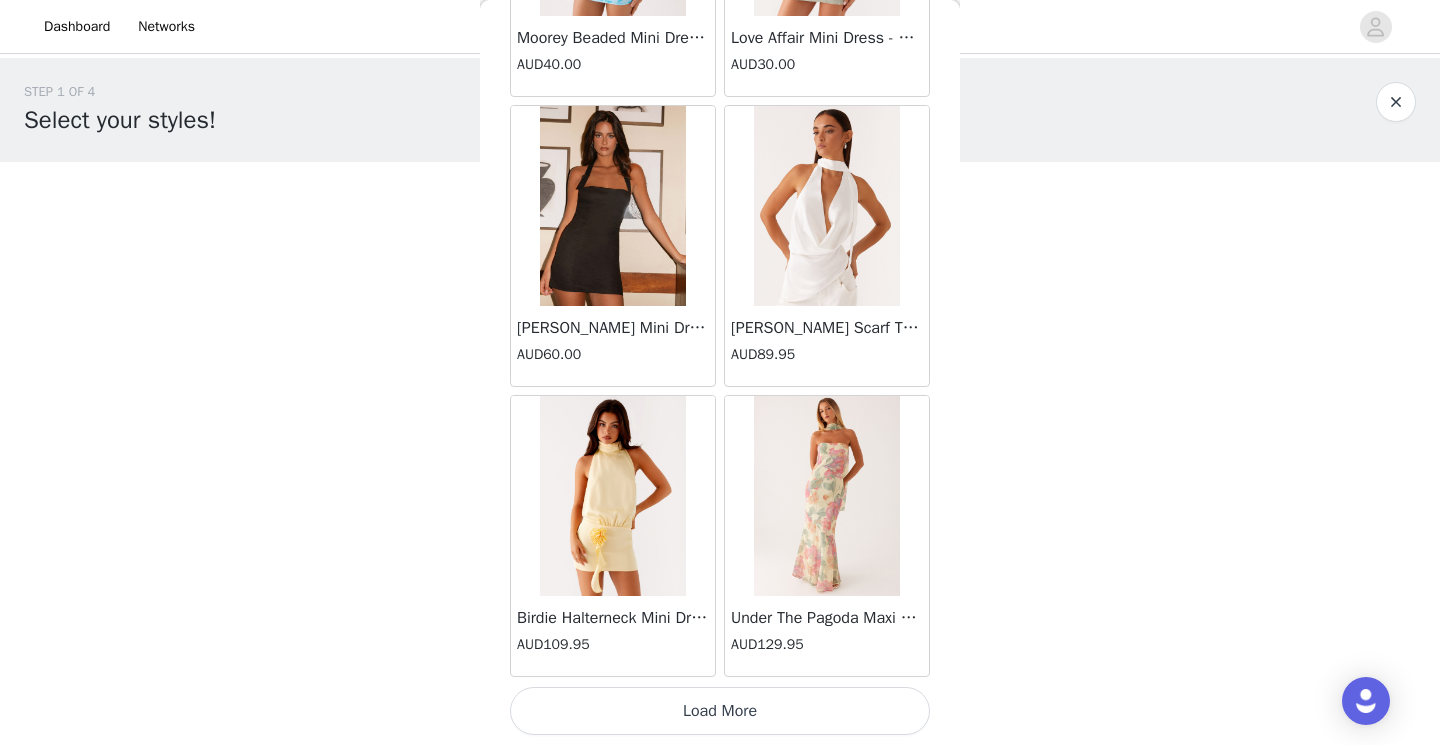 click on "Load More" at bounding box center (720, 711) 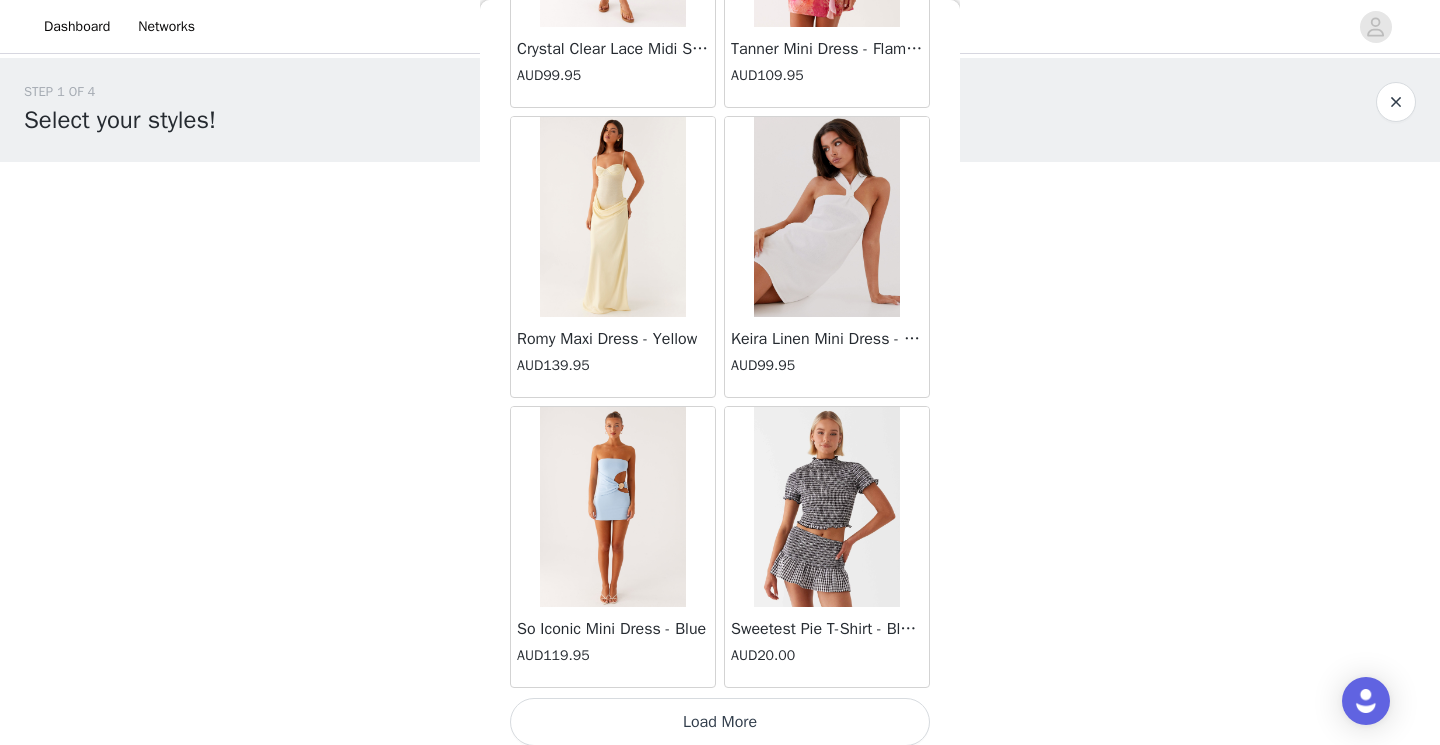 scroll, scrollTop: 28415, scrollLeft: 0, axis: vertical 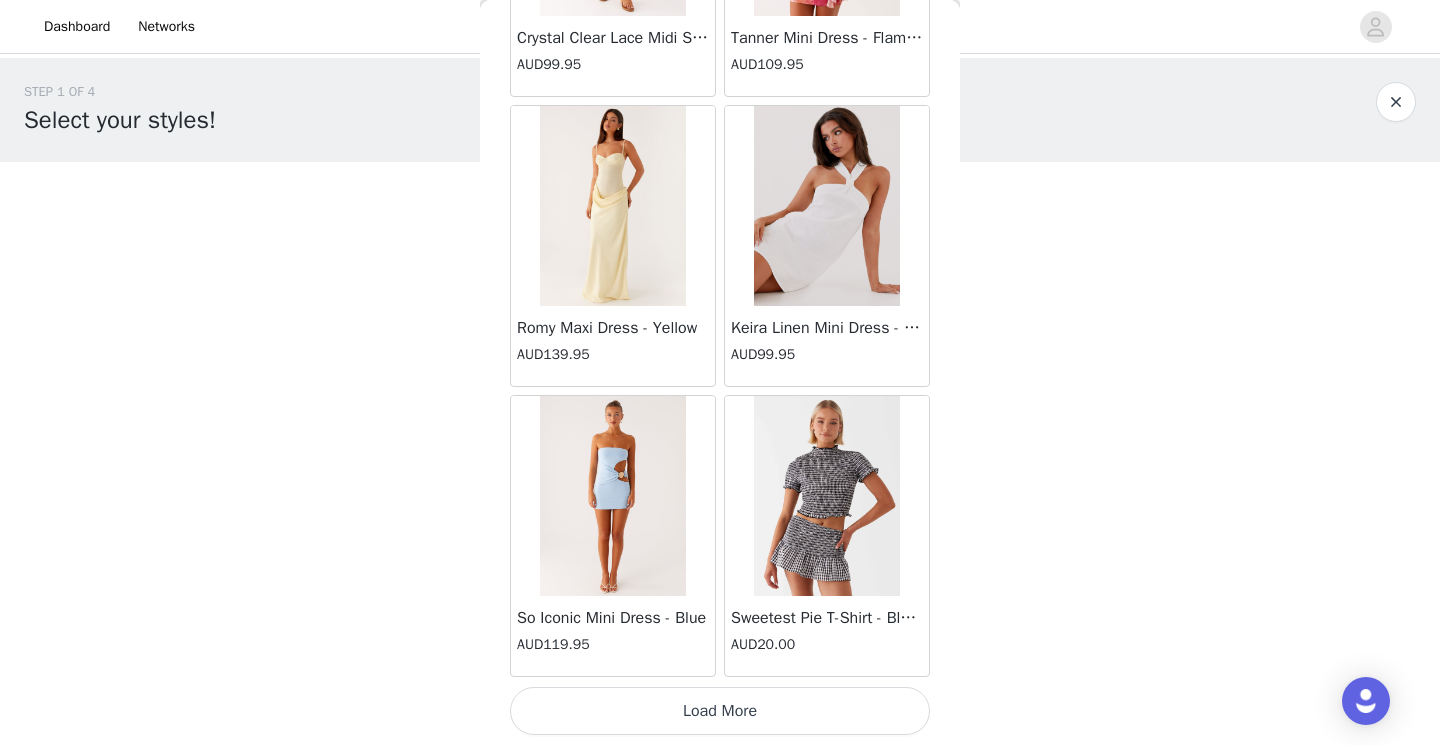 click on "Load More" at bounding box center [720, 711] 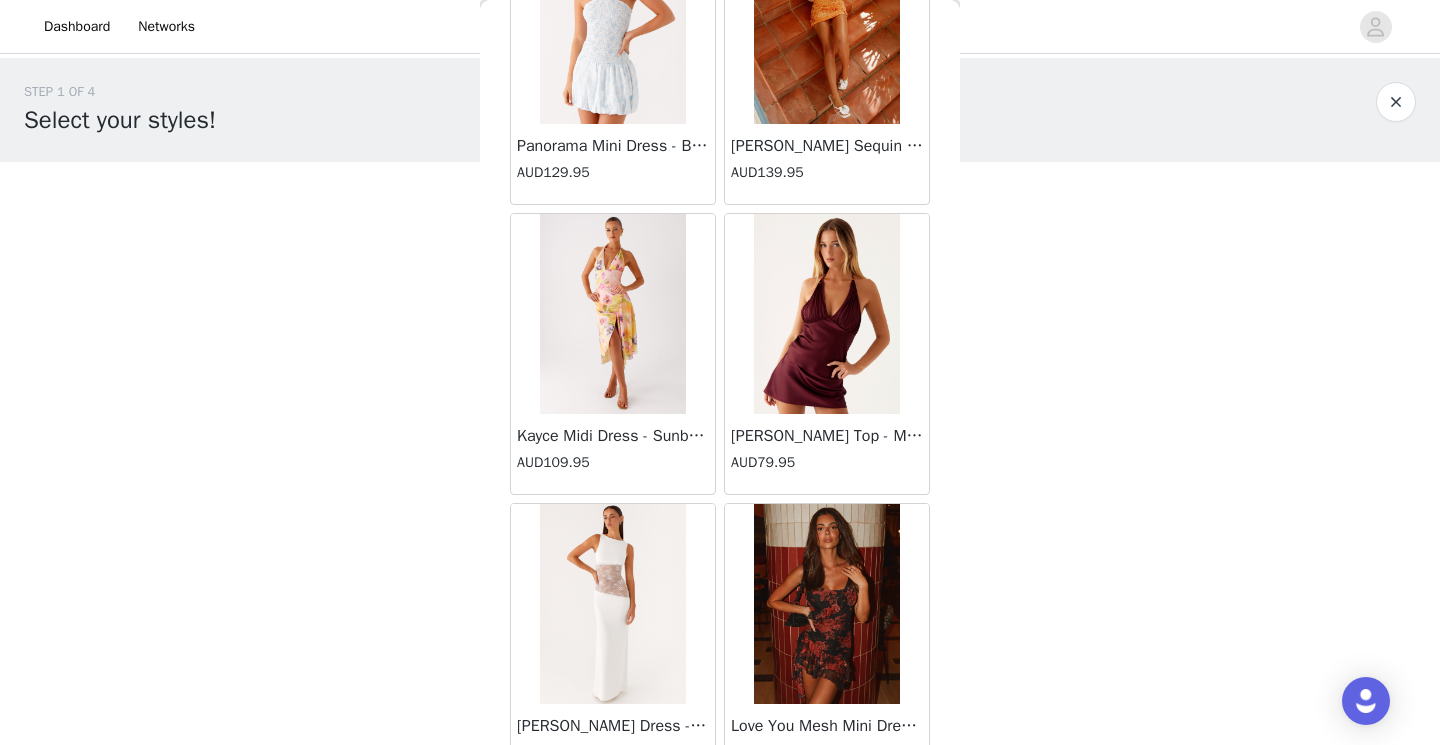 scroll, scrollTop: 29250, scrollLeft: 0, axis: vertical 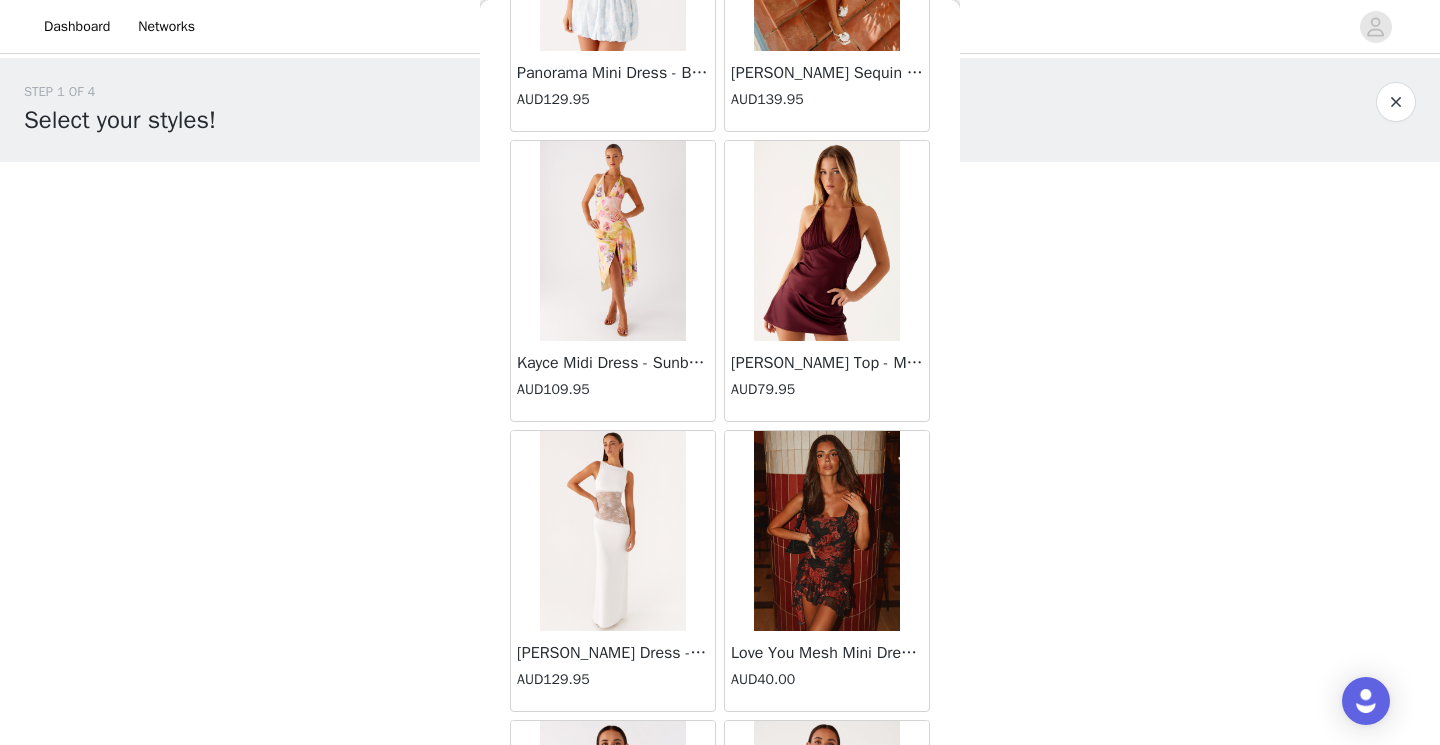 click at bounding box center (612, 241) 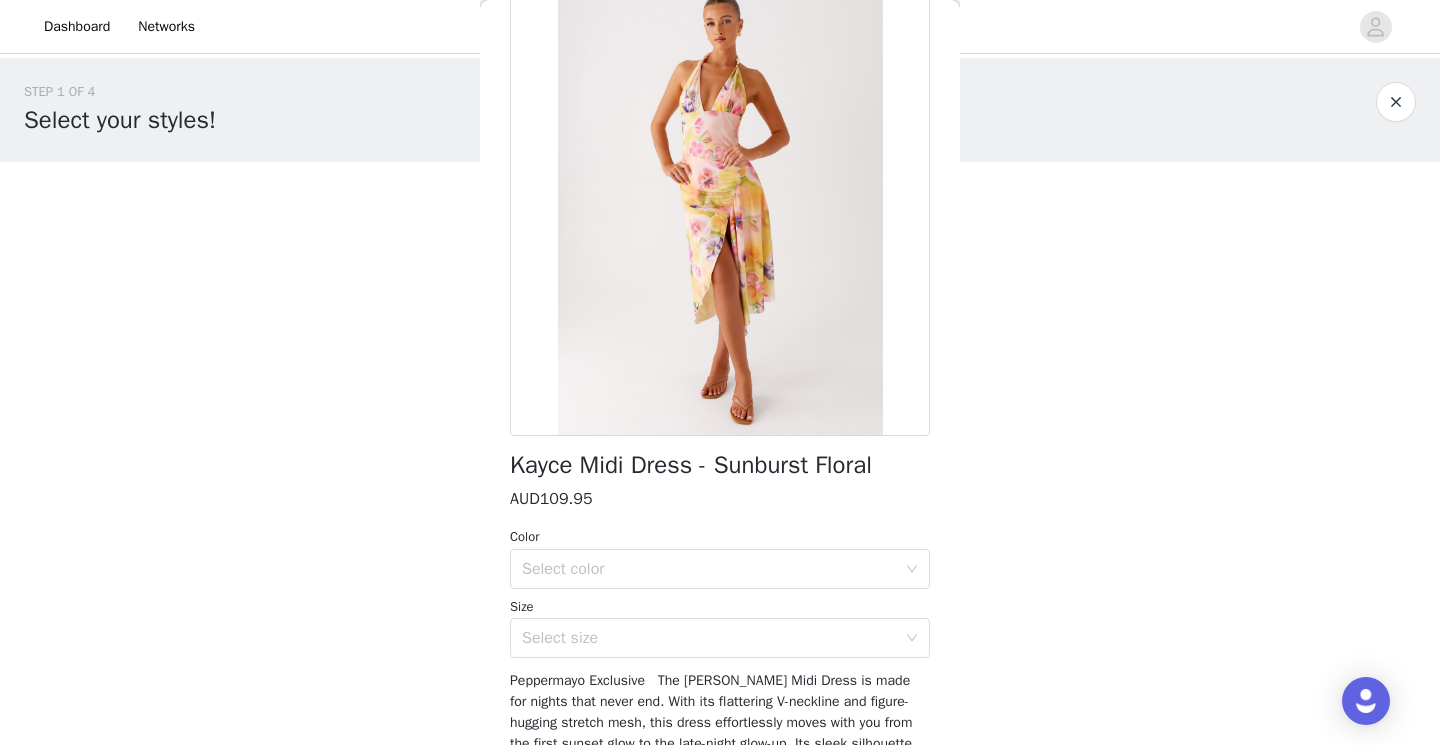 scroll, scrollTop: 158, scrollLeft: 0, axis: vertical 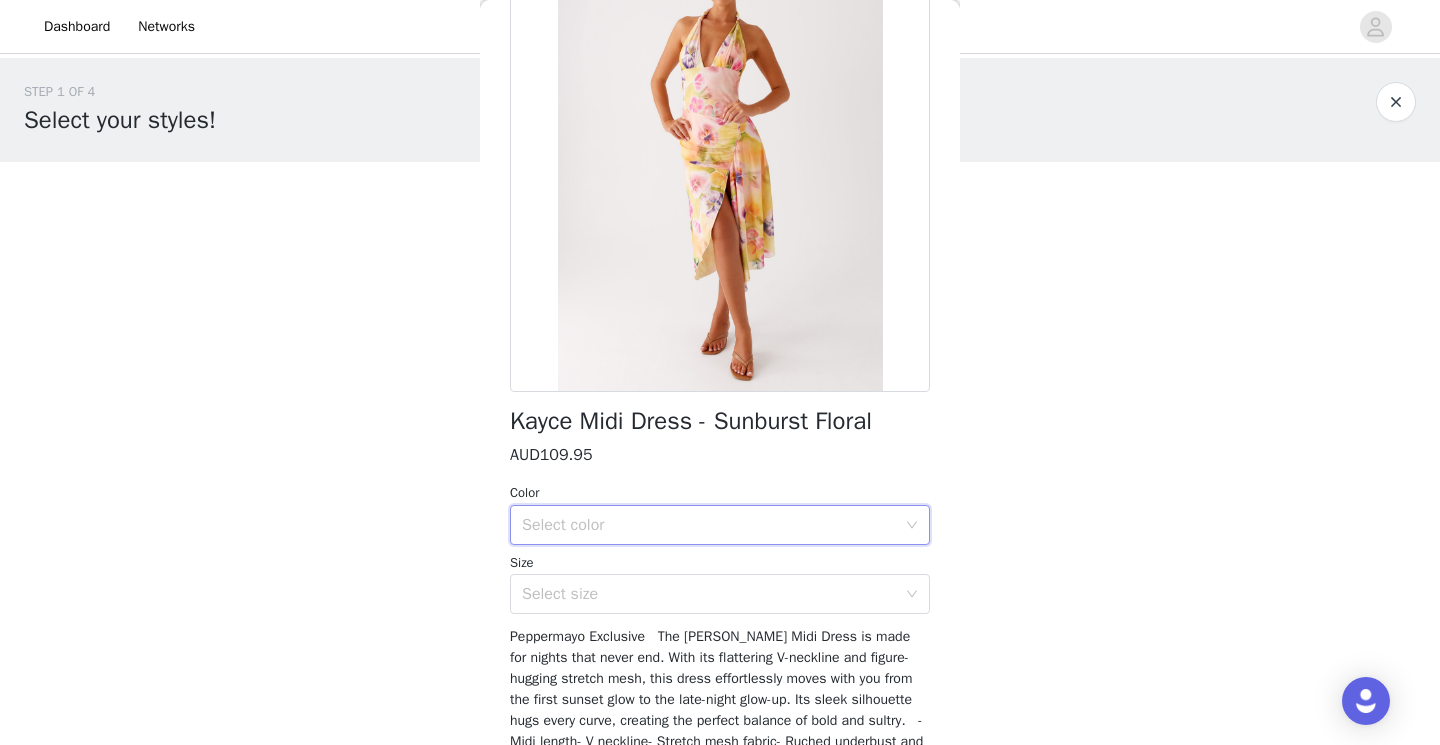 click on "Select color" at bounding box center (713, 525) 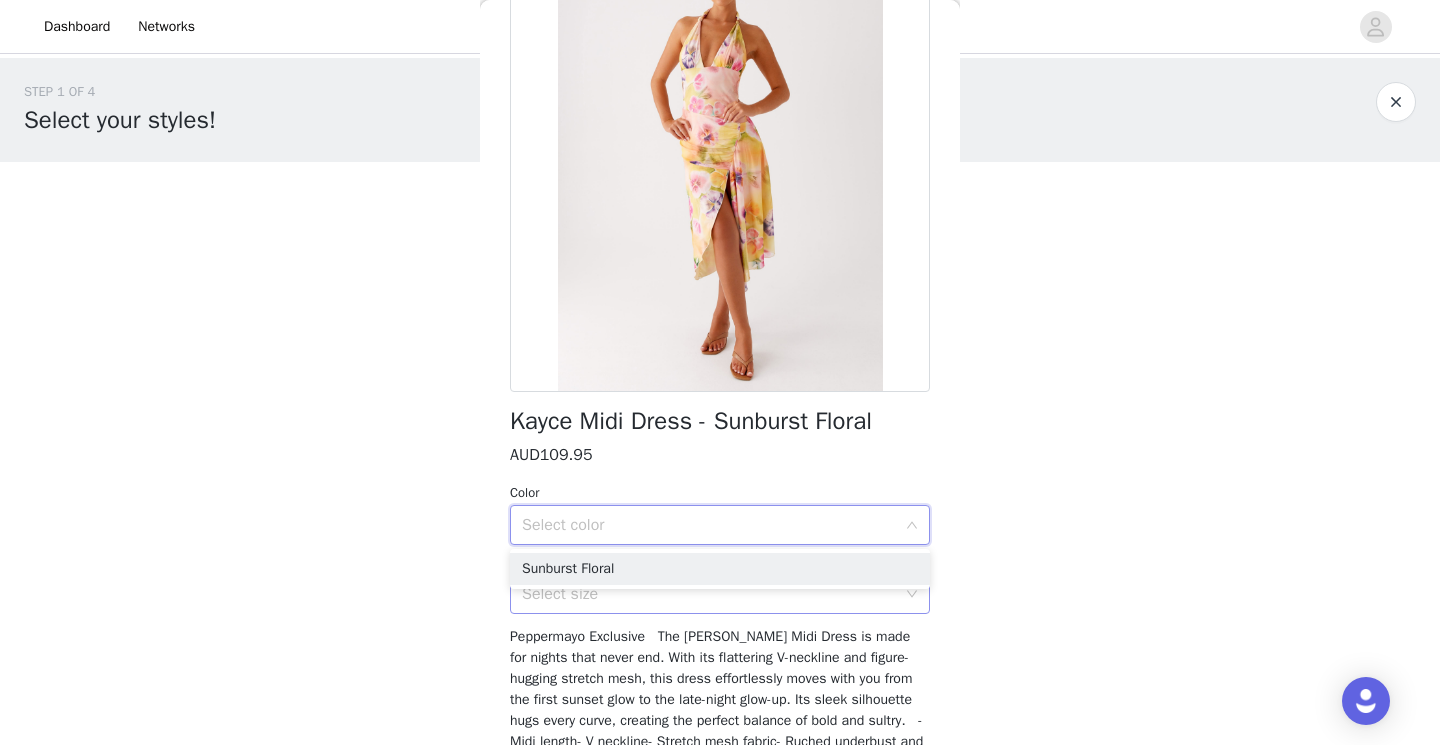 click on "Sunburst Floral" at bounding box center [720, 569] 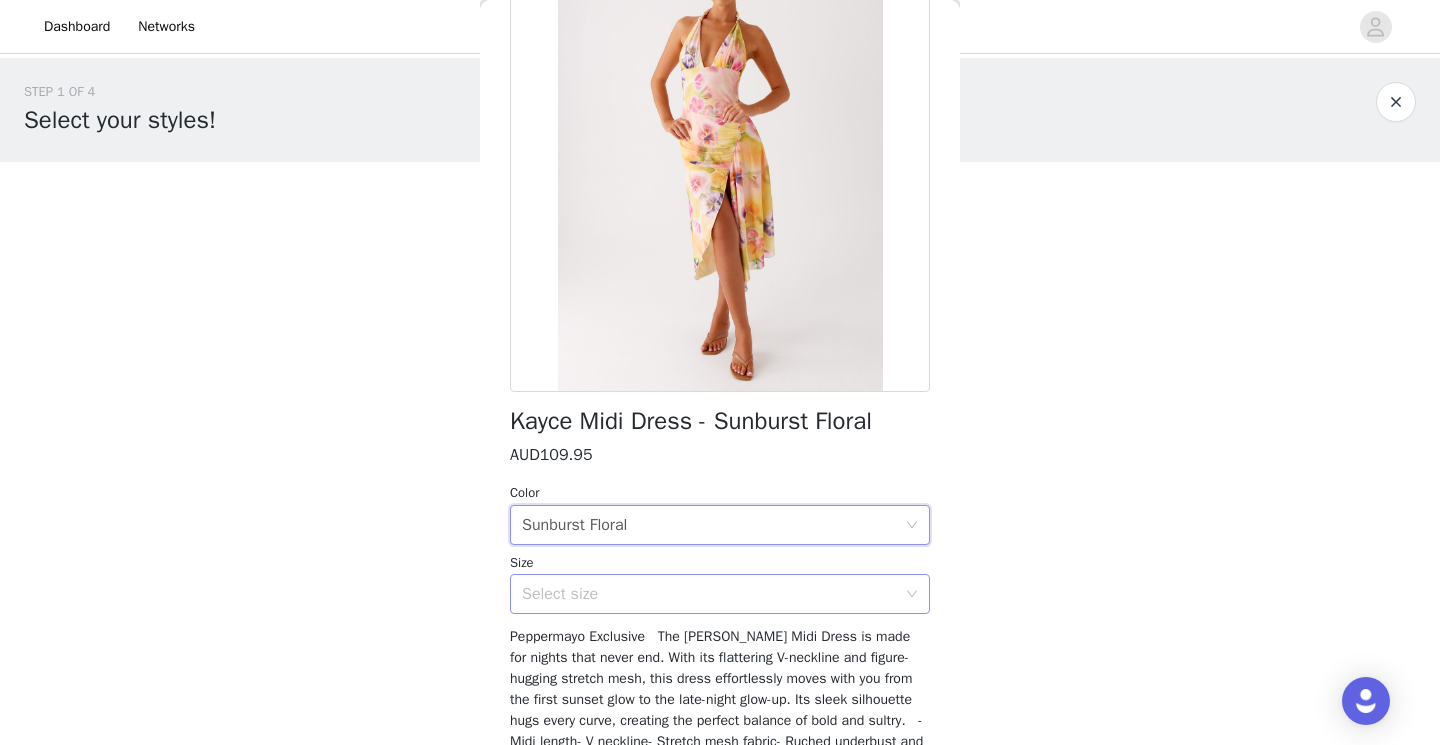 click on "Select size" at bounding box center [709, 594] 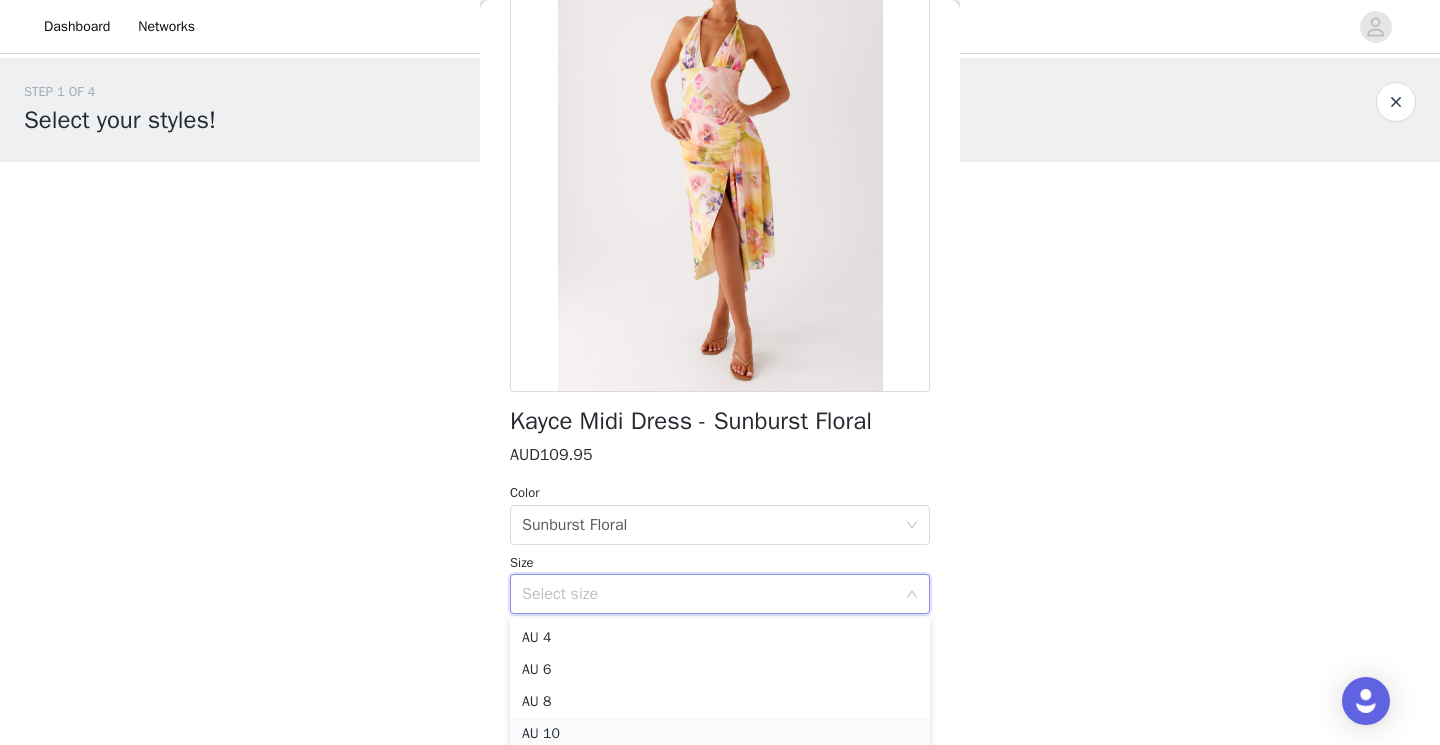 click on "AU 10" at bounding box center (720, 734) 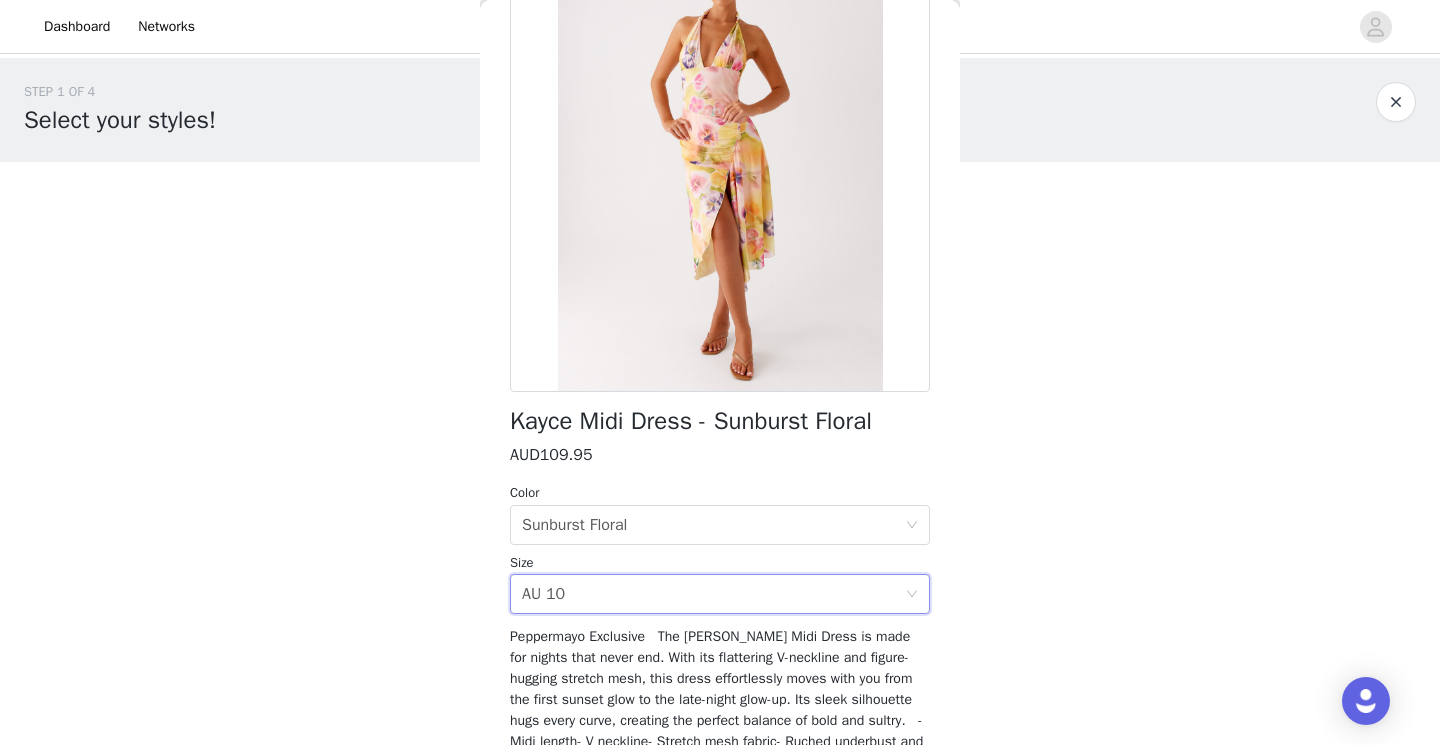 scroll, scrollTop: 396, scrollLeft: 0, axis: vertical 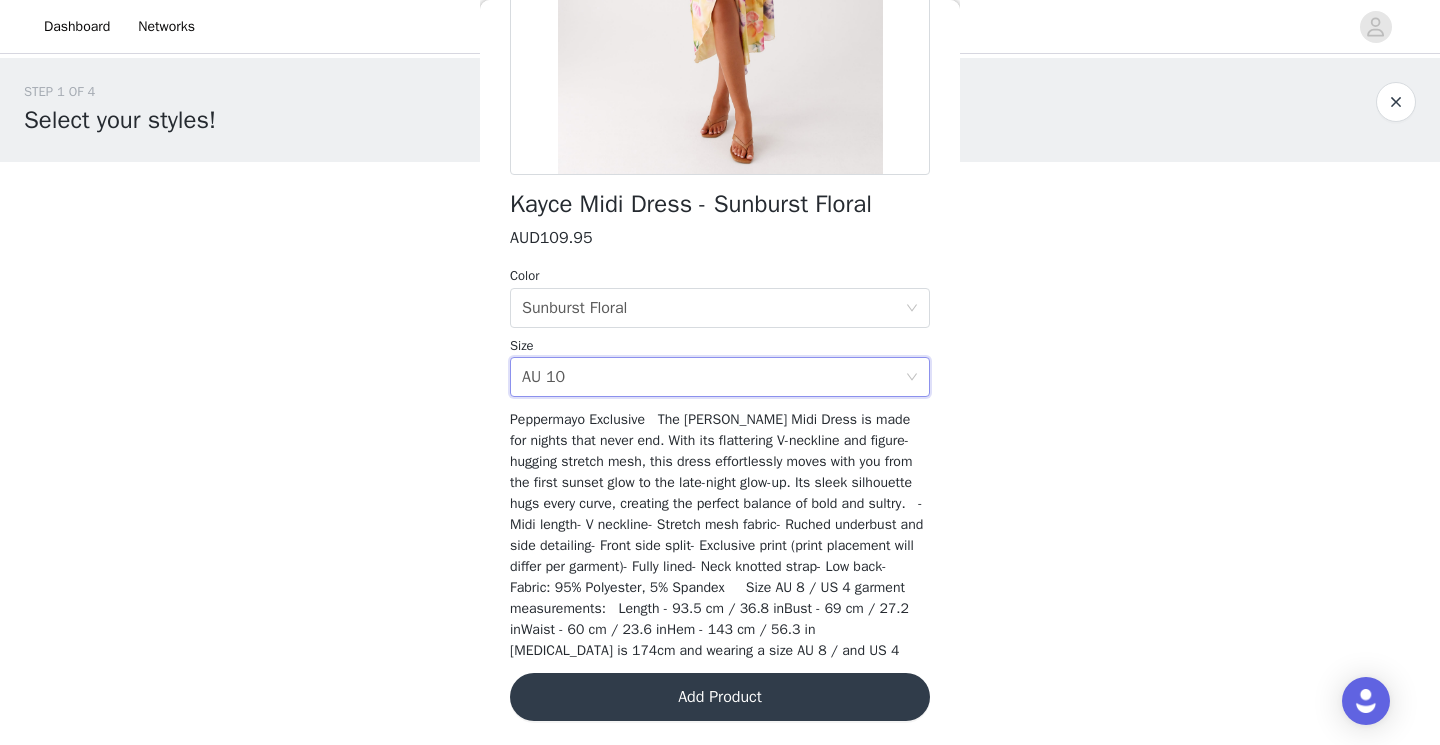 click on "Add Product" at bounding box center [720, 697] 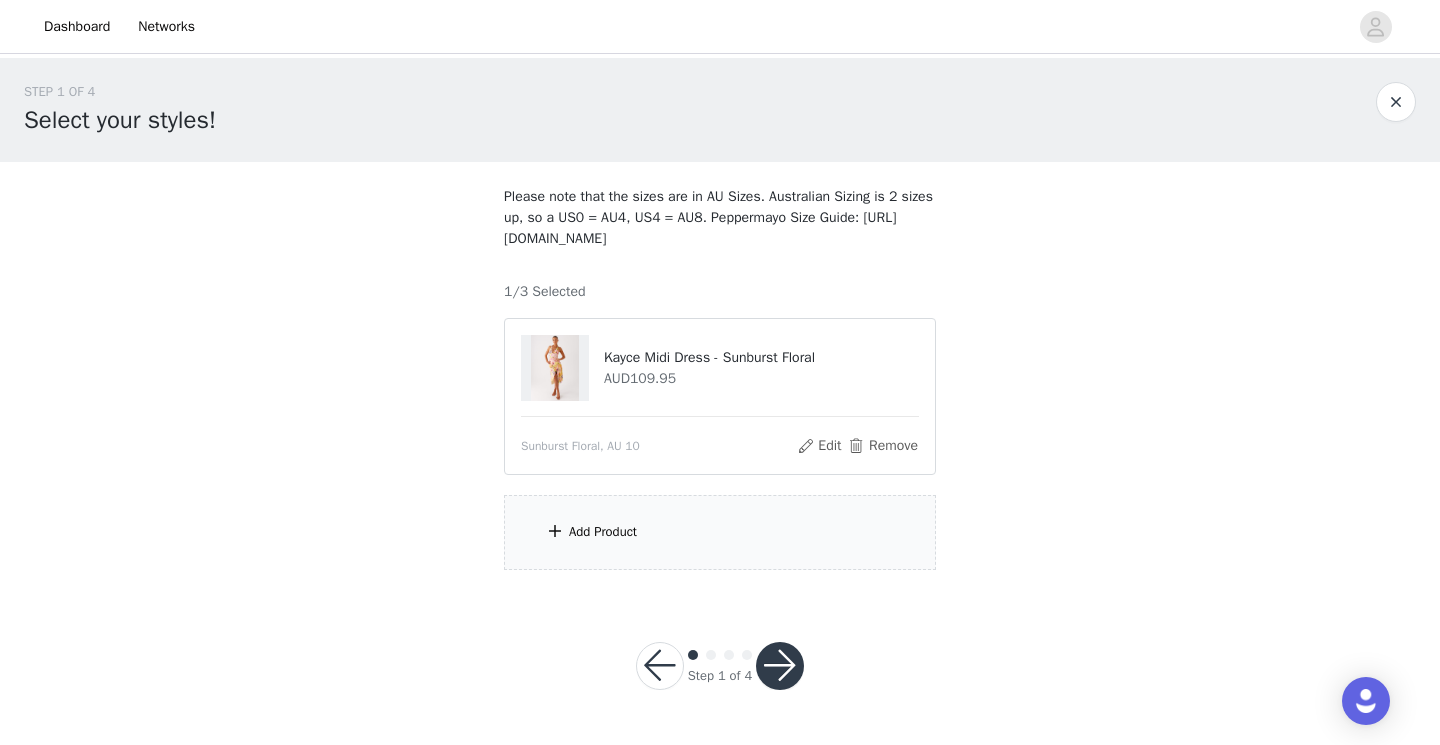 click on "Add Product" at bounding box center (603, 532) 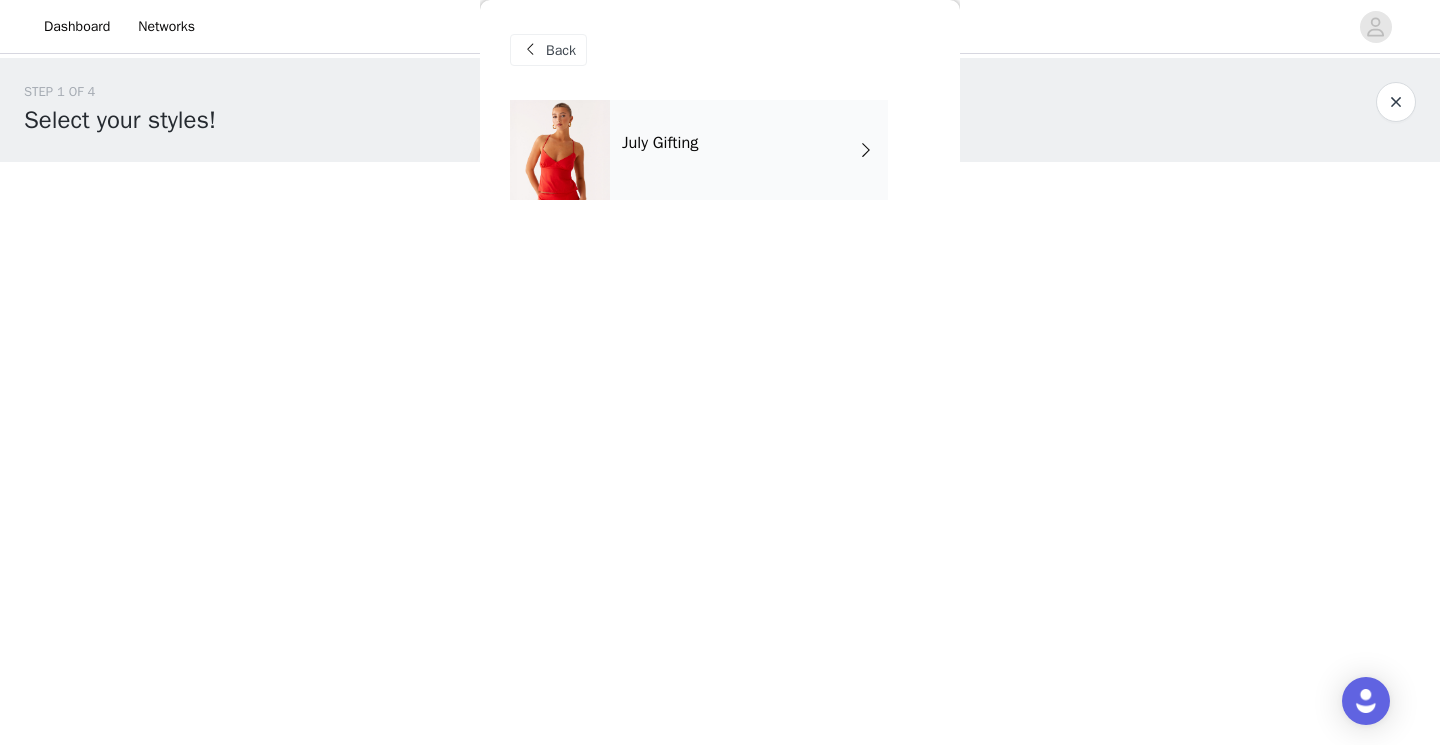 click on "July Gifting" at bounding box center (749, 150) 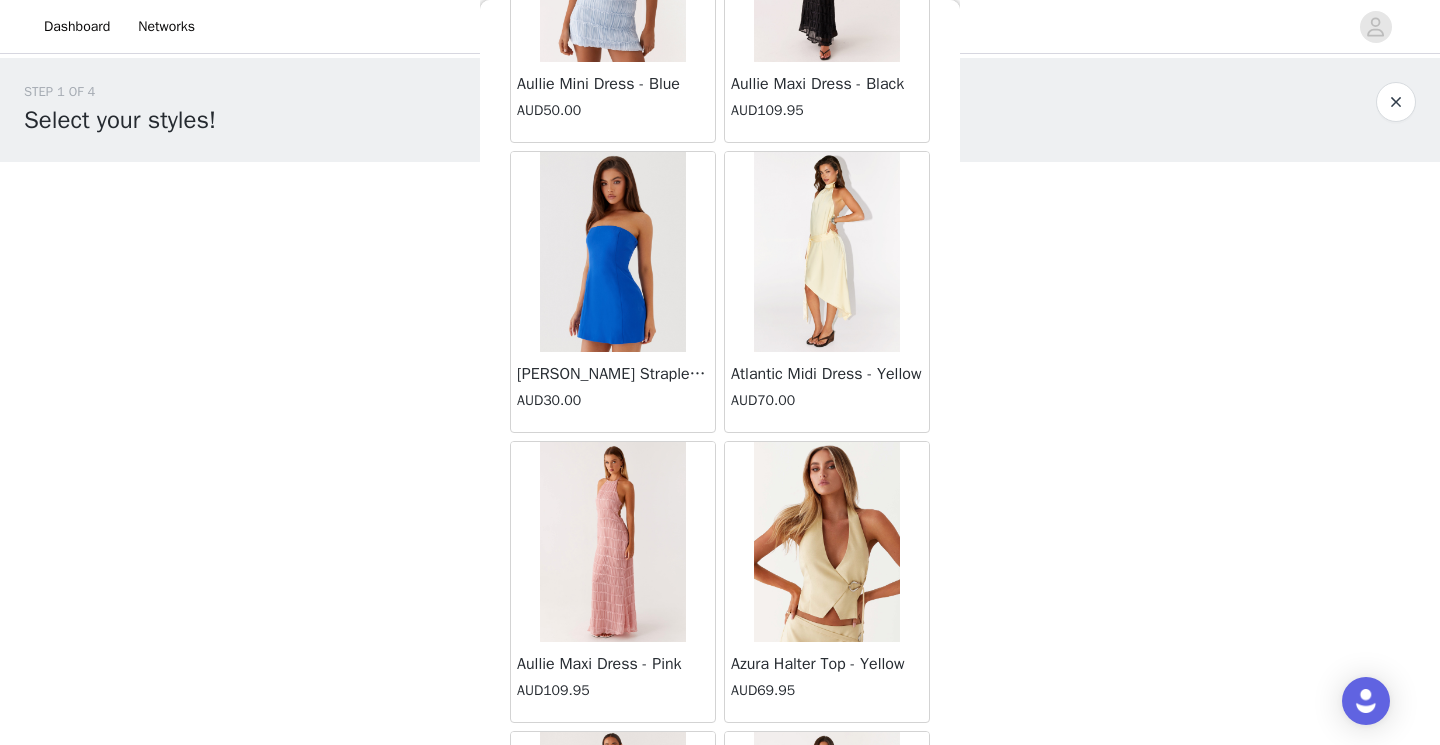 scroll, scrollTop: 2315, scrollLeft: 0, axis: vertical 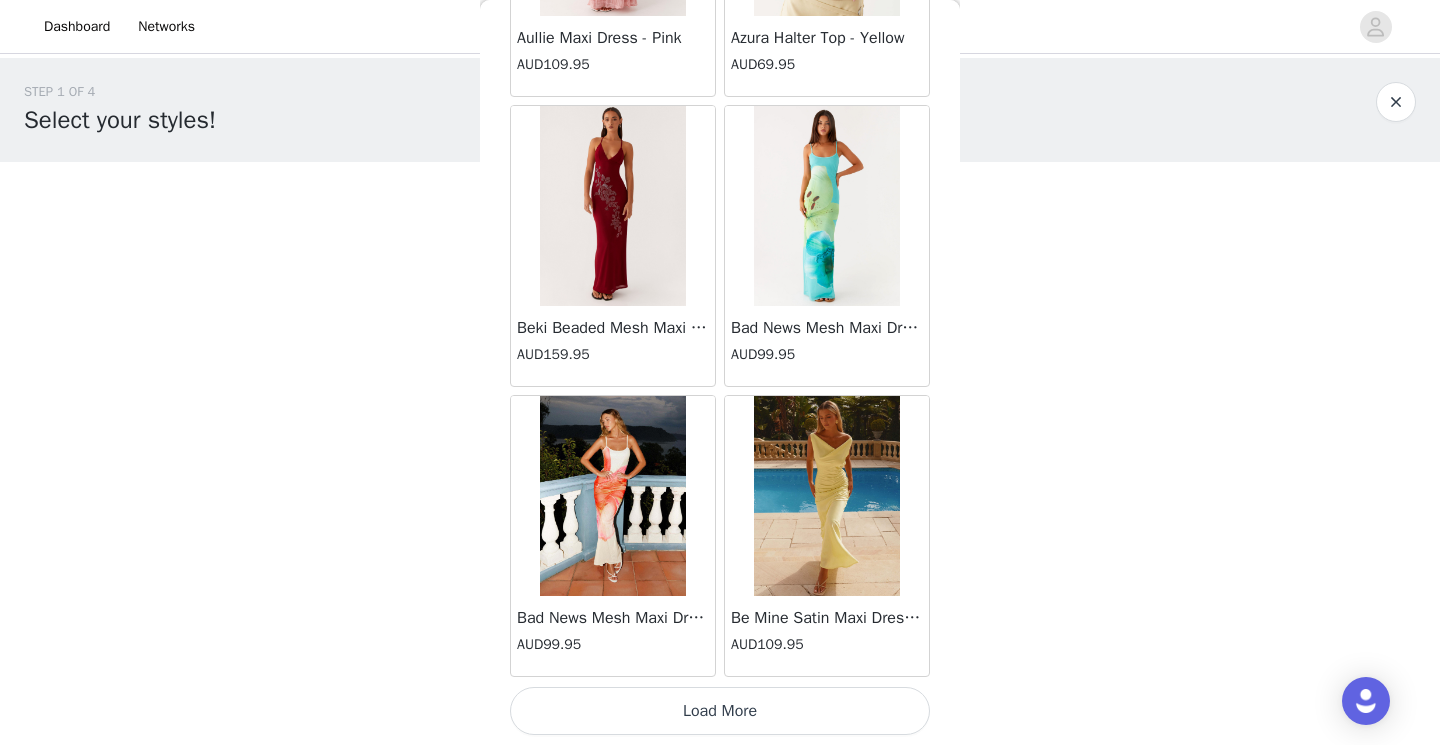 click on "Load More" at bounding box center (720, 711) 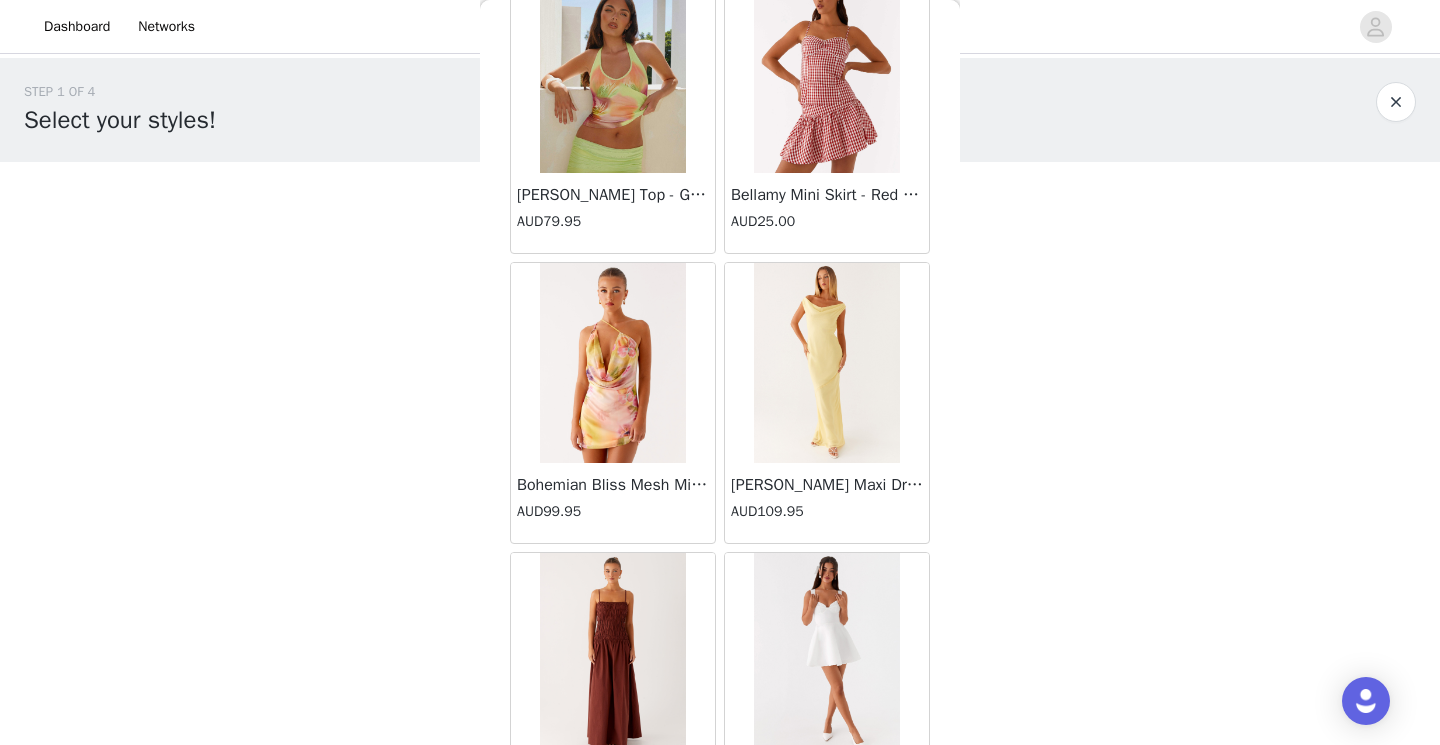 scroll, scrollTop: 5215, scrollLeft: 0, axis: vertical 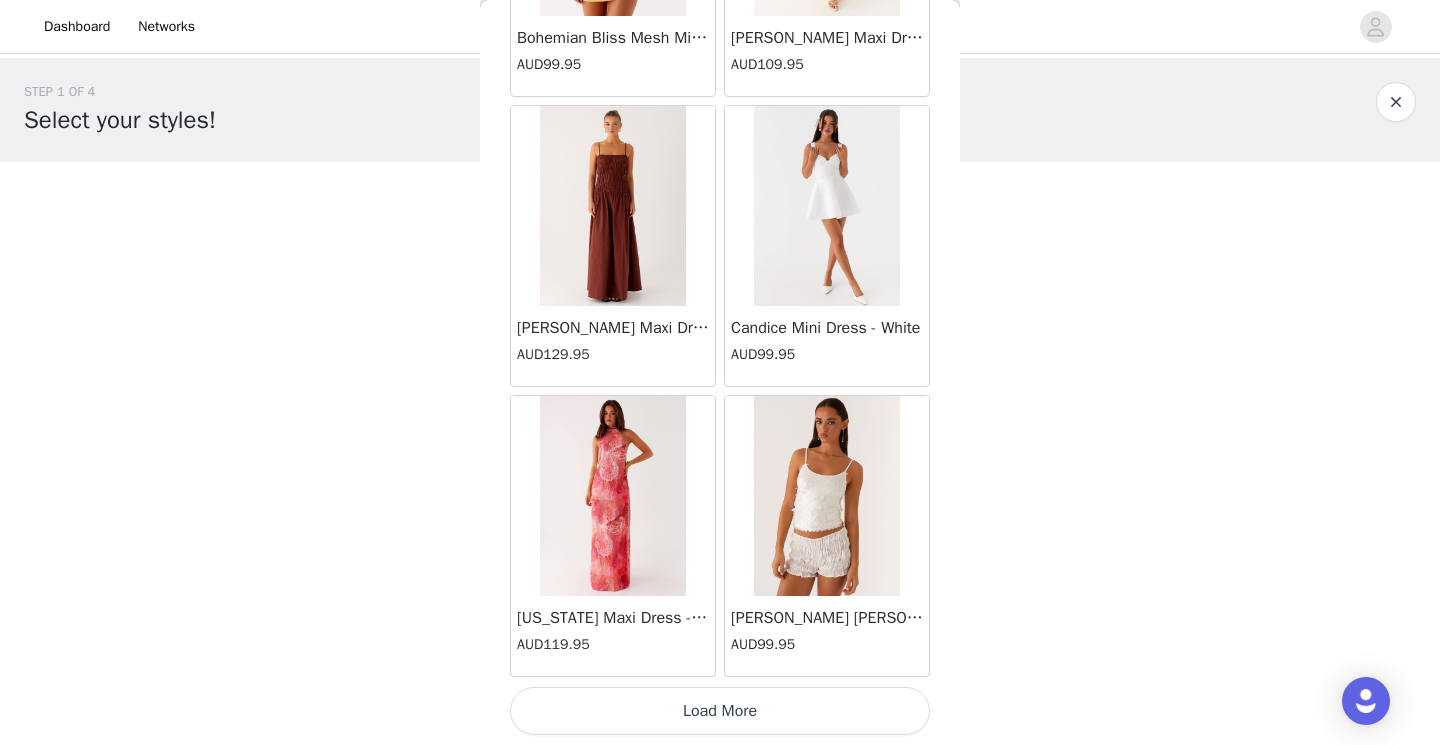 click on "Load More" at bounding box center [720, 711] 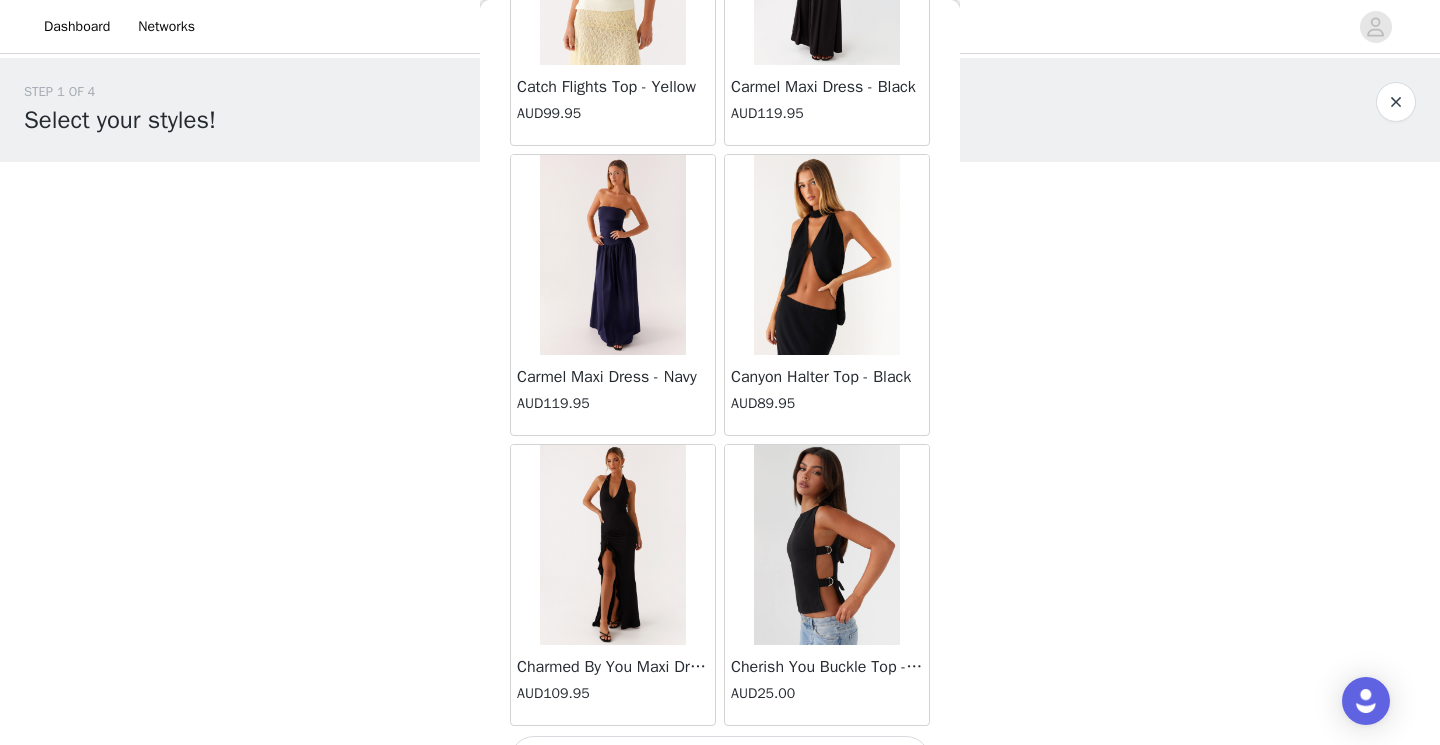 scroll, scrollTop: 8115, scrollLeft: 0, axis: vertical 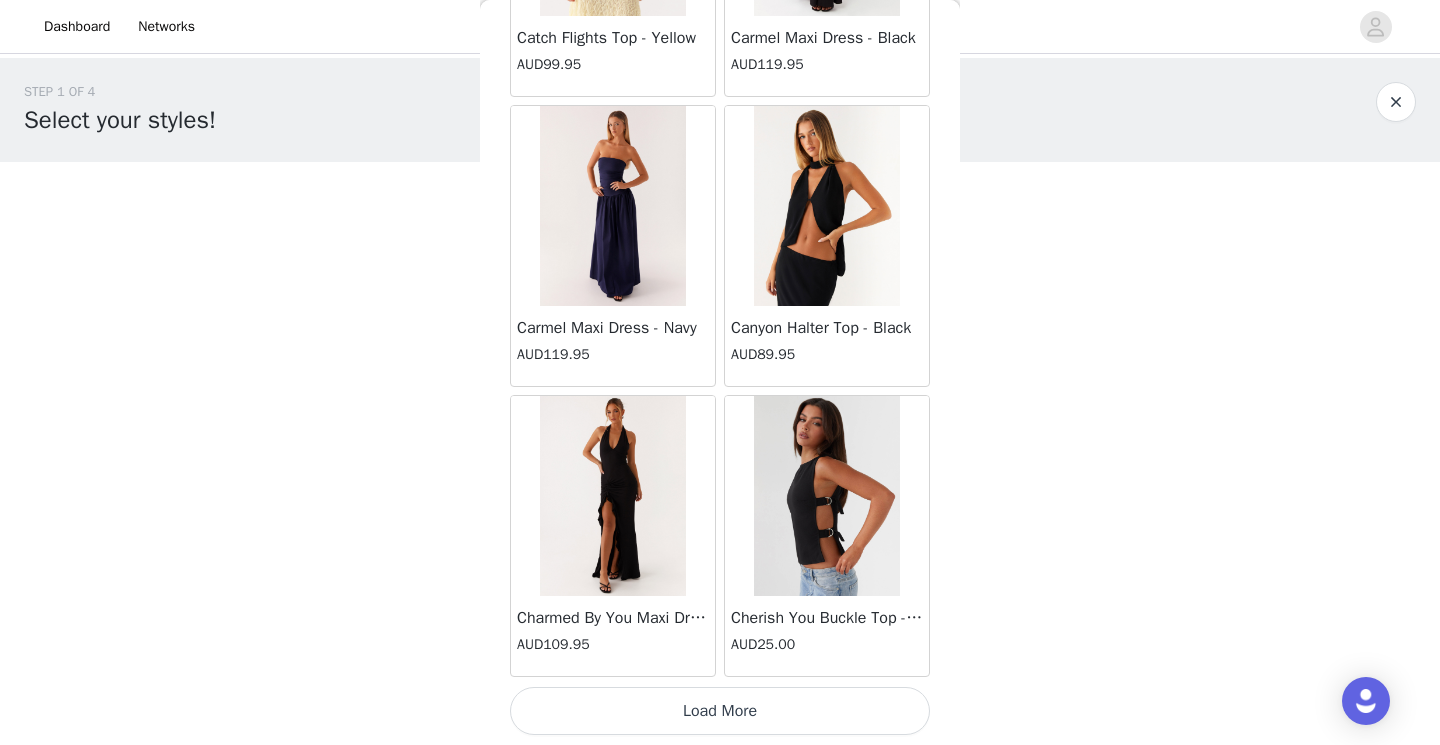 click on "Load More" at bounding box center [720, 711] 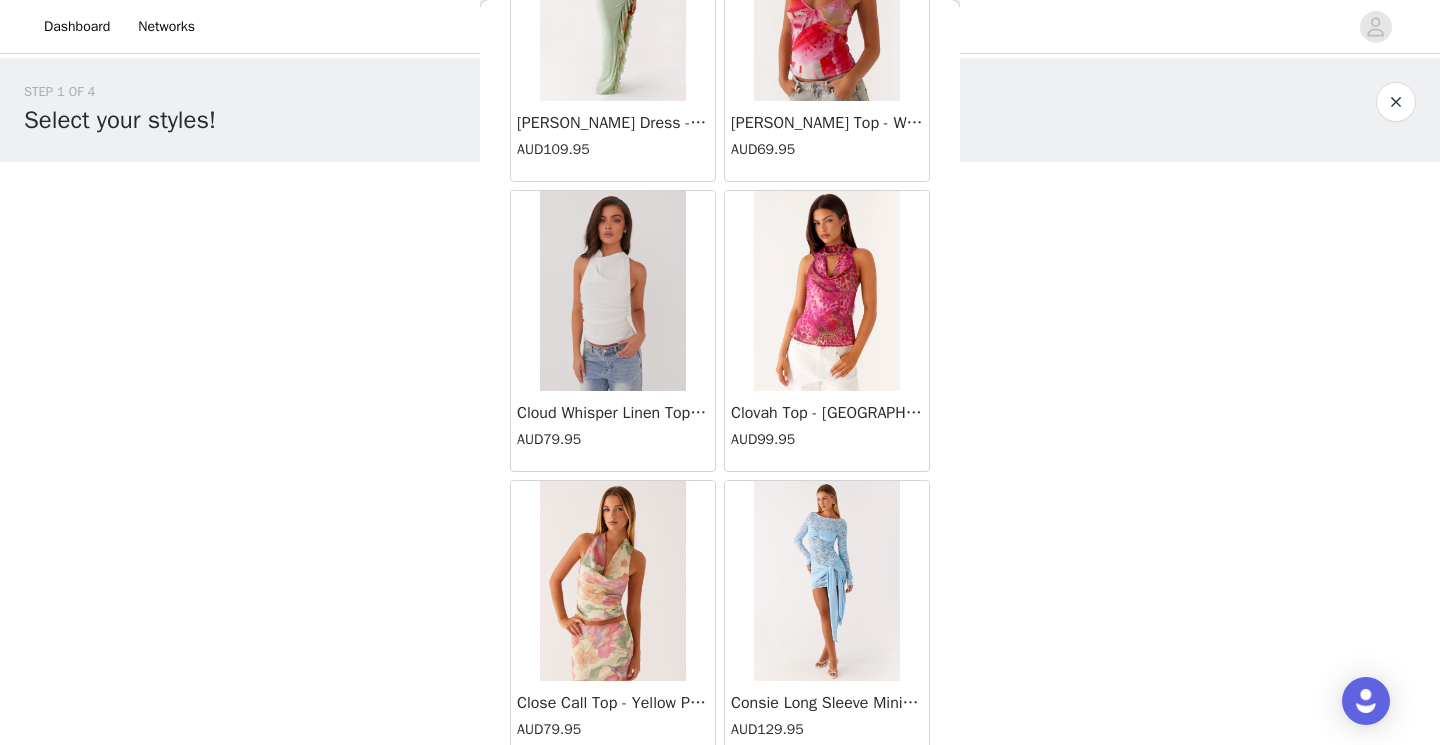 scroll, scrollTop: 11015, scrollLeft: 0, axis: vertical 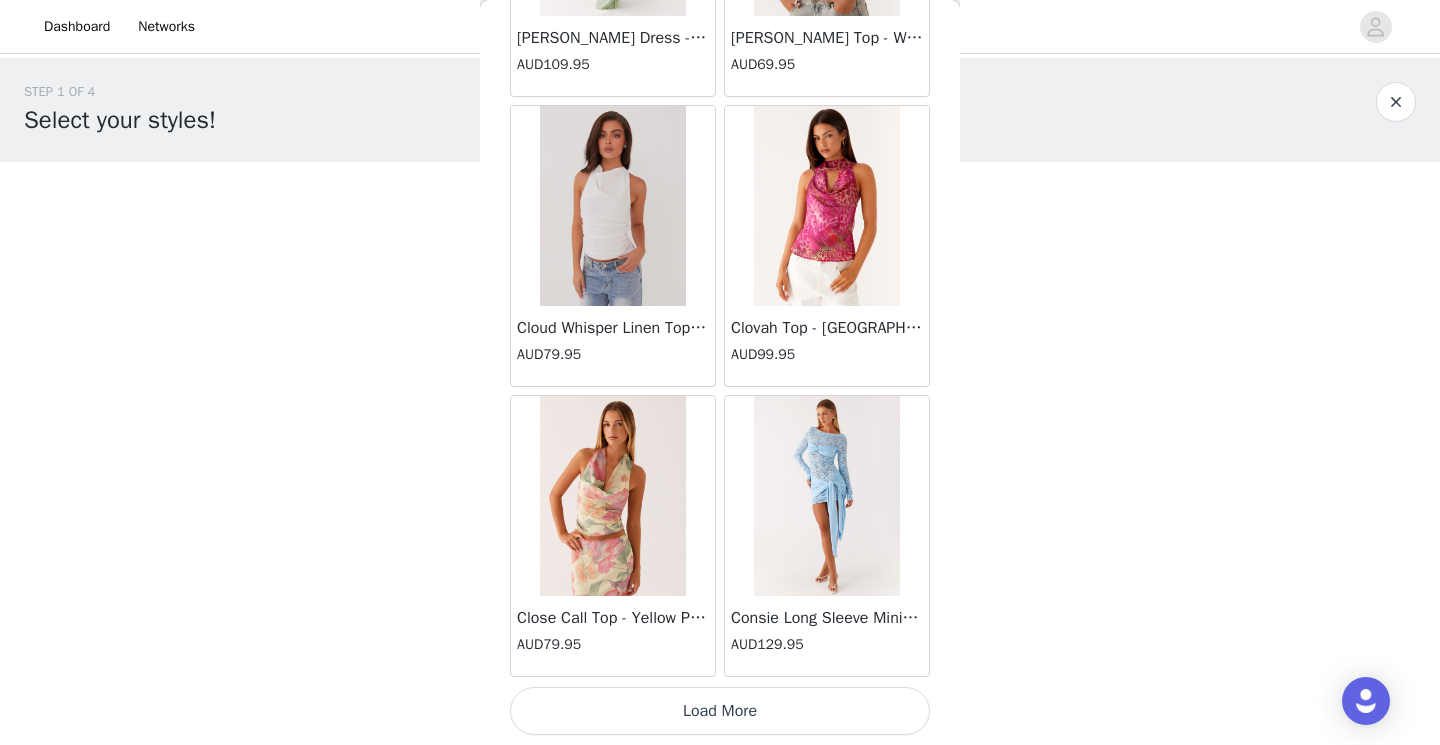 click at bounding box center (826, 206) 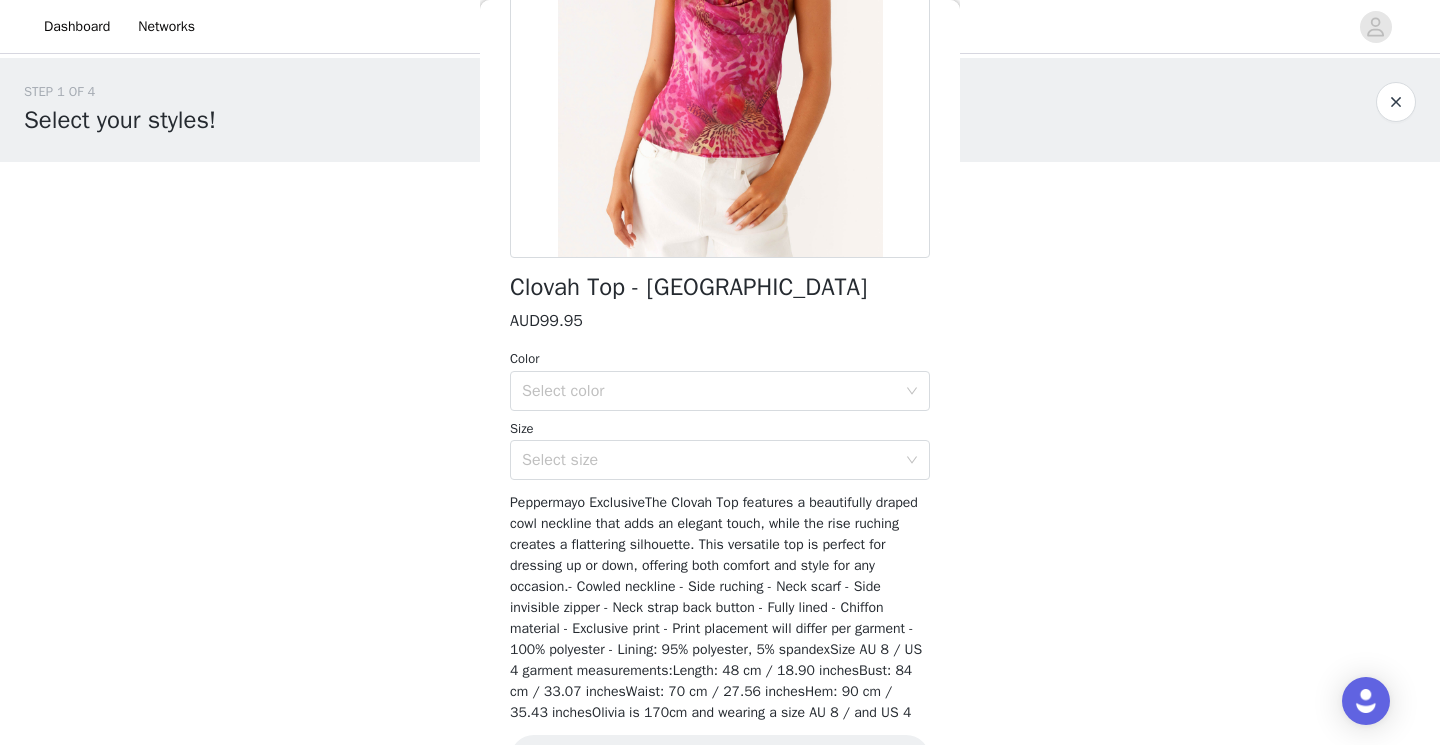 scroll, scrollTop: 323, scrollLeft: 0, axis: vertical 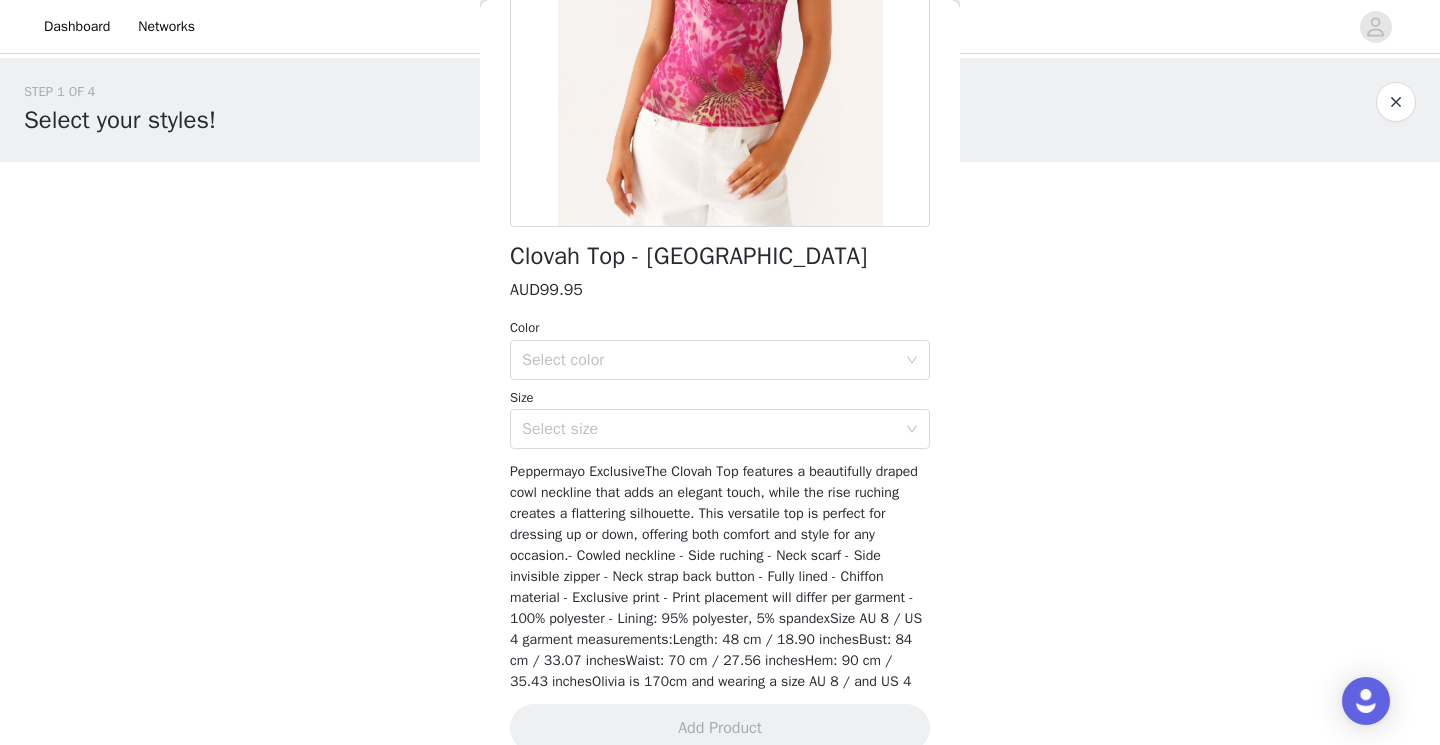 click on "Color" at bounding box center [720, 328] 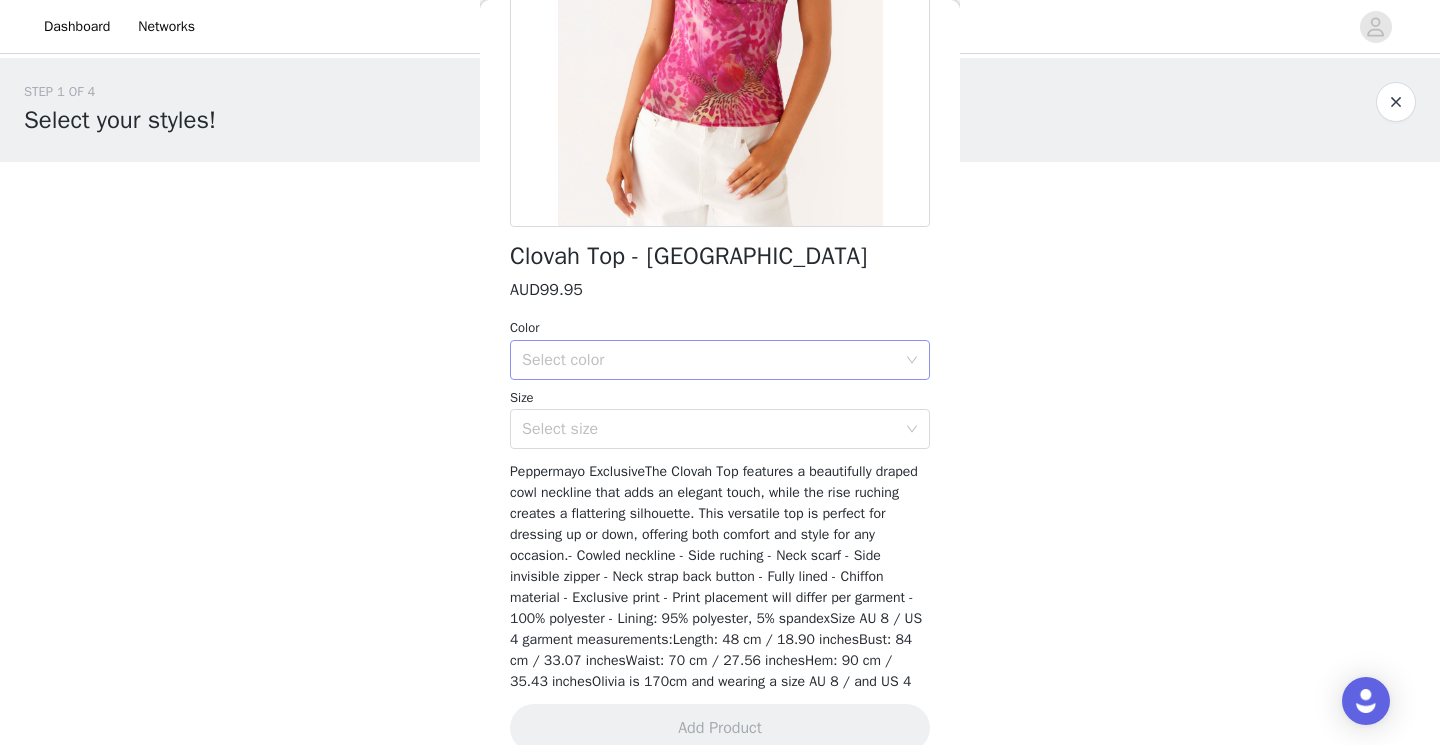 click on "Select color" at bounding box center [709, 360] 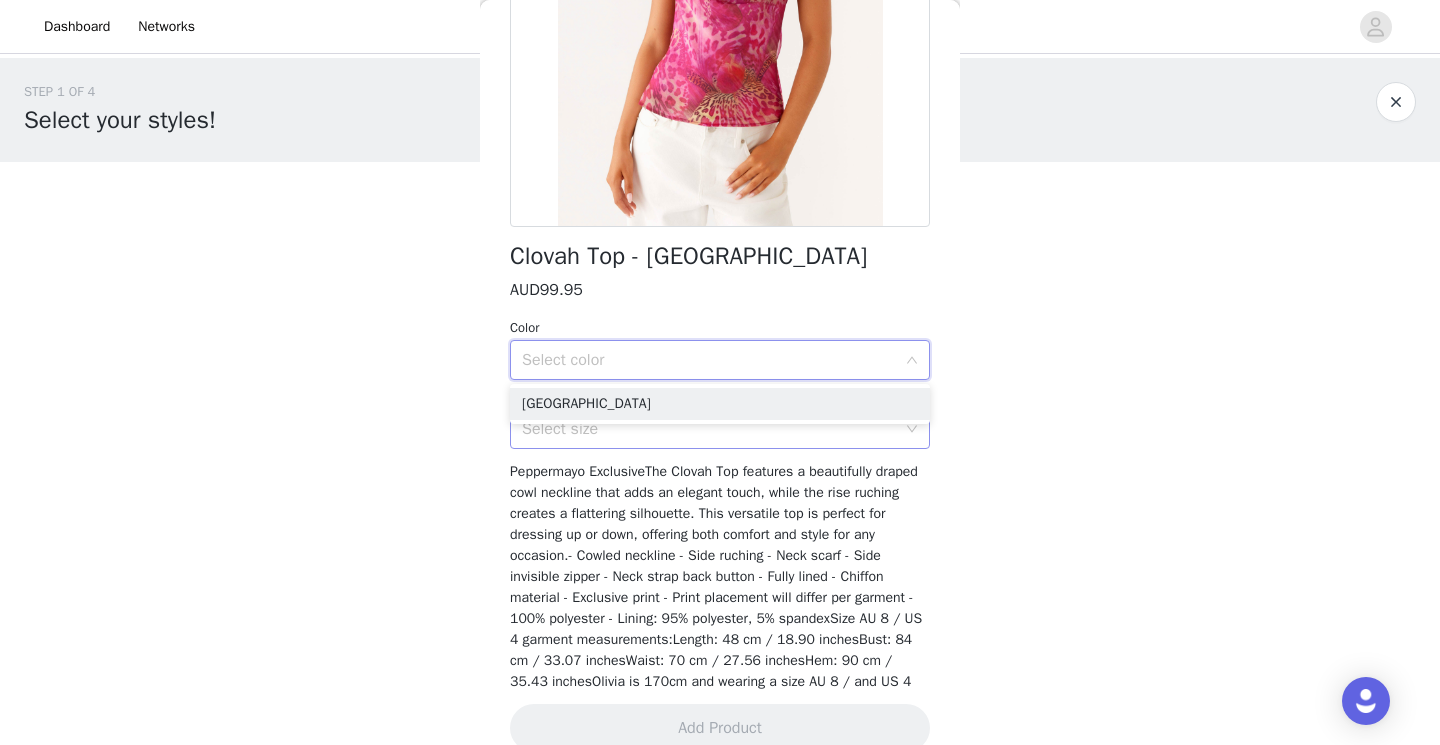 drag, startPoint x: 663, startPoint y: 407, endPoint x: 654, endPoint y: 427, distance: 21.931713 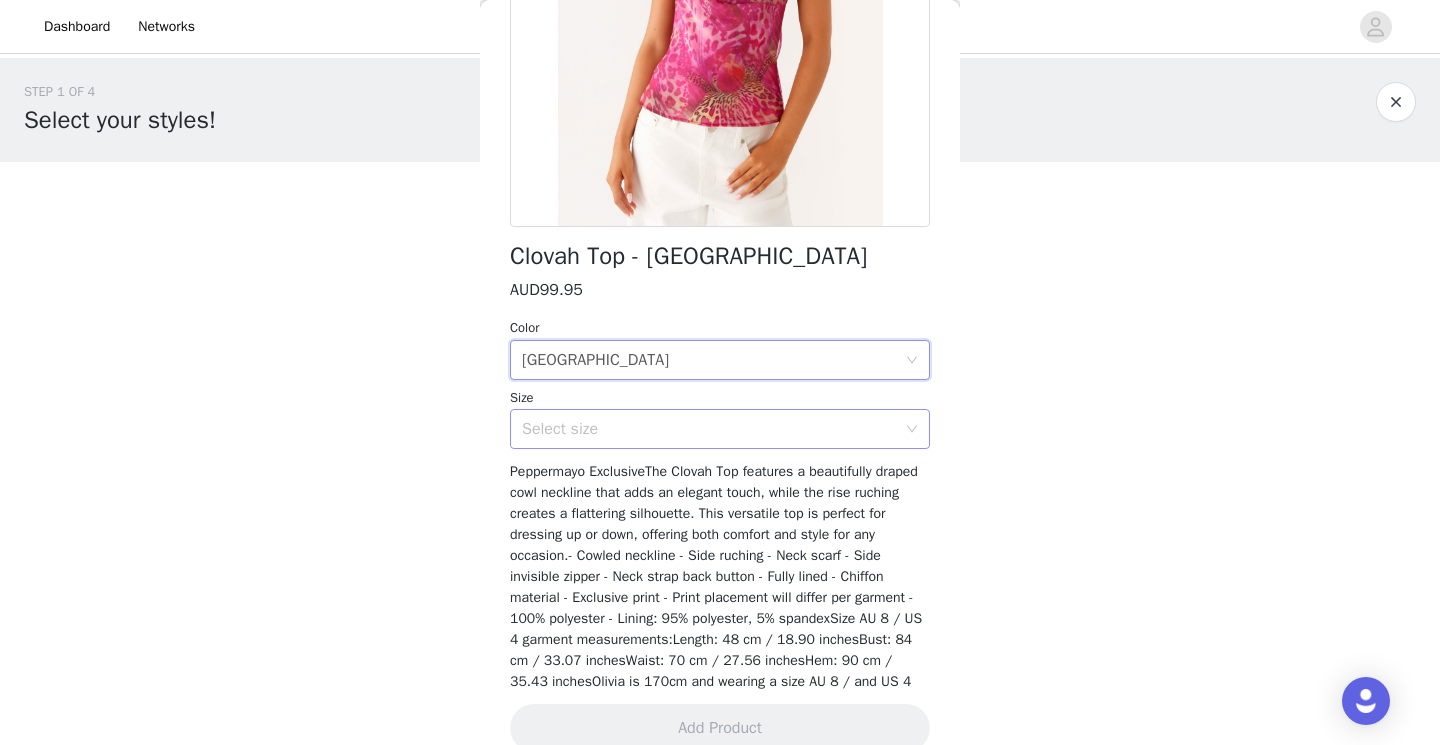 click on "Select size" at bounding box center (709, 429) 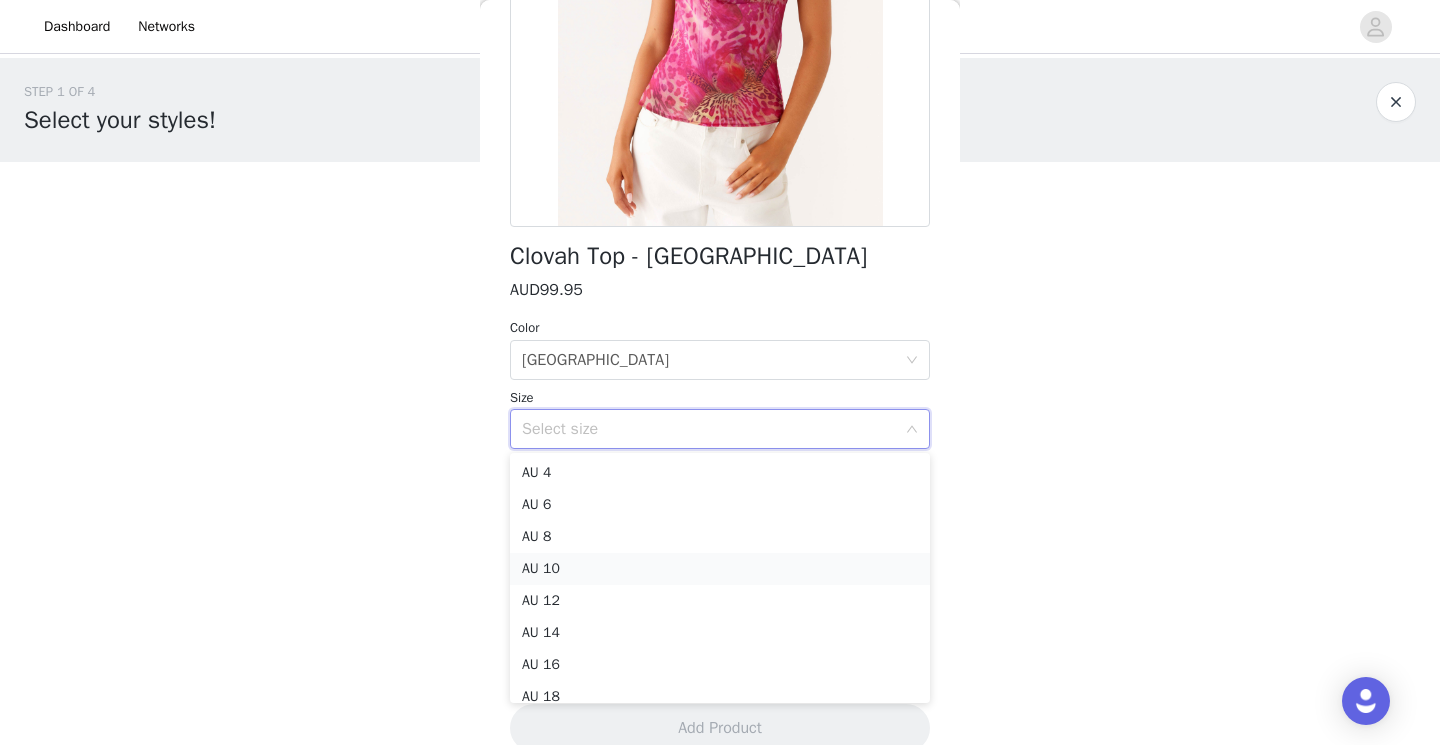 click on "AU 10" at bounding box center (720, 569) 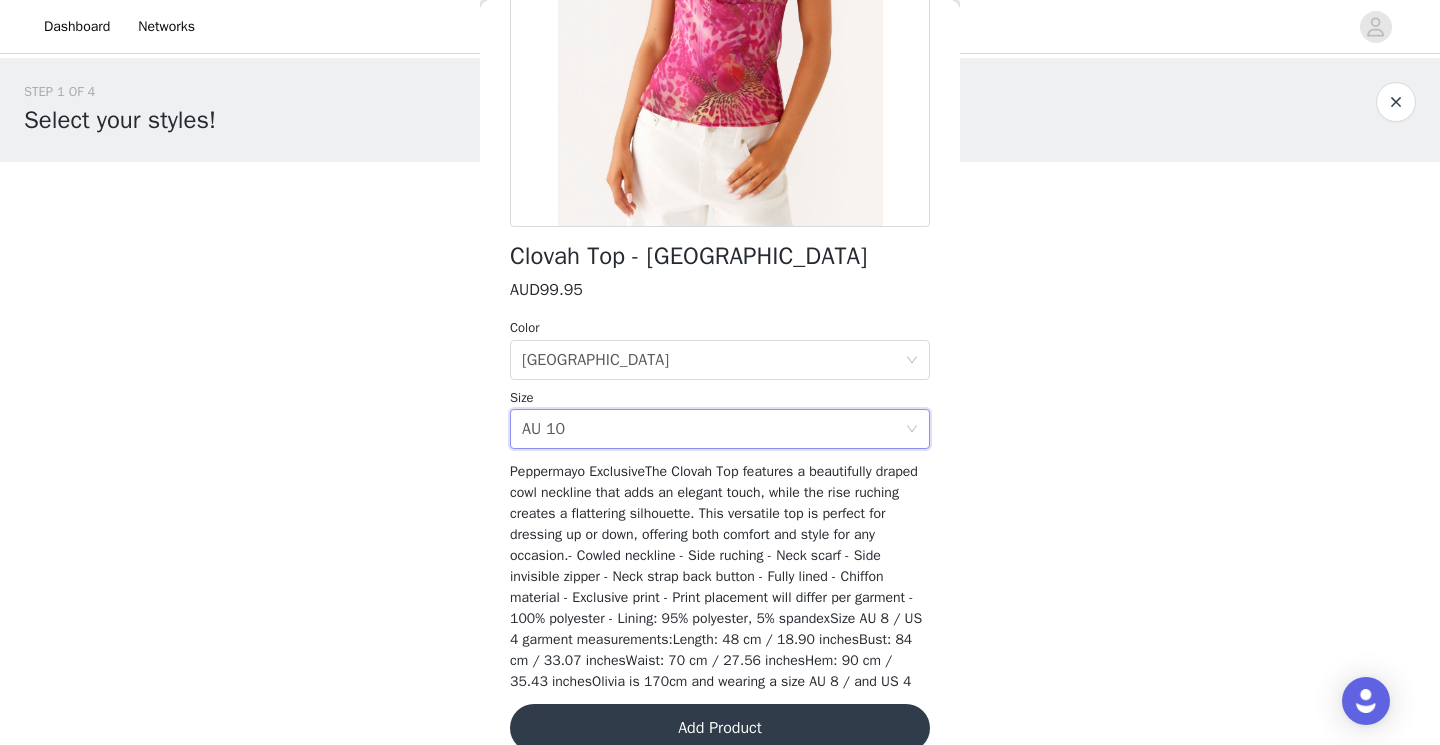 scroll, scrollTop: 375, scrollLeft: 0, axis: vertical 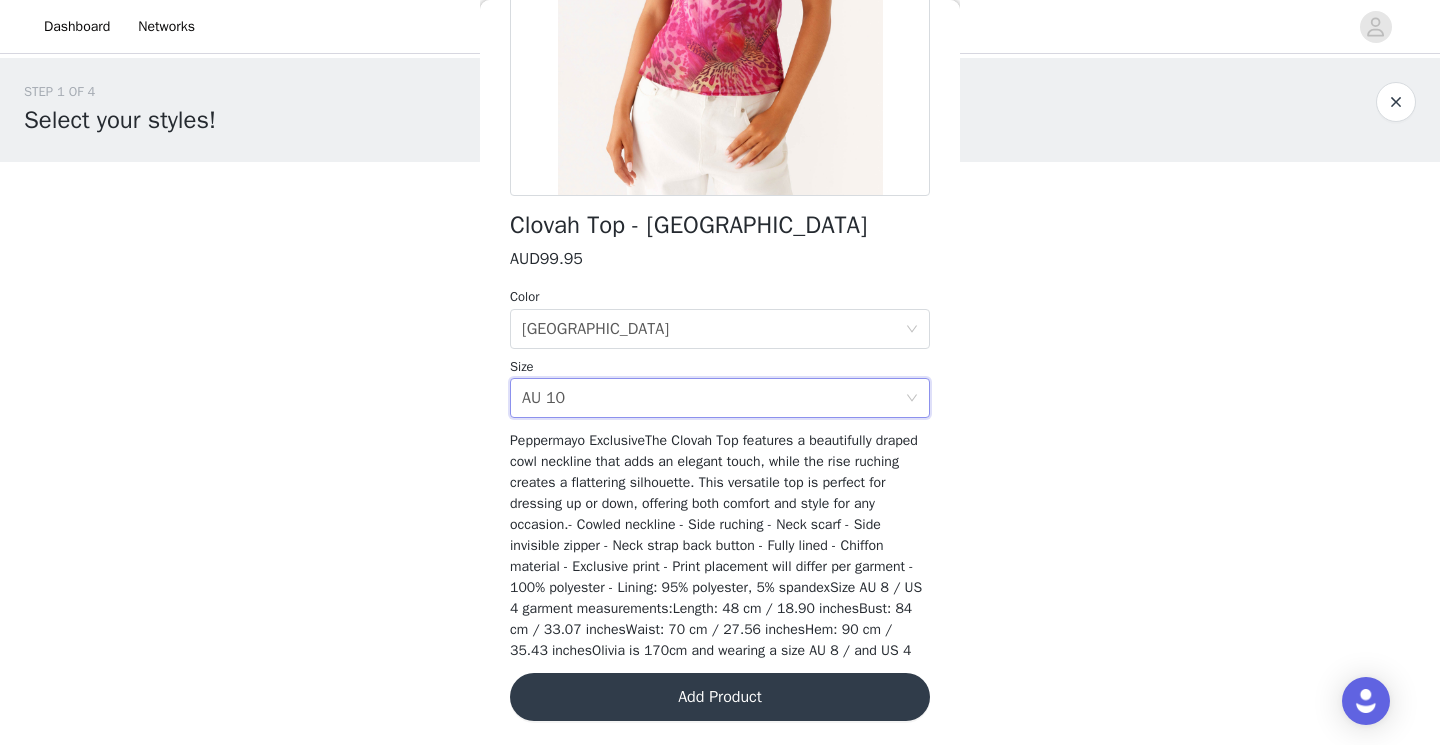 click on "Add Product" at bounding box center (720, 697) 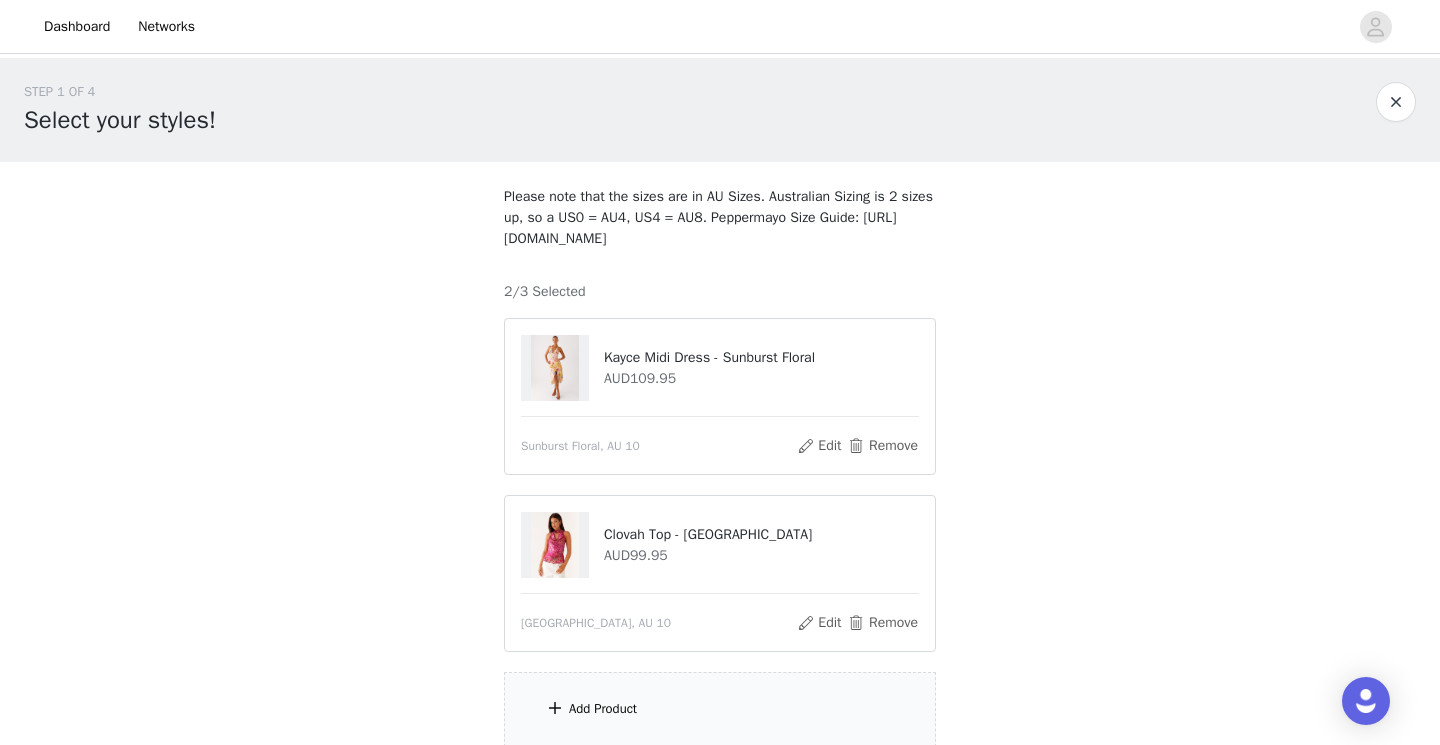scroll, scrollTop: 169, scrollLeft: 0, axis: vertical 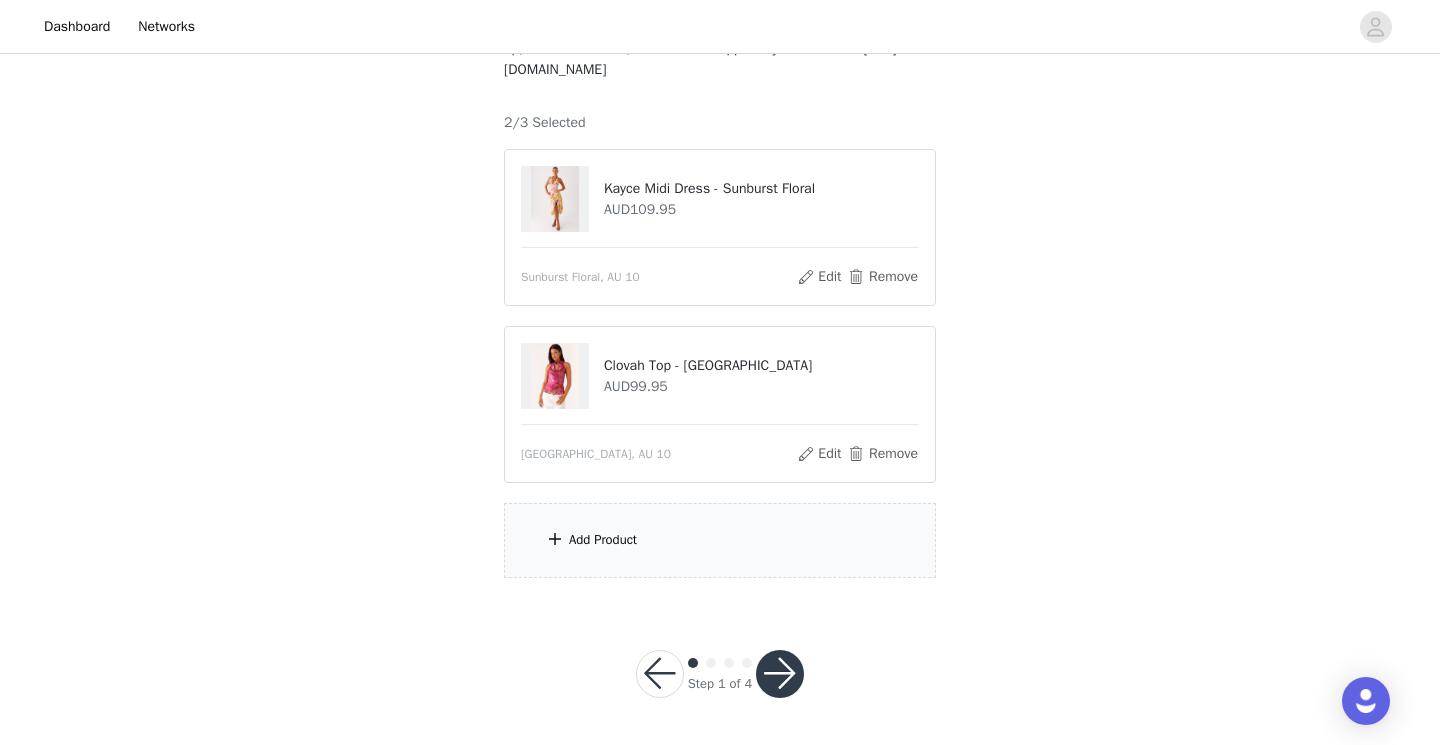 click on "Add Product" at bounding box center (603, 540) 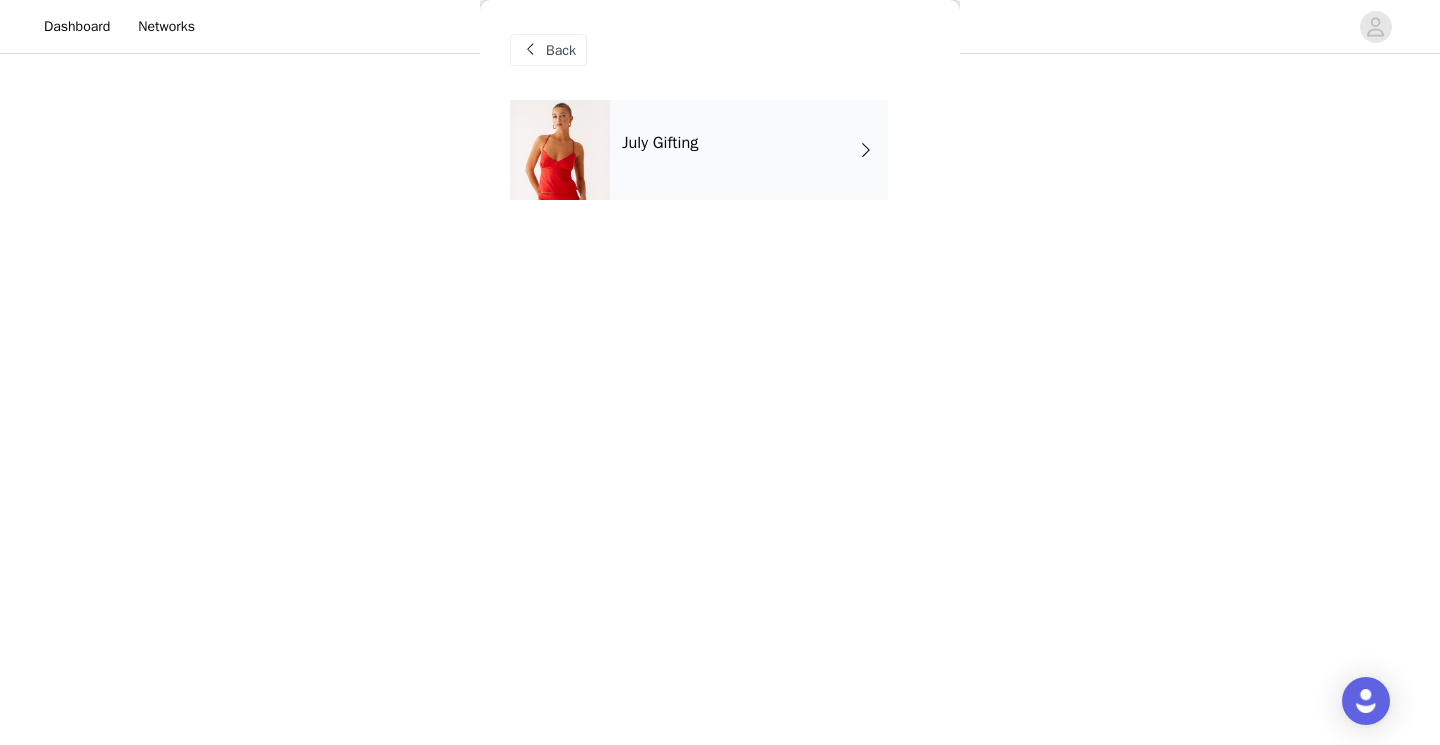 click on "Back" at bounding box center [720, 50] 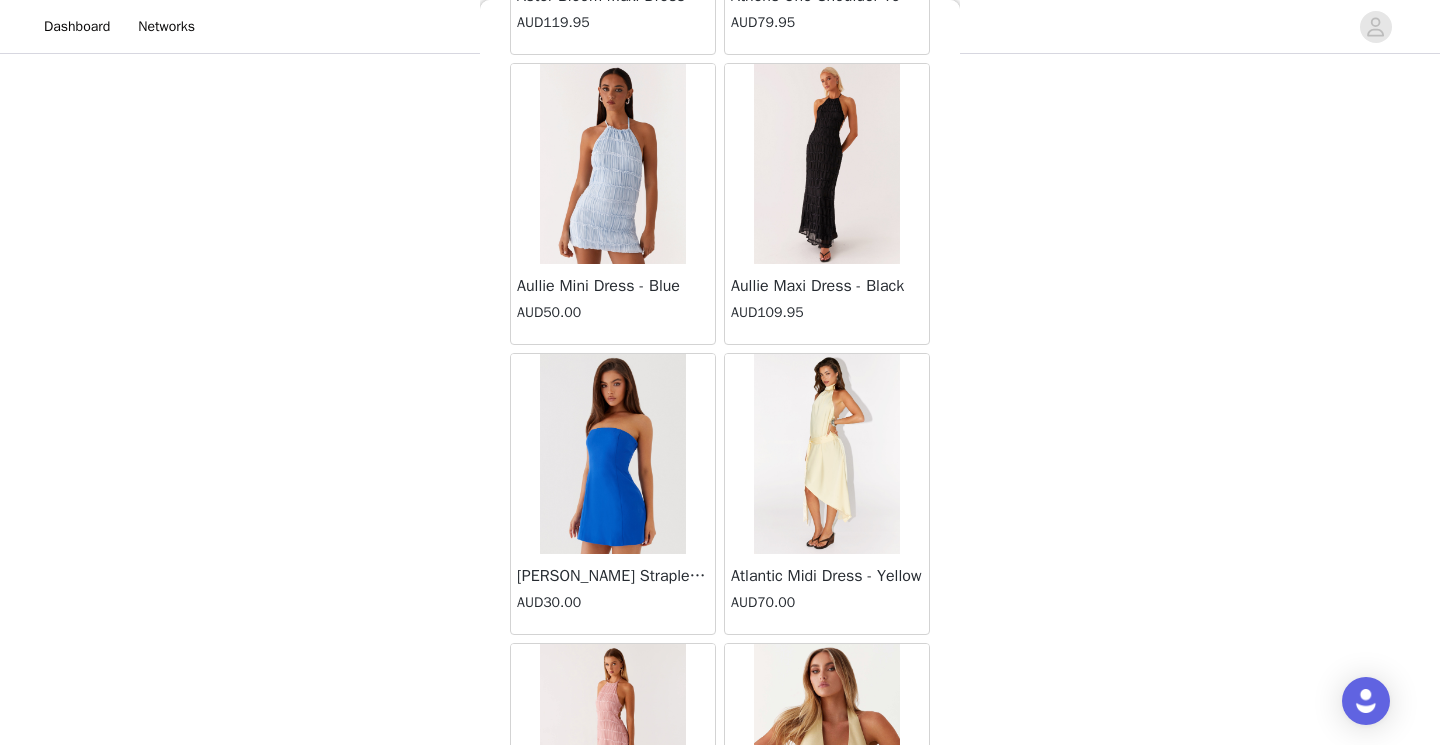 scroll, scrollTop: 2315, scrollLeft: 0, axis: vertical 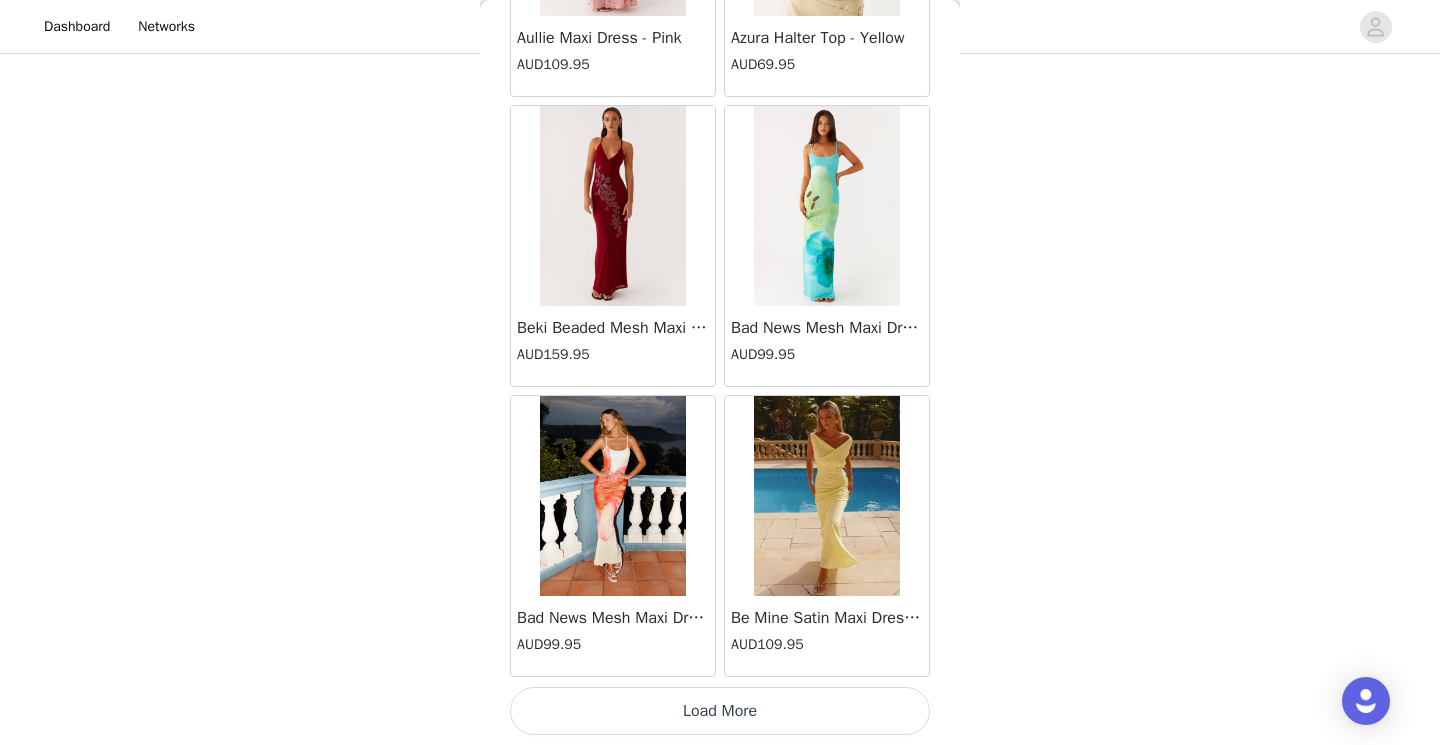 click on "Load More" at bounding box center [720, 711] 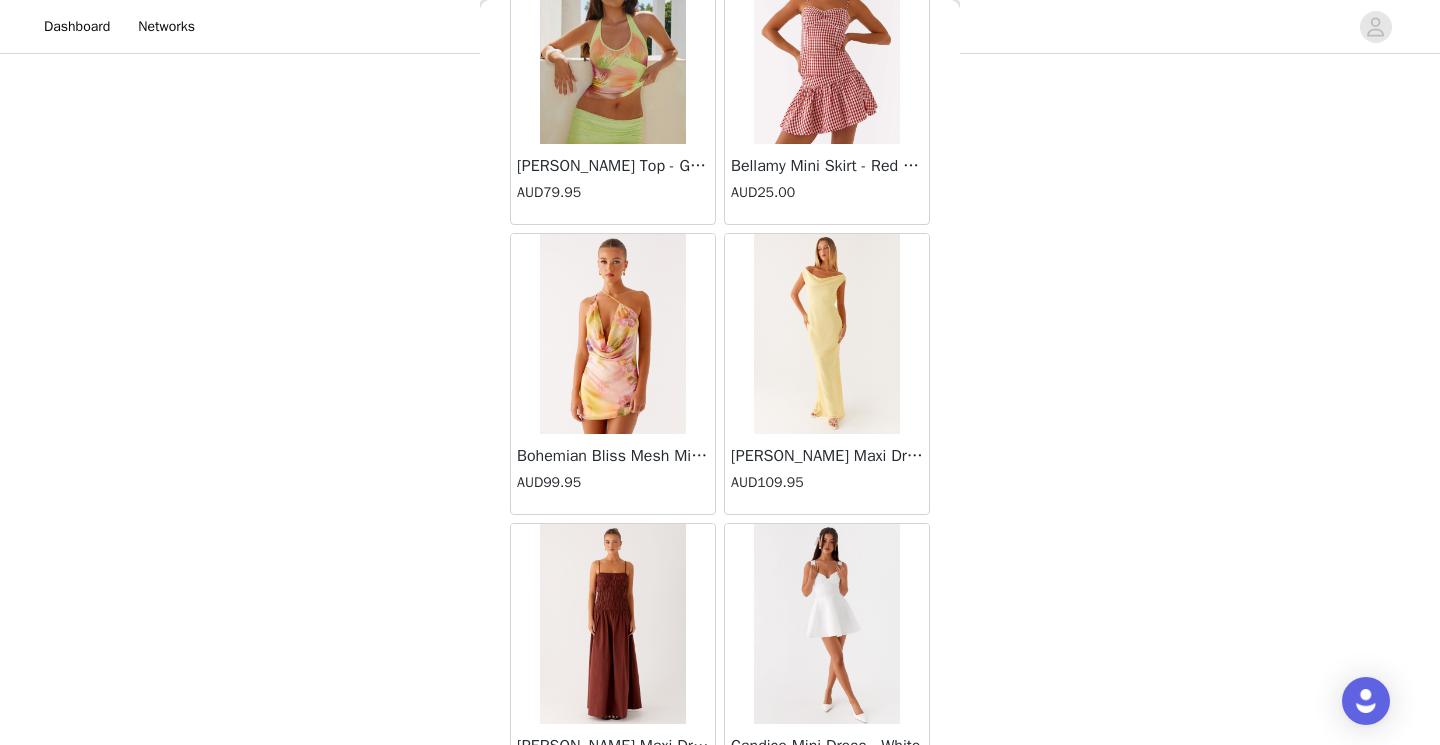 scroll, scrollTop: 5215, scrollLeft: 0, axis: vertical 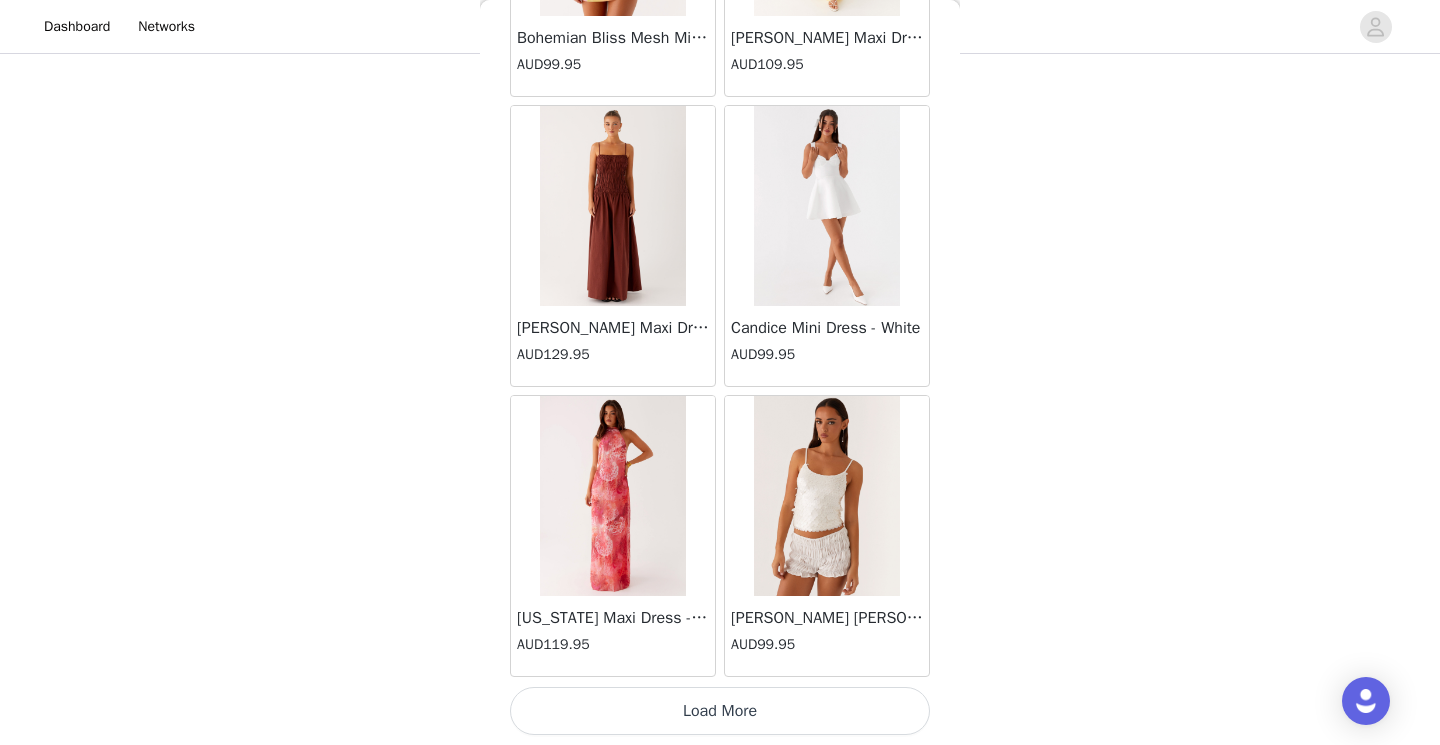 click on "Load More" at bounding box center [720, 711] 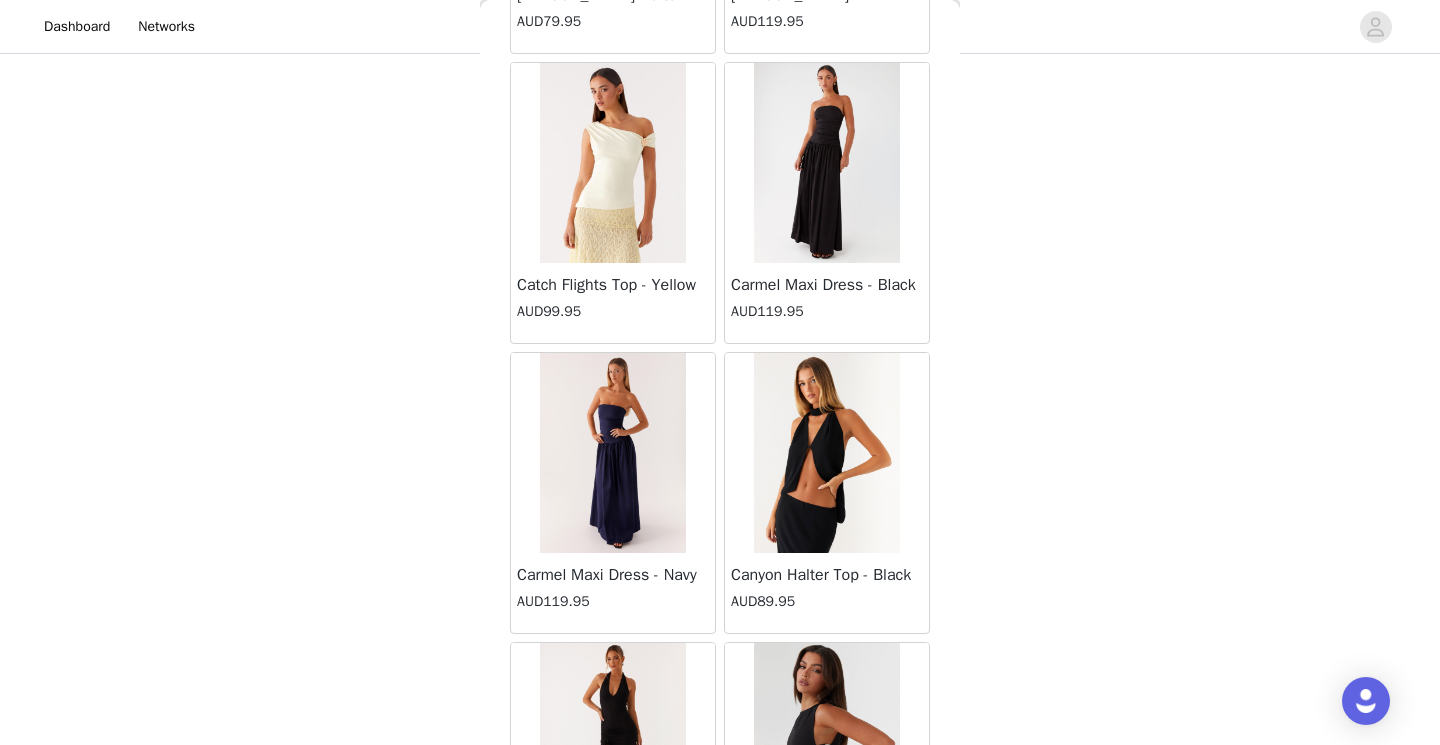scroll, scrollTop: 8115, scrollLeft: 0, axis: vertical 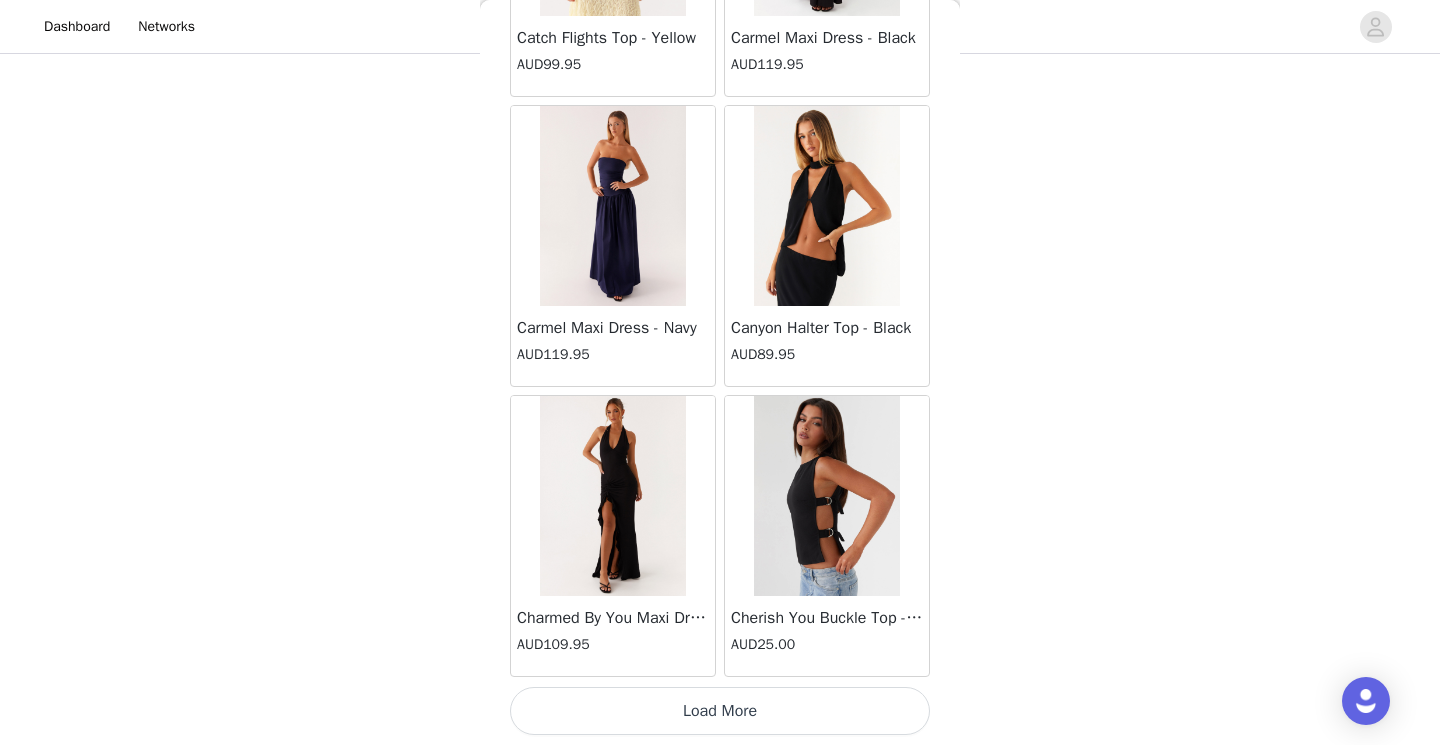 click on "Load More" at bounding box center [720, 711] 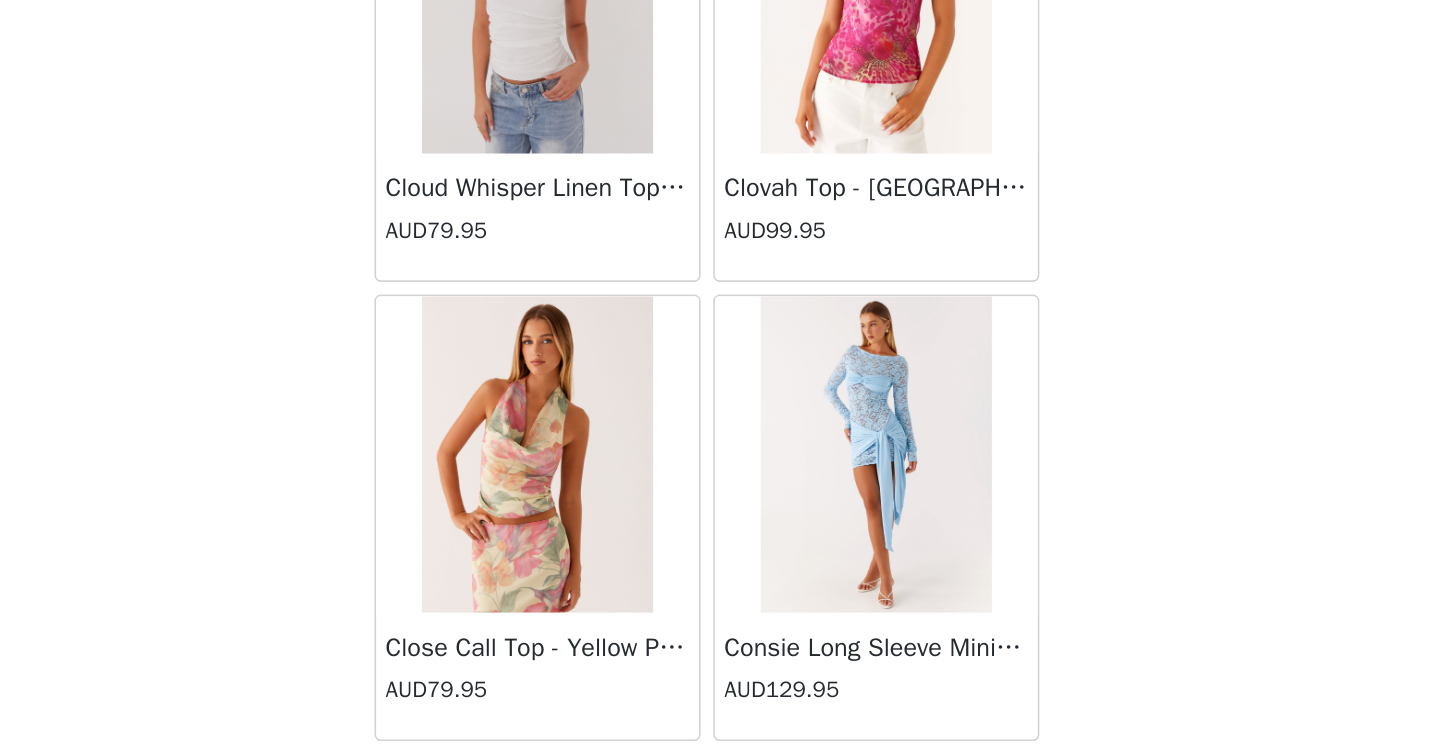scroll, scrollTop: 11015, scrollLeft: 0, axis: vertical 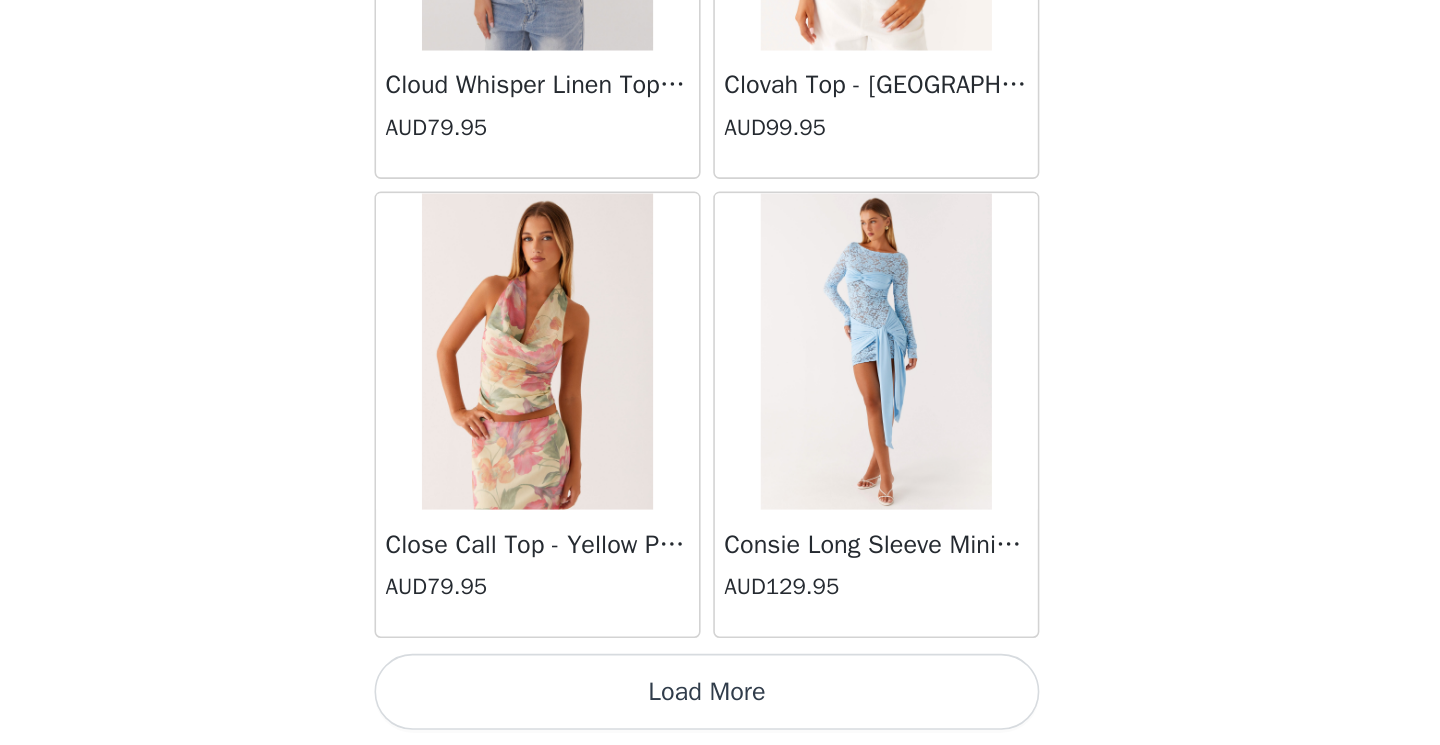 click on "Load More" at bounding box center (720, 711) 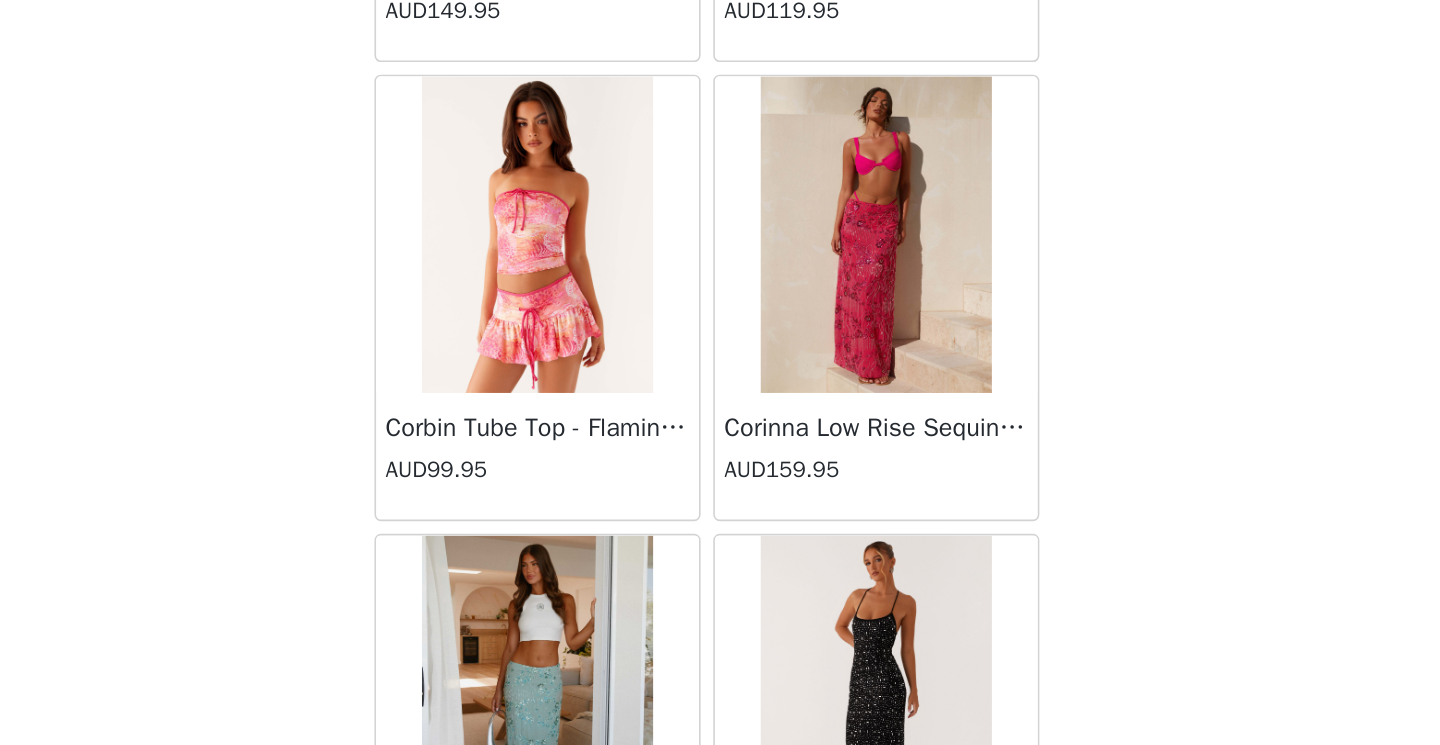 scroll, scrollTop: 11704, scrollLeft: 0, axis: vertical 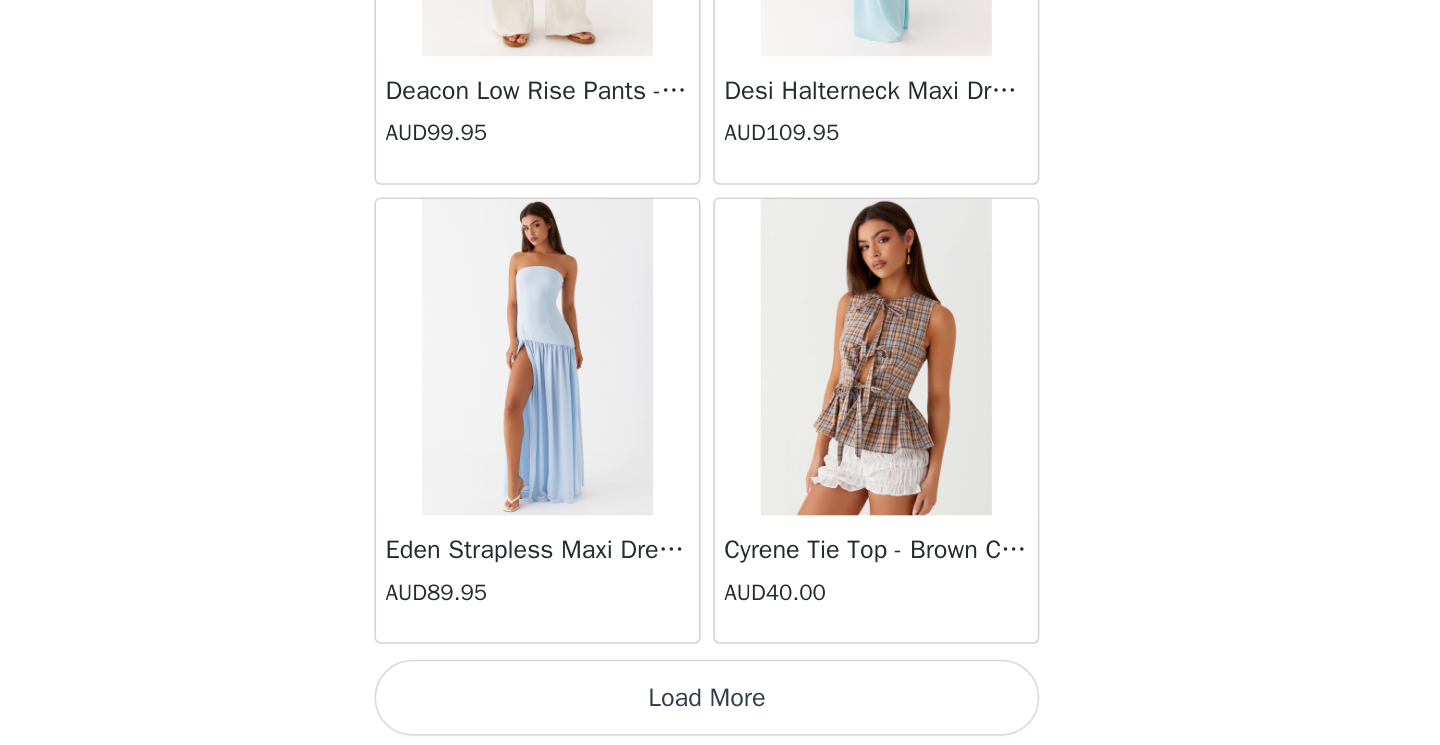 click on "Load More" at bounding box center (720, 715) 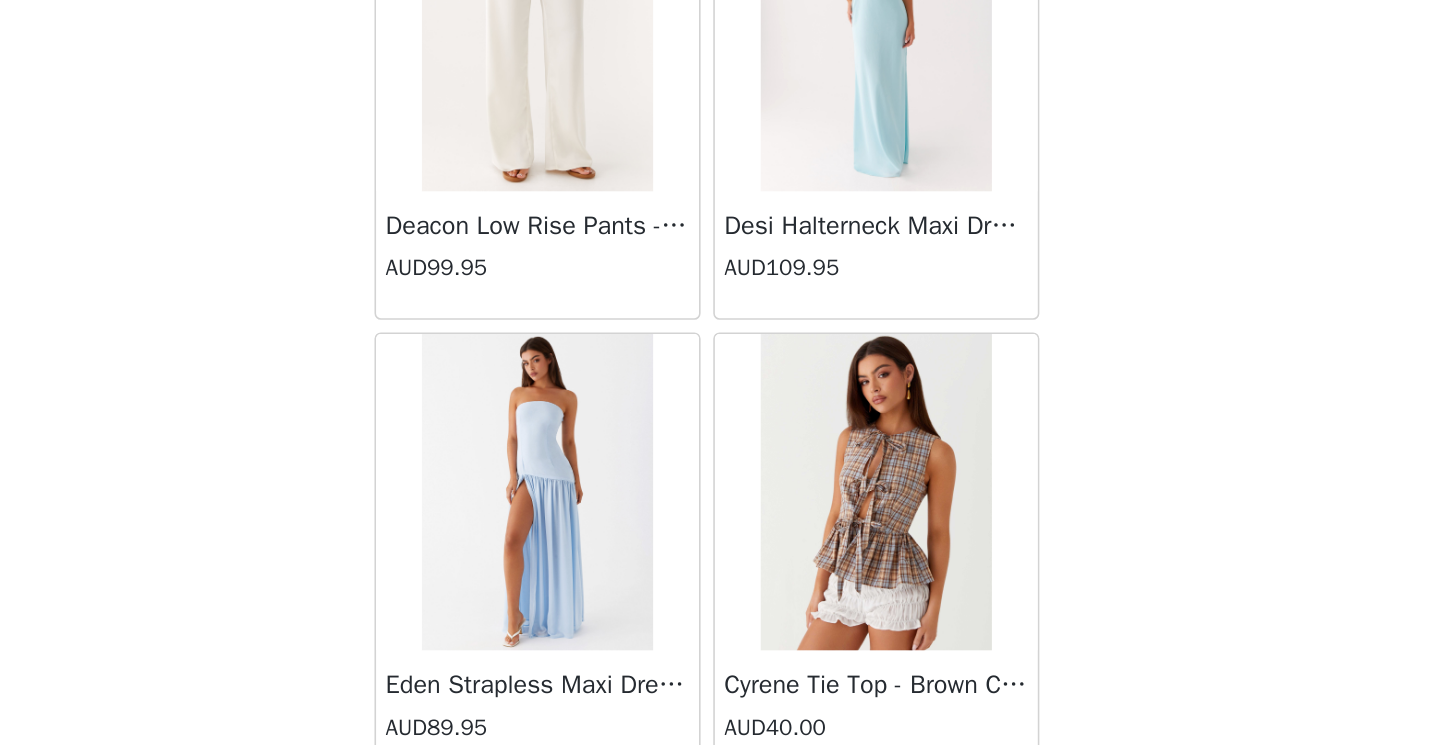 scroll, scrollTop: 13911, scrollLeft: 0, axis: vertical 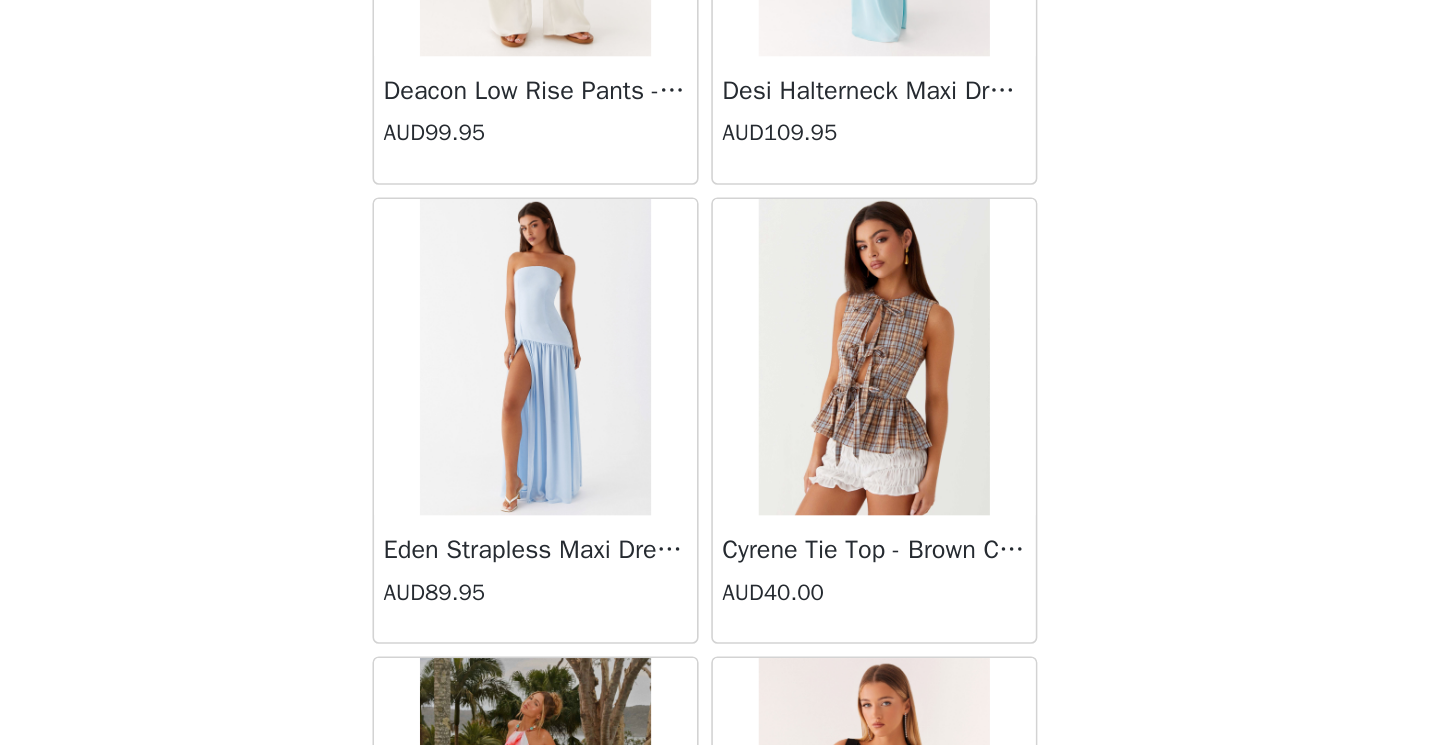 click on "STEP 1 OF 4
Select your styles!
Please note that the sizes are in AU Sizes. Australian Sizing is 2 sizes up, so a US0 = AU4, US4 = AU8. Peppermayo Size Guide: [URL][DOMAIN_NAME]       2/3 Selected           [PERSON_NAME] Midi Dress - Sunburst Floral     AUD109.95       Sunburst Floral, AU 10       Edit   Remove     Clovah Top - Lavender Lagoon     AUD99.95       Lavender Lagoon, AU 10       Edit   Remove     Add Product       Back       [PERSON_NAME] Strapless Mini Dress - Yellow   AUD45.00       [PERSON_NAME] Maxi Dress - Orange Blue Floral   AUD109.95       Avenue Mini Dress - Plum   AUD109.95       Aullie Maxi Dress - Yellow   AUD109.95       Aullie Maxi Dress - Ivory   AUD109.95       Aullie Mini Dress - Black   AUD99.95       Avalia Backless Scarf Mini Dress - White Polka Dot   AUD89.95       Aullie Maxi Dress - Blue   AUD109.95       [PERSON_NAME] Maxi Dress - Bloom Wave Print   AUD119.95         AUD79.95" at bounding box center (720, 245) 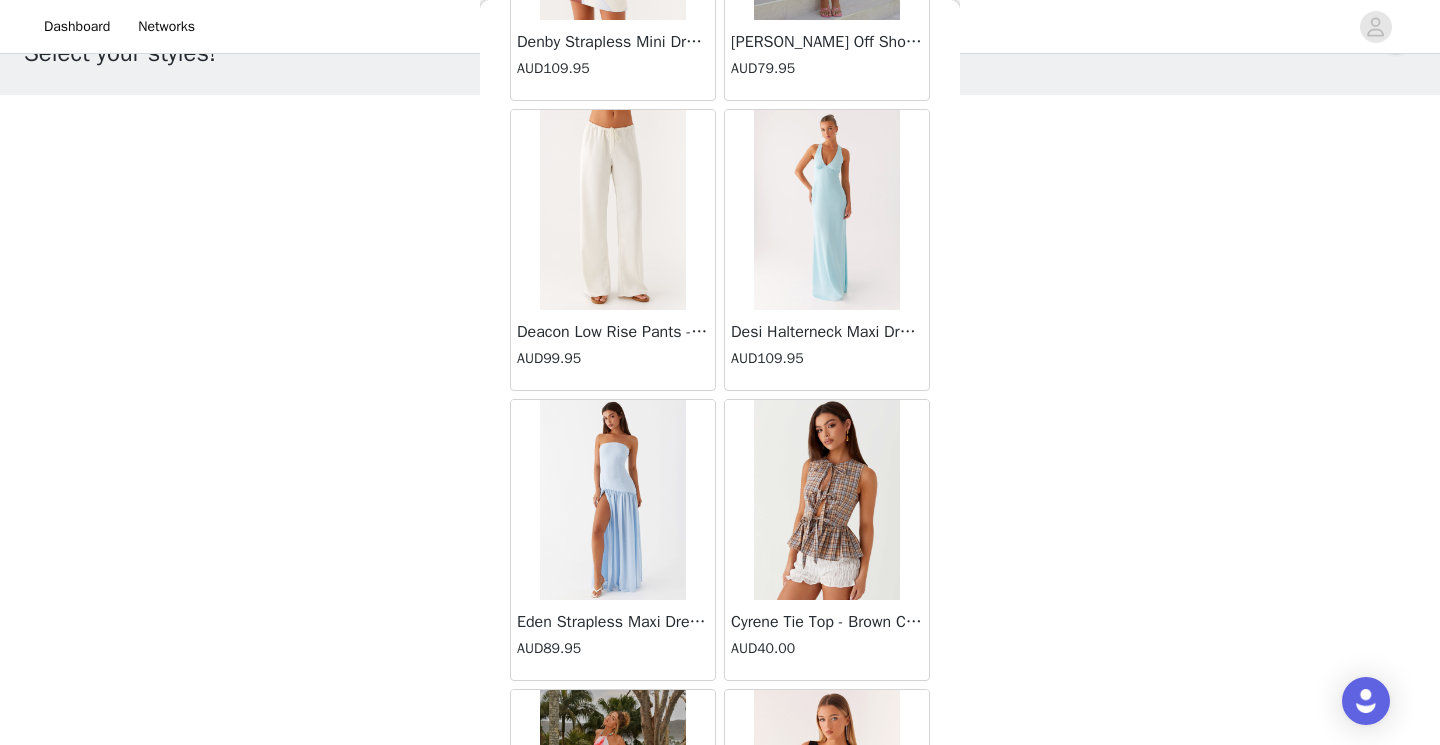 scroll, scrollTop: 169, scrollLeft: 0, axis: vertical 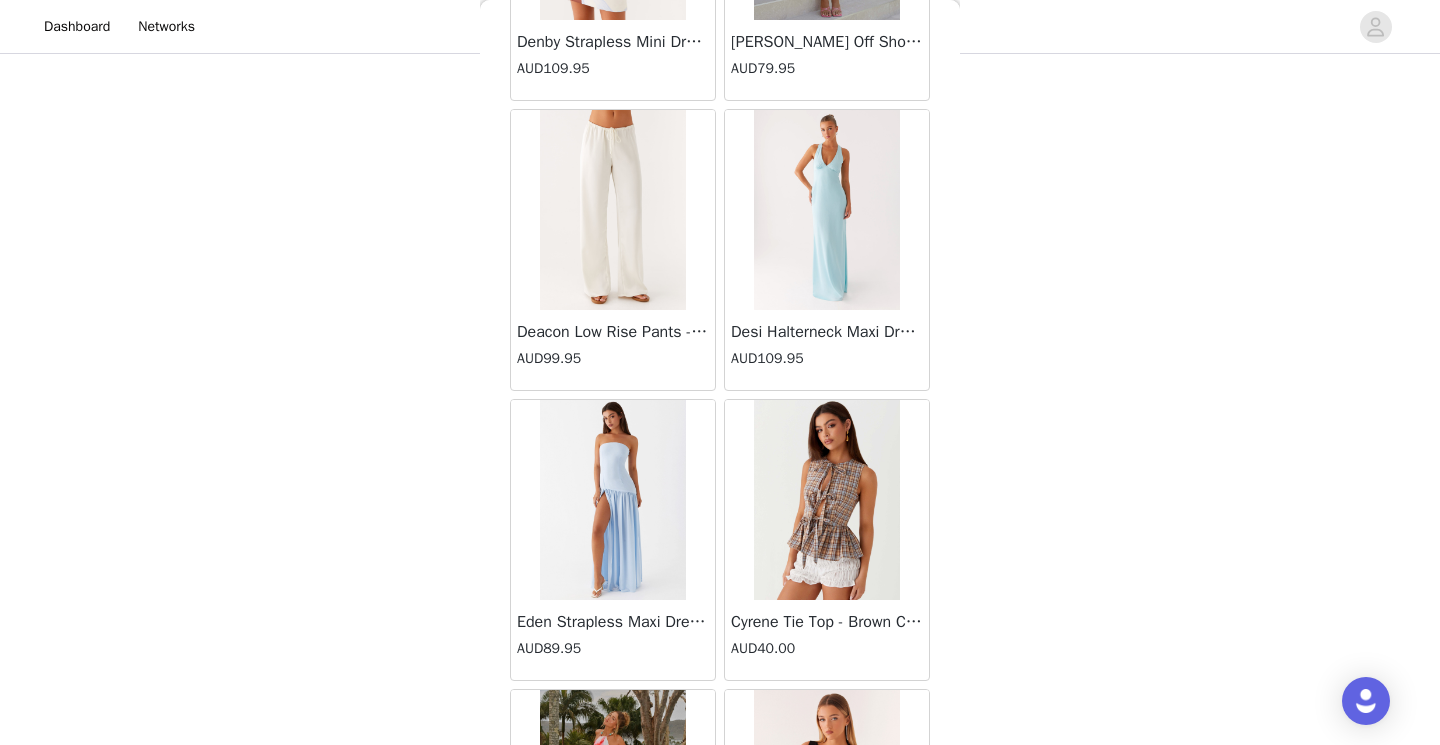 click on "STEP 1 OF 4
Select your styles!
Please note that the sizes are in AU Sizes. Australian Sizing is 2 sizes up, so a US0 = AU4, US4 = AU8. Peppermayo Size Guide: [URL][DOMAIN_NAME]       2/3 Selected           [PERSON_NAME] Midi Dress - Sunburst Floral     AUD109.95       Sunburst Floral, AU 10       Edit   Remove     Clovah Top - Lavender Lagoon     AUD99.95       Lavender Lagoon, AU 10       Edit   Remove     Add Product       Back       [PERSON_NAME] Strapless Mini Dress - Yellow   AUD45.00       [PERSON_NAME] Maxi Dress - Orange Blue Floral   AUD109.95       Avenue Mini Dress - Plum   AUD109.95       Aullie Maxi Dress - Yellow   AUD109.95       Aullie Maxi Dress - Ivory   AUD109.95       Aullie Mini Dress - Black   AUD99.95       Avalia Backless Scarf Mini Dress - White Polka Dot   AUD89.95       Aullie Maxi Dress - Blue   AUD109.95       [PERSON_NAME] Maxi Dress - Bloom Wave Print   AUD119.95         AUD79.95" at bounding box center [720, 245] 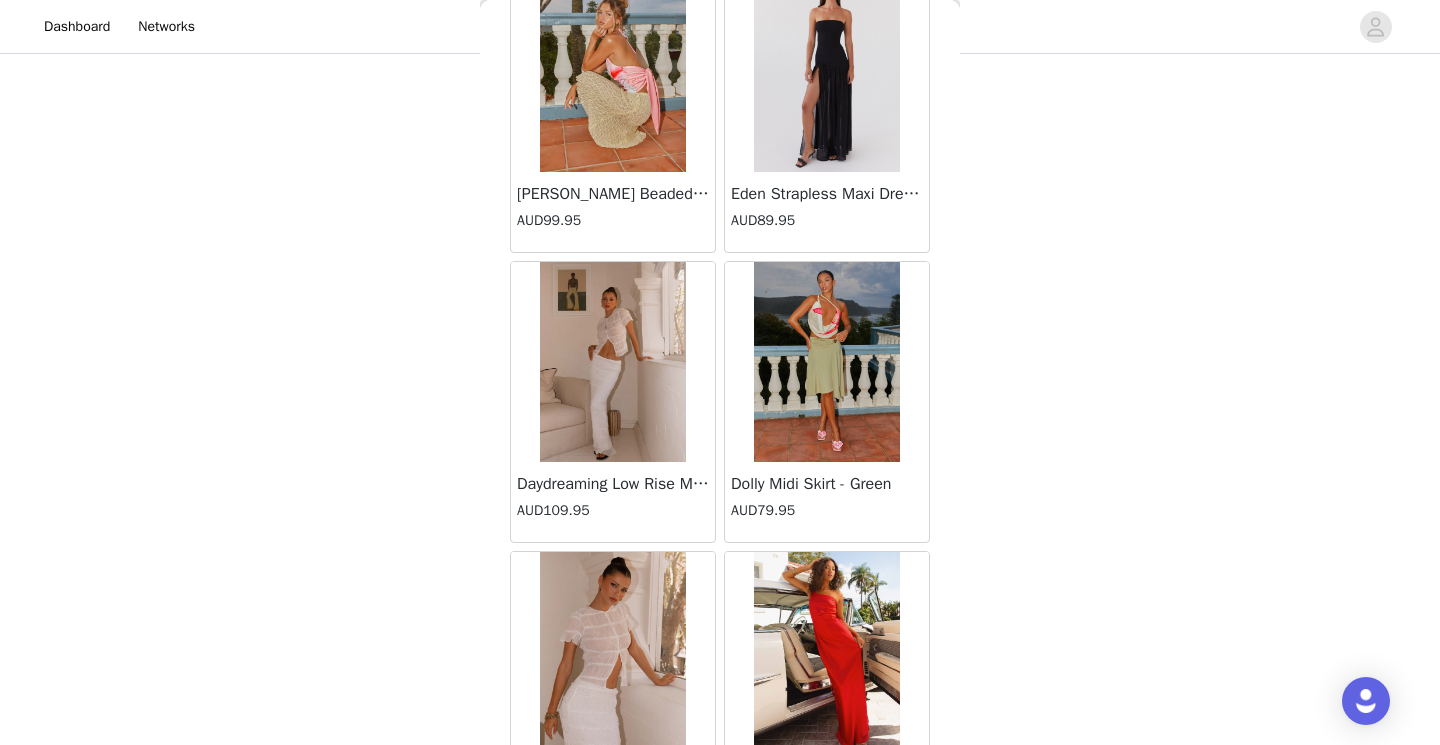 scroll, scrollTop: 15497, scrollLeft: 0, axis: vertical 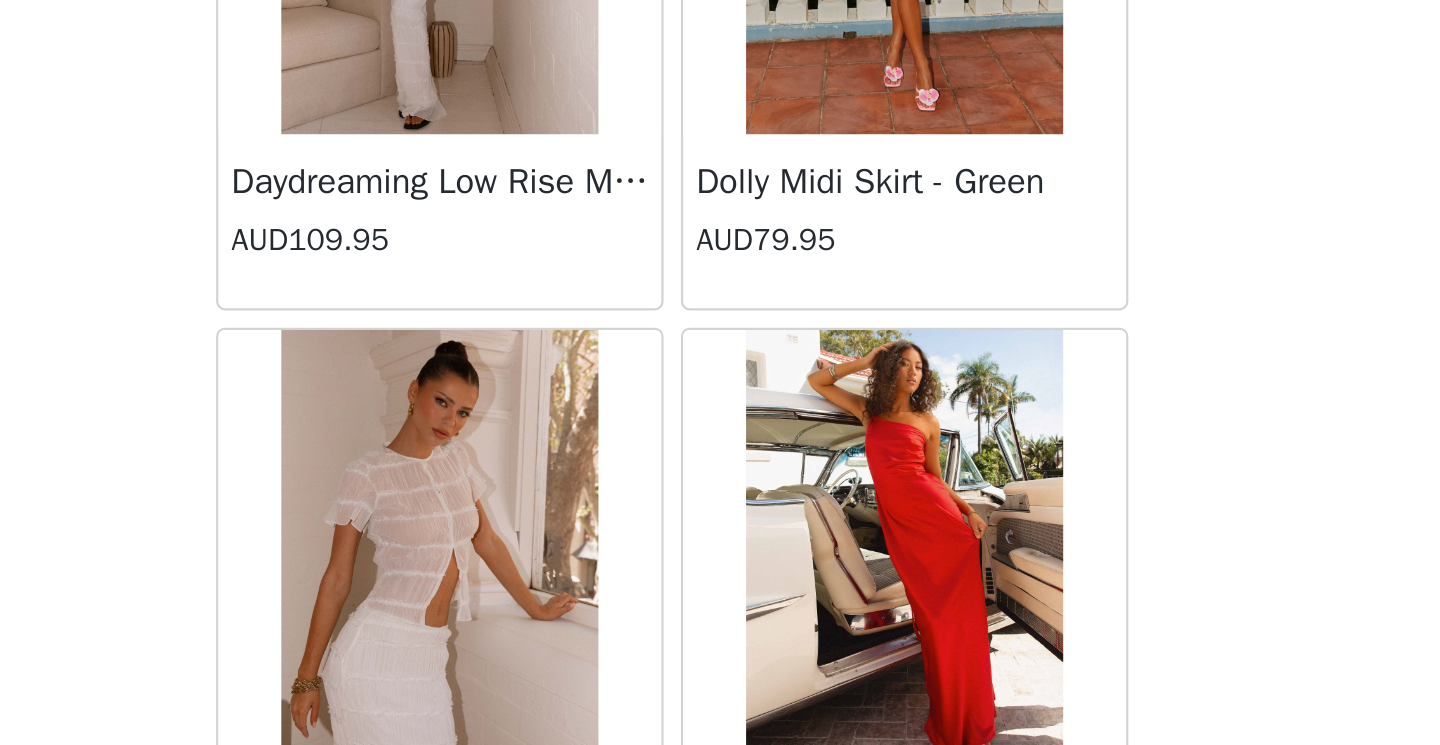 click on "STEP 1 OF 4
Select your styles!
Please note that the sizes are in AU Sizes. Australian Sizing is 2 sizes up, so a US0 = AU4, US4 = AU8. Peppermayo Size Guide: [URL][DOMAIN_NAME]       2/3 Selected           [PERSON_NAME] Midi Dress - Sunburst Floral     AUD109.95       Sunburst Floral, AU 10       Edit   Remove     Clovah Top - Lavender Lagoon     AUD99.95       Lavender Lagoon, AU 10       Edit   Remove     Add Product       Back       [PERSON_NAME] Strapless Mini Dress - Yellow   AUD45.00       [PERSON_NAME] Maxi Dress - Orange Blue Floral   AUD109.95       Avenue Mini Dress - Plum   AUD109.95       Aullie Maxi Dress - Yellow   AUD109.95       Aullie Maxi Dress - Ivory   AUD109.95       Aullie Mini Dress - Black   AUD99.95       Avalia Backless Scarf Mini Dress - White Polka Dot   AUD89.95       Aullie Maxi Dress - Blue   AUD109.95       [PERSON_NAME] Maxi Dress - Bloom Wave Print   AUD119.95         AUD79.95" at bounding box center [720, 317] 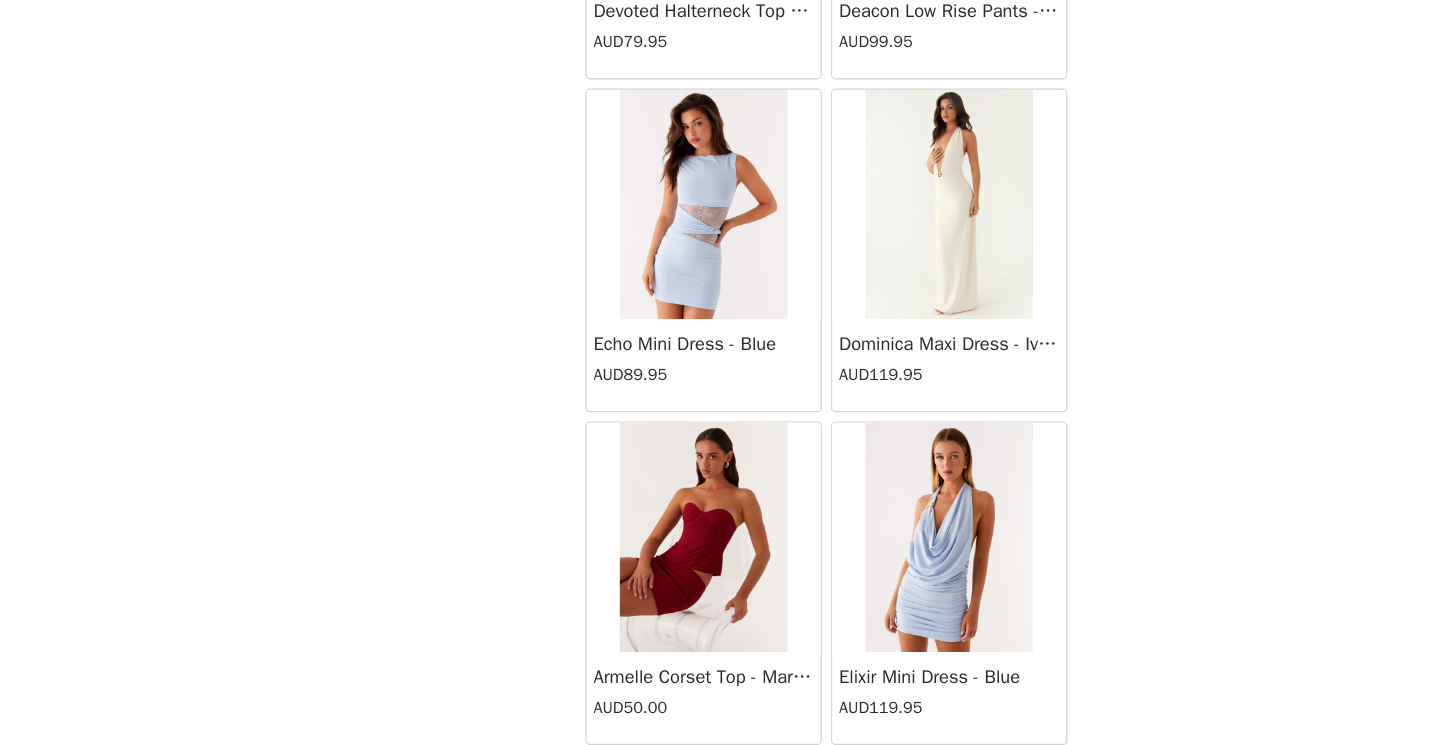 scroll, scrollTop: 16815, scrollLeft: 0, axis: vertical 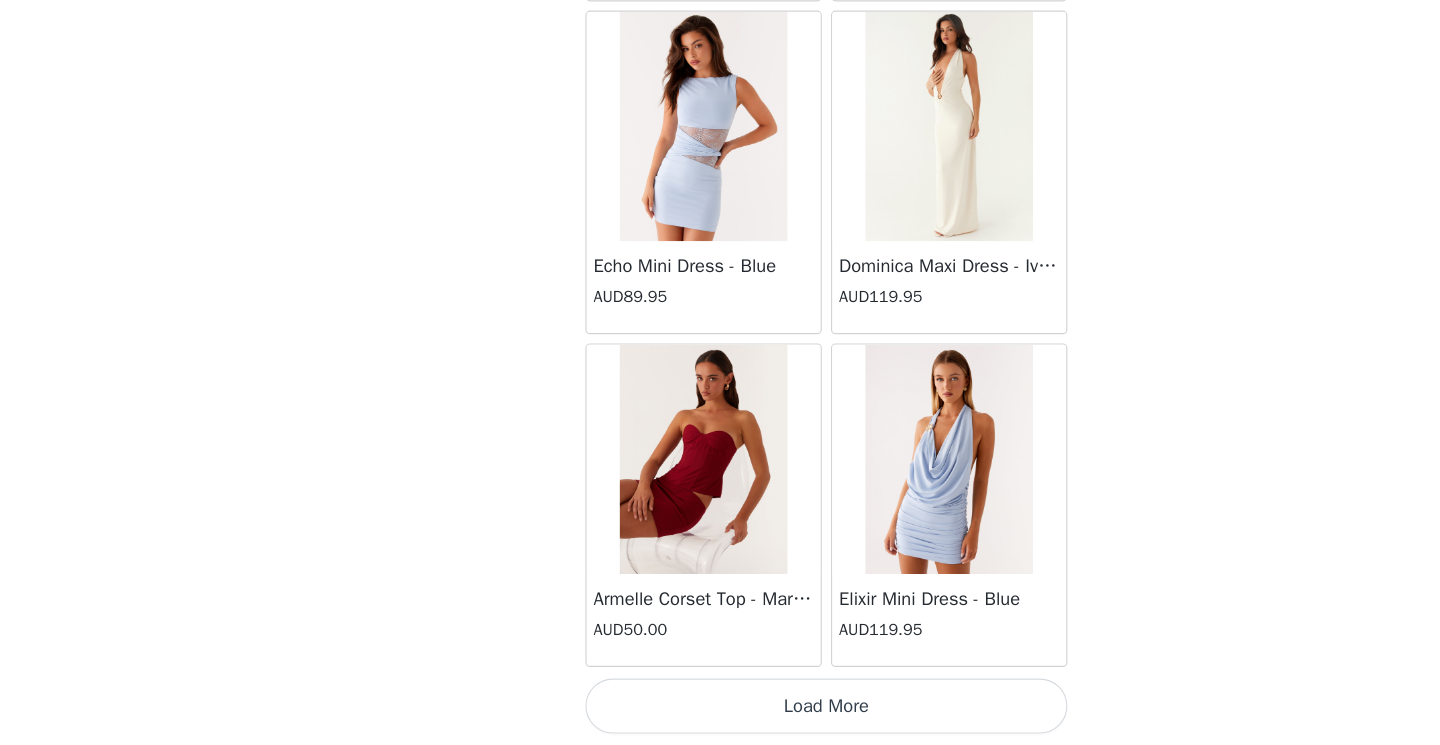 click on "Load More" at bounding box center [720, 711] 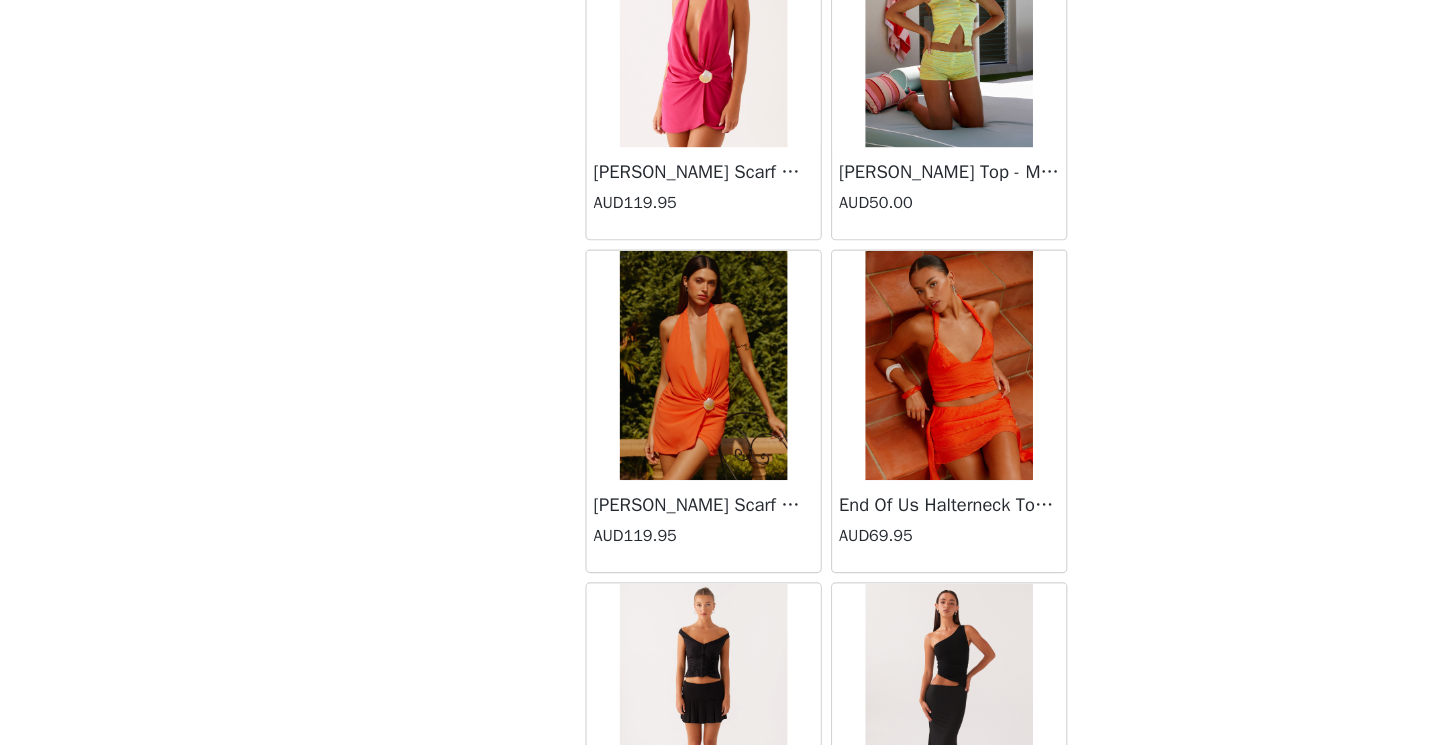 scroll, scrollTop: 19715, scrollLeft: 0, axis: vertical 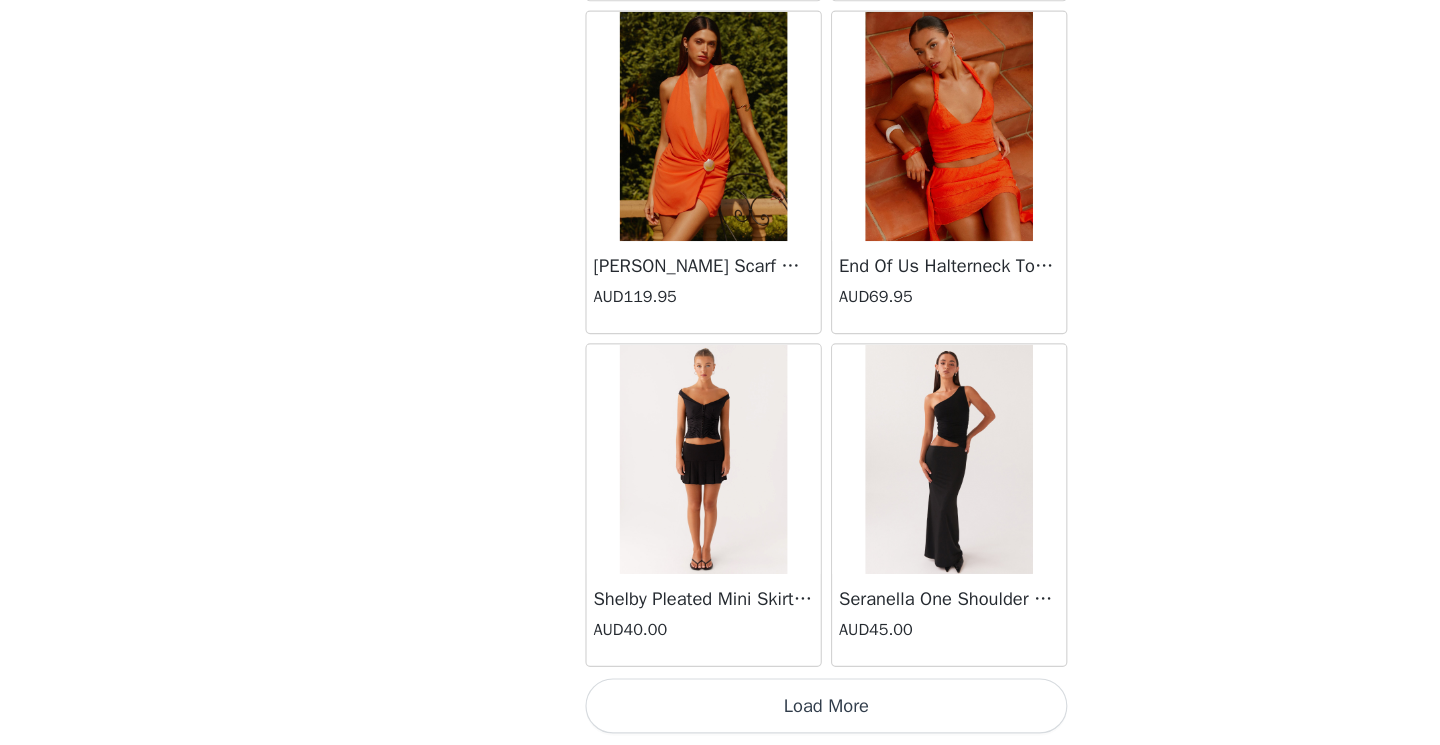 click on "Load More" at bounding box center [720, 711] 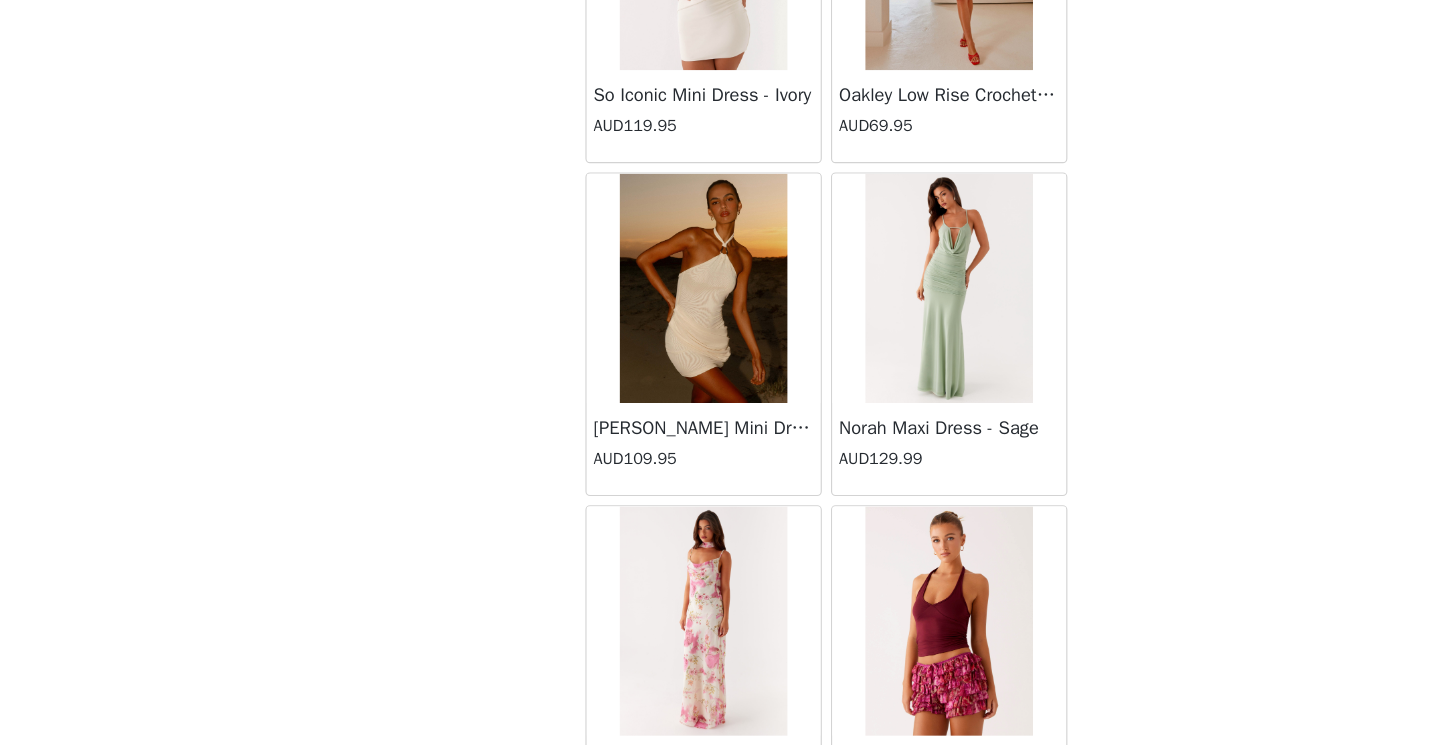 scroll, scrollTop: 22615, scrollLeft: 0, axis: vertical 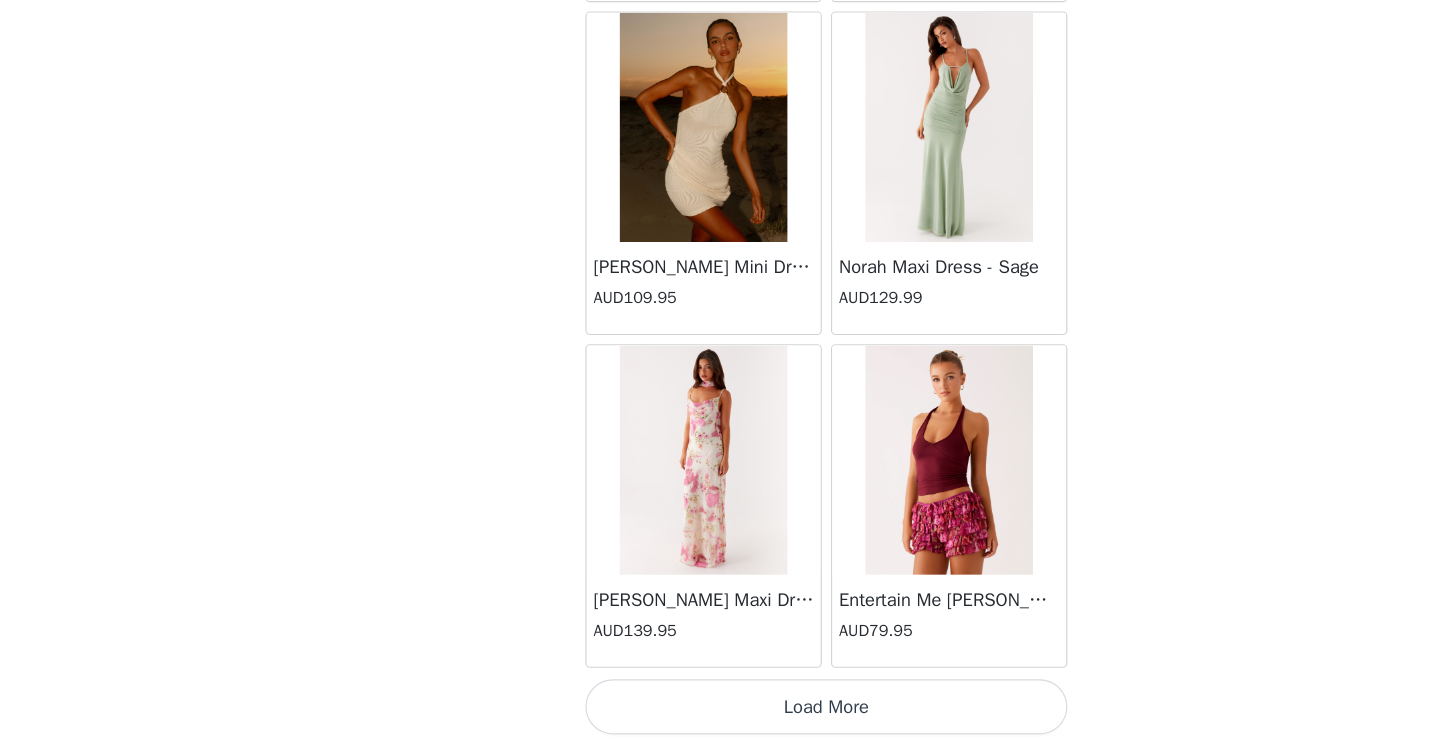 click on "Load More" at bounding box center (720, 711) 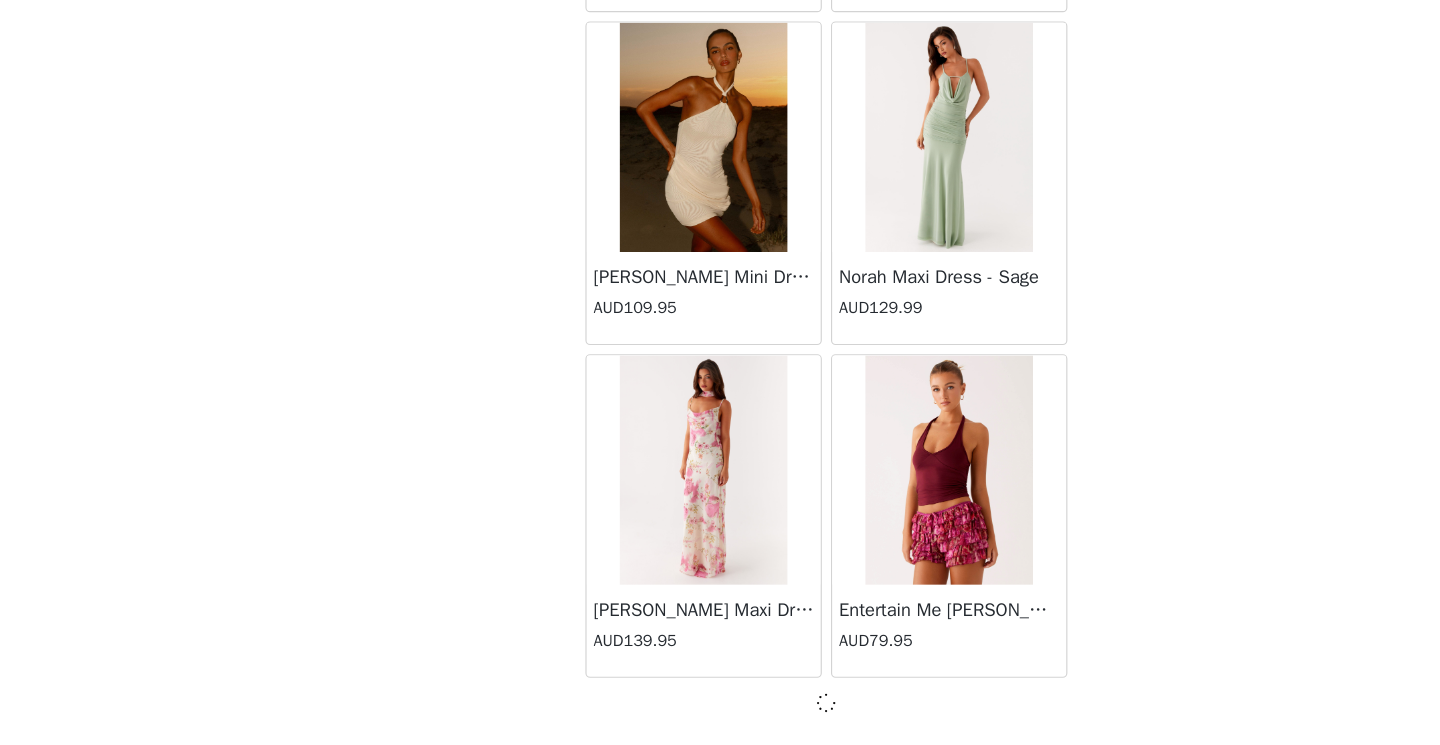 scroll, scrollTop: 22606, scrollLeft: 0, axis: vertical 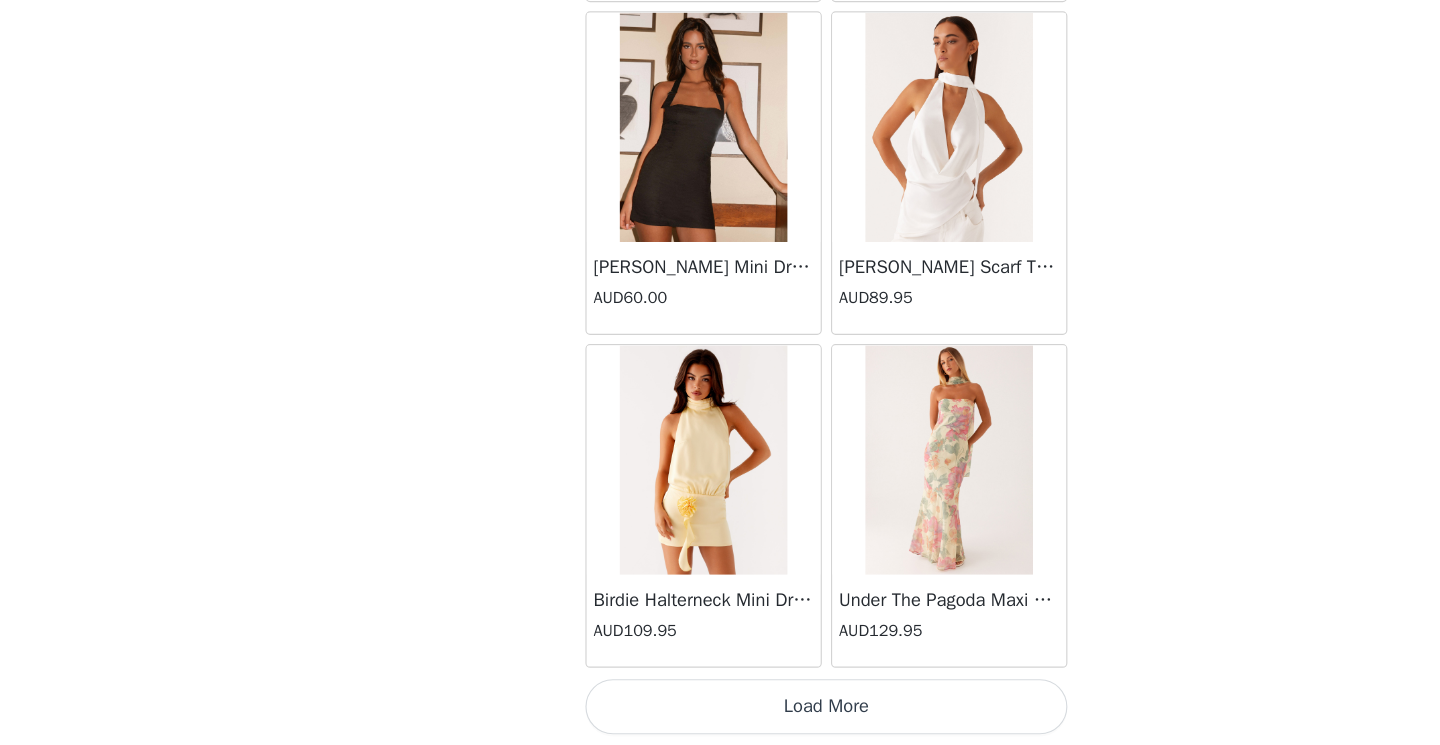 click on "Load More" at bounding box center [720, 711] 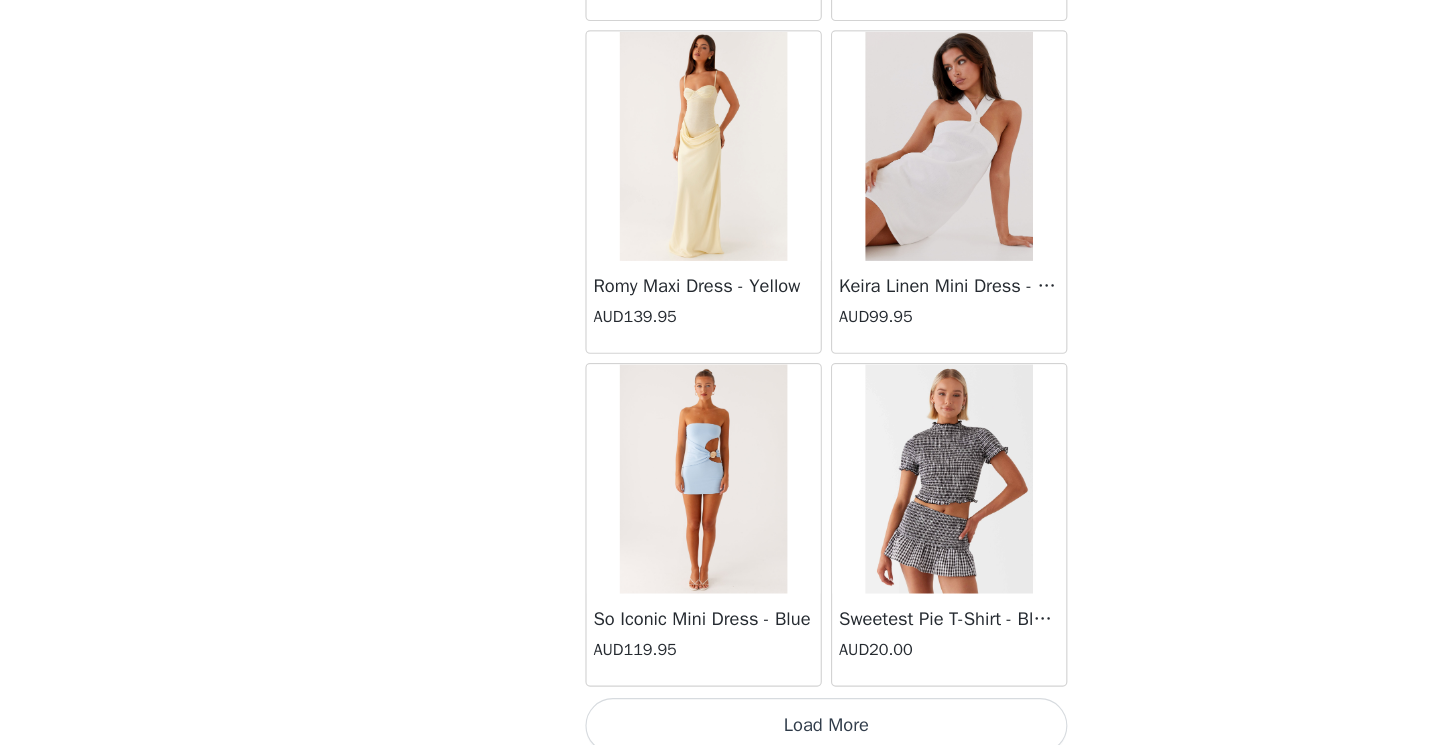 scroll, scrollTop: 28415, scrollLeft: 0, axis: vertical 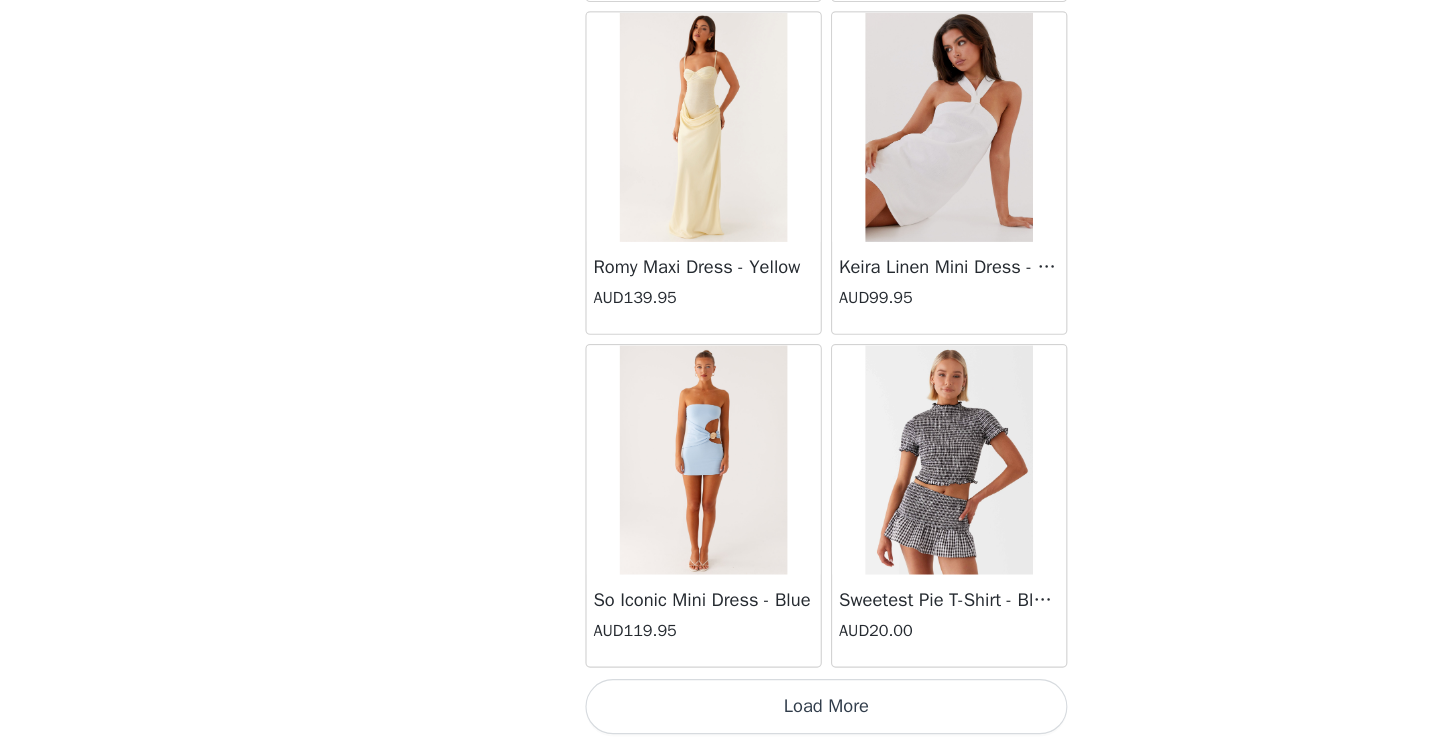 click on "Load More" at bounding box center [720, 711] 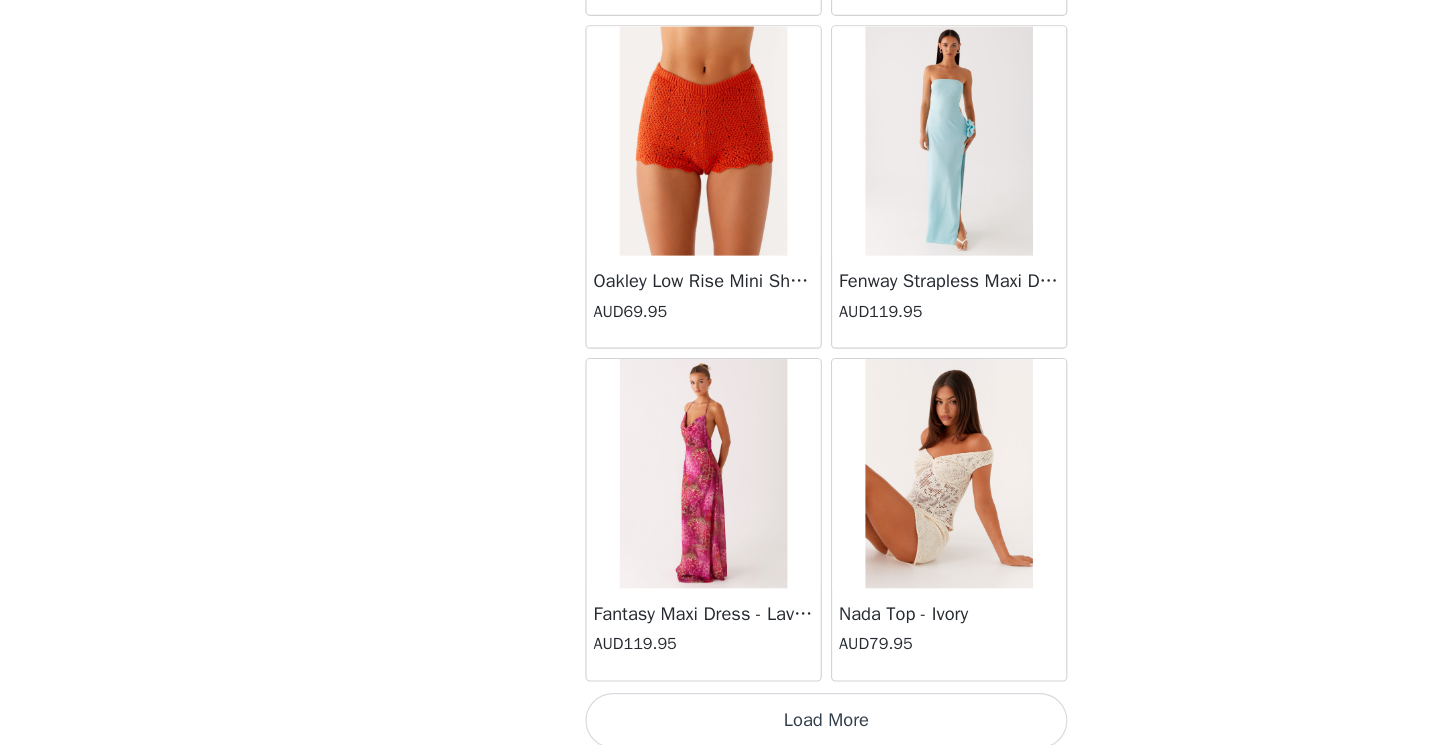 scroll, scrollTop: 31315, scrollLeft: 0, axis: vertical 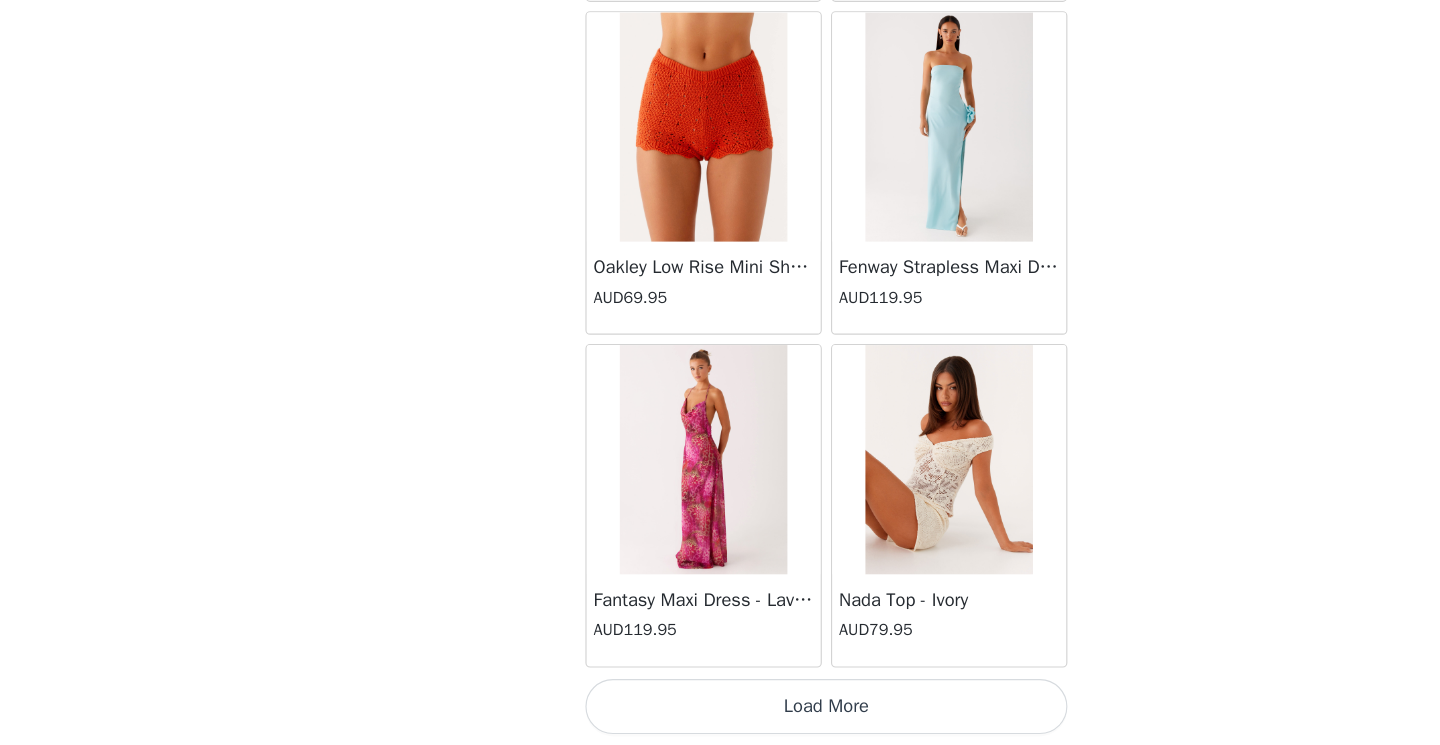 click on "Load More" at bounding box center (720, 711) 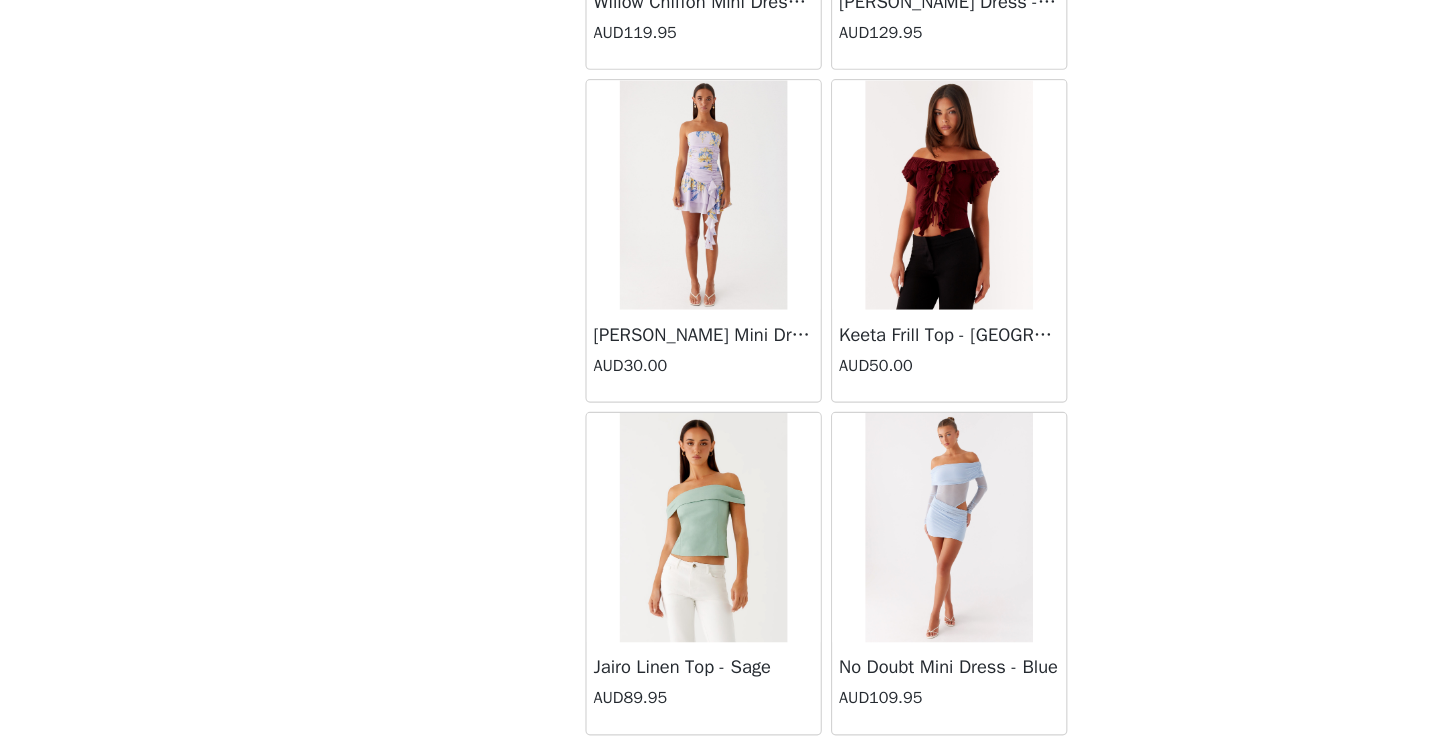 scroll, scrollTop: 34215, scrollLeft: 0, axis: vertical 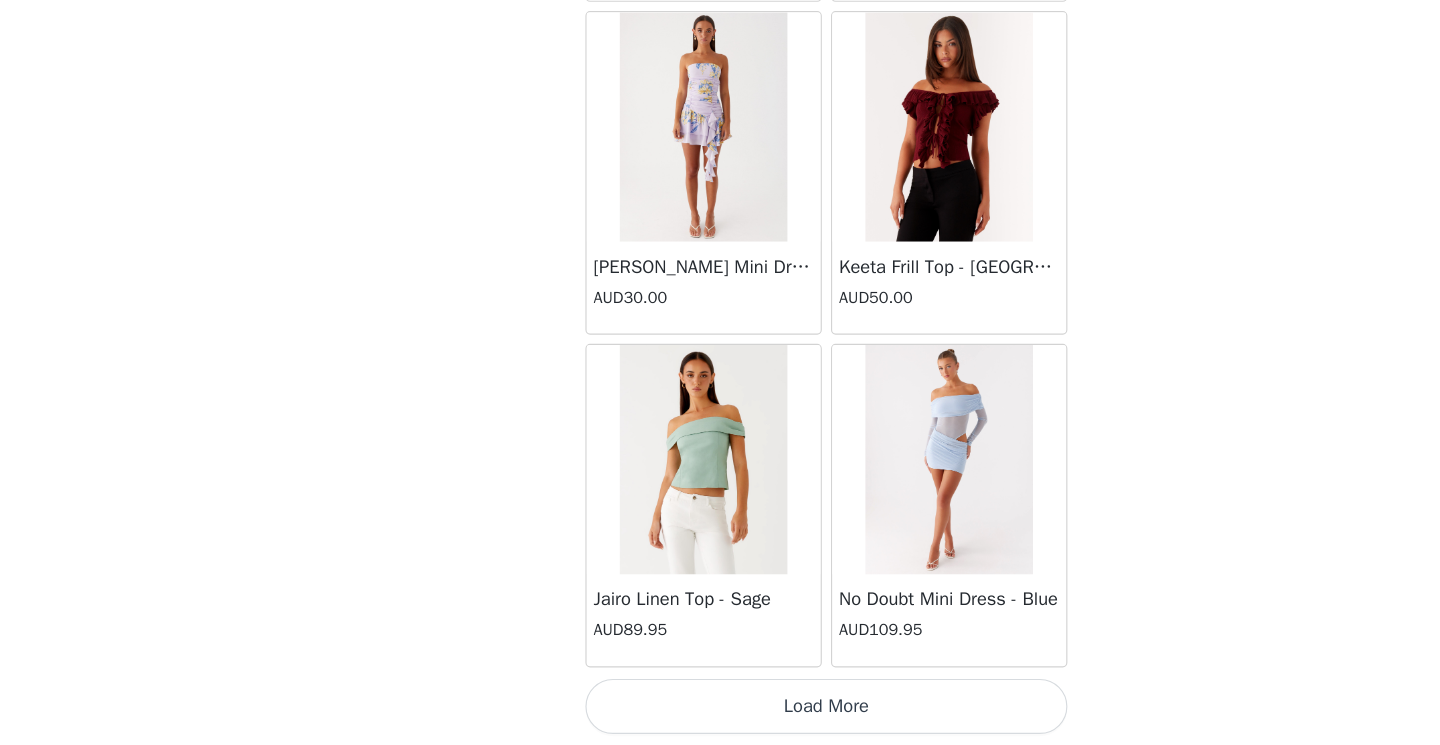 click on "Load More" at bounding box center (720, 711) 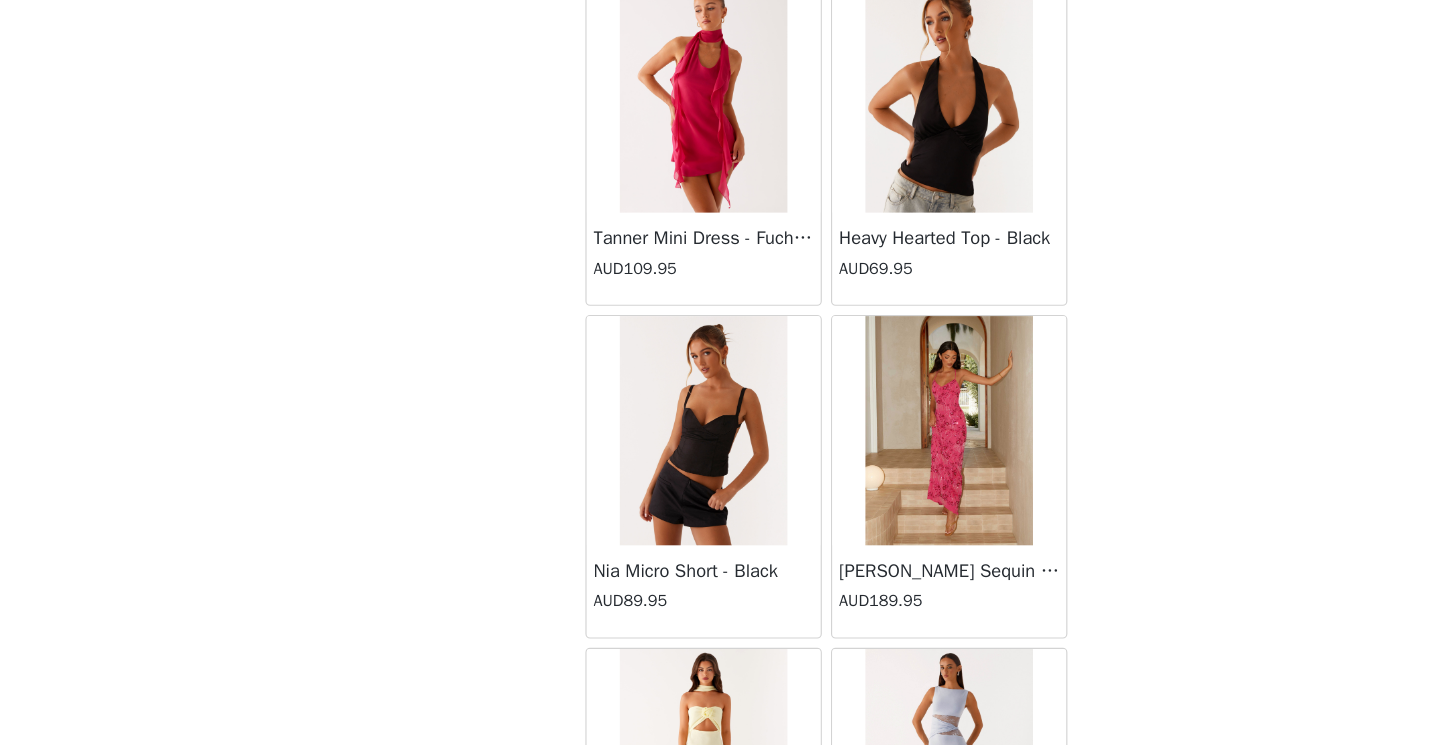 scroll, scrollTop: 36853, scrollLeft: 0, axis: vertical 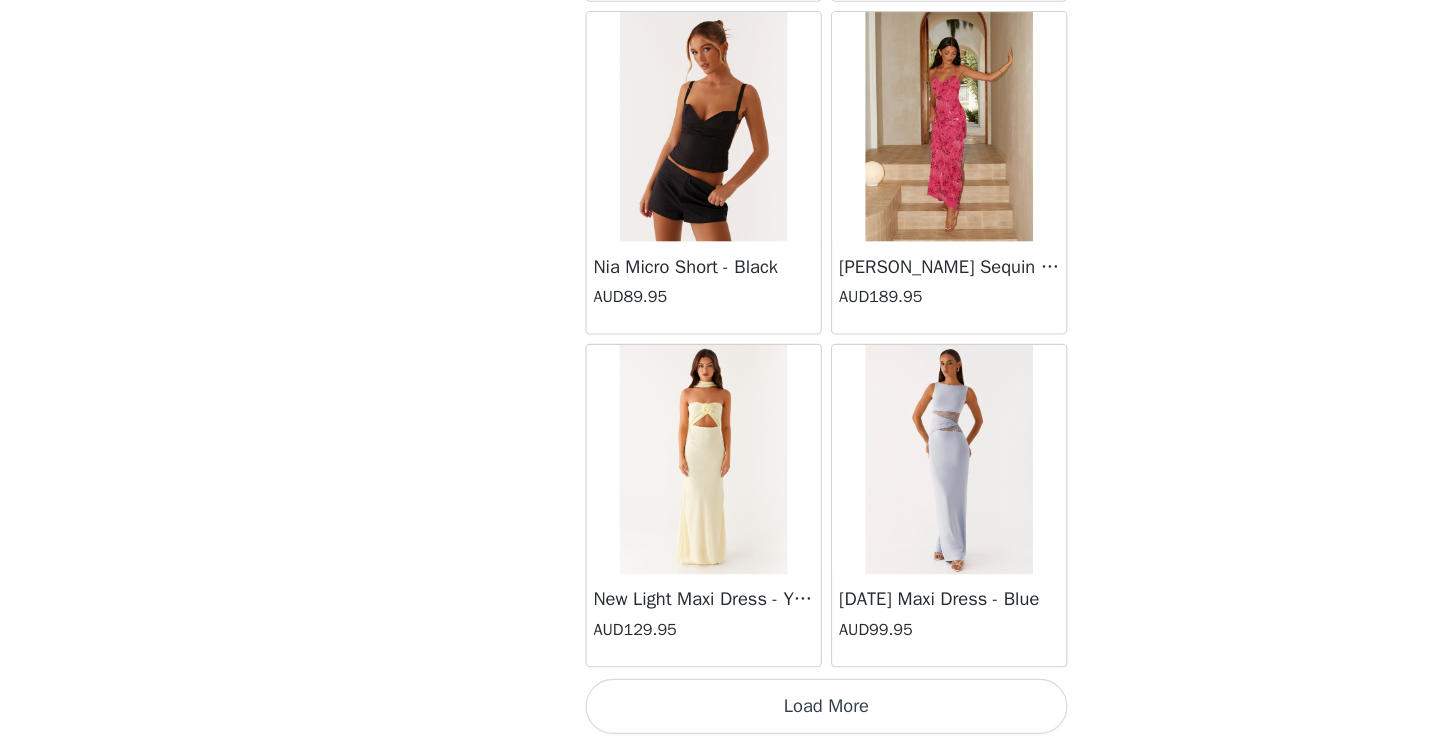 click on "Load More" at bounding box center [720, 711] 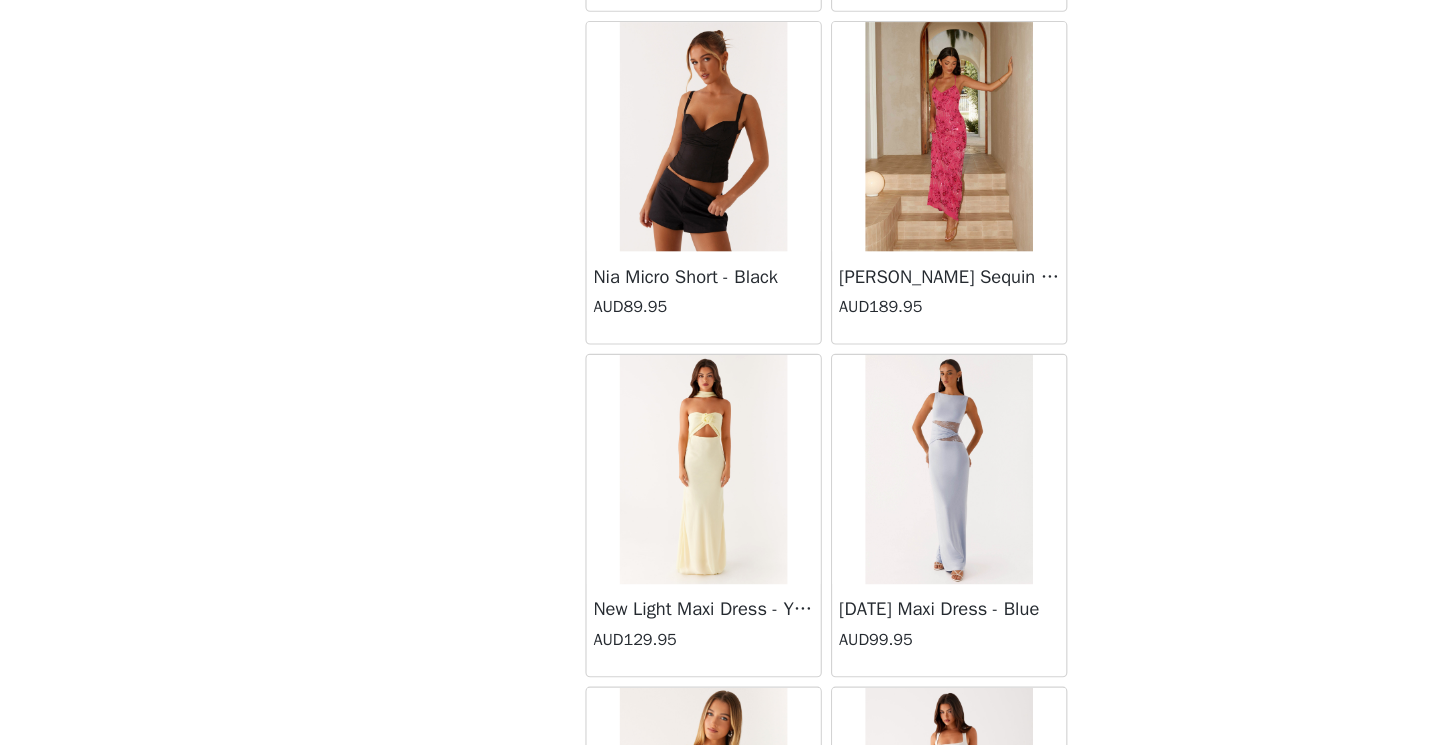 scroll, scrollTop: 37115, scrollLeft: 0, axis: vertical 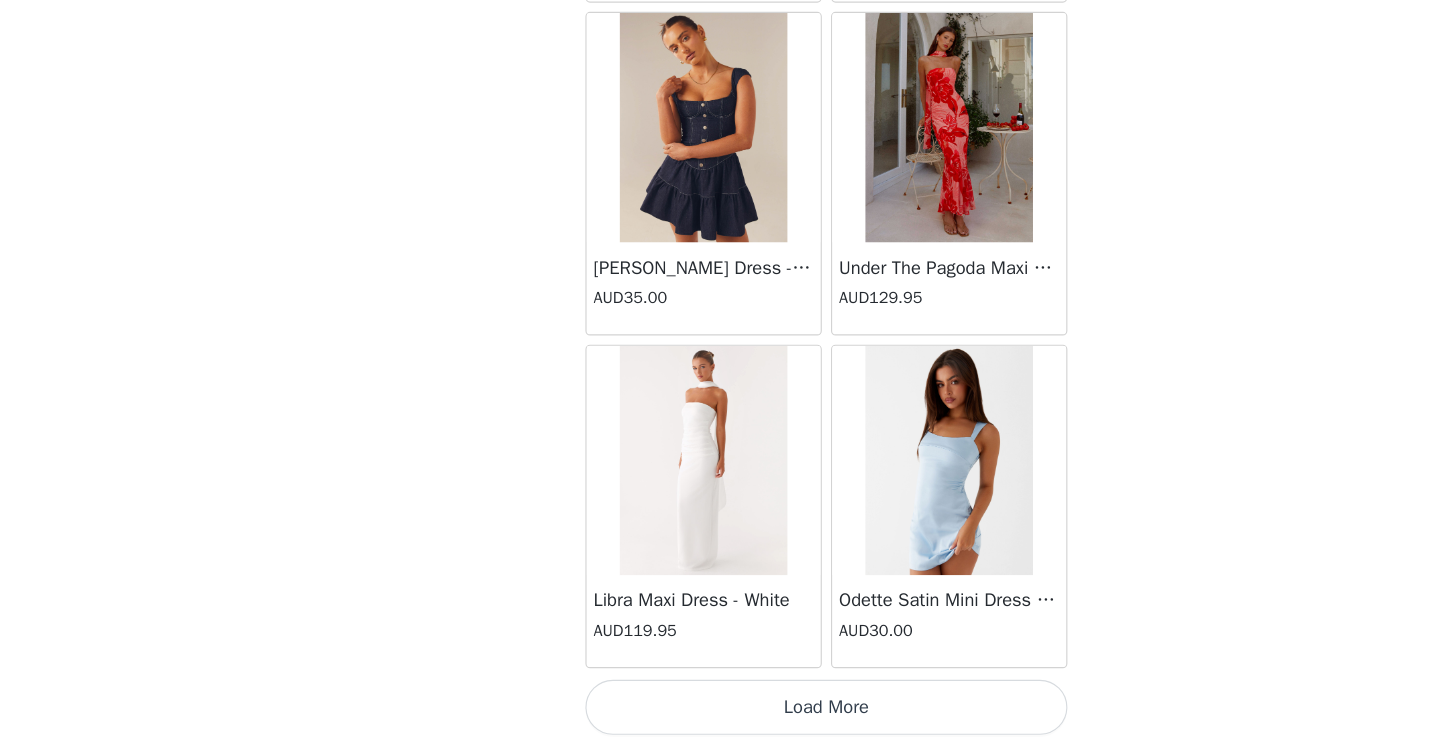 click on "Load More" at bounding box center [720, 711] 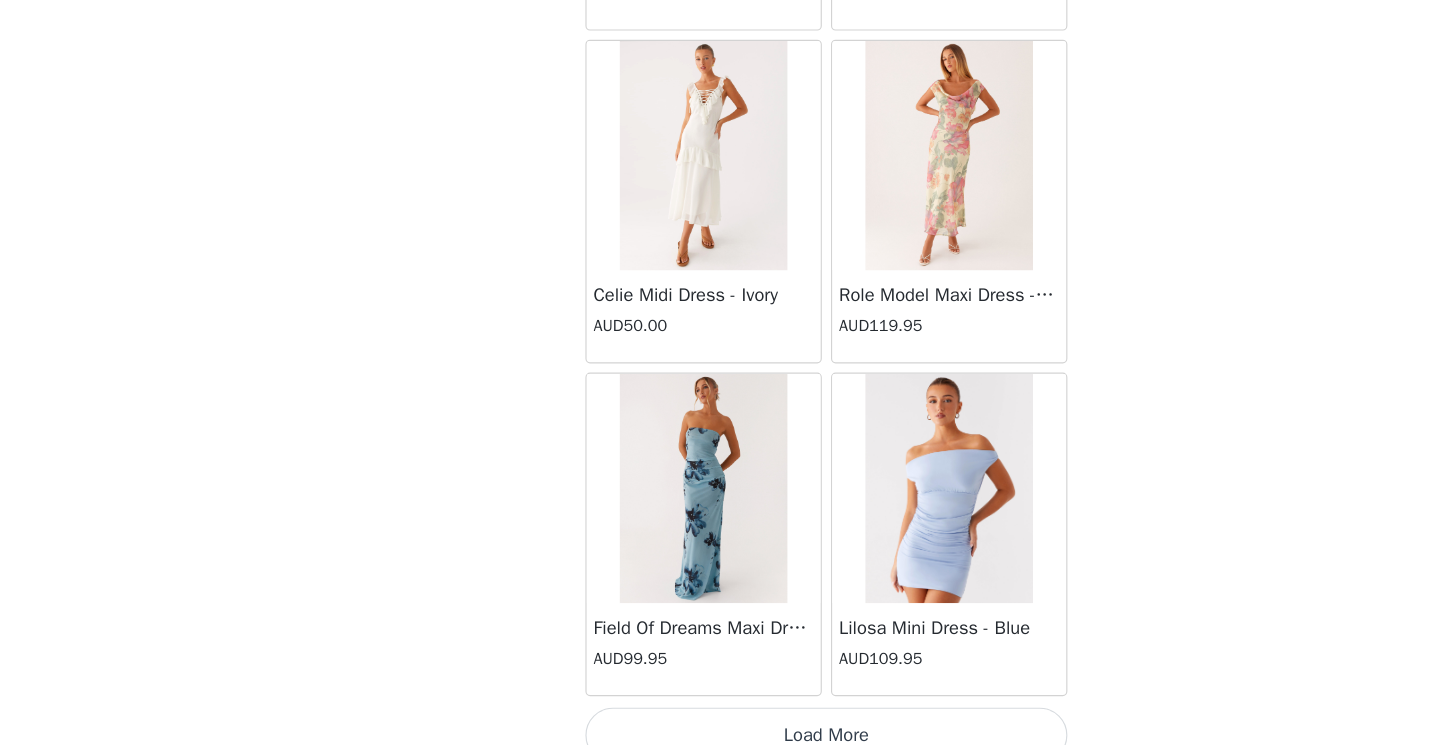 scroll, scrollTop: 42915, scrollLeft: 0, axis: vertical 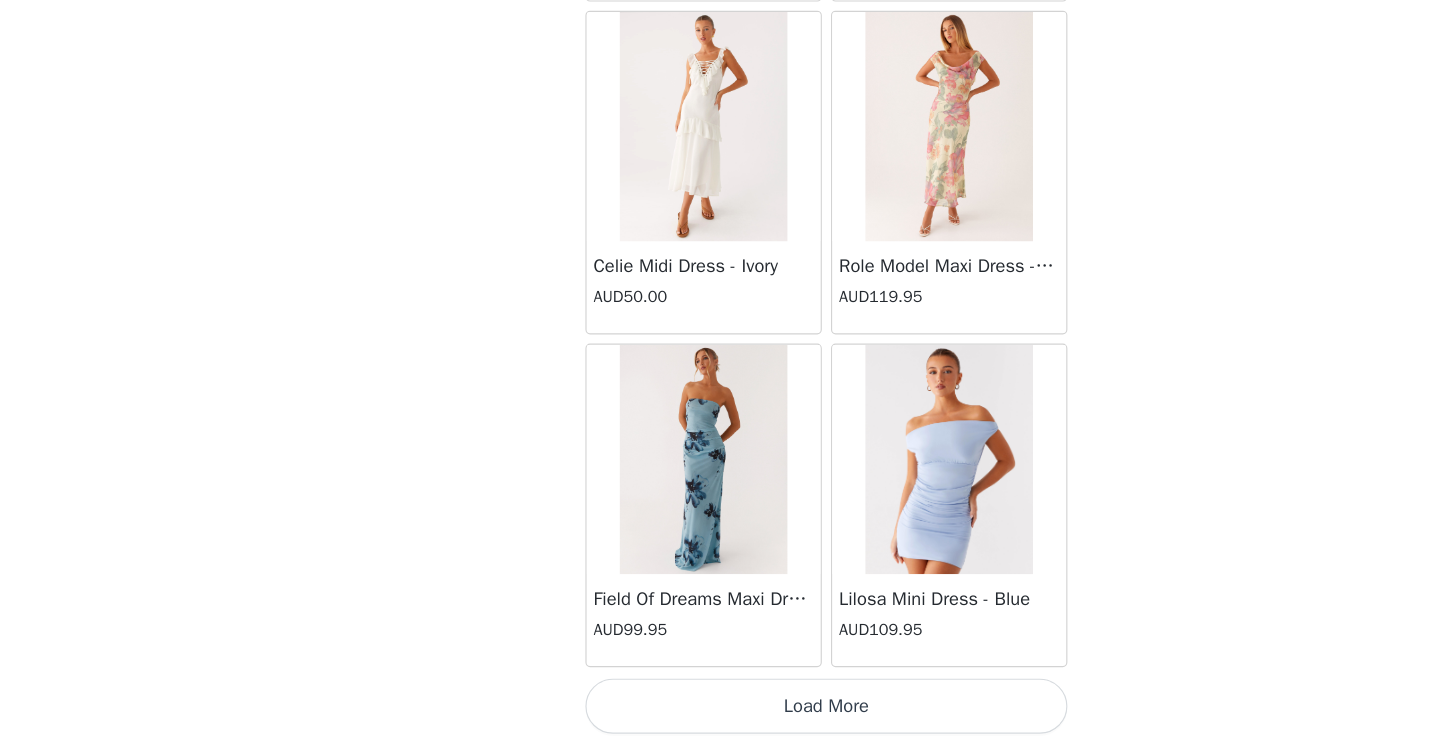 click on "Load More" at bounding box center [720, 711] 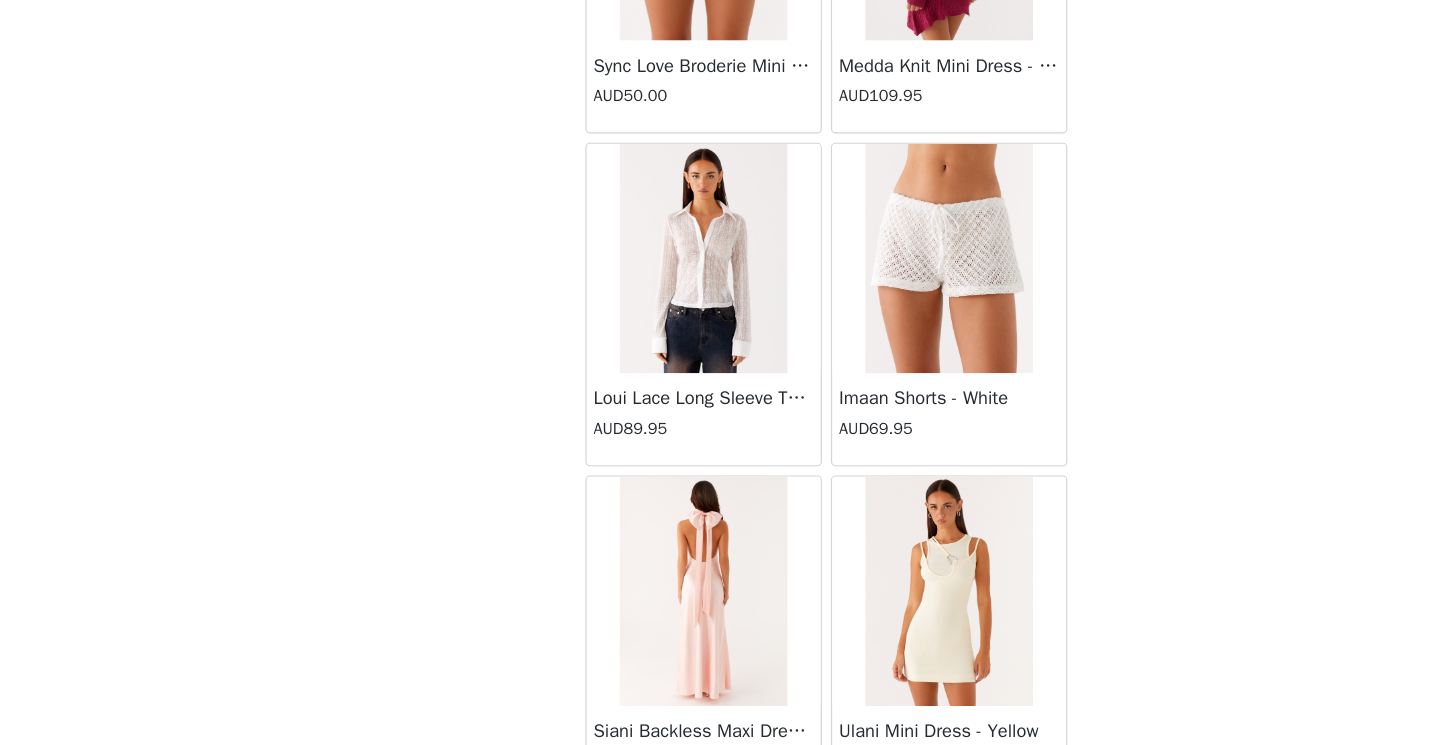 scroll, scrollTop: 45815, scrollLeft: 0, axis: vertical 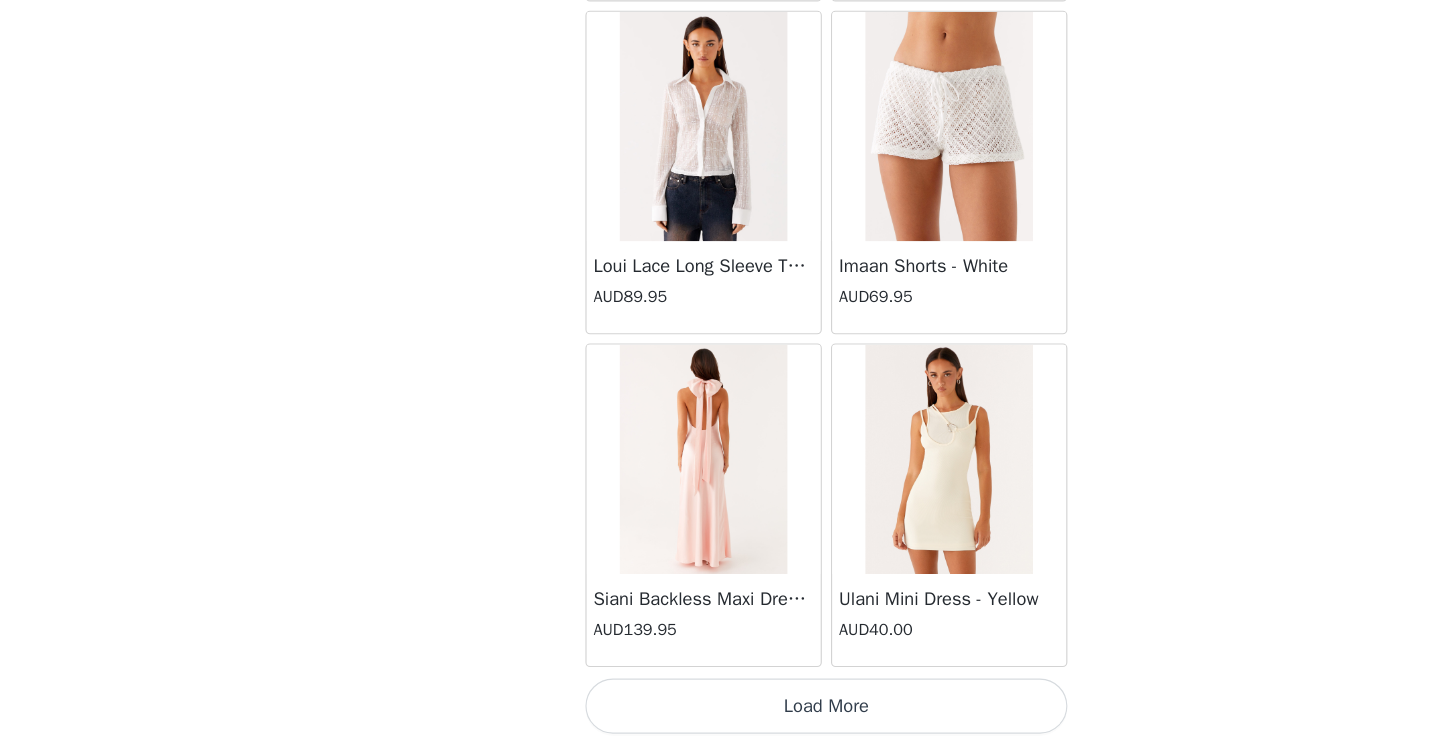 click on "Load More" at bounding box center (720, 711) 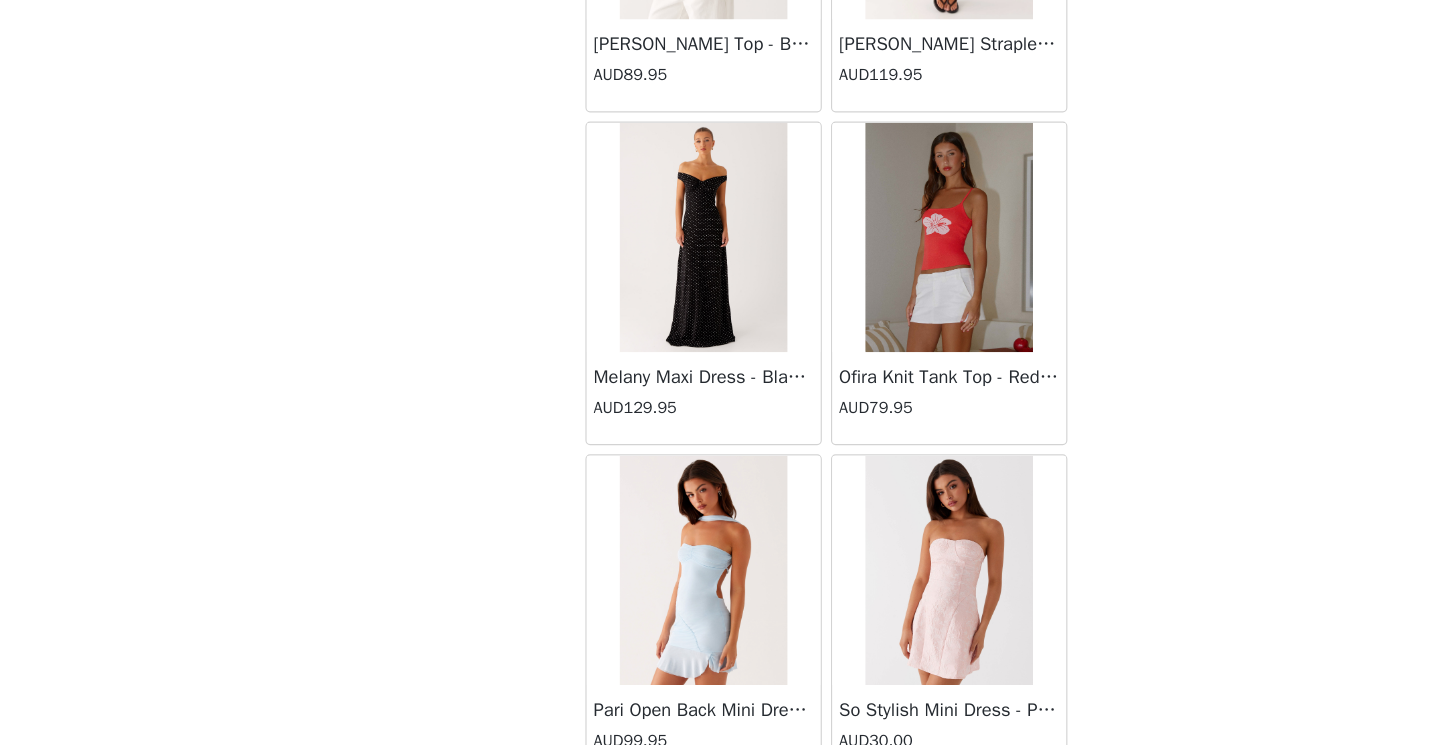 scroll, scrollTop: 48715, scrollLeft: 0, axis: vertical 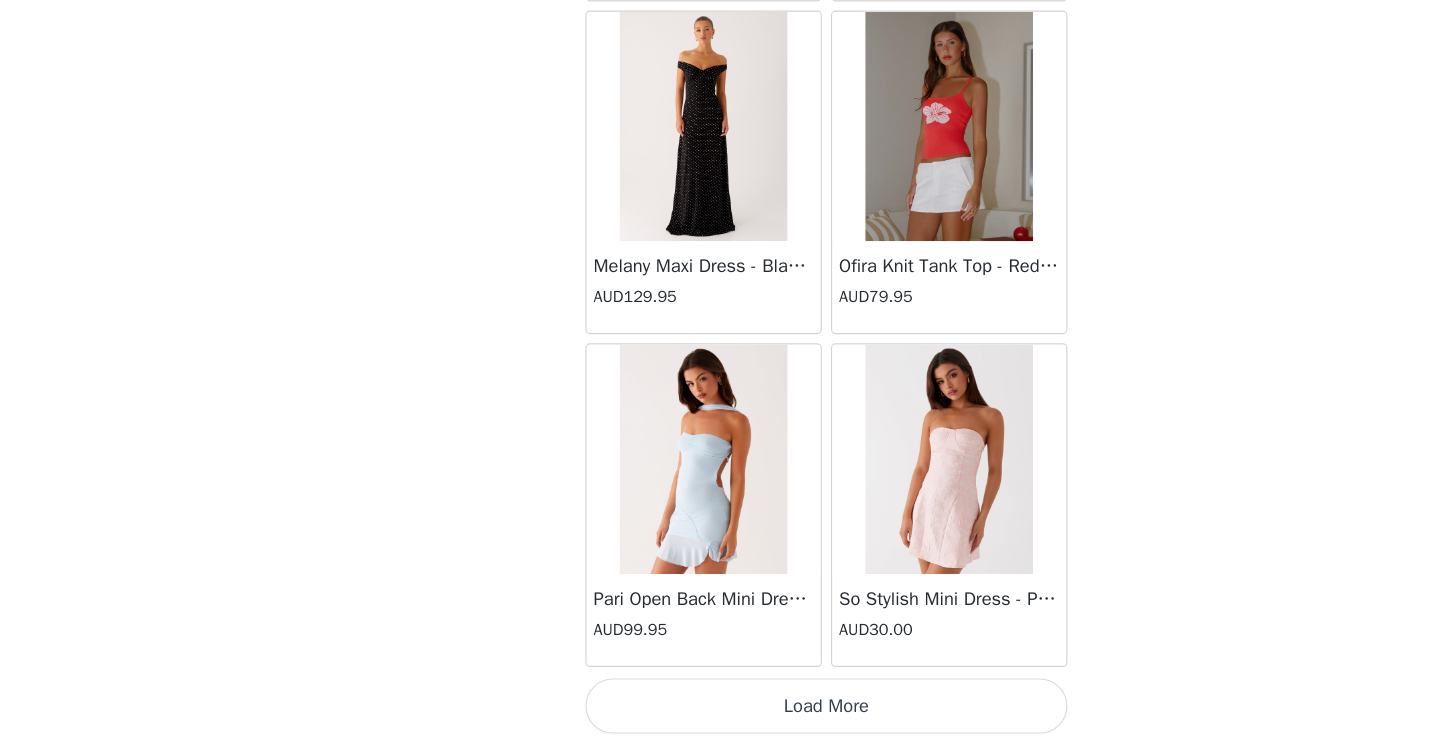 click on "Load More" at bounding box center [720, 711] 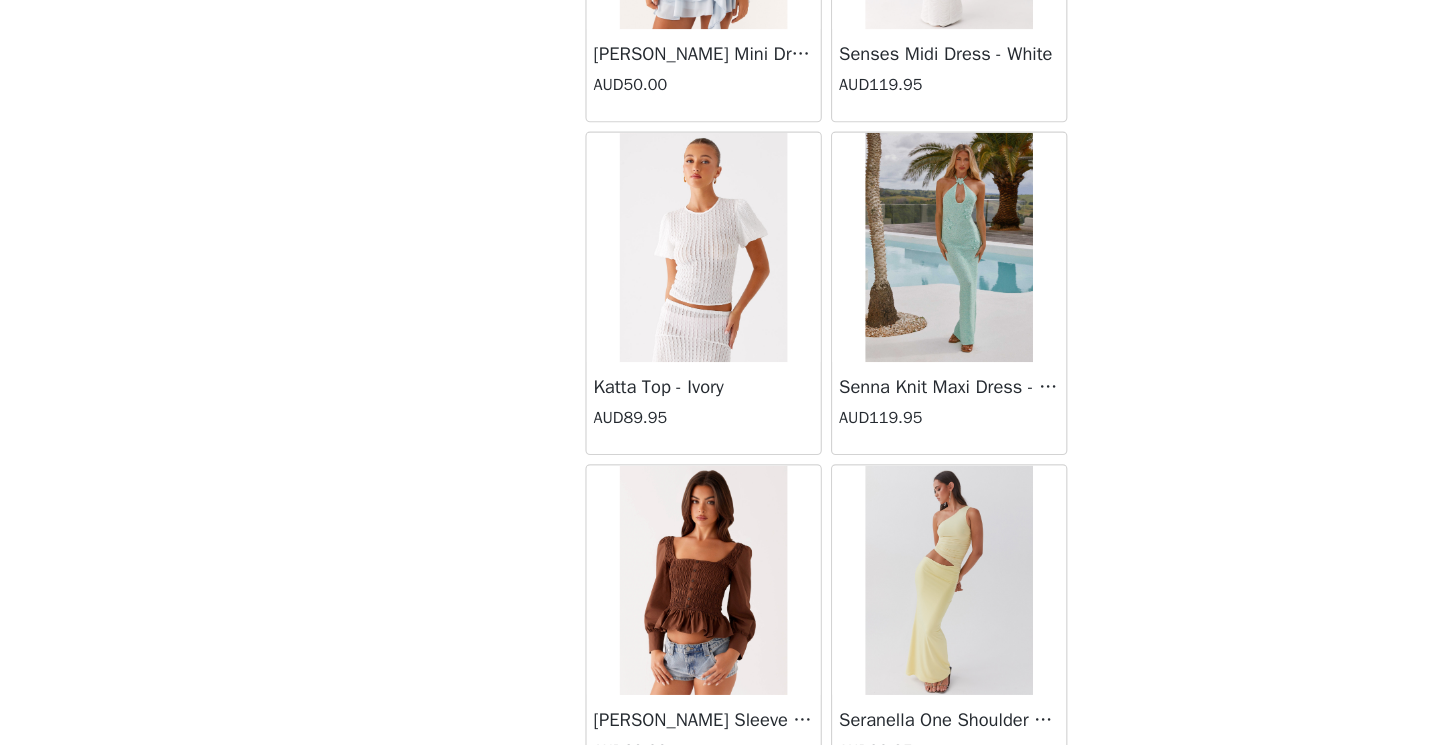 scroll, scrollTop: 51615, scrollLeft: 0, axis: vertical 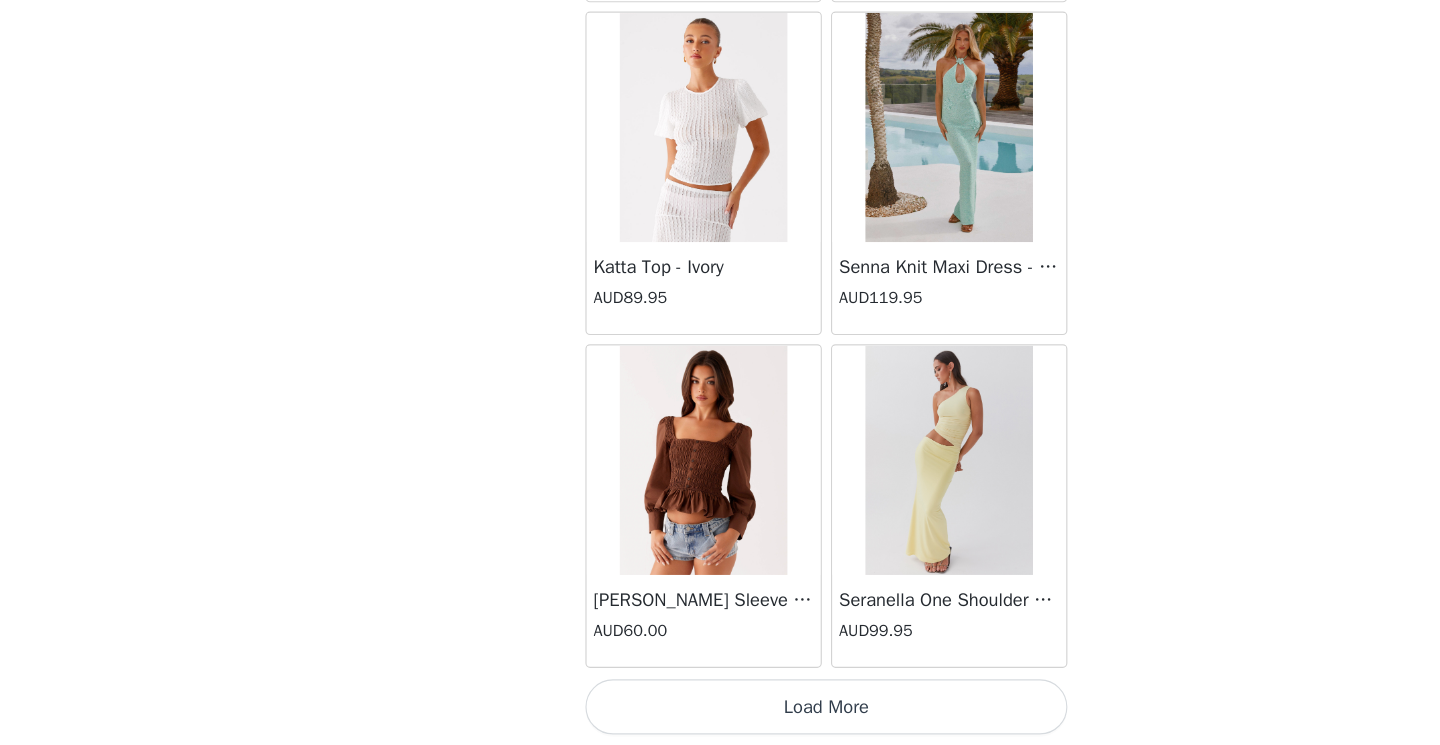 click on "Load More" at bounding box center [720, 711] 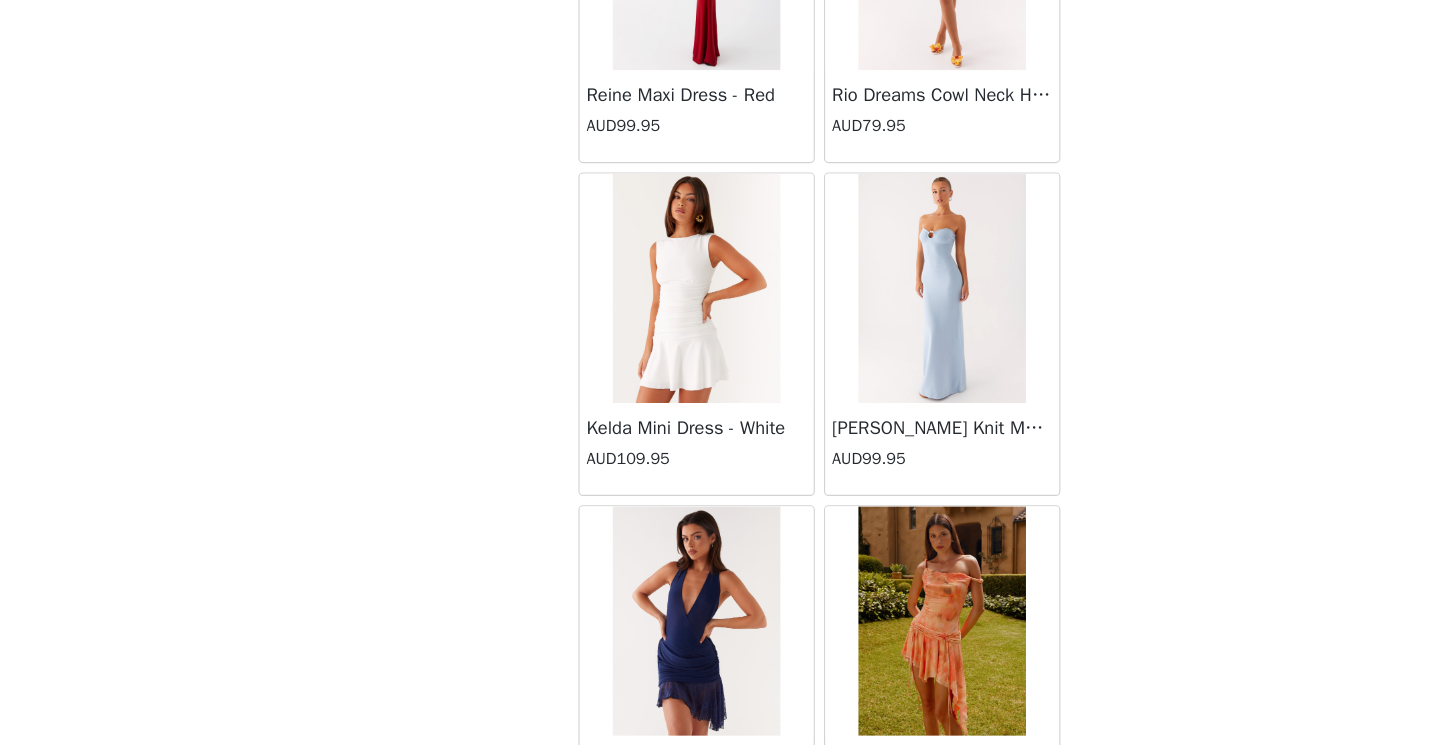 scroll, scrollTop: 54515, scrollLeft: 0, axis: vertical 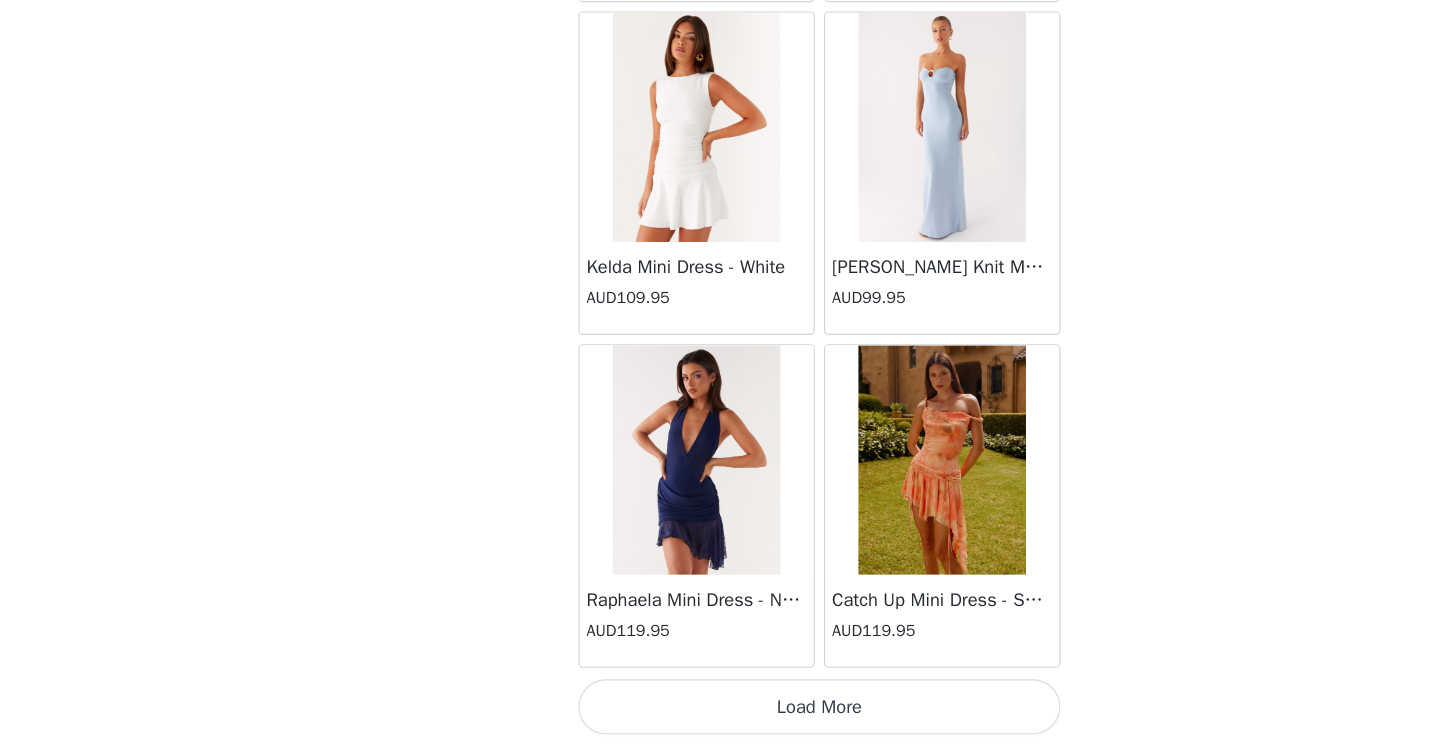click on "Load More" at bounding box center (720, 711) 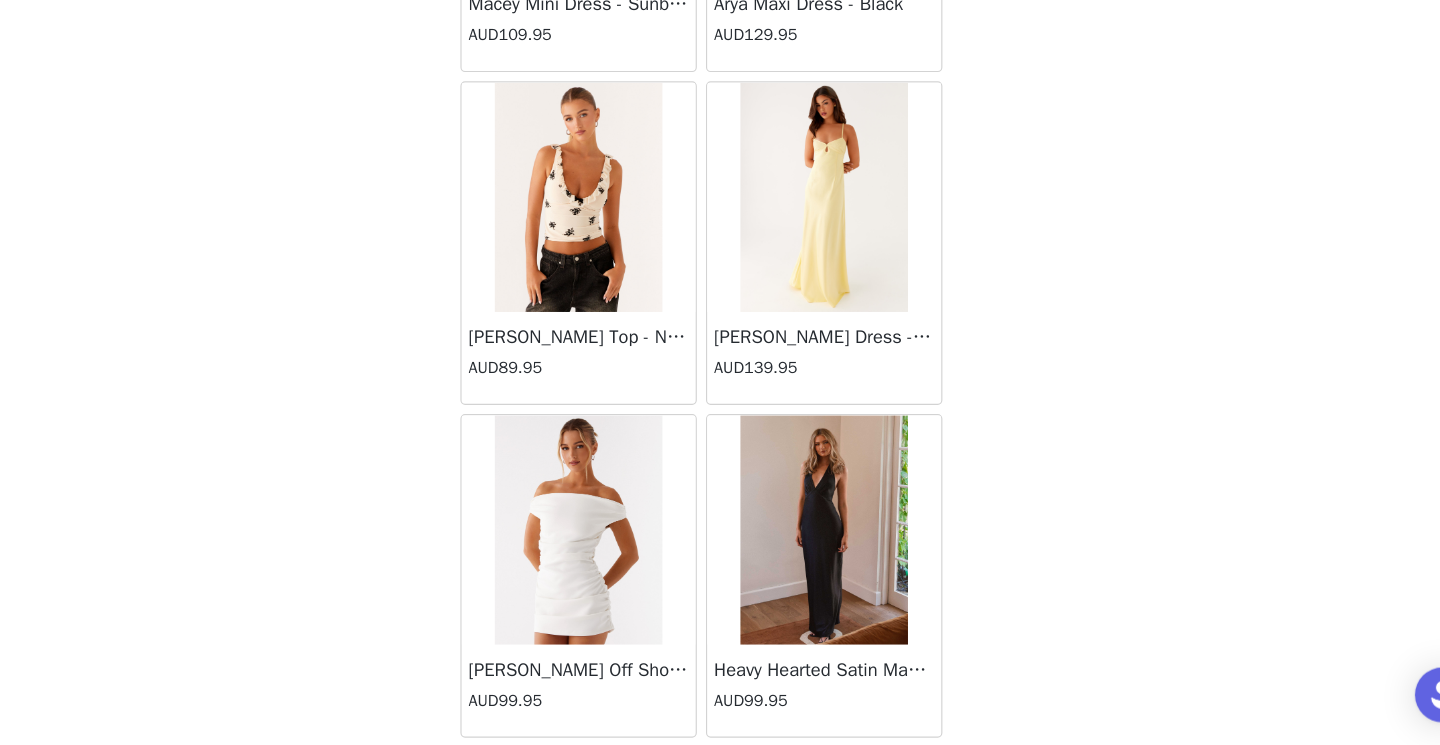 scroll, scrollTop: 57415, scrollLeft: 0, axis: vertical 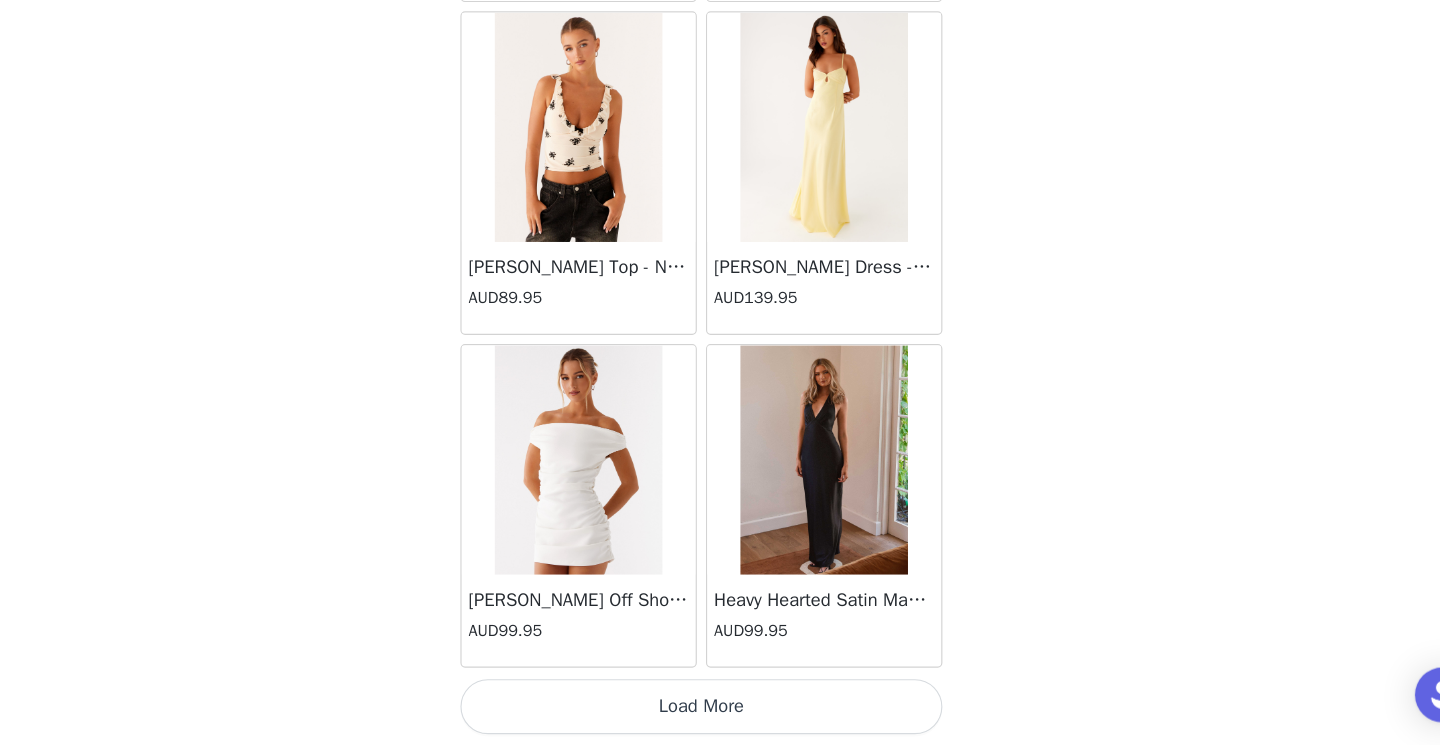click on "Load More" at bounding box center (720, 711) 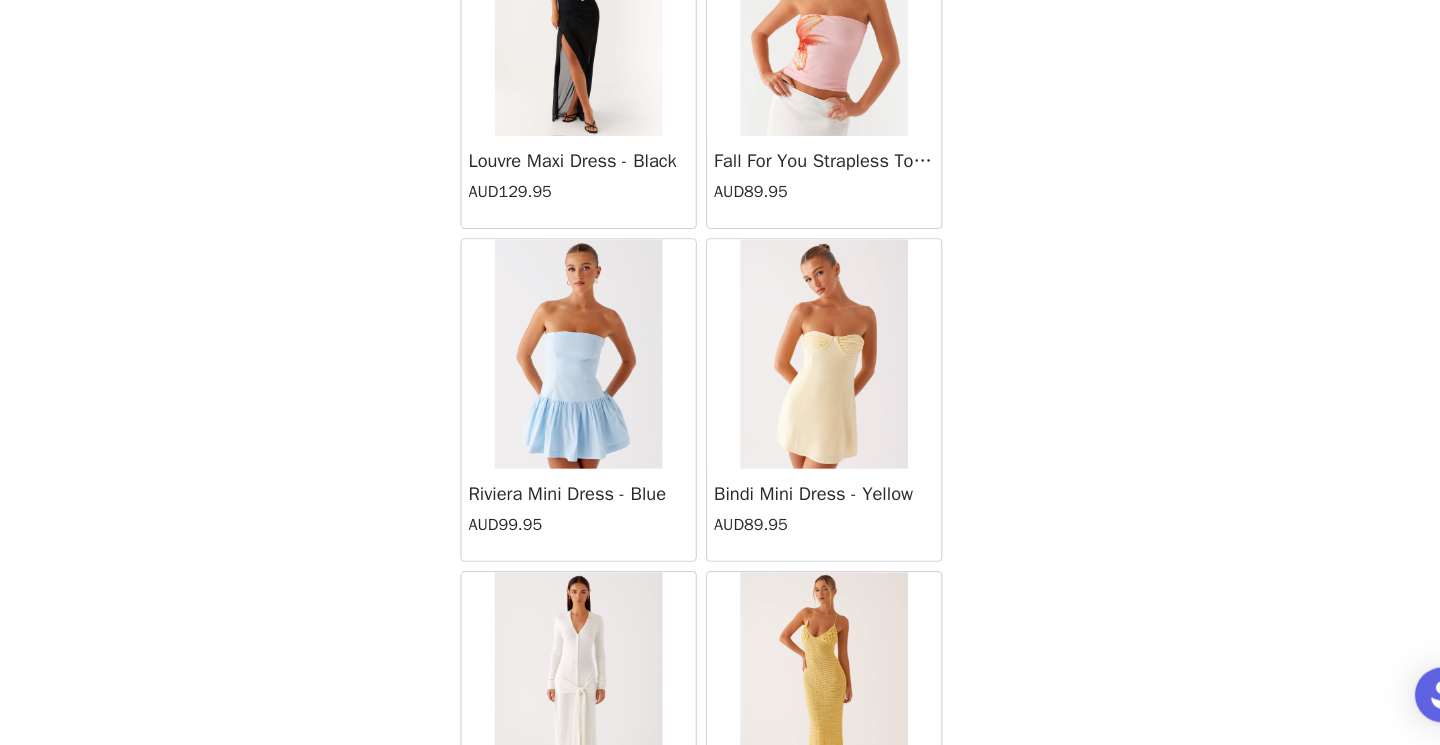 scroll, scrollTop: 60315, scrollLeft: 0, axis: vertical 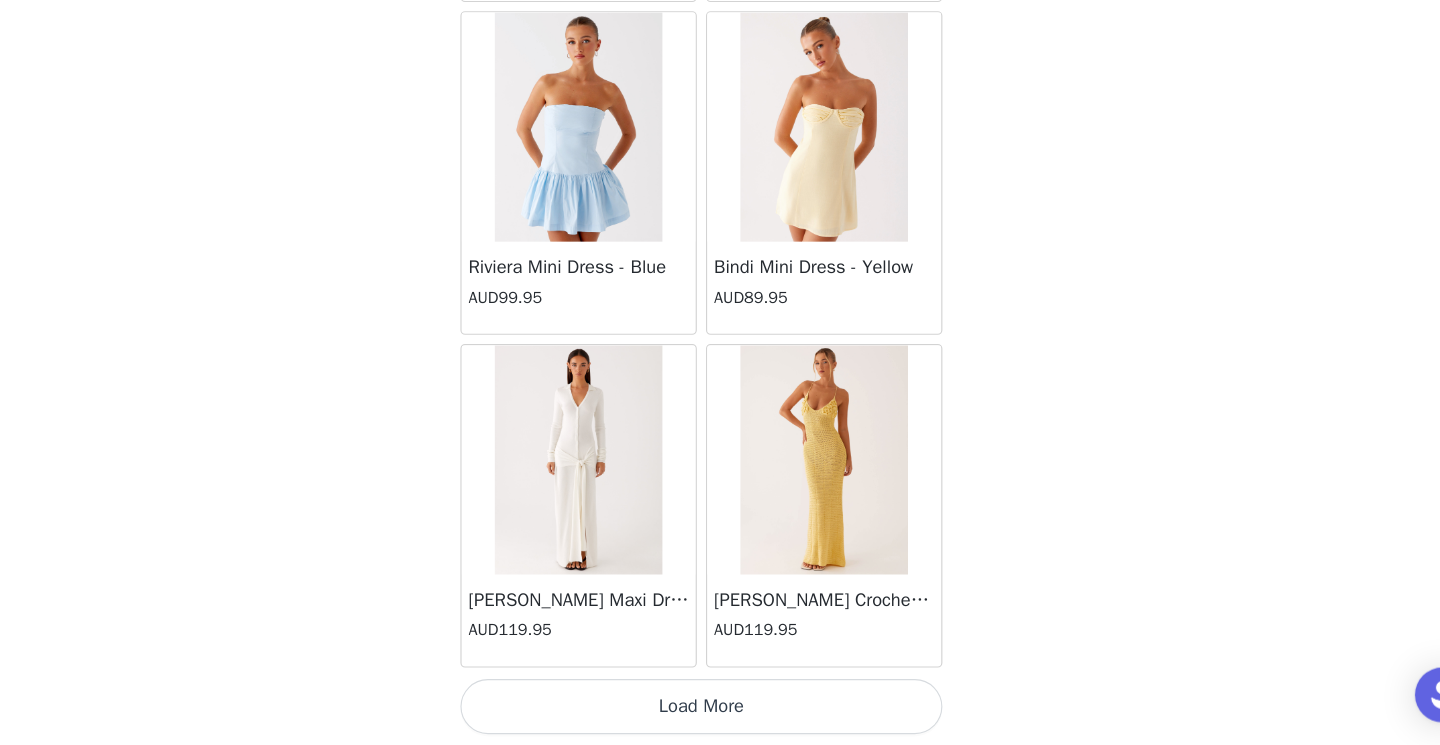 click on "Load More" at bounding box center [720, 711] 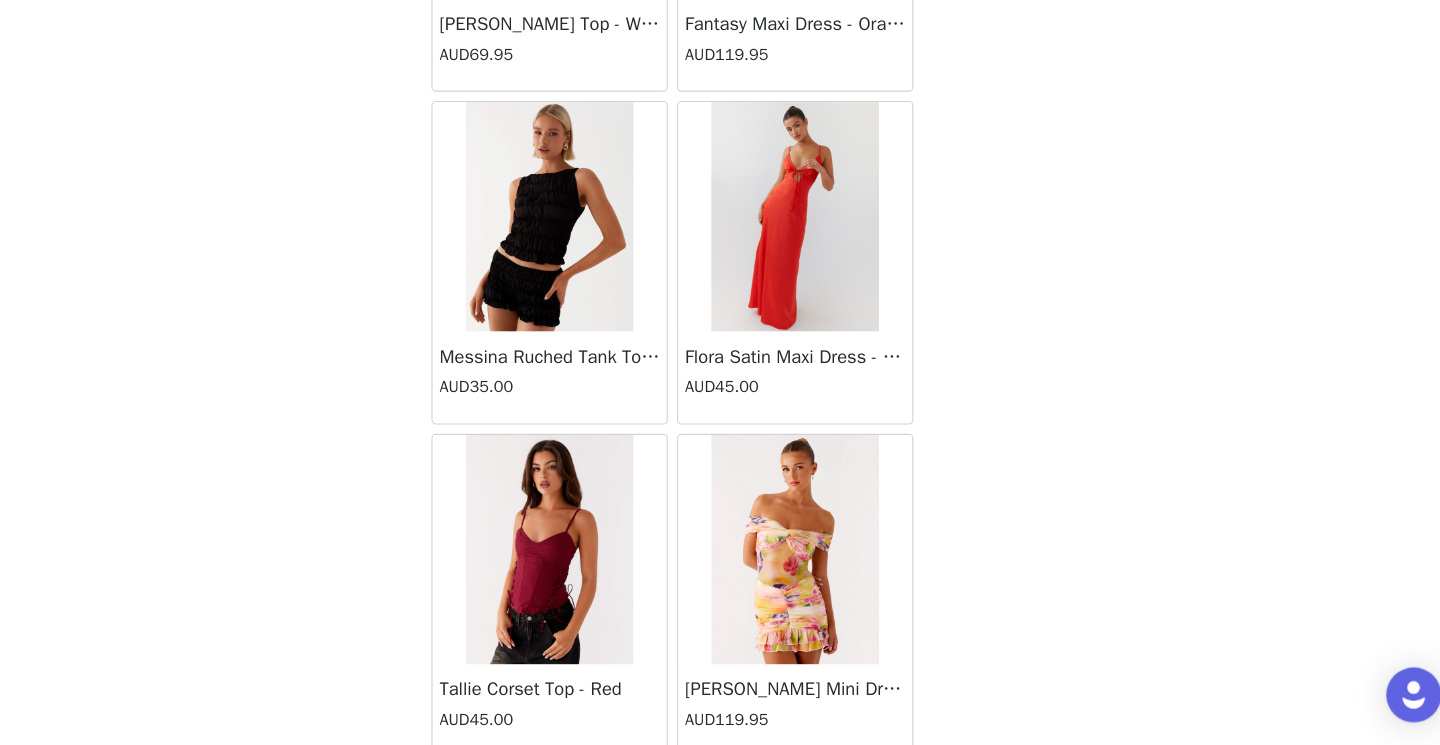 scroll, scrollTop: 62393, scrollLeft: 0, axis: vertical 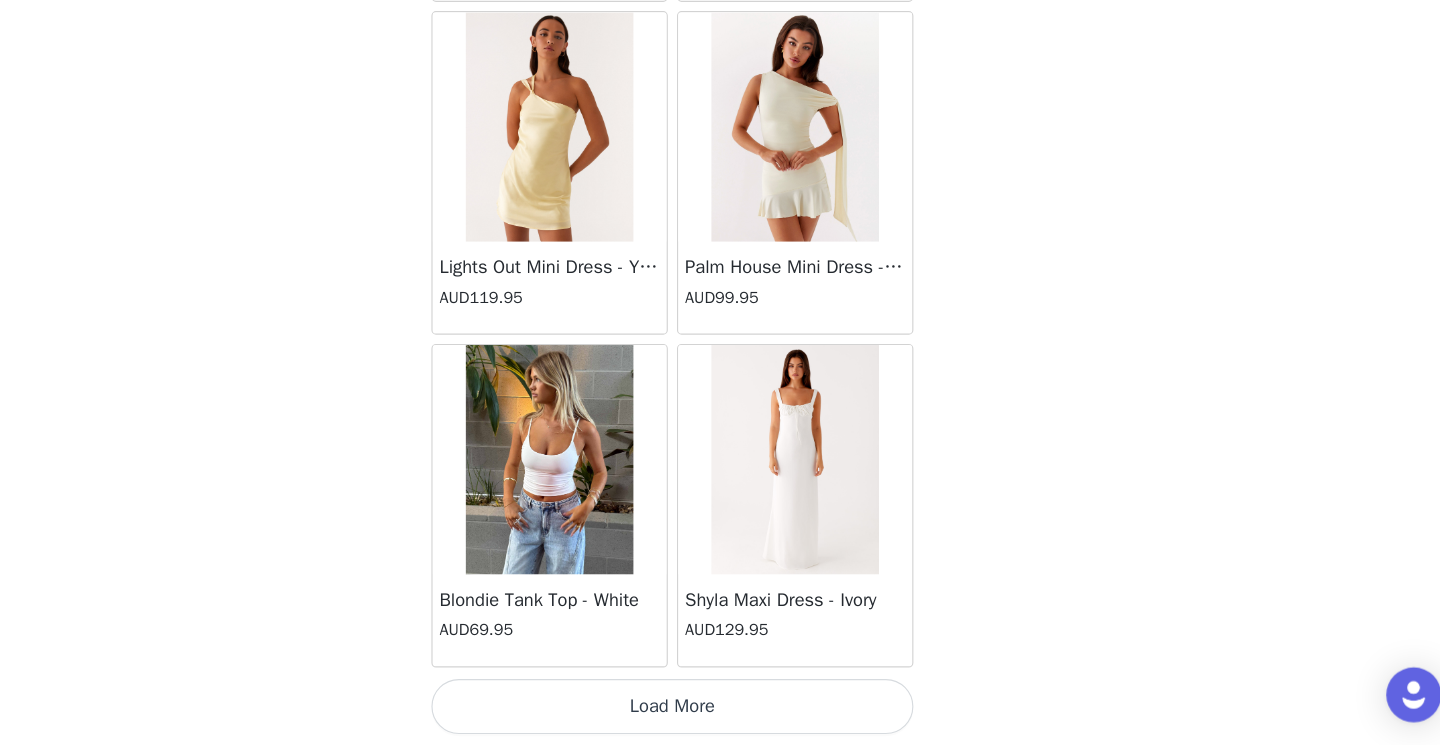 click on "Load More" at bounding box center [720, 711] 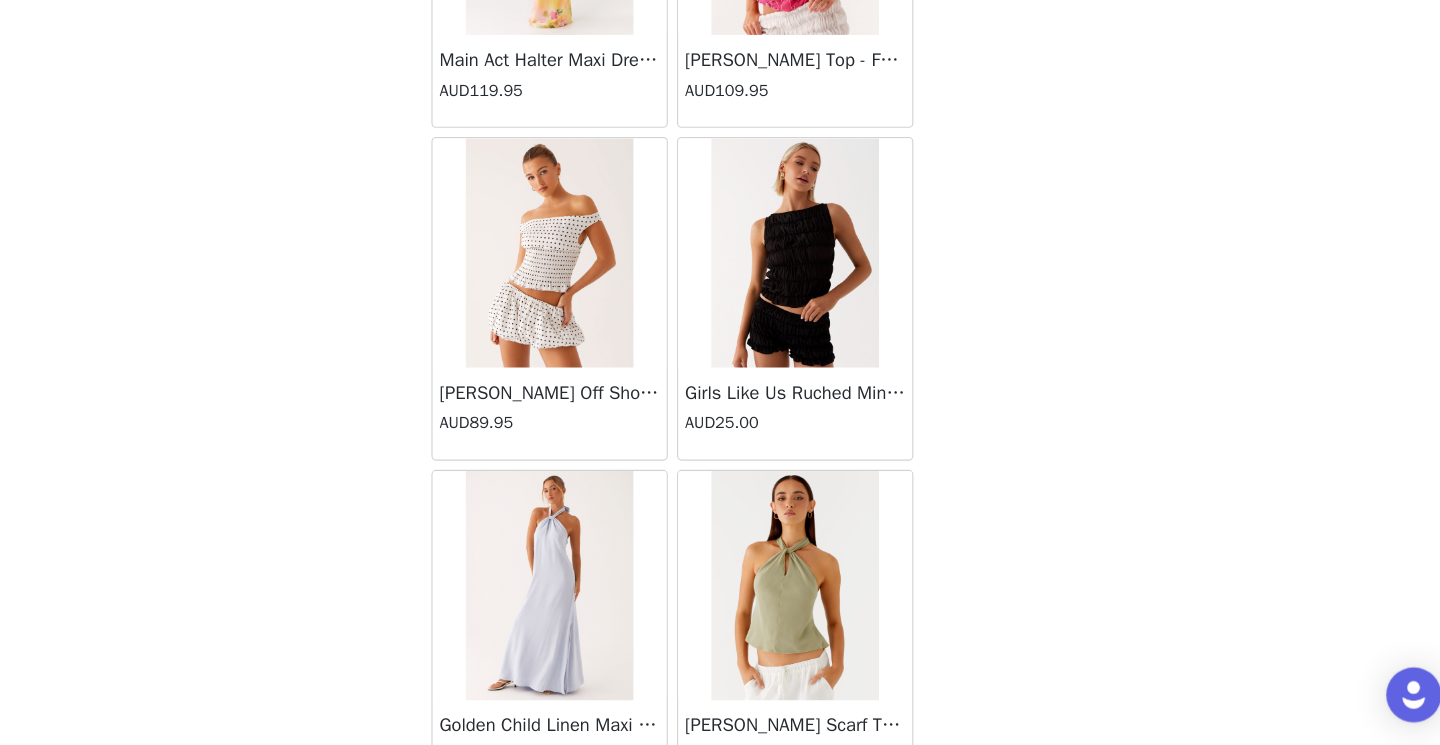 scroll, scrollTop: 66115, scrollLeft: 0, axis: vertical 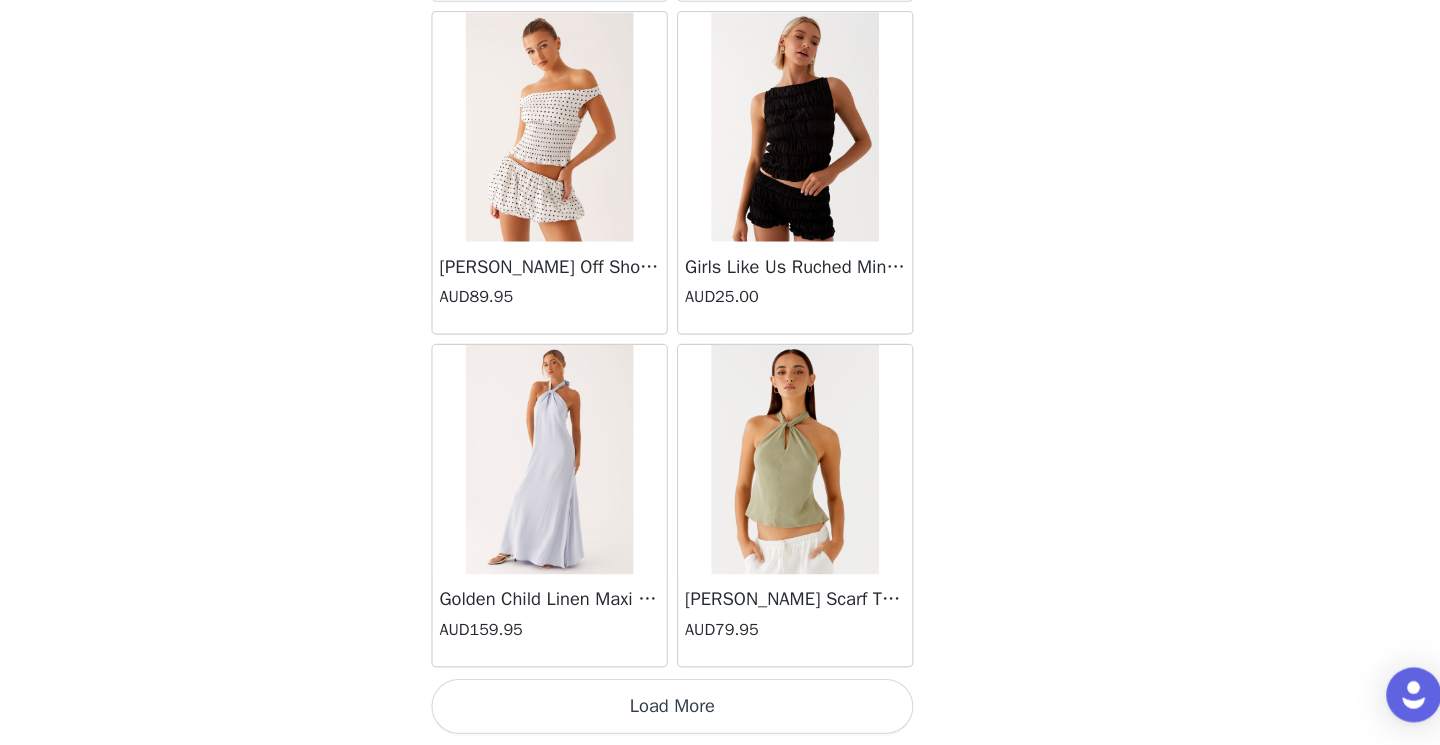 click on "Load More" at bounding box center [720, 711] 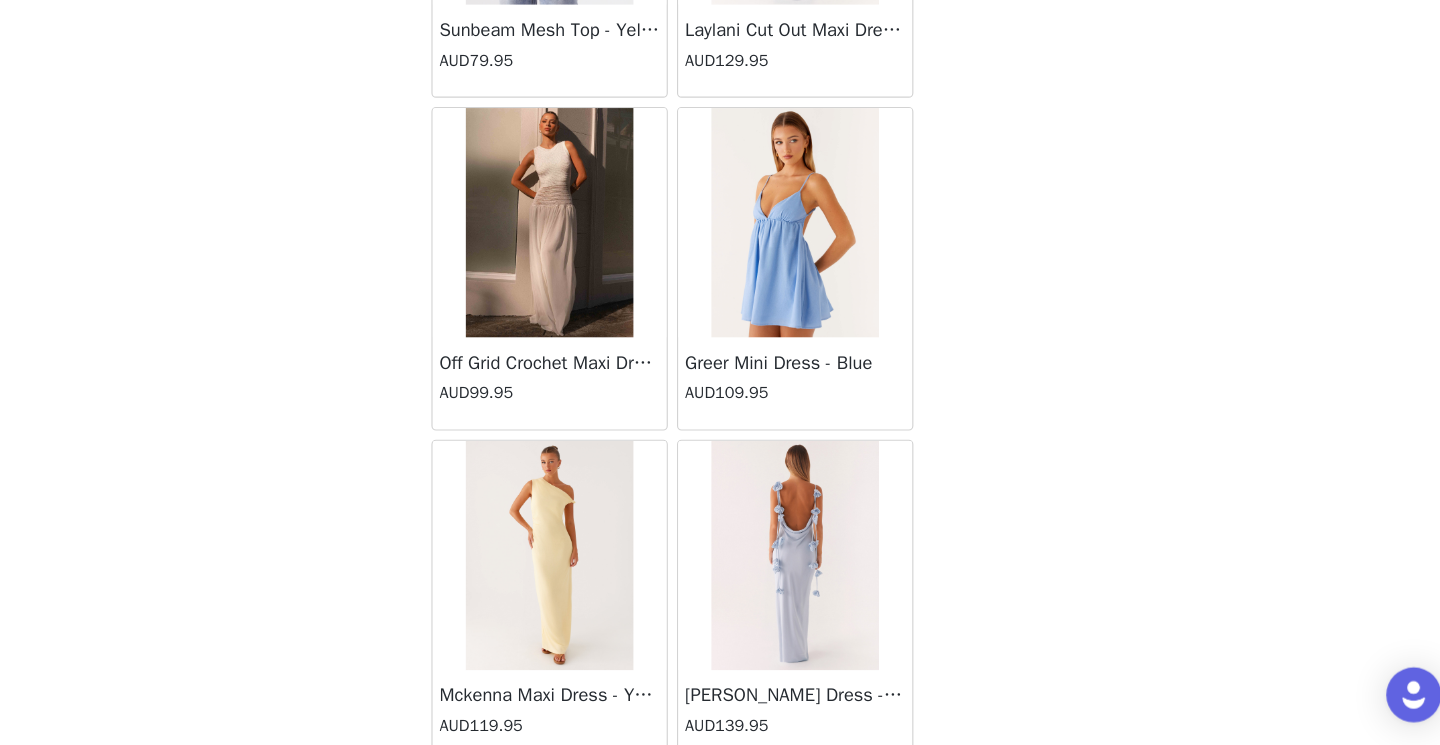 scroll, scrollTop: 69015, scrollLeft: 0, axis: vertical 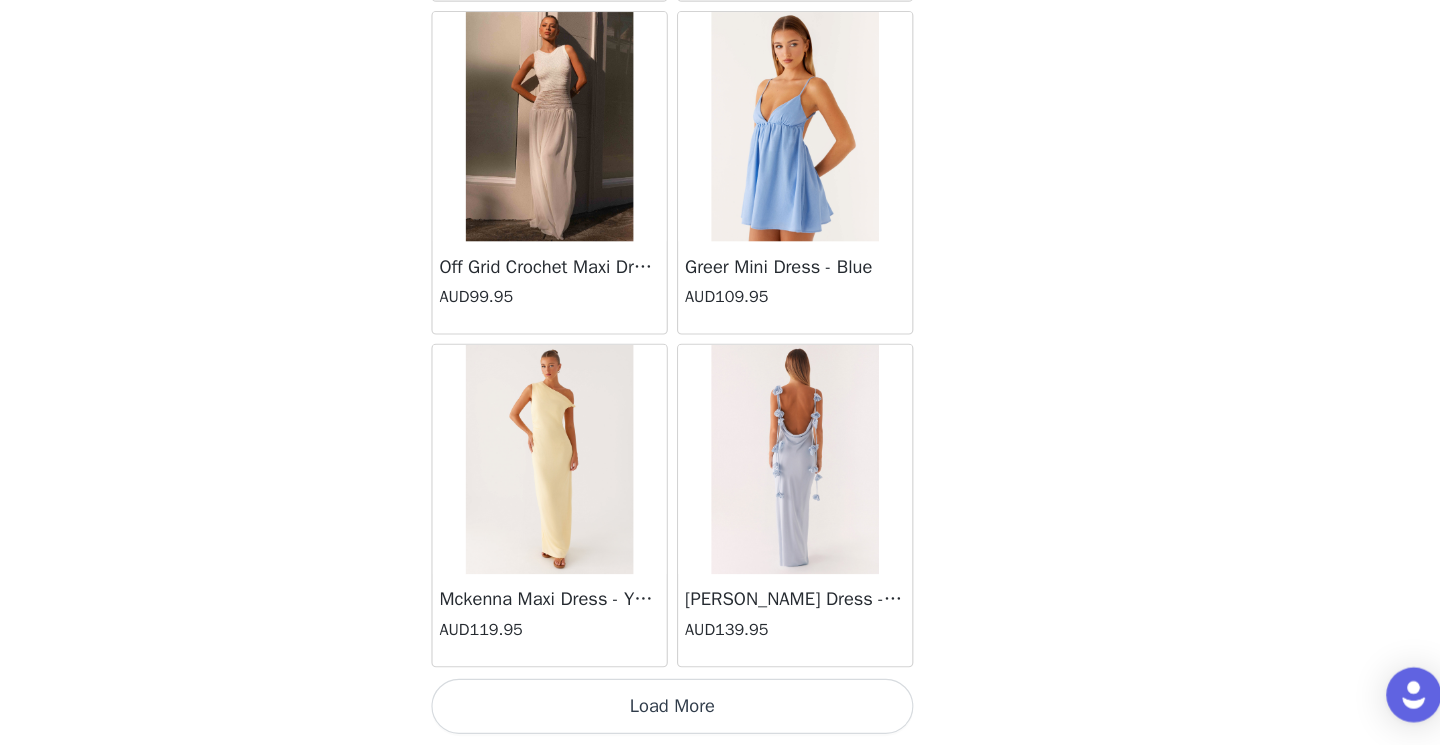click on "Load More" at bounding box center [720, 711] 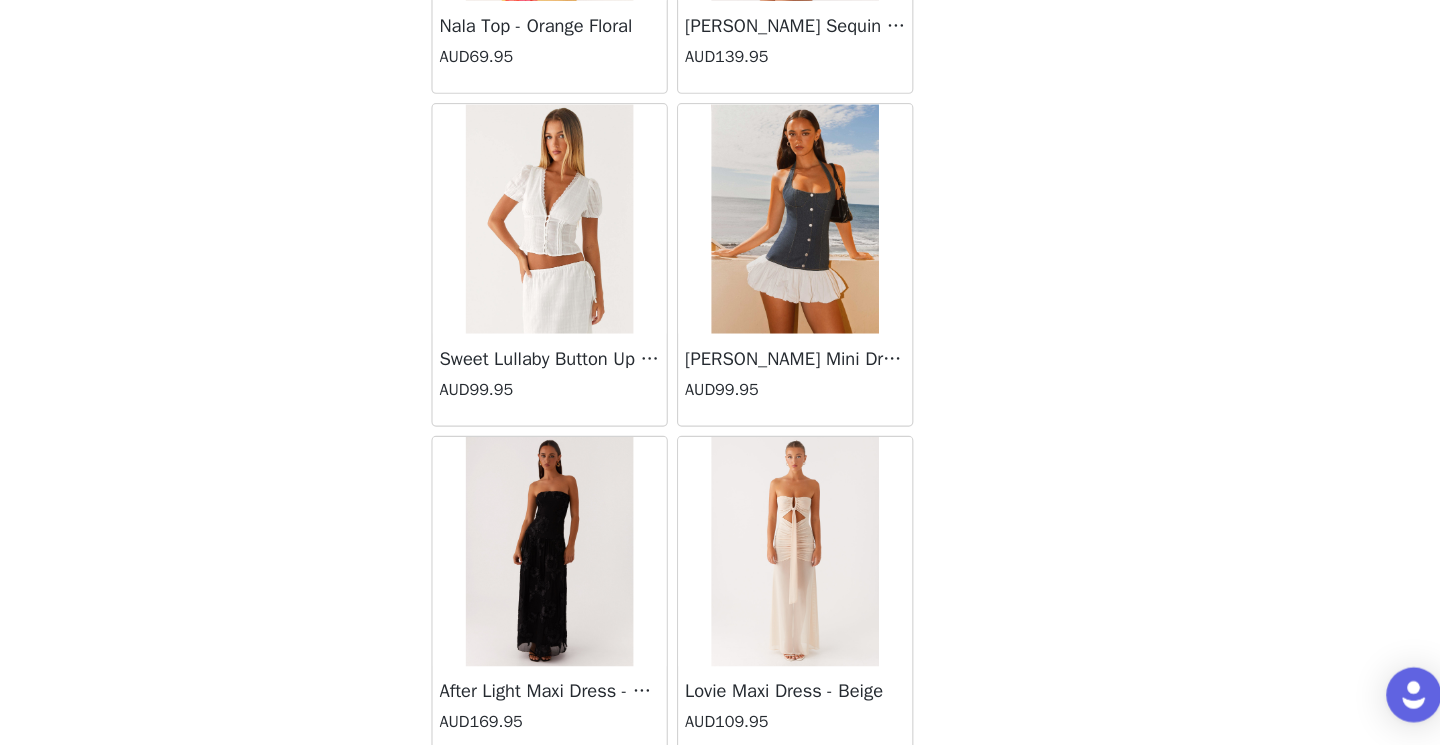 scroll, scrollTop: 71915, scrollLeft: 0, axis: vertical 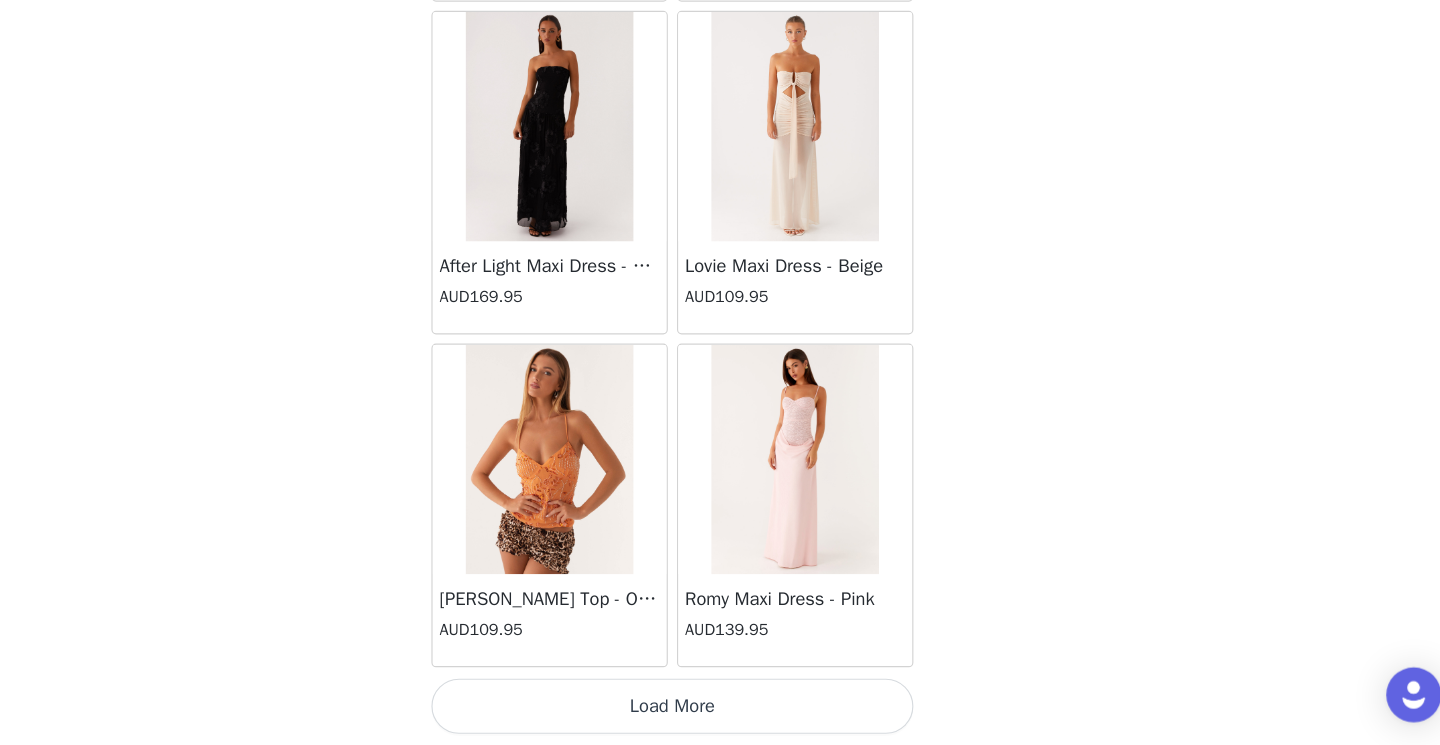 click on "Load More" at bounding box center [720, 711] 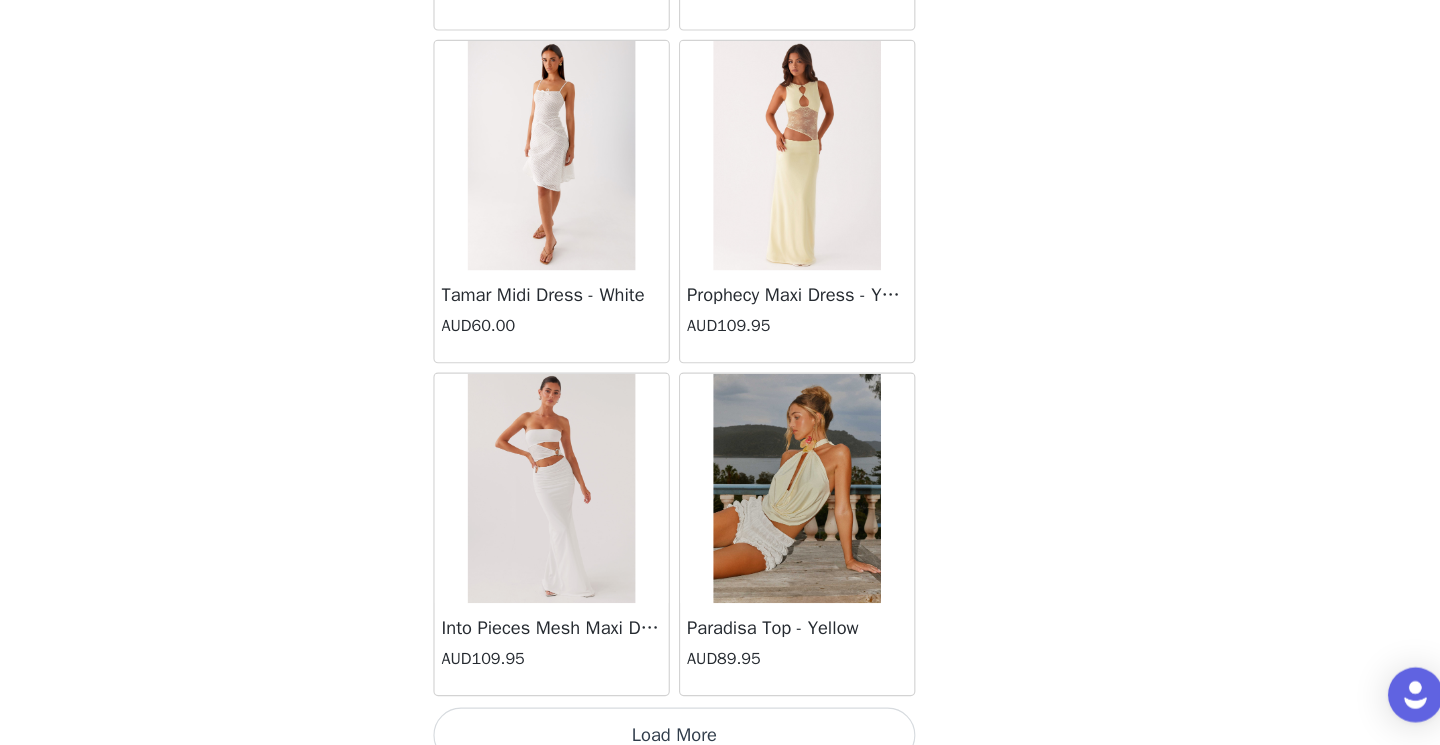 scroll, scrollTop: 74815, scrollLeft: 0, axis: vertical 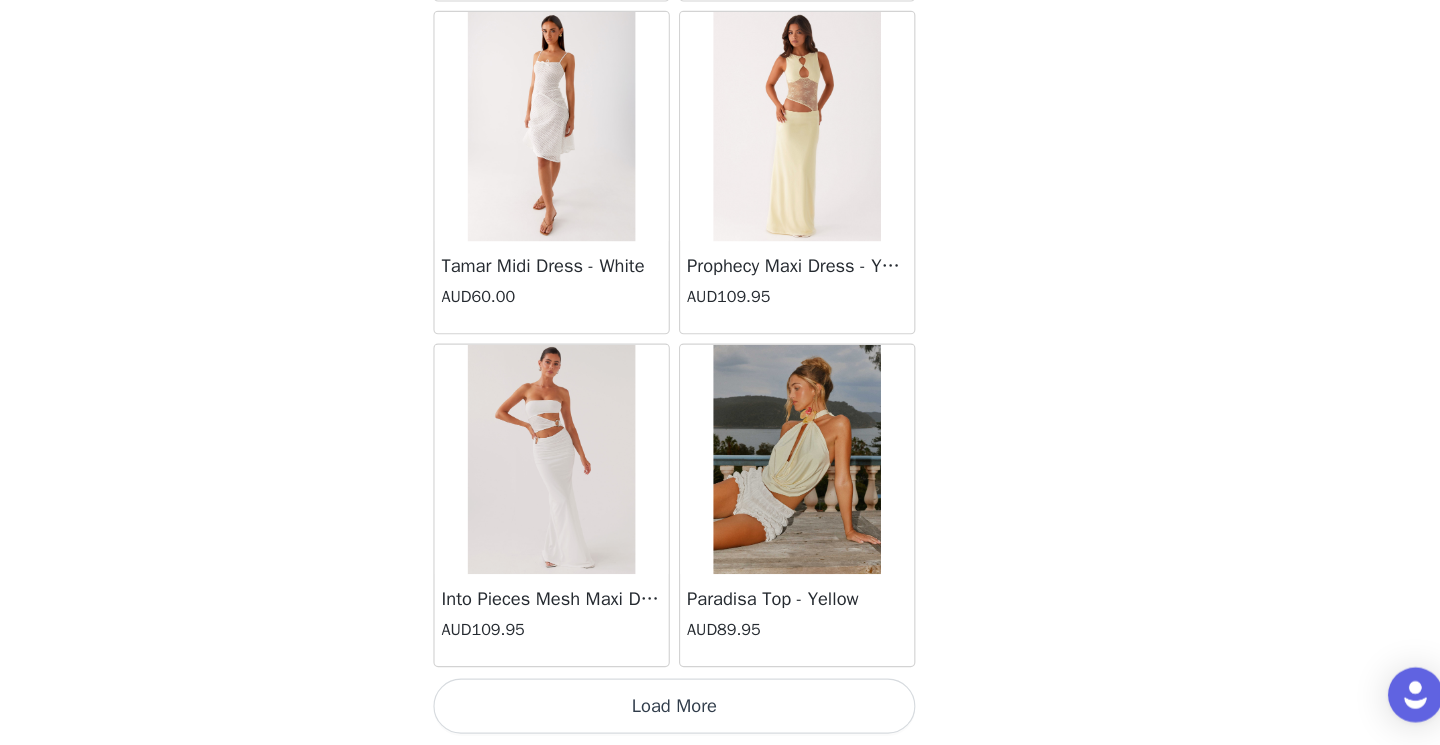 click on "Load More" at bounding box center (720, 711) 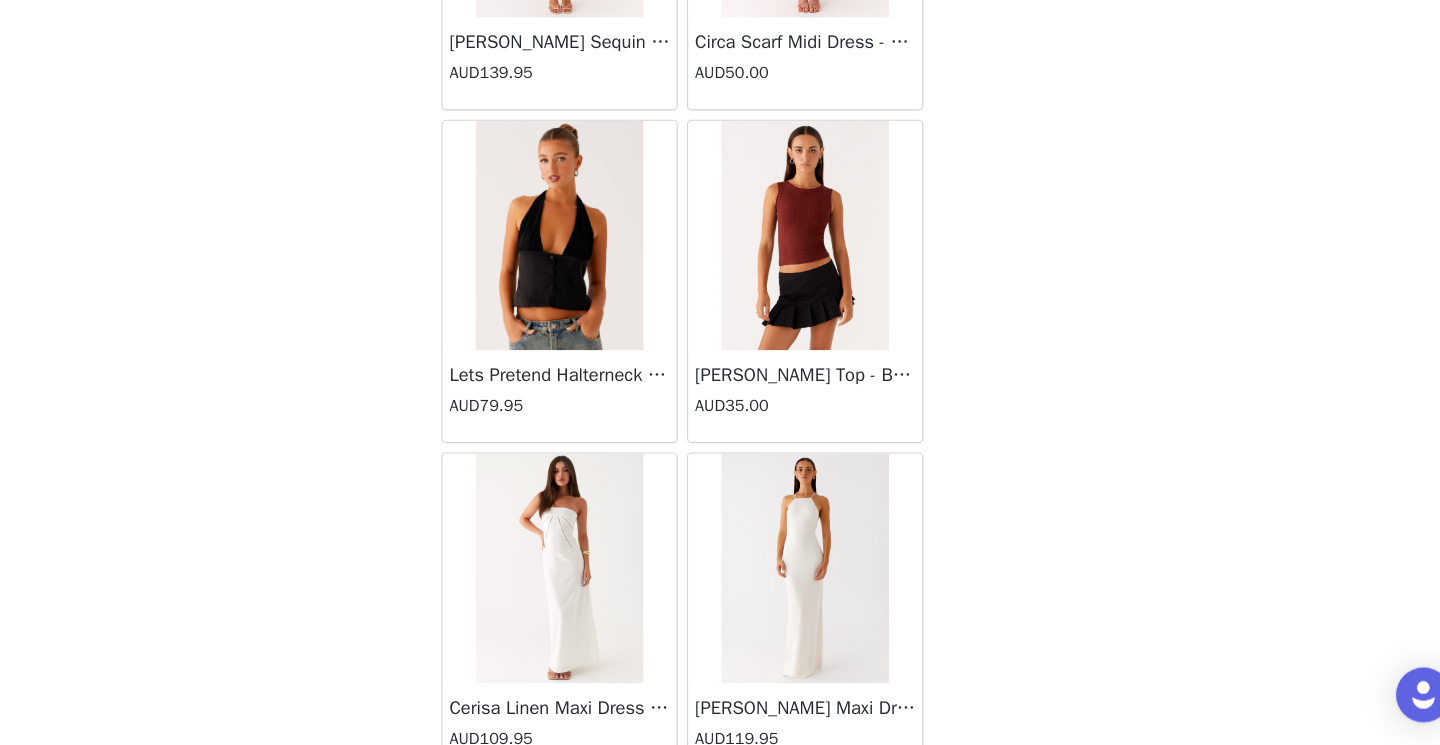 scroll, scrollTop: 77715, scrollLeft: 0, axis: vertical 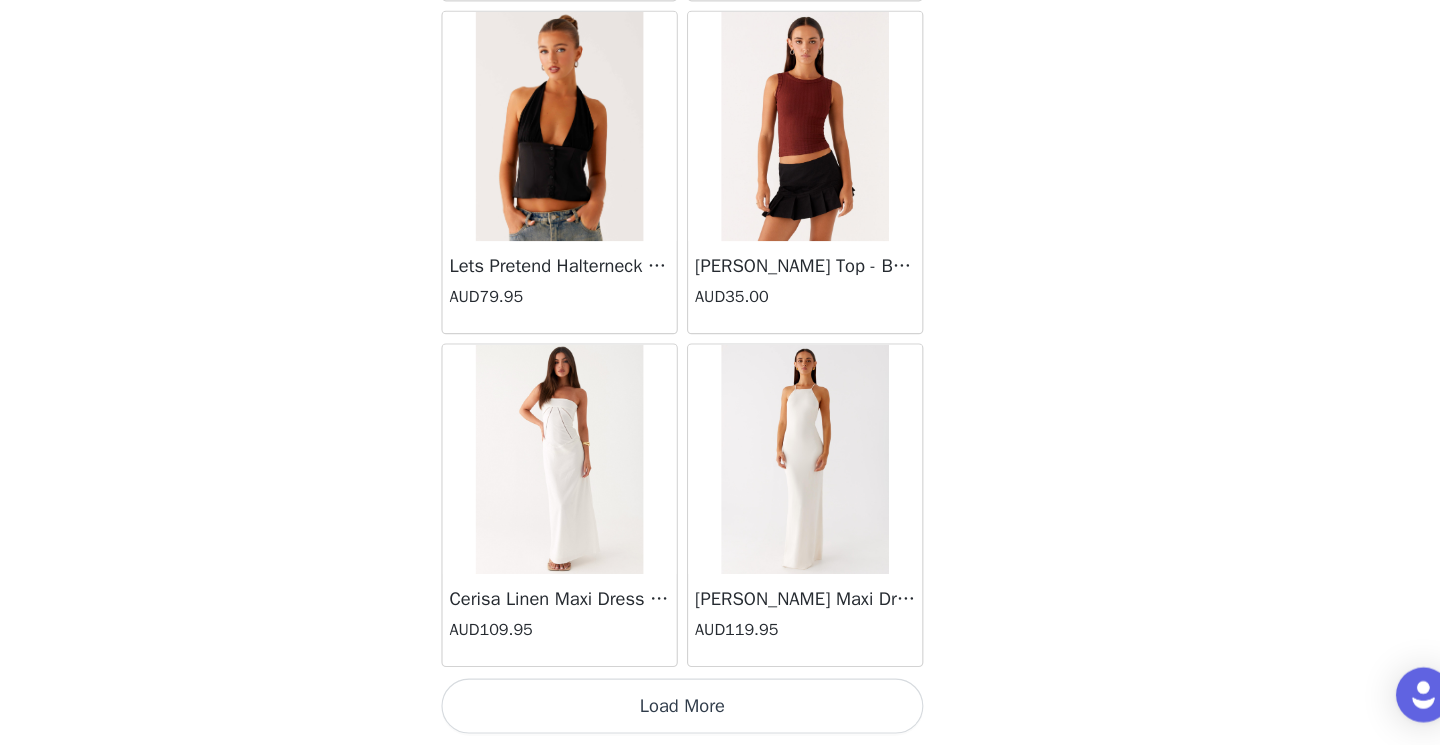 click on "Load More" at bounding box center [720, 711] 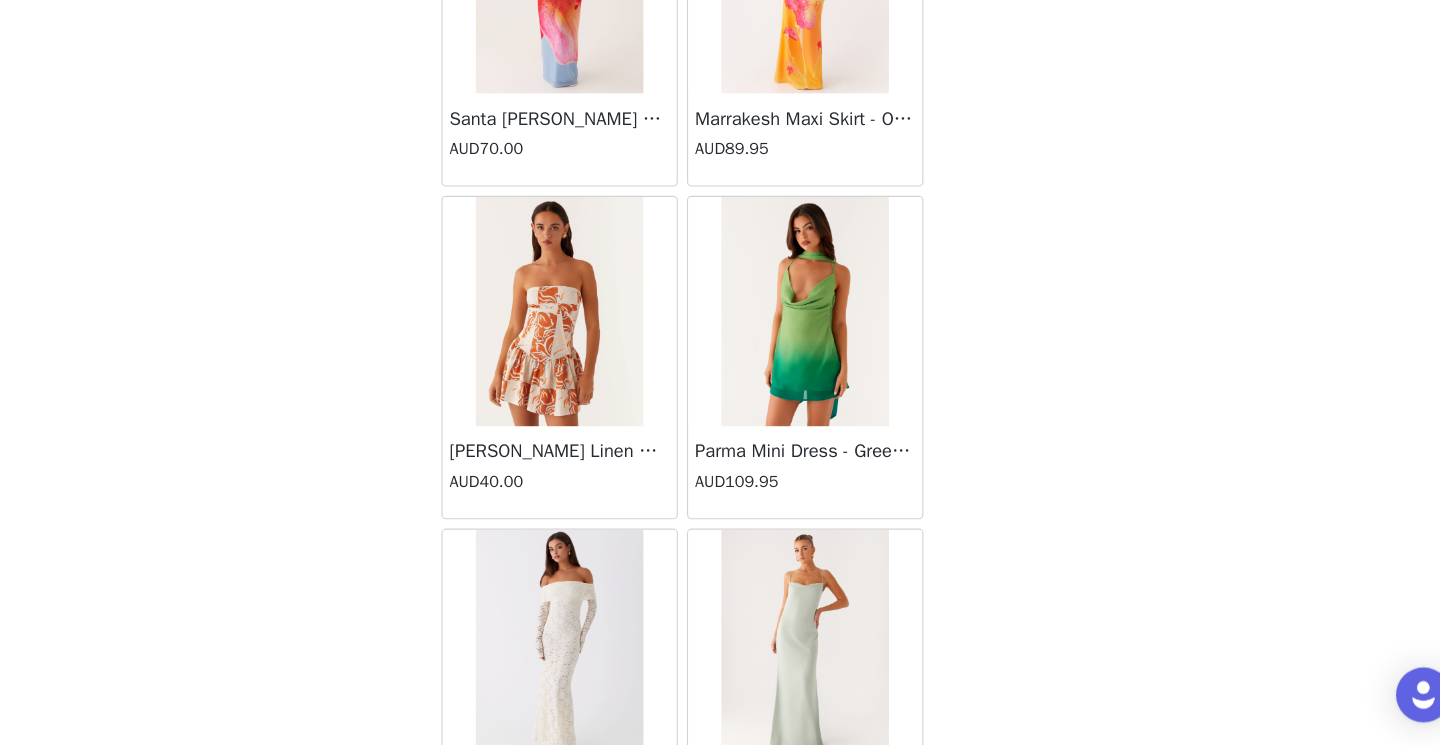 scroll, scrollTop: 80615, scrollLeft: 0, axis: vertical 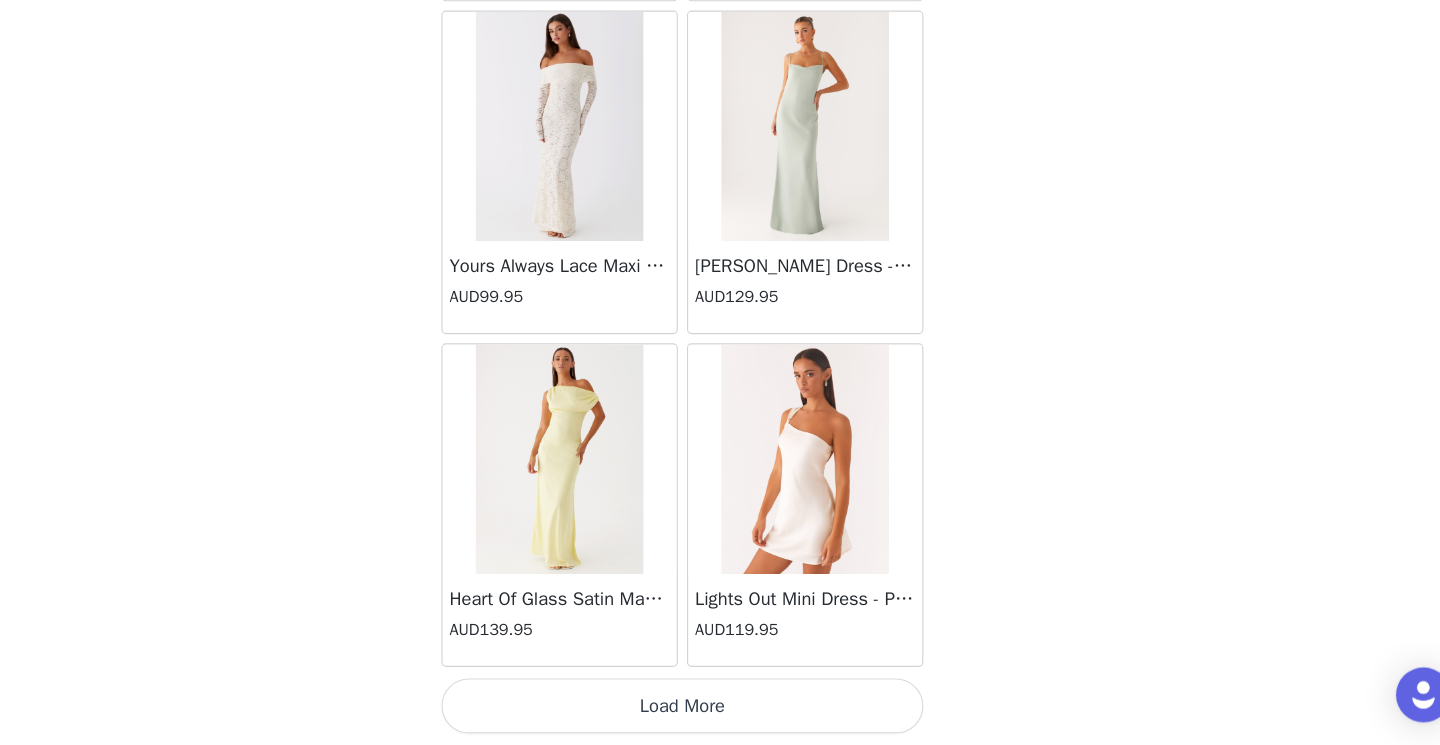 click on "Load More" at bounding box center (720, 711) 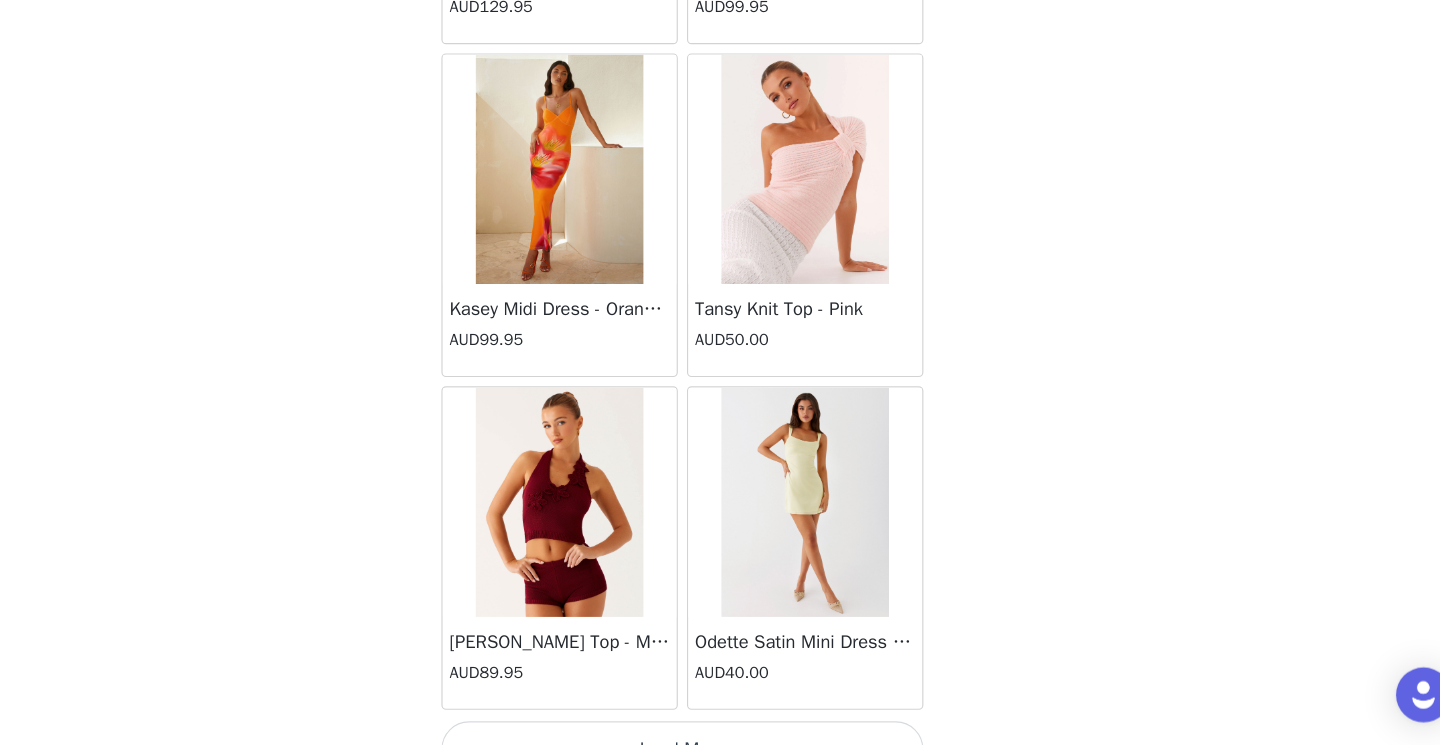 scroll, scrollTop: 83515, scrollLeft: 0, axis: vertical 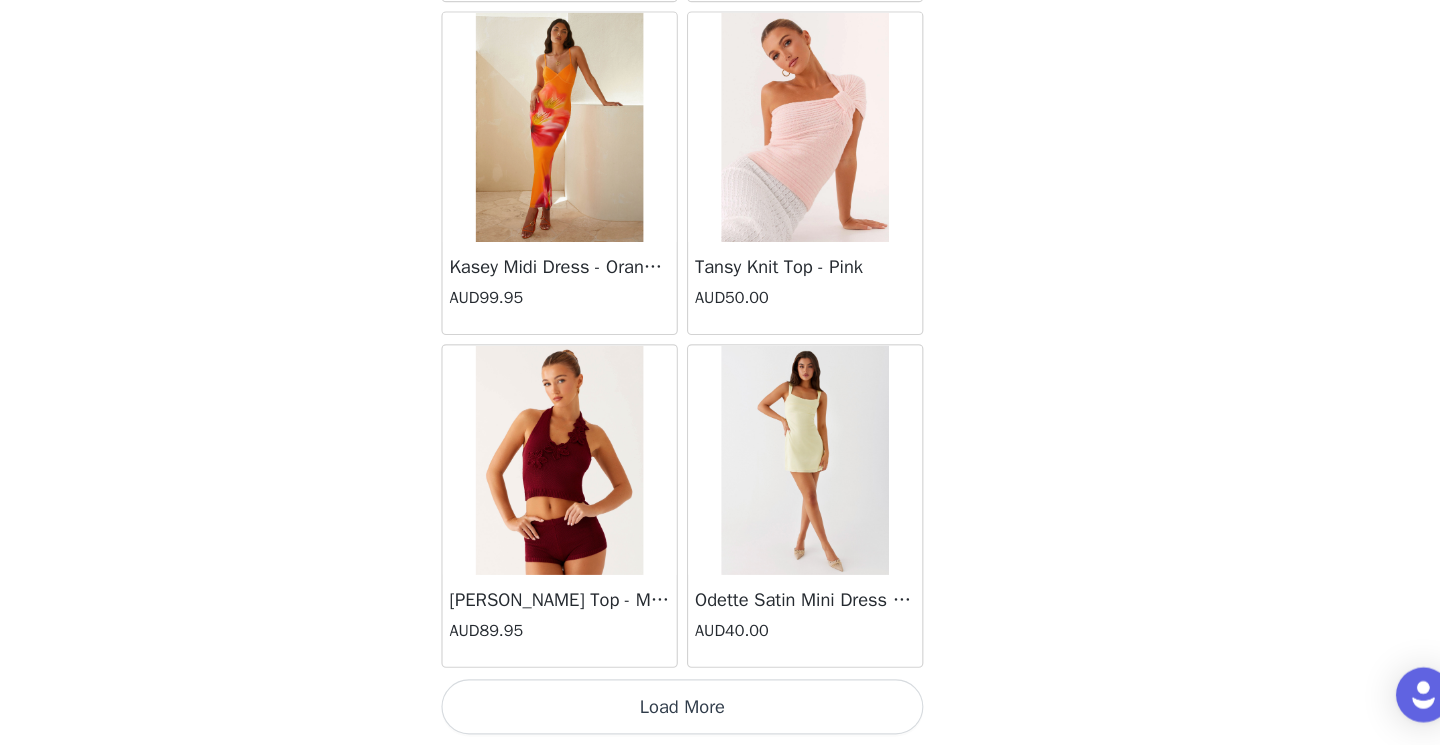 click on "Load More" at bounding box center (720, 711) 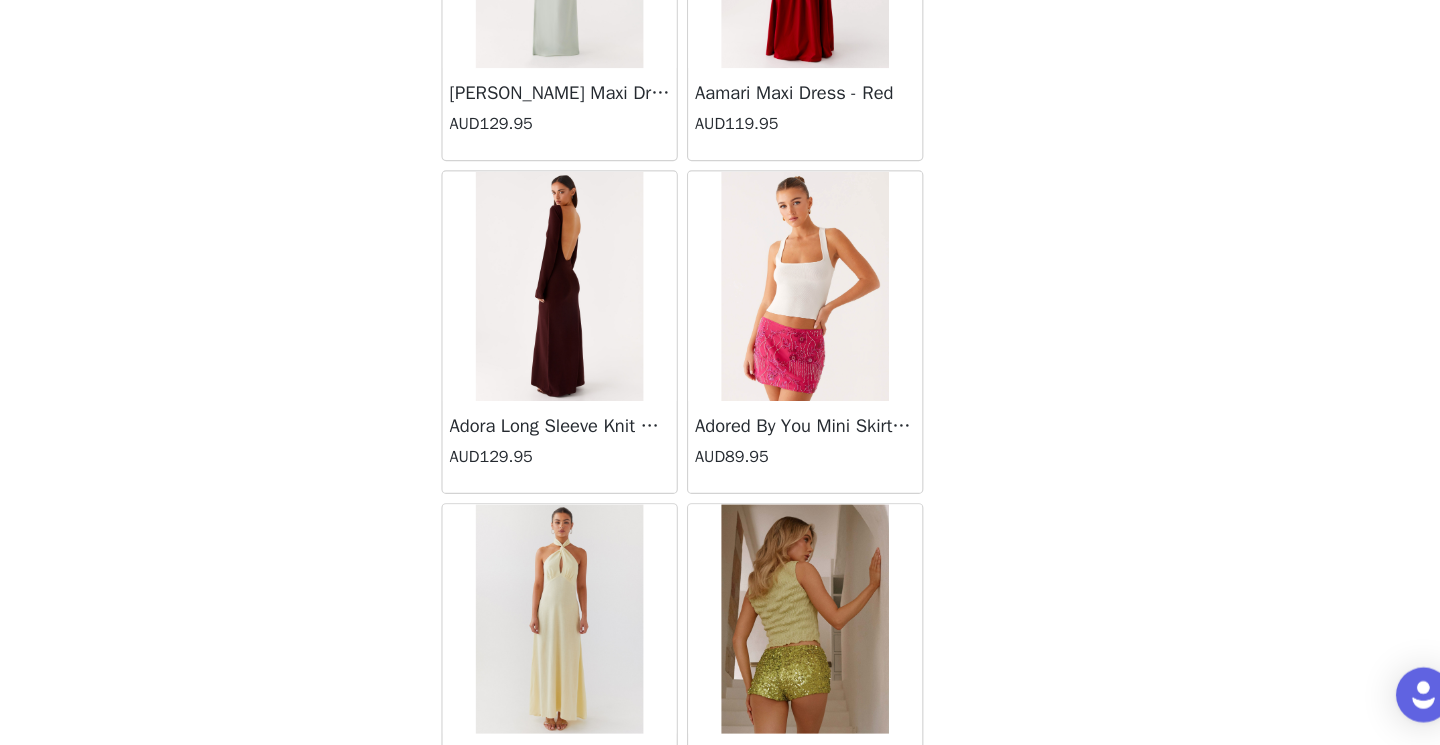 scroll, scrollTop: 86415, scrollLeft: 0, axis: vertical 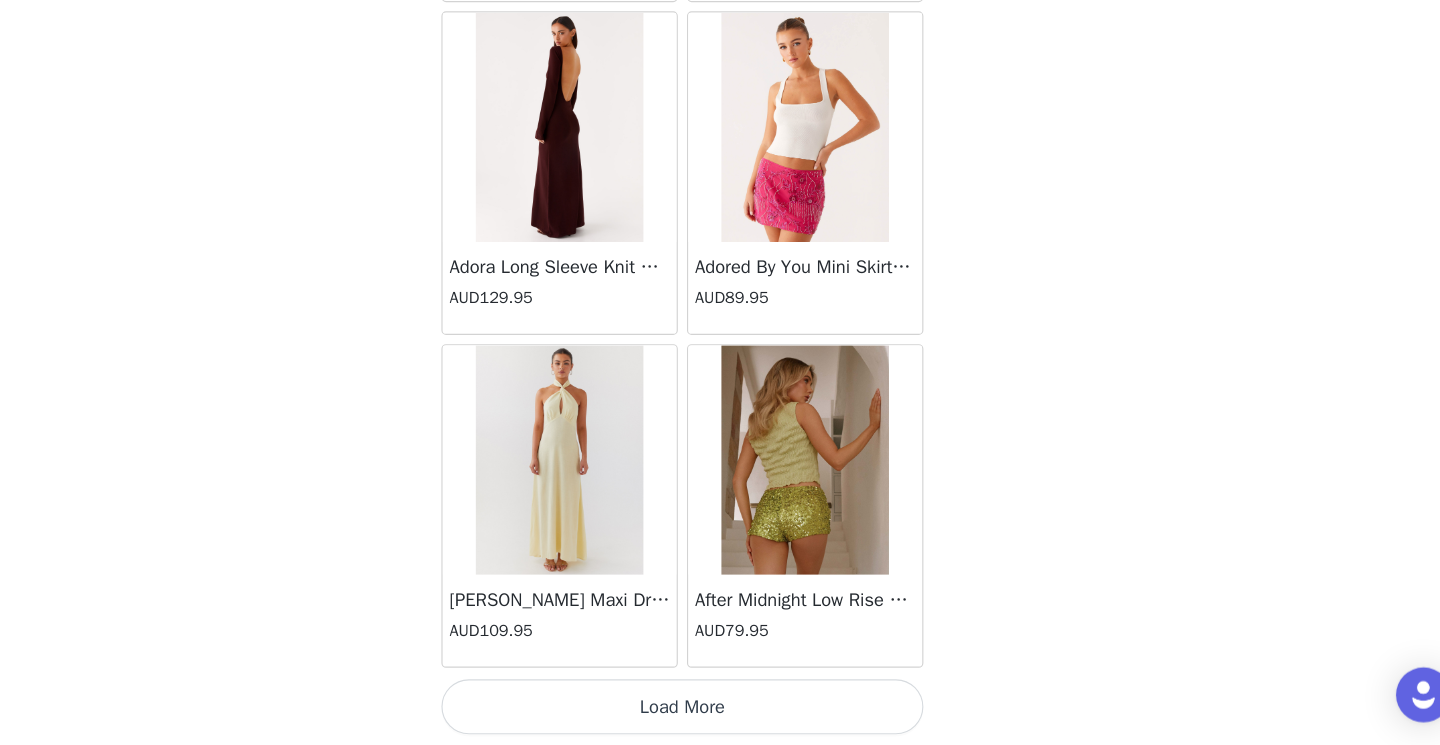 click on "Load More" at bounding box center [720, 711] 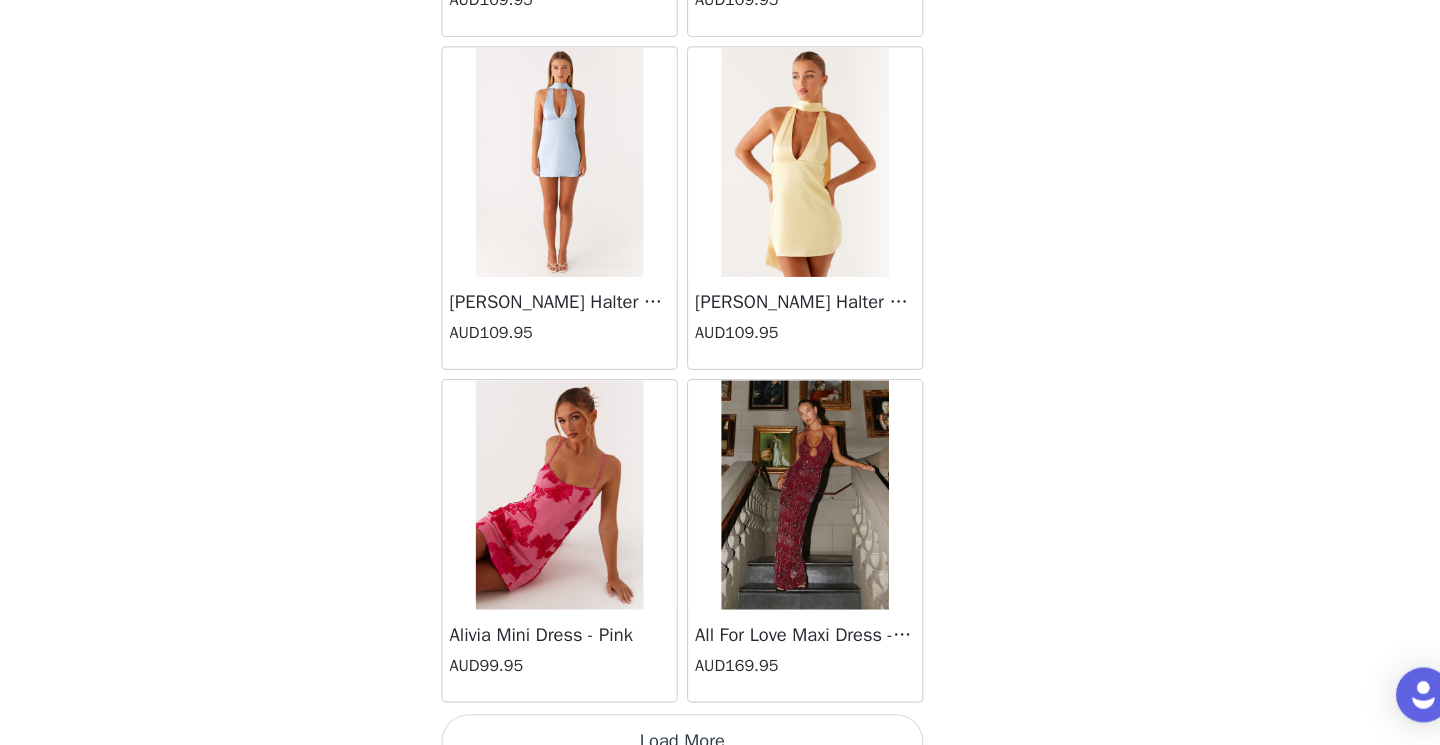 scroll, scrollTop: 89315, scrollLeft: 0, axis: vertical 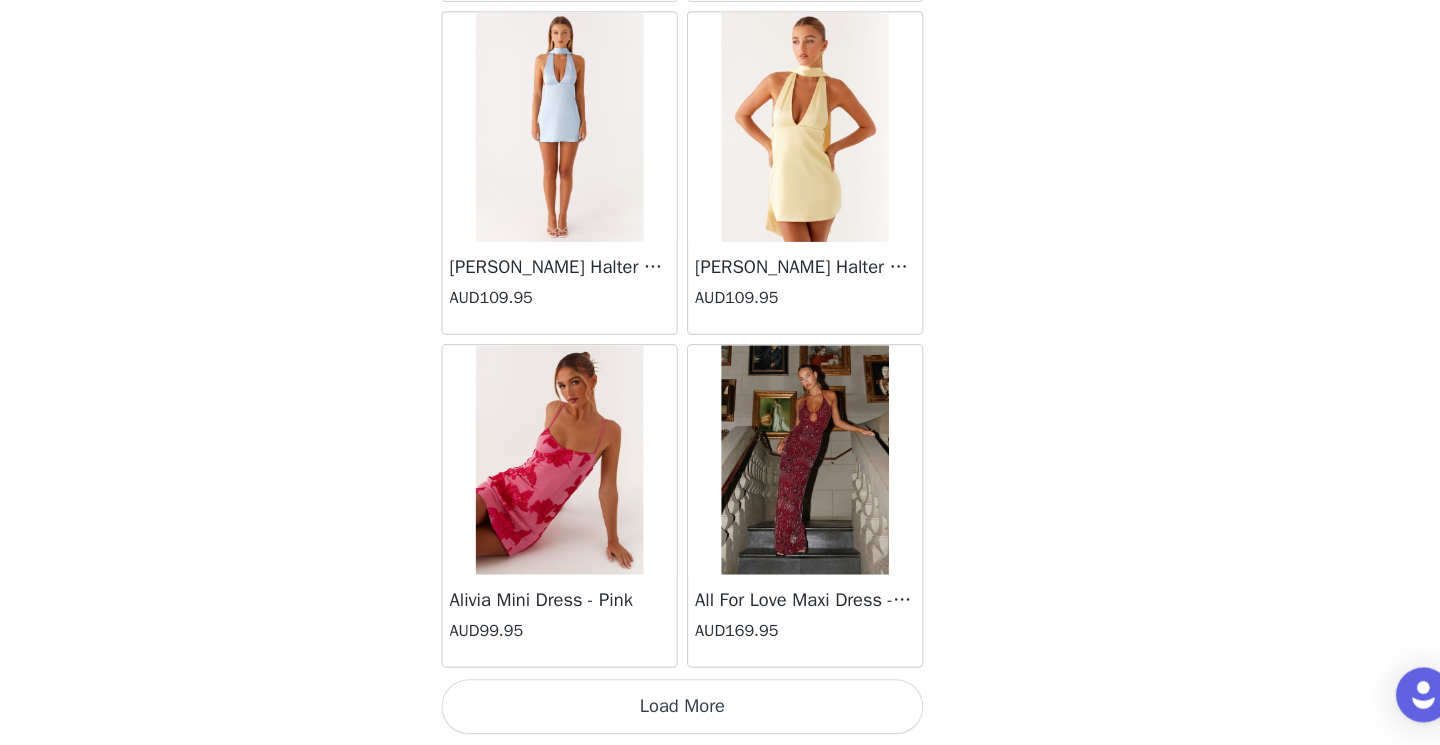 click on "Load More" at bounding box center [720, 711] 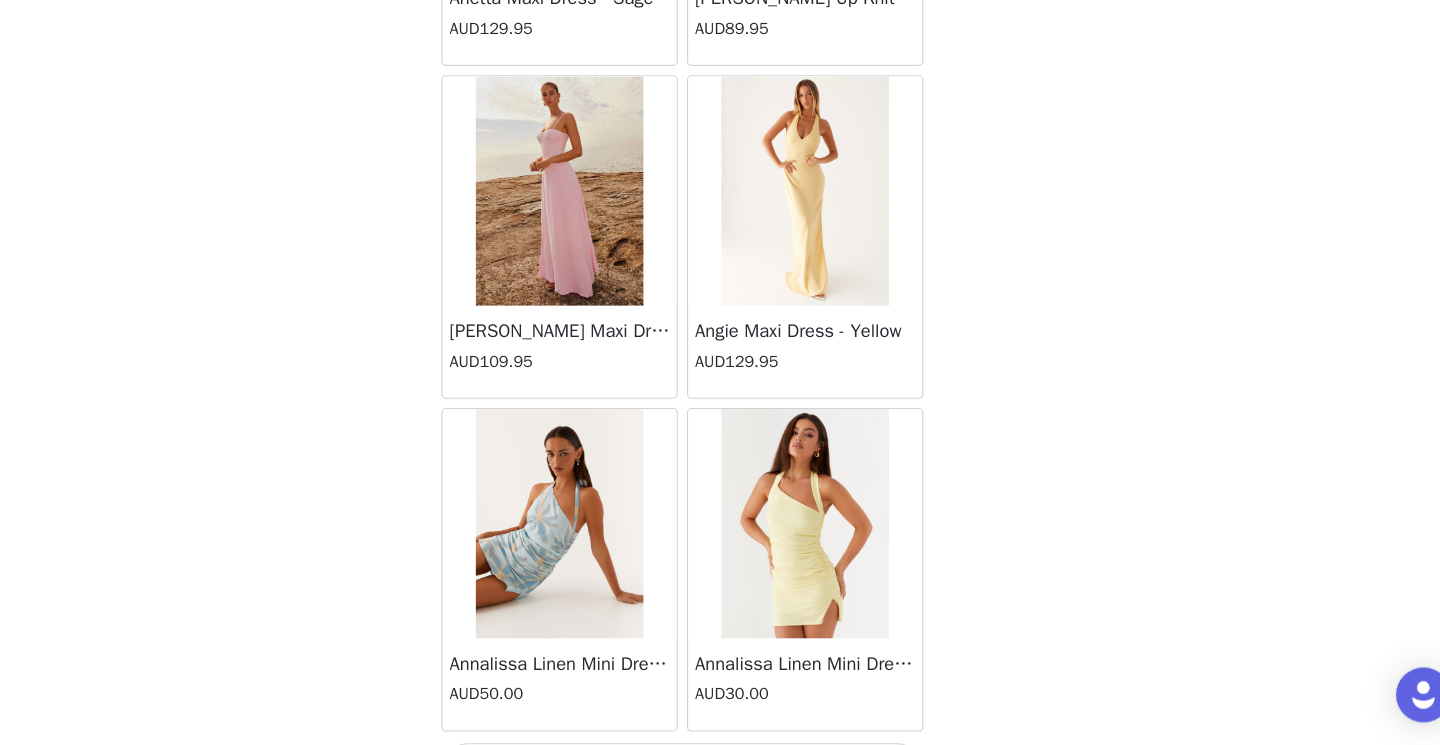 scroll, scrollTop: 92215, scrollLeft: 0, axis: vertical 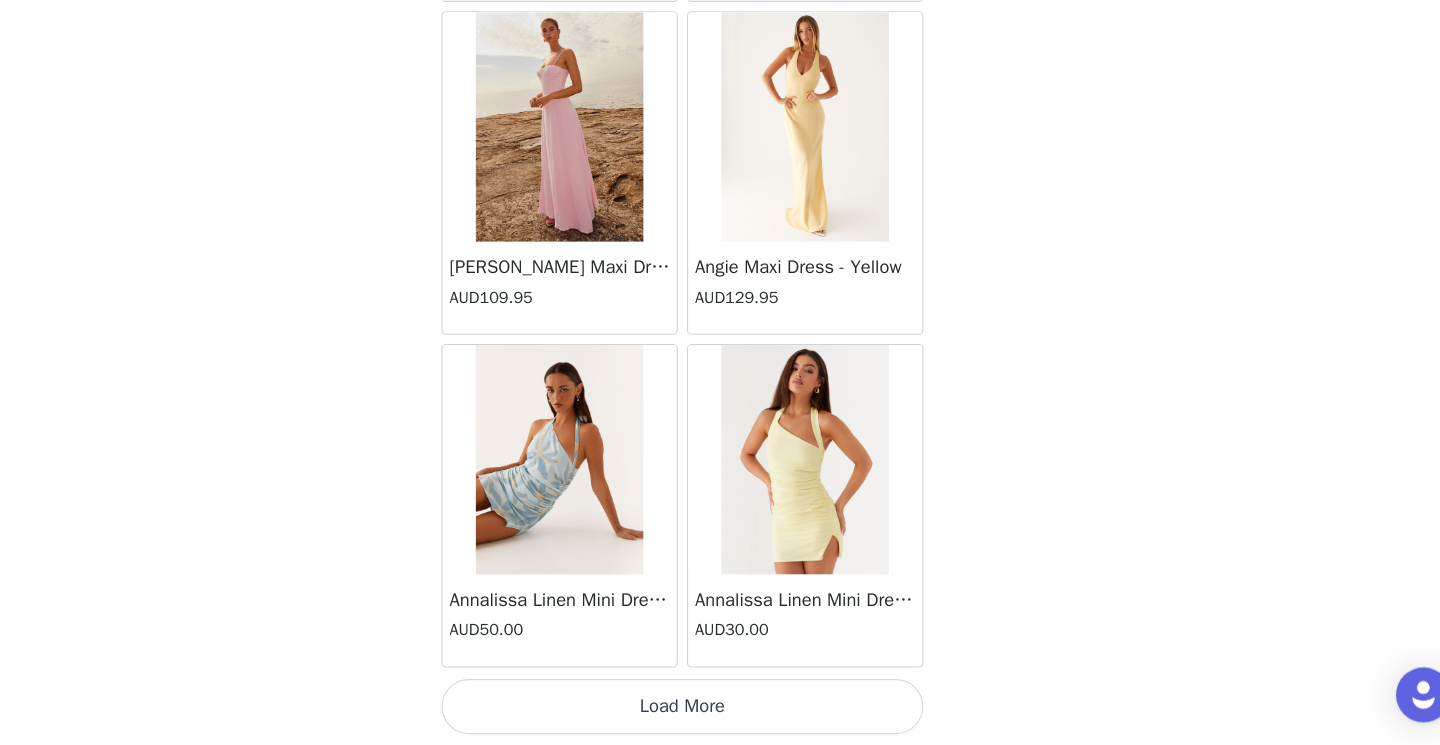 click on "Load More" at bounding box center [720, 711] 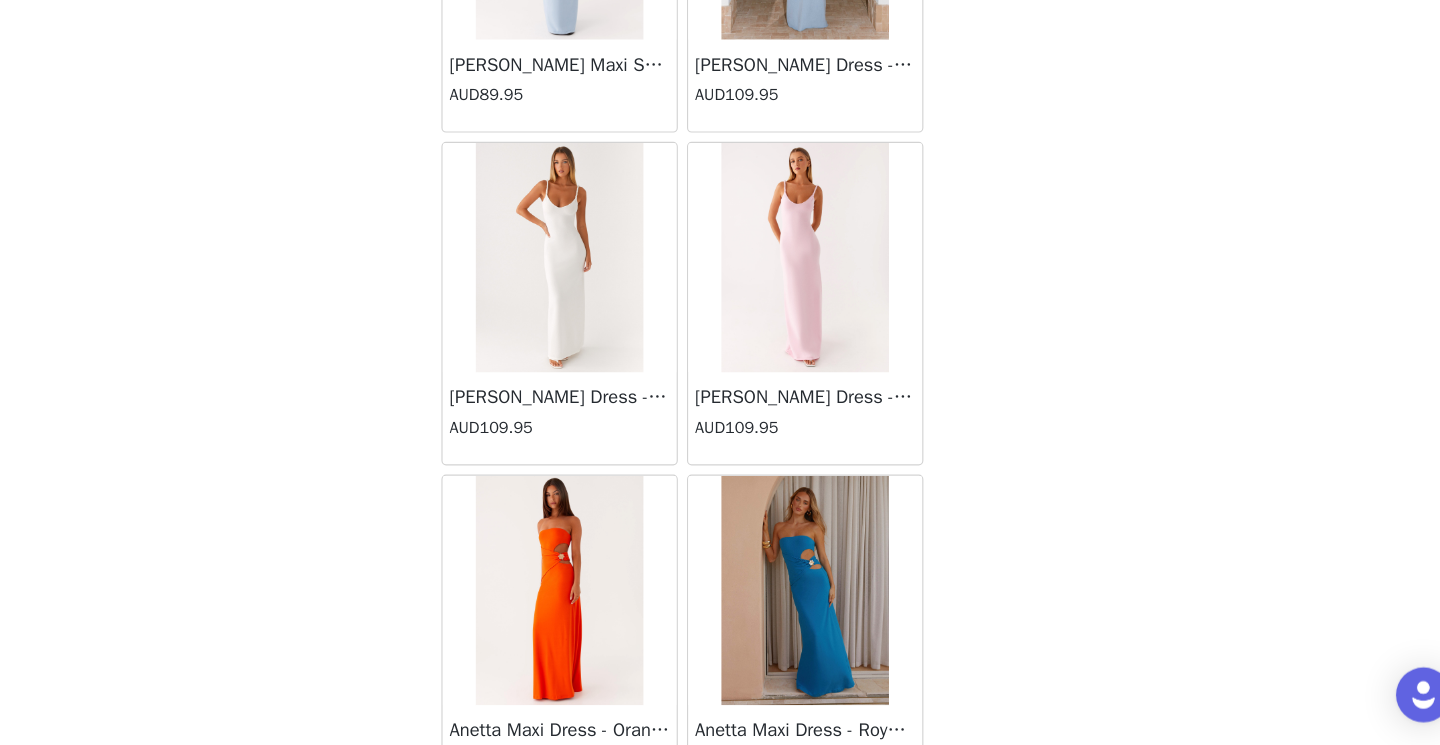 scroll, scrollTop: 91157, scrollLeft: 0, axis: vertical 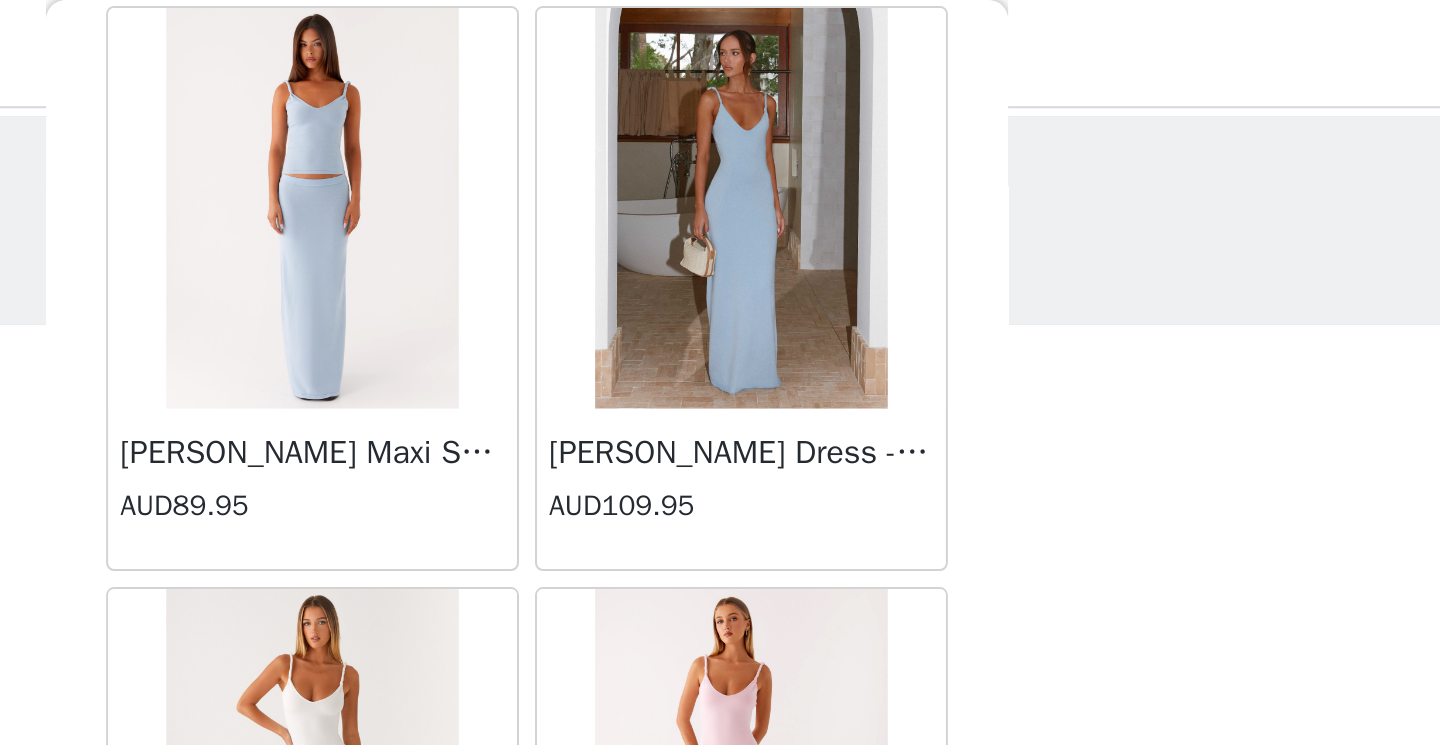 click on "STEP 1 OF 4
Select your styles!
Please note that the sizes are in AU Sizes. Australian Sizing is 2 sizes up, so a US0 = AU4, US4 = AU8. Peppermayo Size Guide: [URL][DOMAIN_NAME]       2/3 Selected           [PERSON_NAME] Midi Dress - Sunburst Floral     AUD109.95       Sunburst Floral, AU 10       Edit   Remove     Clovah Top - Lavender Lagoon     AUD99.95       Lavender Lagoon, AU 10       Edit   Remove     Add Product       Back       [PERSON_NAME] Strapless Mini Dress - Yellow   AUD45.00       [PERSON_NAME] Maxi Dress - Orange Blue Floral   AUD109.95       Avenue Mini Dress - Plum   AUD109.95       Aullie Maxi Dress - Yellow   AUD109.95       Aullie Maxi Dress - Ivory   AUD109.95       Aullie Mini Dress - Black   AUD99.95       Avalia Backless Scarf Mini Dress - White Polka Dot   AUD89.95       Aullie Maxi Dress - Blue   AUD109.95       [PERSON_NAME] Maxi Dress - Bloom Wave Print   AUD119.95         AUD79.95" at bounding box center [720, 414] 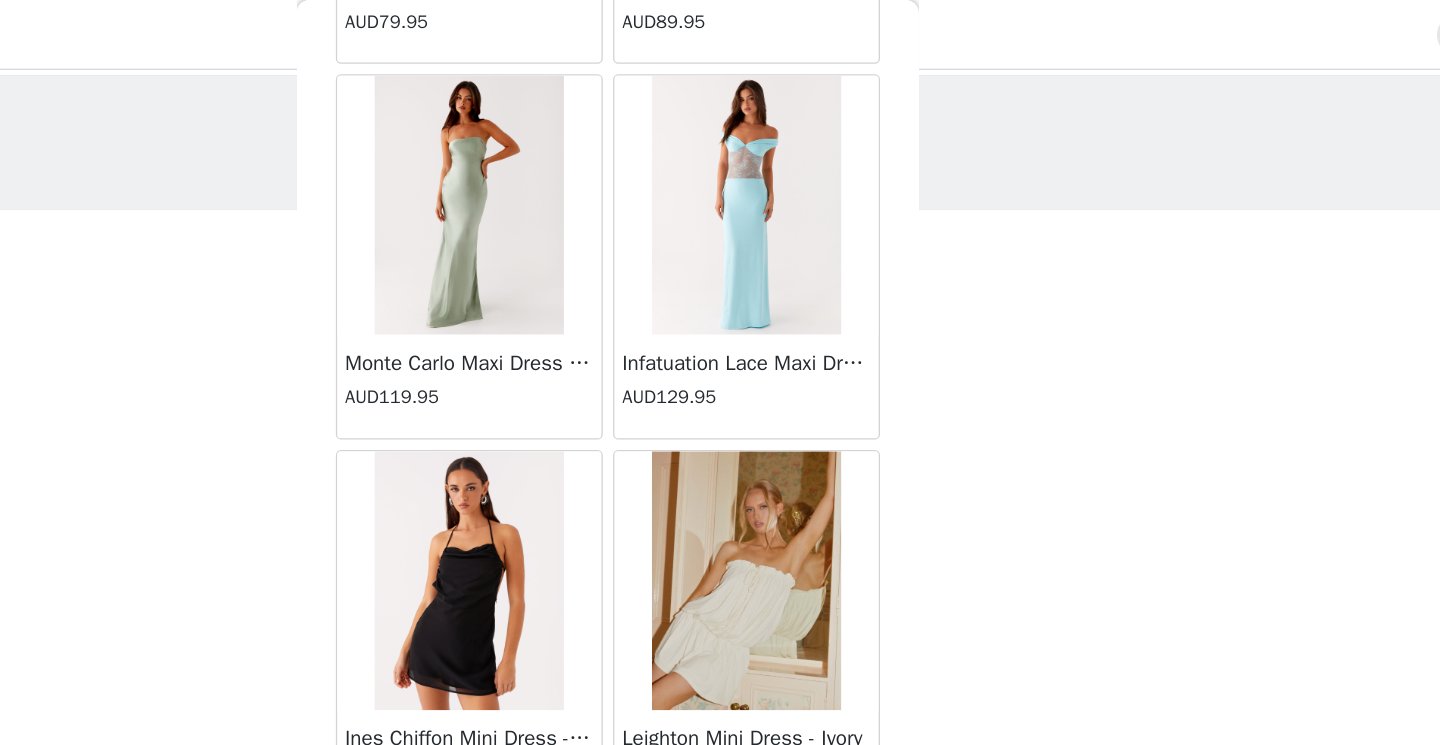 scroll, scrollTop: 76192, scrollLeft: 0, axis: vertical 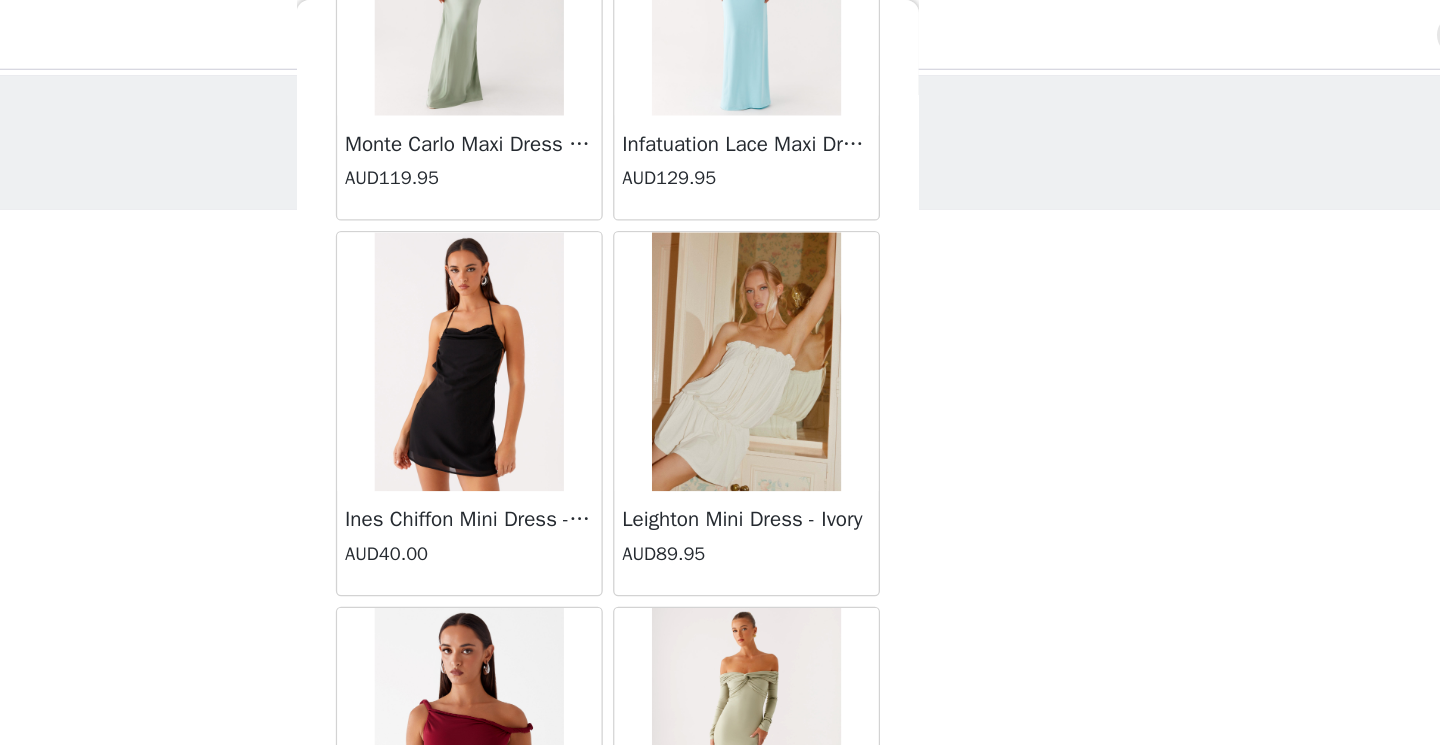 click at bounding box center [826, 279] 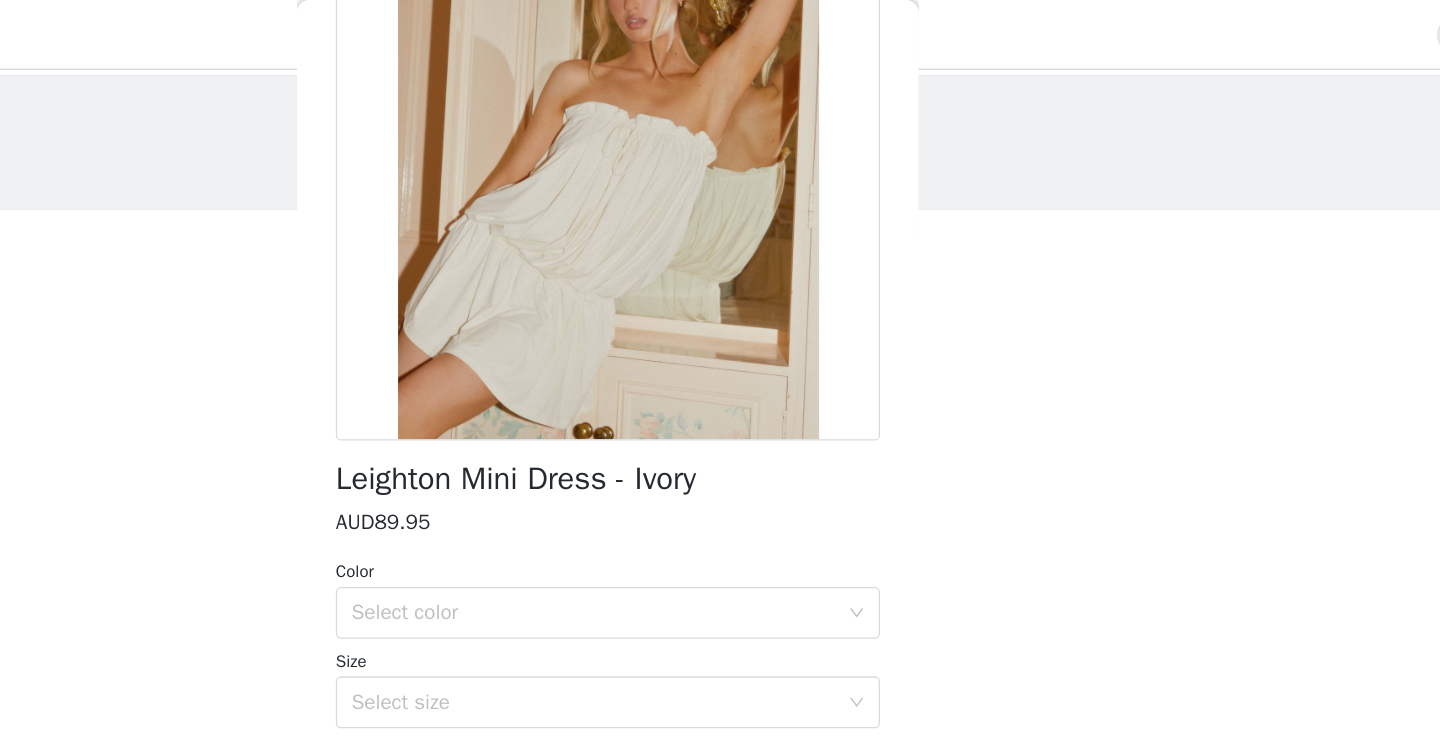 scroll, scrollTop: 298, scrollLeft: 0, axis: vertical 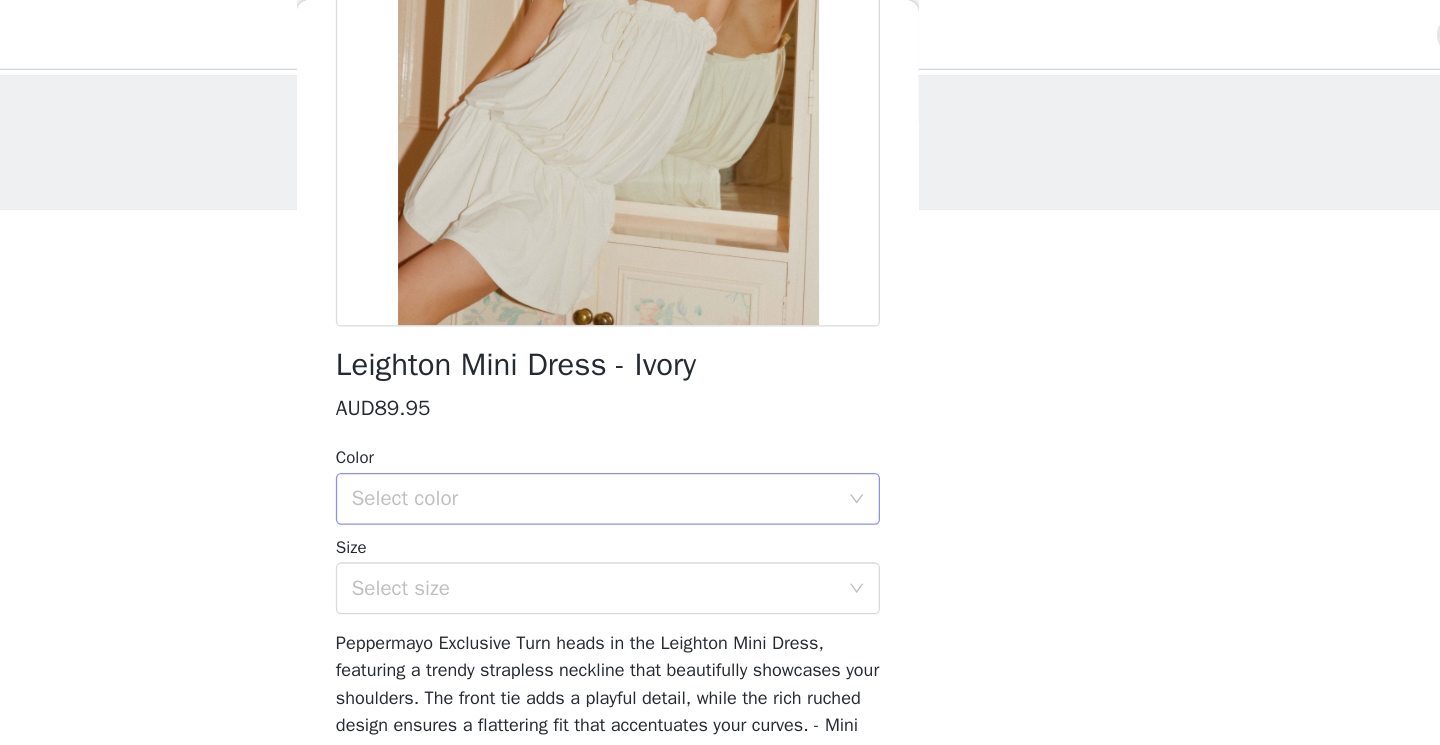 click on "Select color" at bounding box center [709, 385] 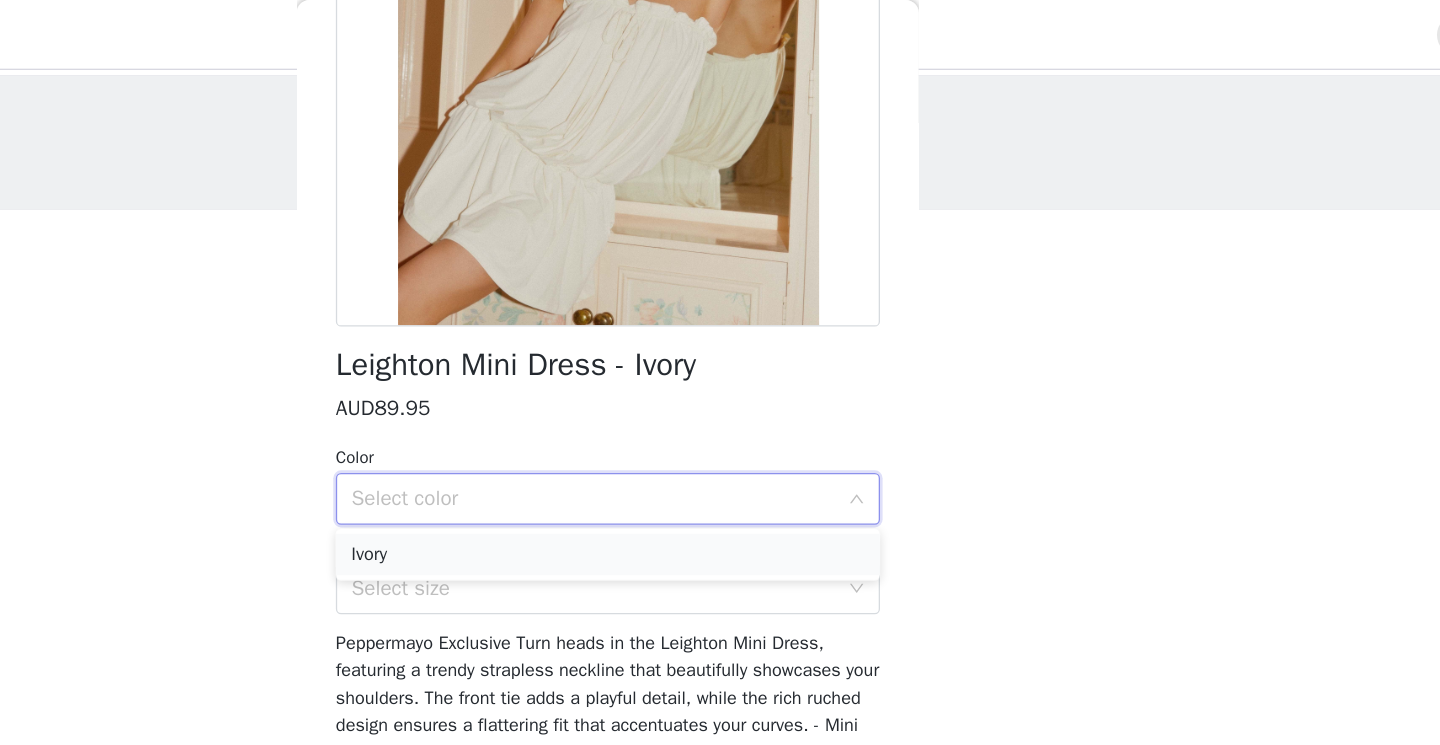 click on "Ivory" at bounding box center (720, 428) 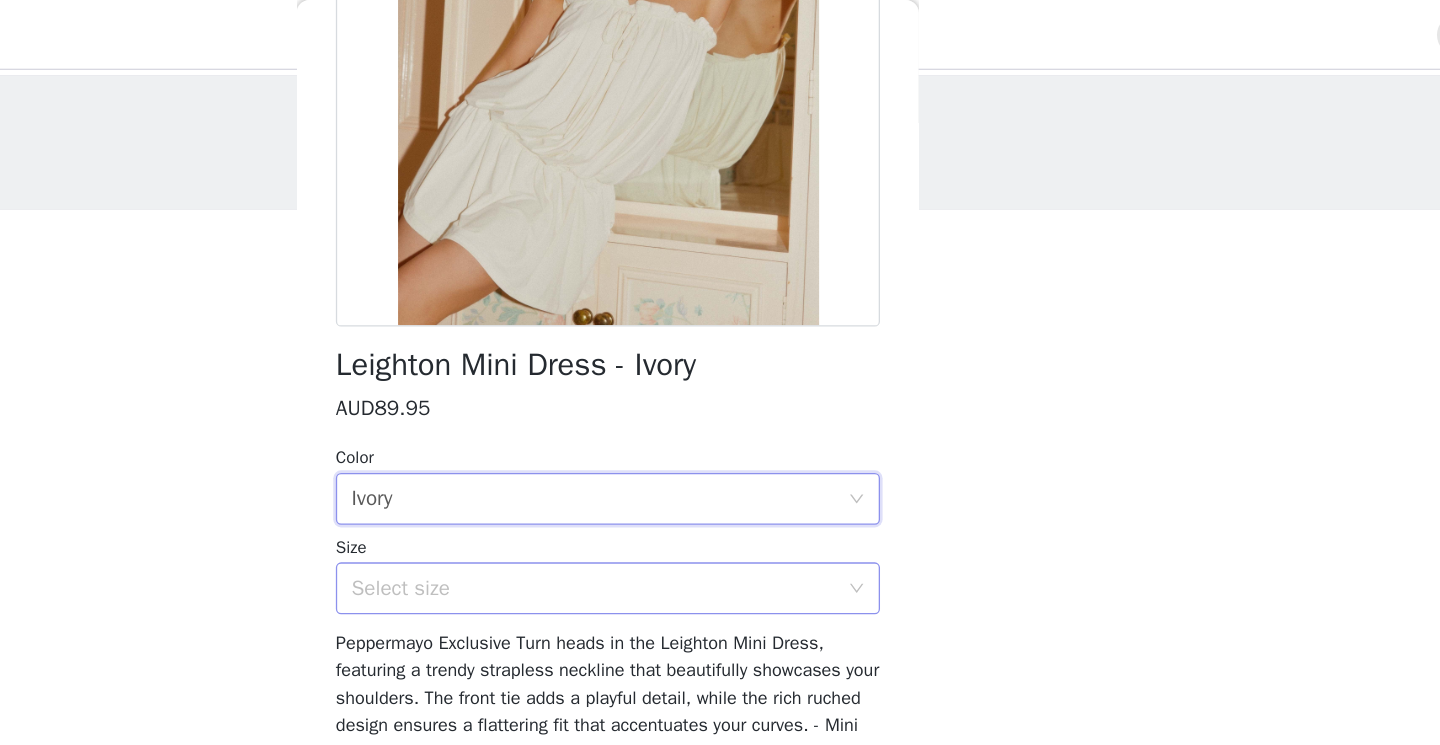 click on "Select size" at bounding box center [709, 454] 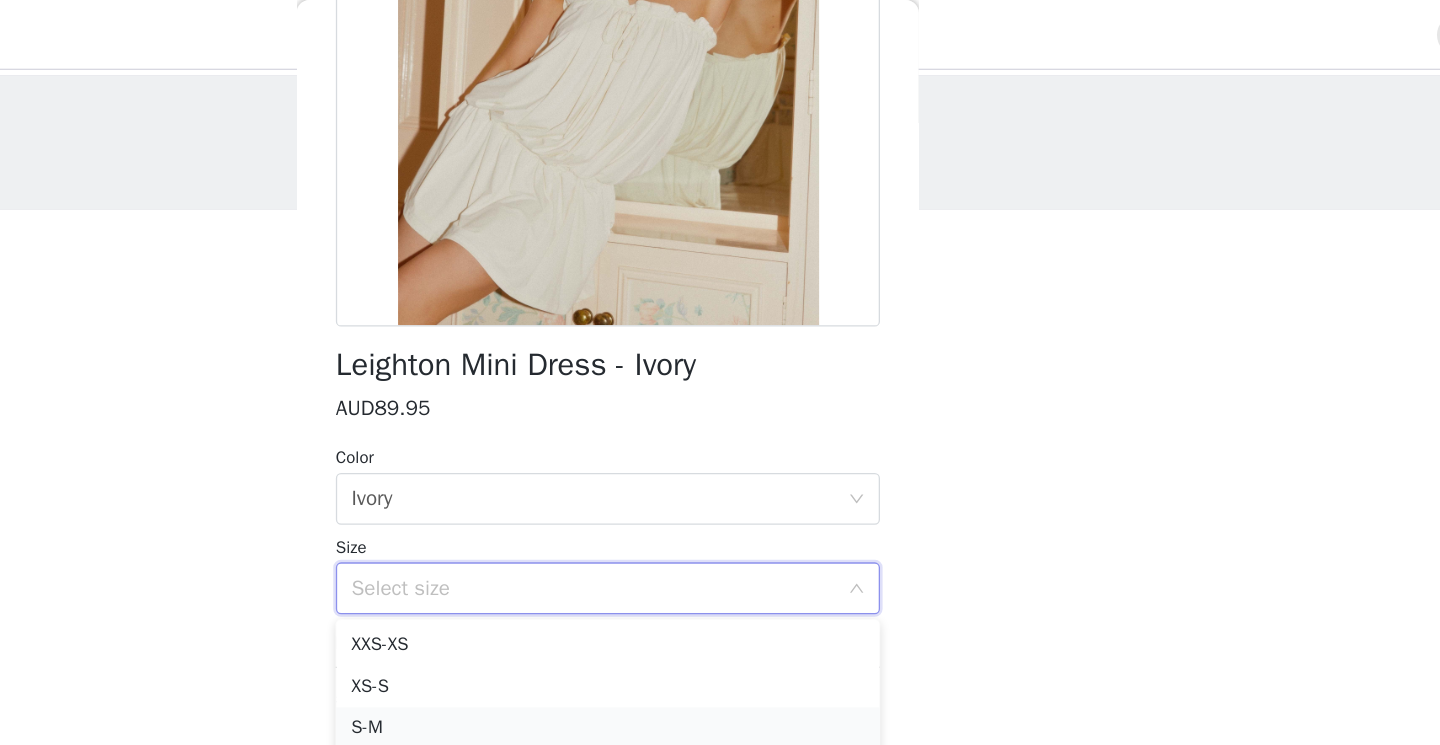 click on "S-M" at bounding box center [720, 562] 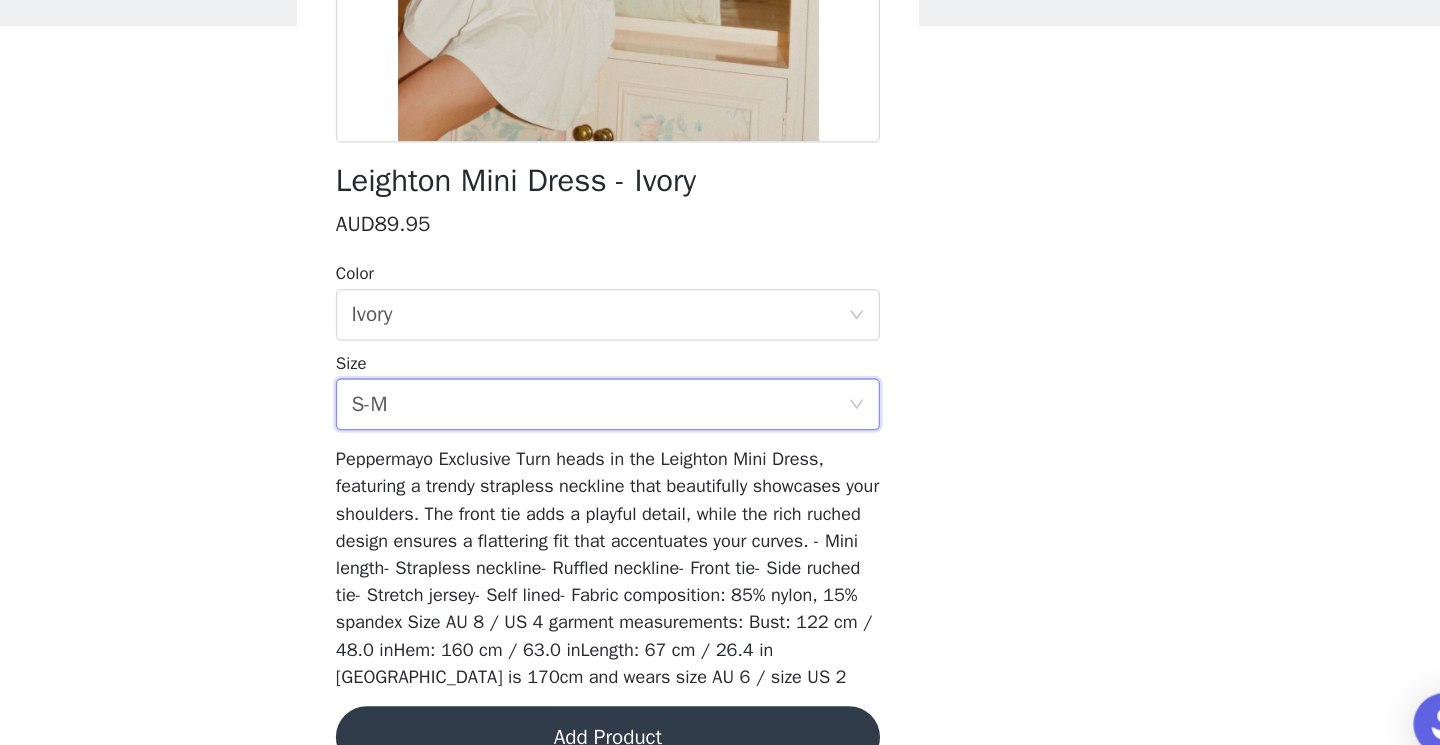 scroll, scrollTop: 90, scrollLeft: 0, axis: vertical 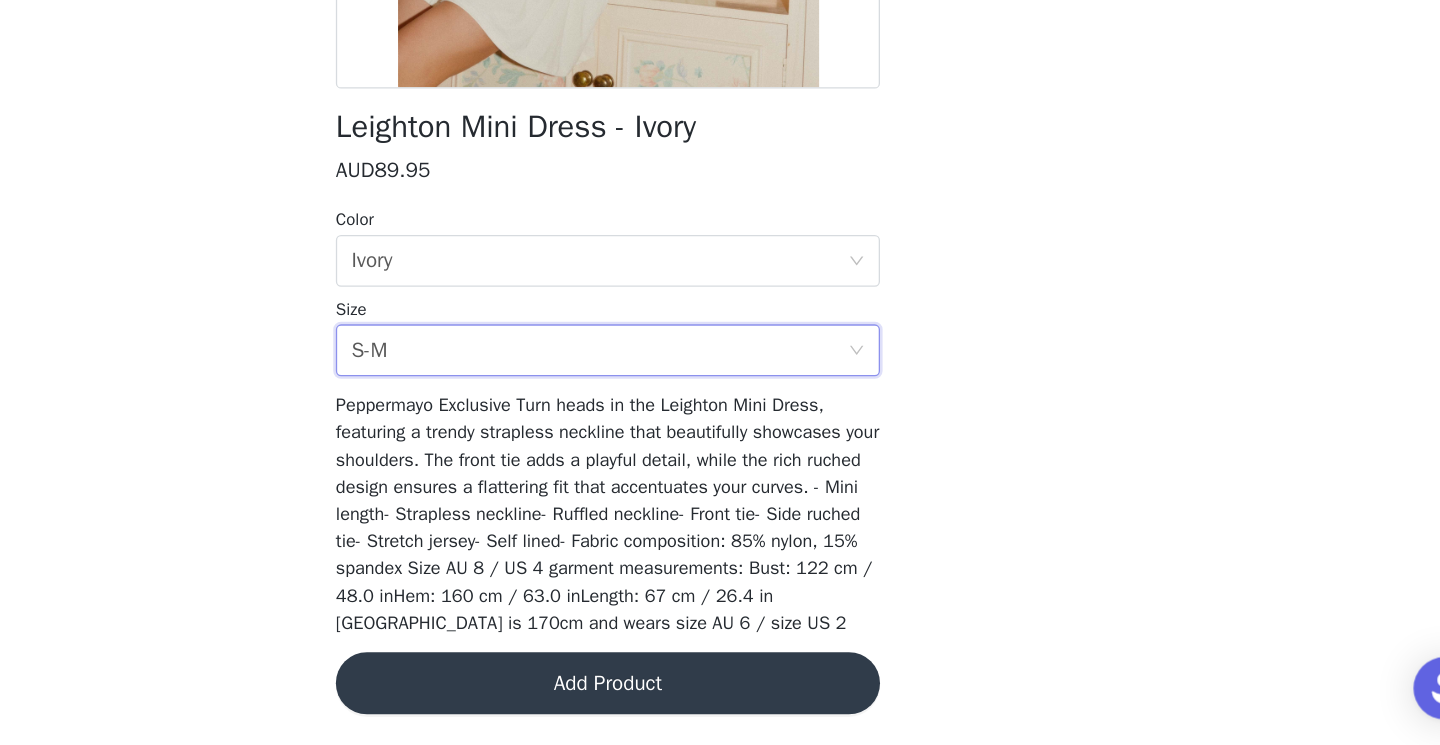 click on "Add Product" at bounding box center (720, 697) 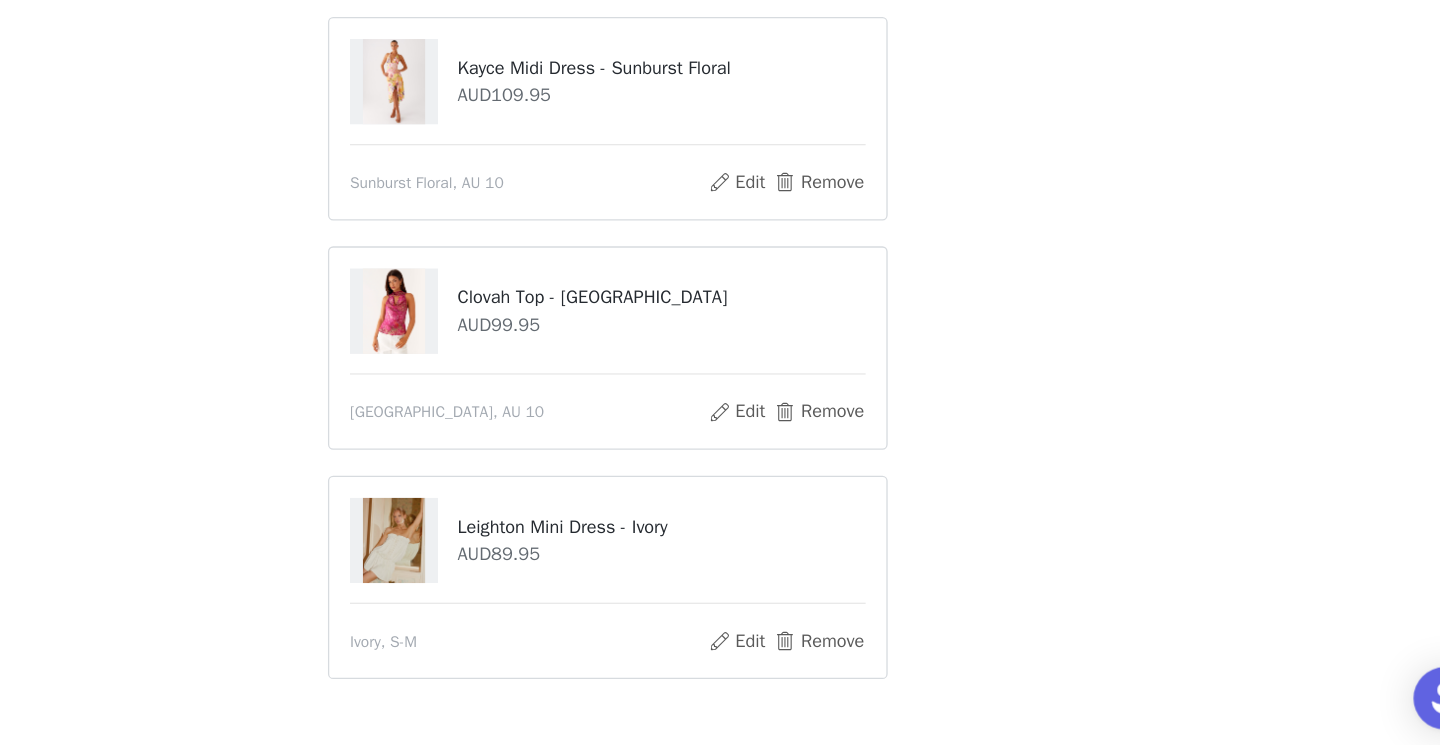 scroll, scrollTop: 104, scrollLeft: 0, axis: vertical 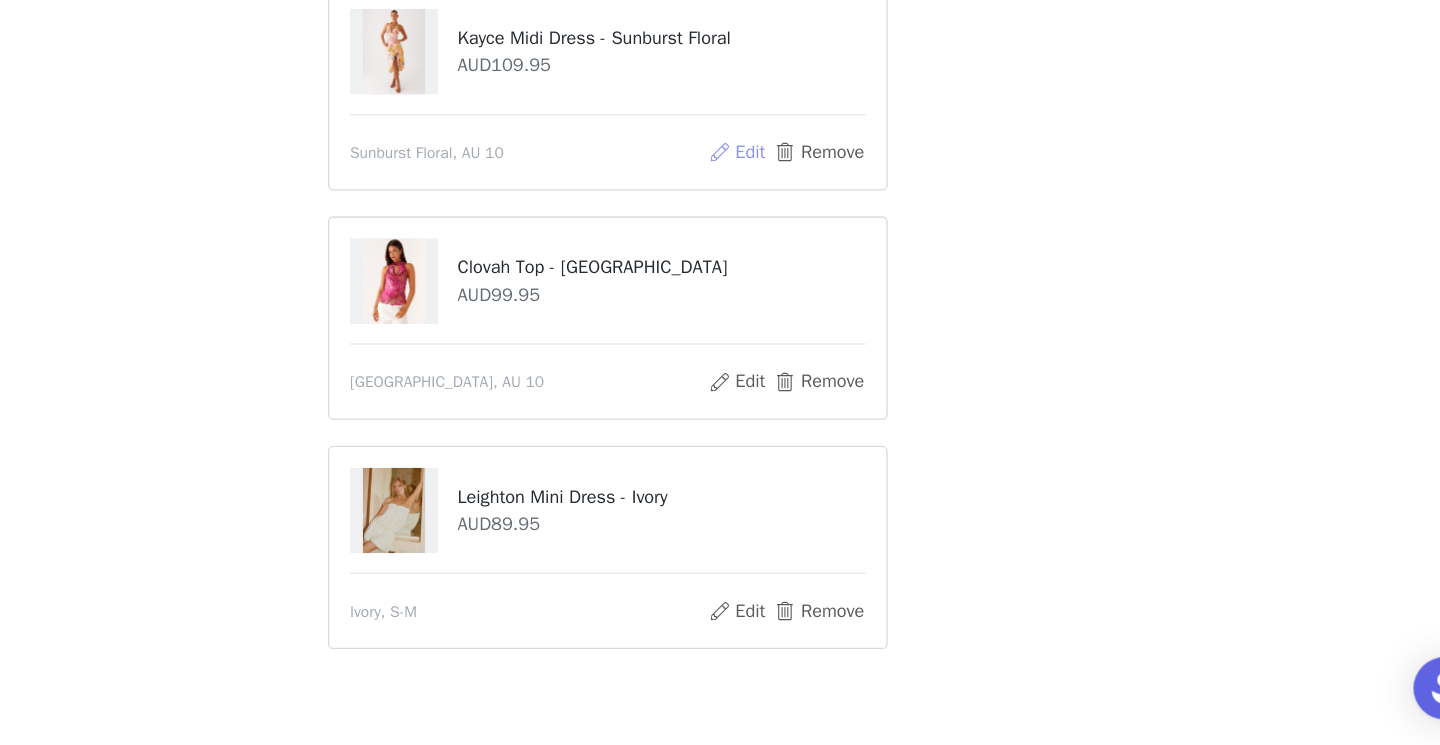 click on "Edit" at bounding box center [819, 288] 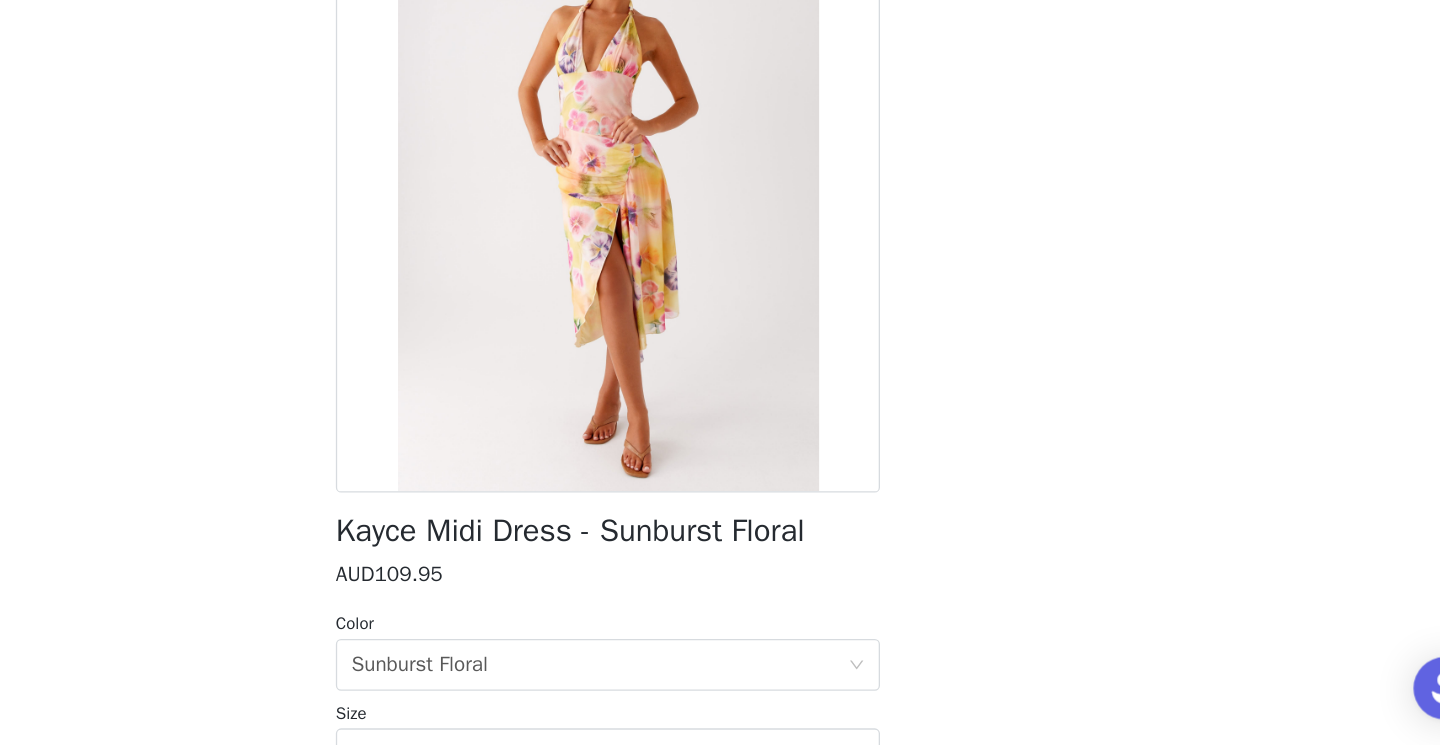 click on "STEP 1 OF 4
Select your styles!
Please note that the sizes are in AU Sizes. Australian Sizing is 2 sizes up, so a US0 = AU4, US4 = AU8. Peppermayo Size Guide: [URL][DOMAIN_NAME]                 [PERSON_NAME] Midi Dress - Sunburst Floral     AUD109.95       Sunburst Floral, AU 10       Edit   Remove     Clovah Top - Lavender Lagoon     AUD99.95       Lavender Lagoon, AU 10       Edit   Remove     Leighton Mini Dress - Ivory     AUD89.95       Ivory, S-M       Edit   Remove         Back     [PERSON_NAME] Midi Dress - Sunburst Floral       AUD109.95         Color   Select color Sunburst Floral Size   Select size AU 10     Update Product" at bounding box center (720, 334) 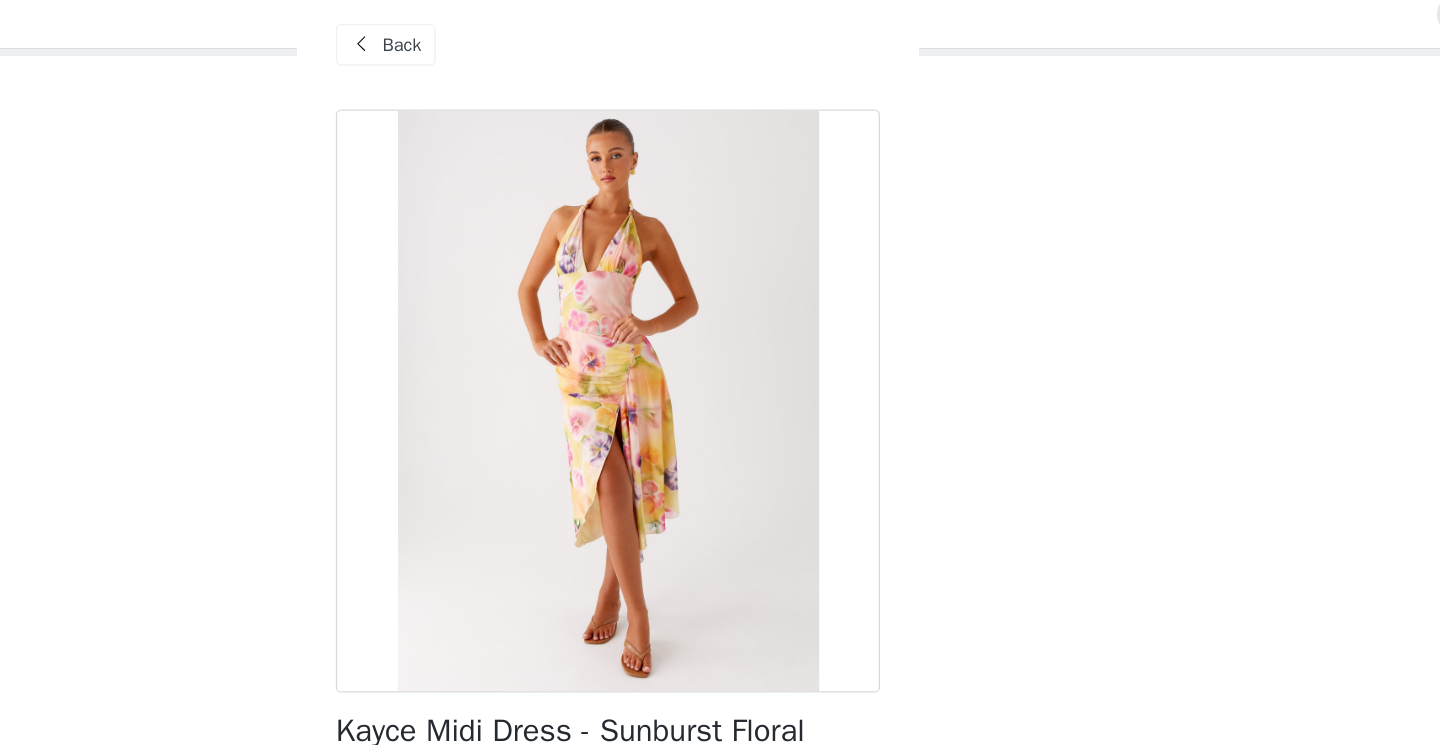 scroll, scrollTop: 0, scrollLeft: 0, axis: both 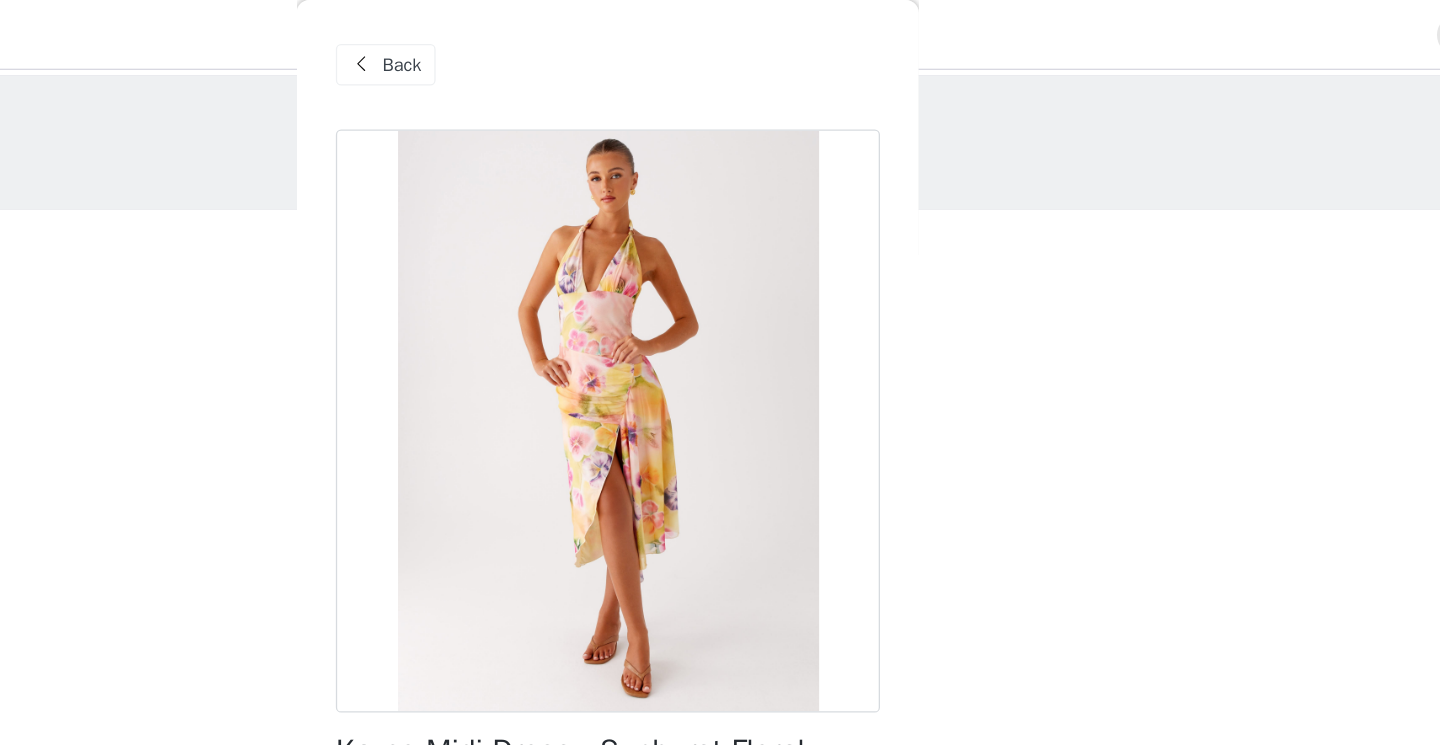 click on "Back" at bounding box center [561, 50] 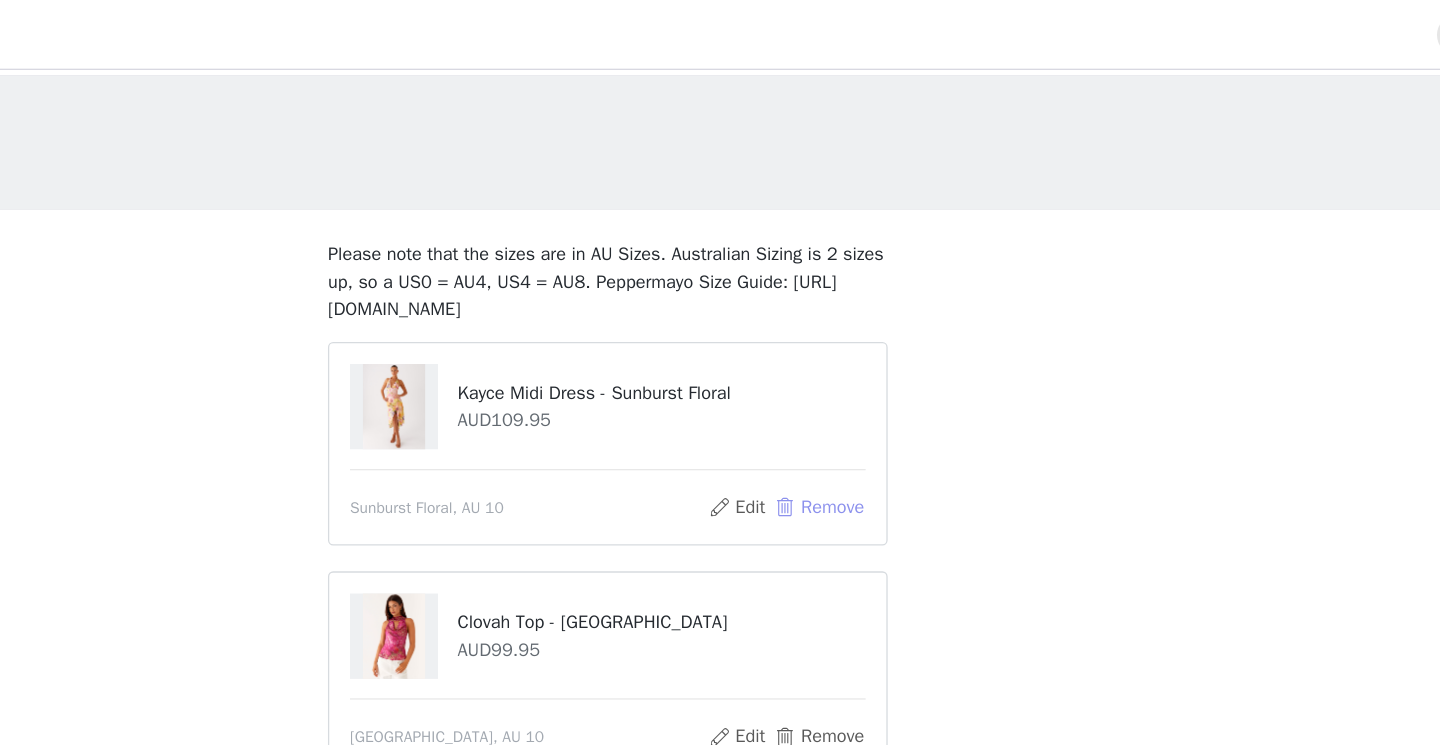 click on "Remove" at bounding box center (883, 392) 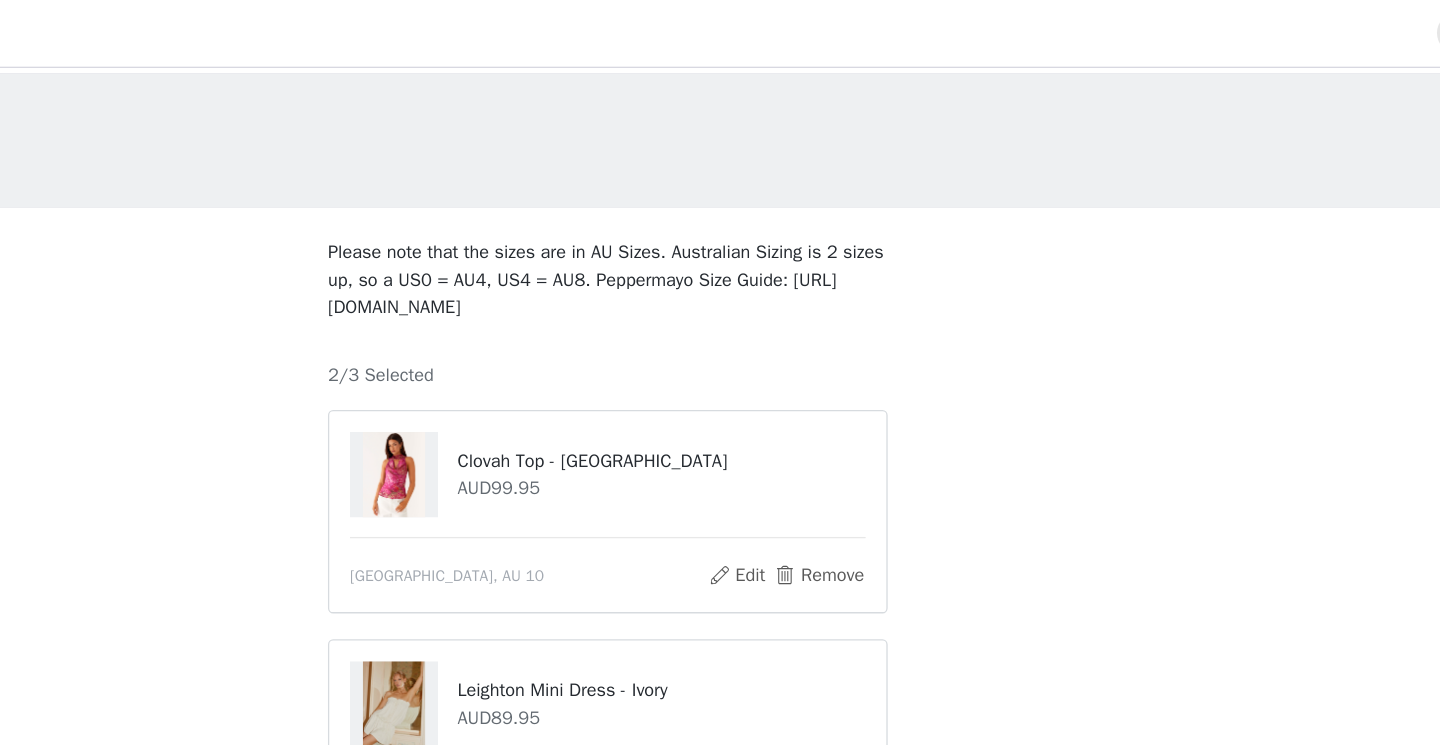 scroll, scrollTop: 169, scrollLeft: 0, axis: vertical 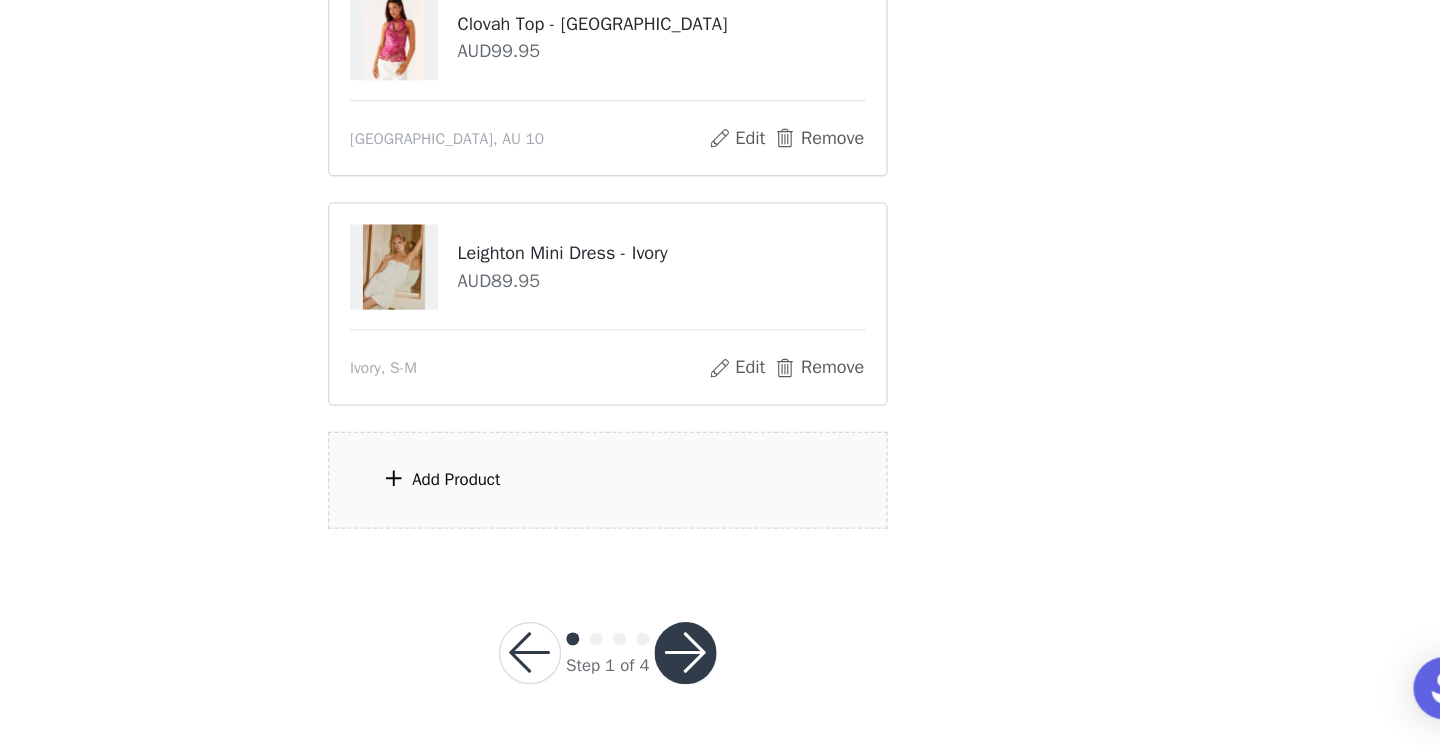 click on "Add Product" at bounding box center (720, 540) 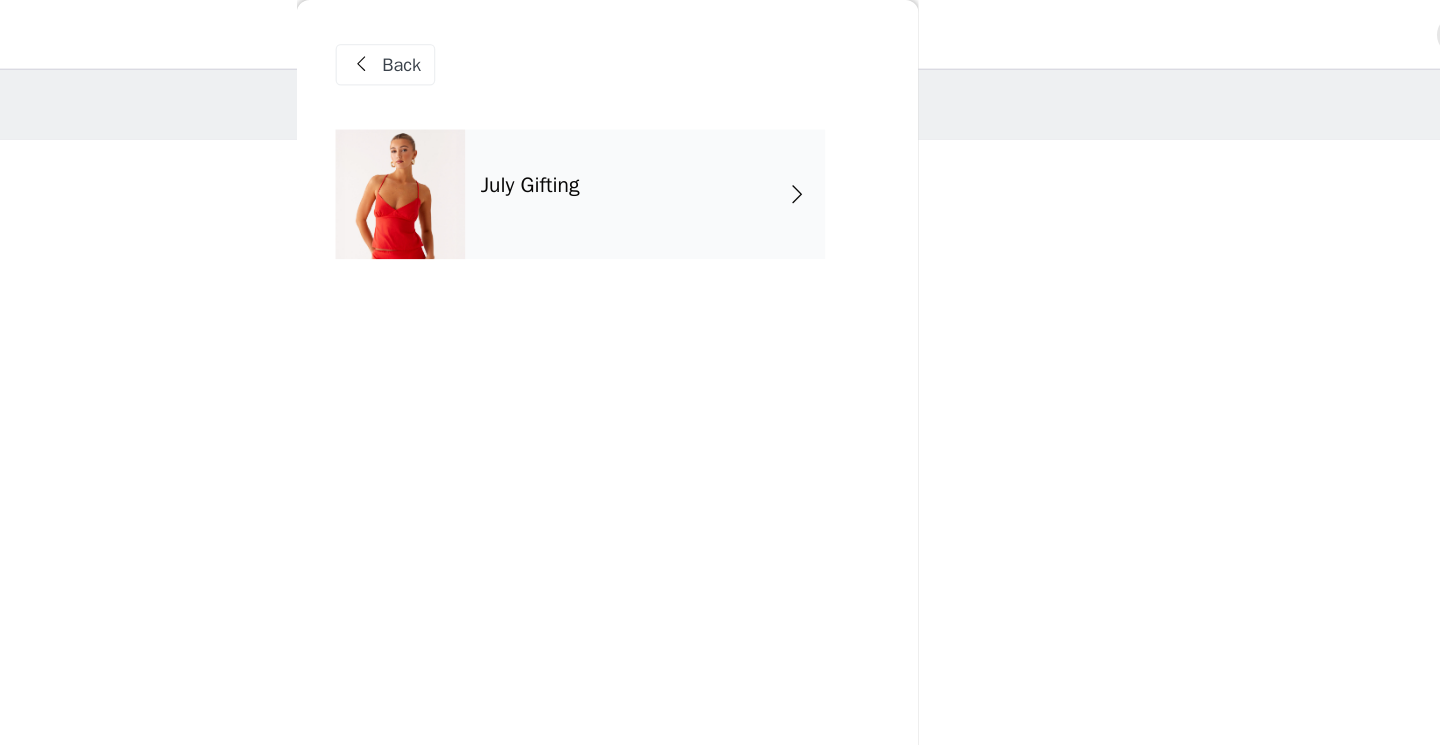scroll, scrollTop: 0, scrollLeft: 0, axis: both 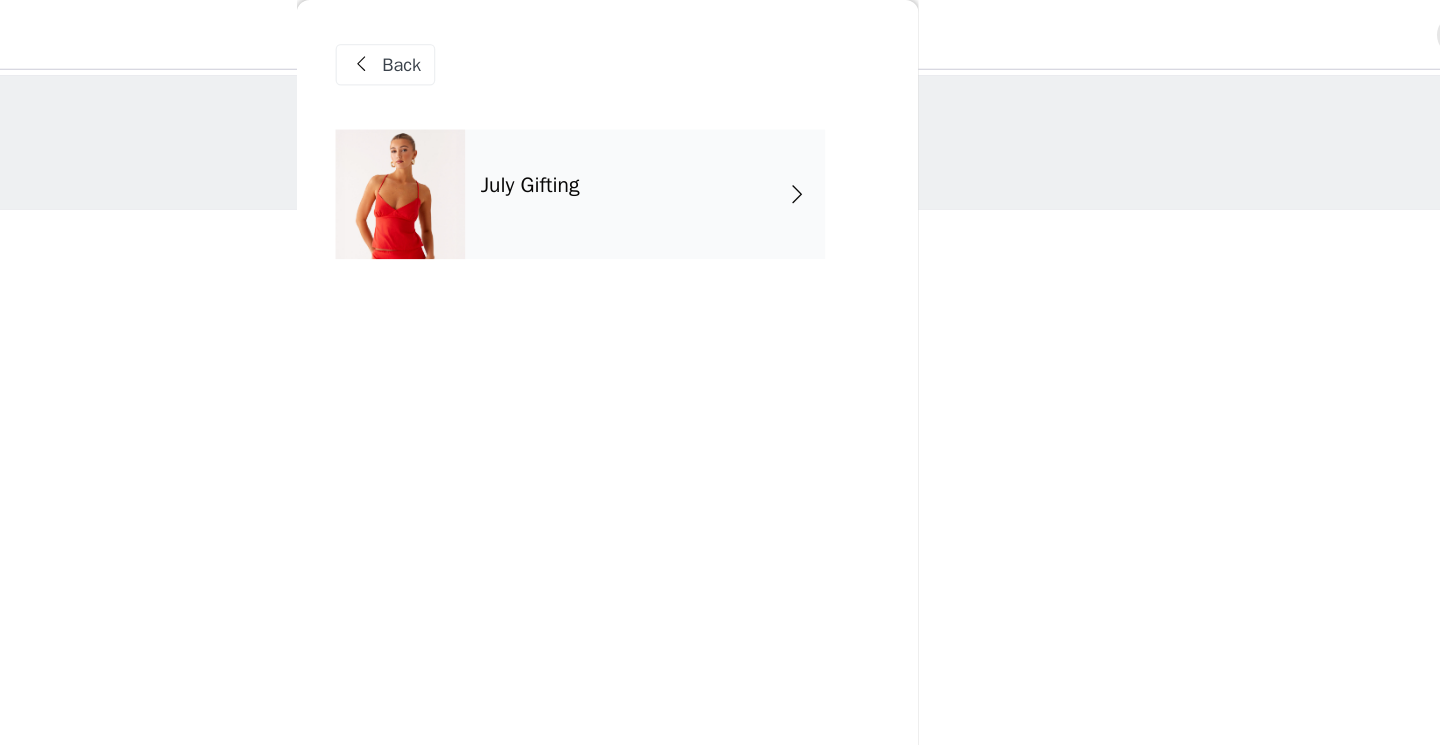click on "July Gifting" at bounding box center [749, 150] 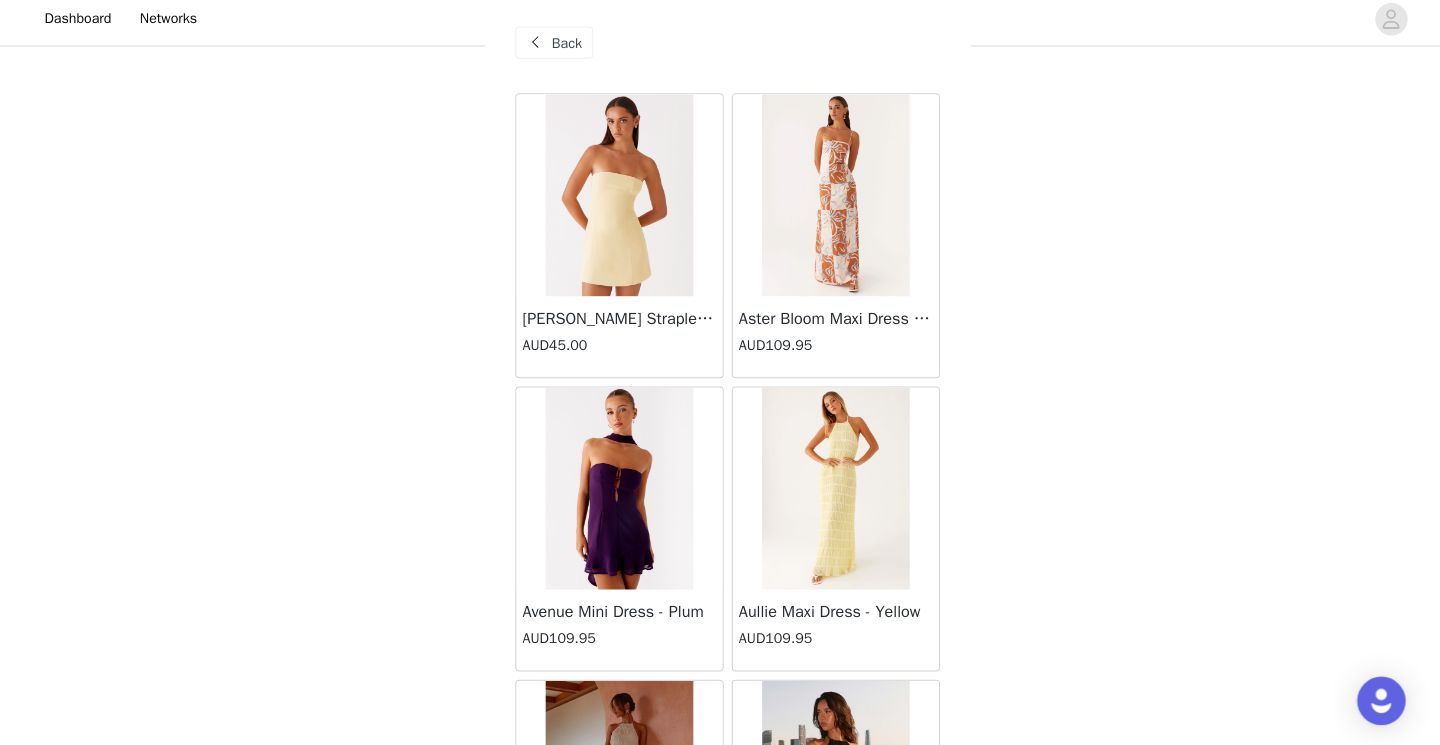 scroll, scrollTop: 169, scrollLeft: 0, axis: vertical 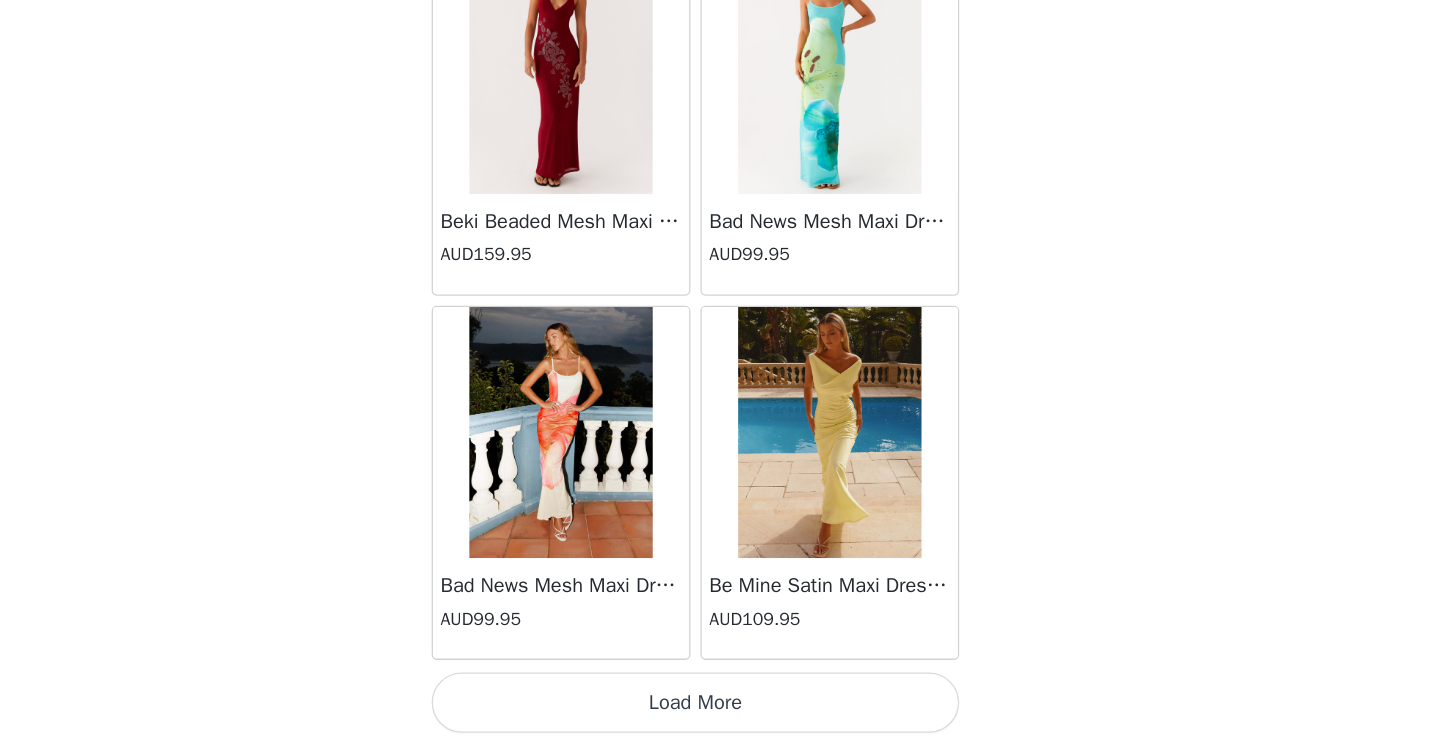 click on "Load More" at bounding box center (720, 711) 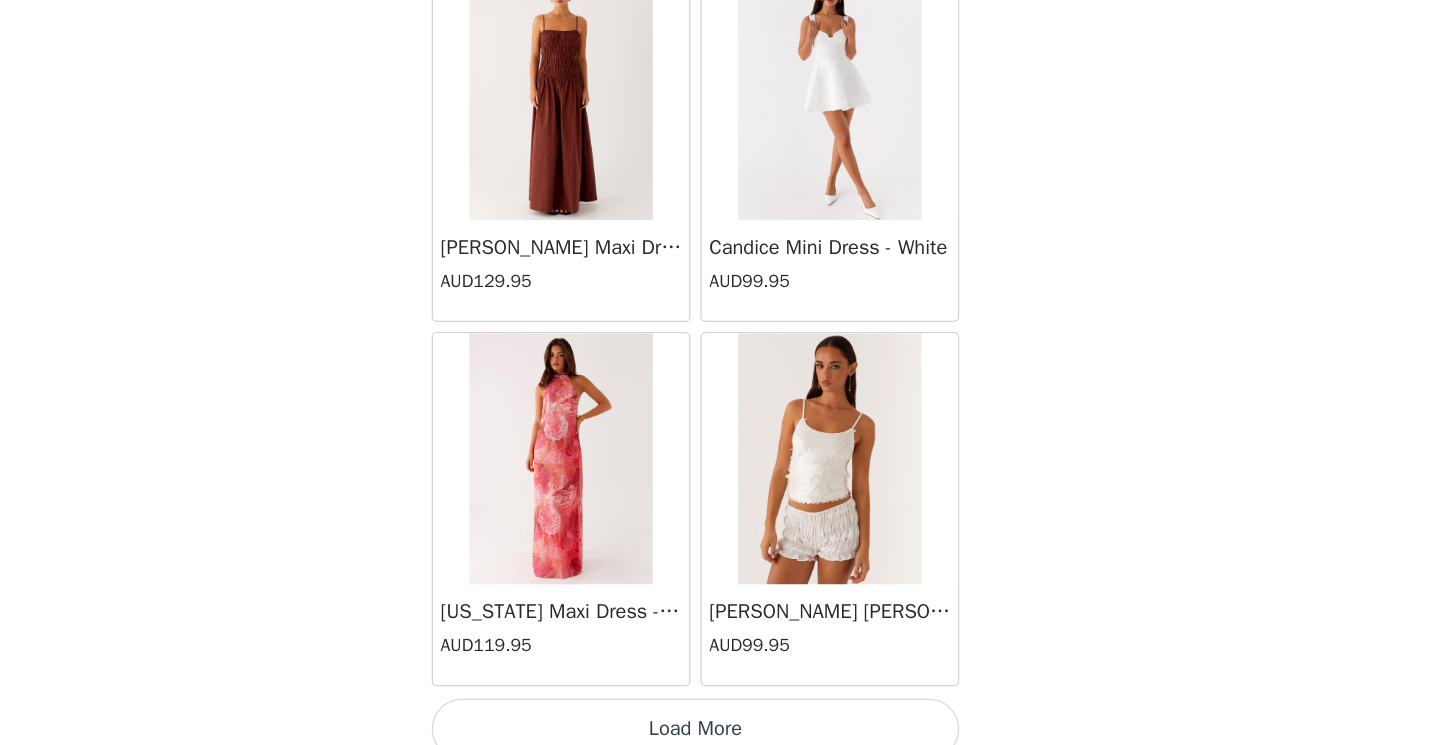 scroll, scrollTop: 5215, scrollLeft: 0, axis: vertical 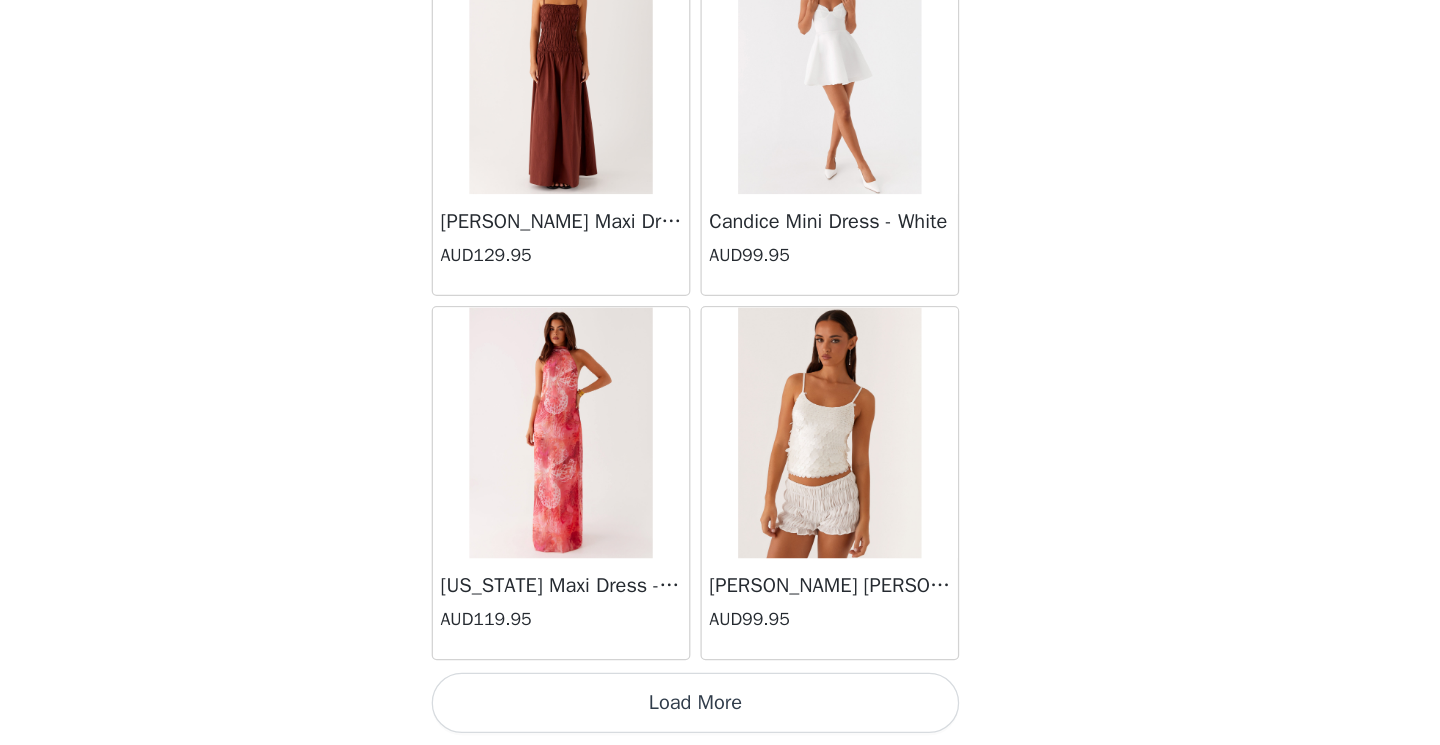 click on "Load More" at bounding box center (720, 711) 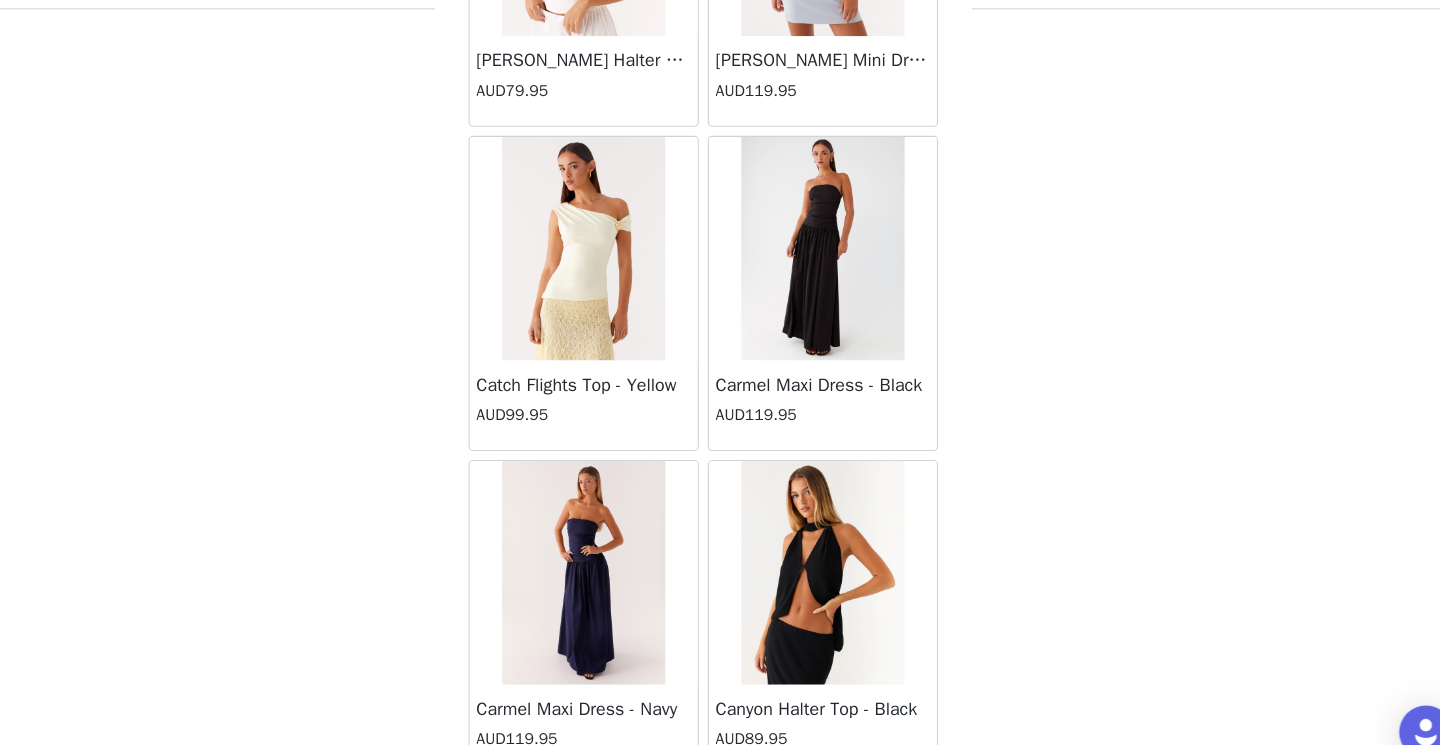 scroll, scrollTop: 8115, scrollLeft: 0, axis: vertical 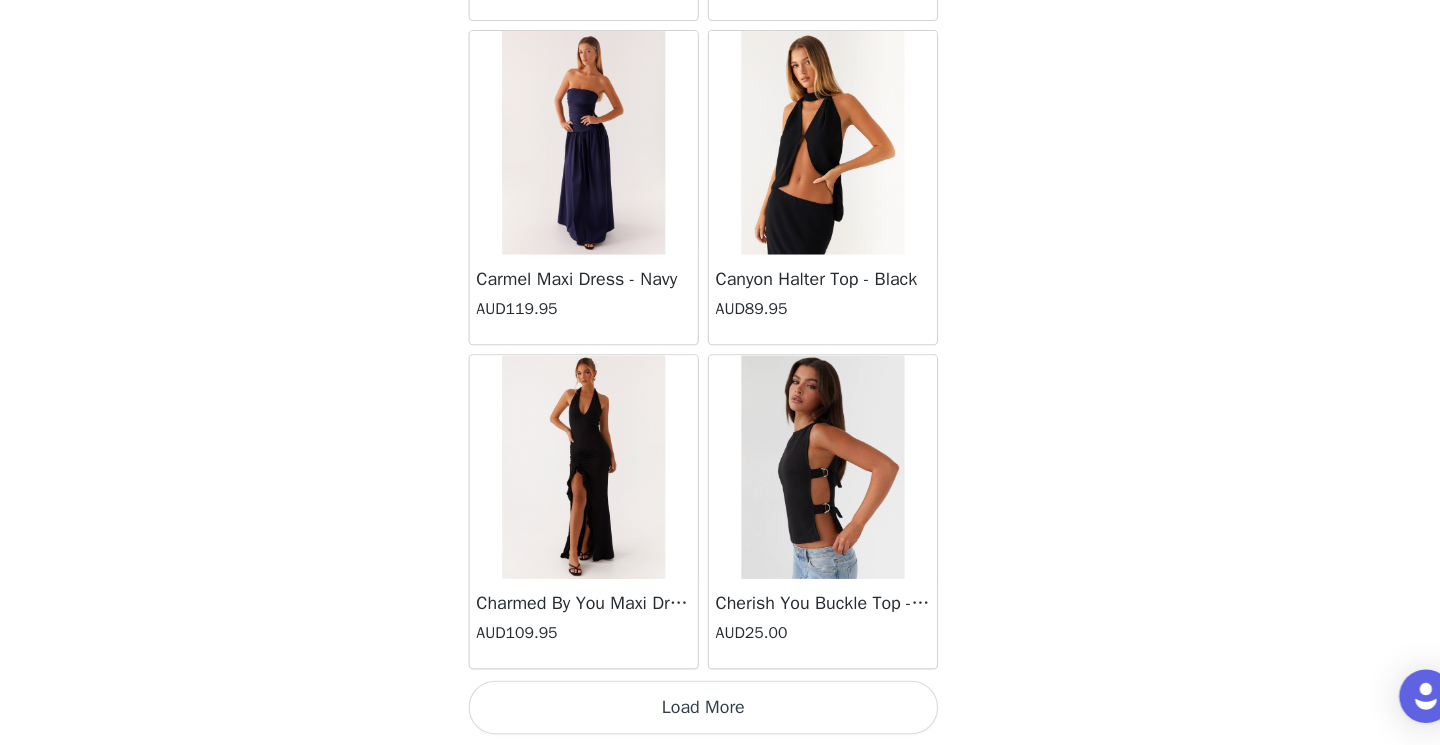 click on "Load More" at bounding box center [720, 711] 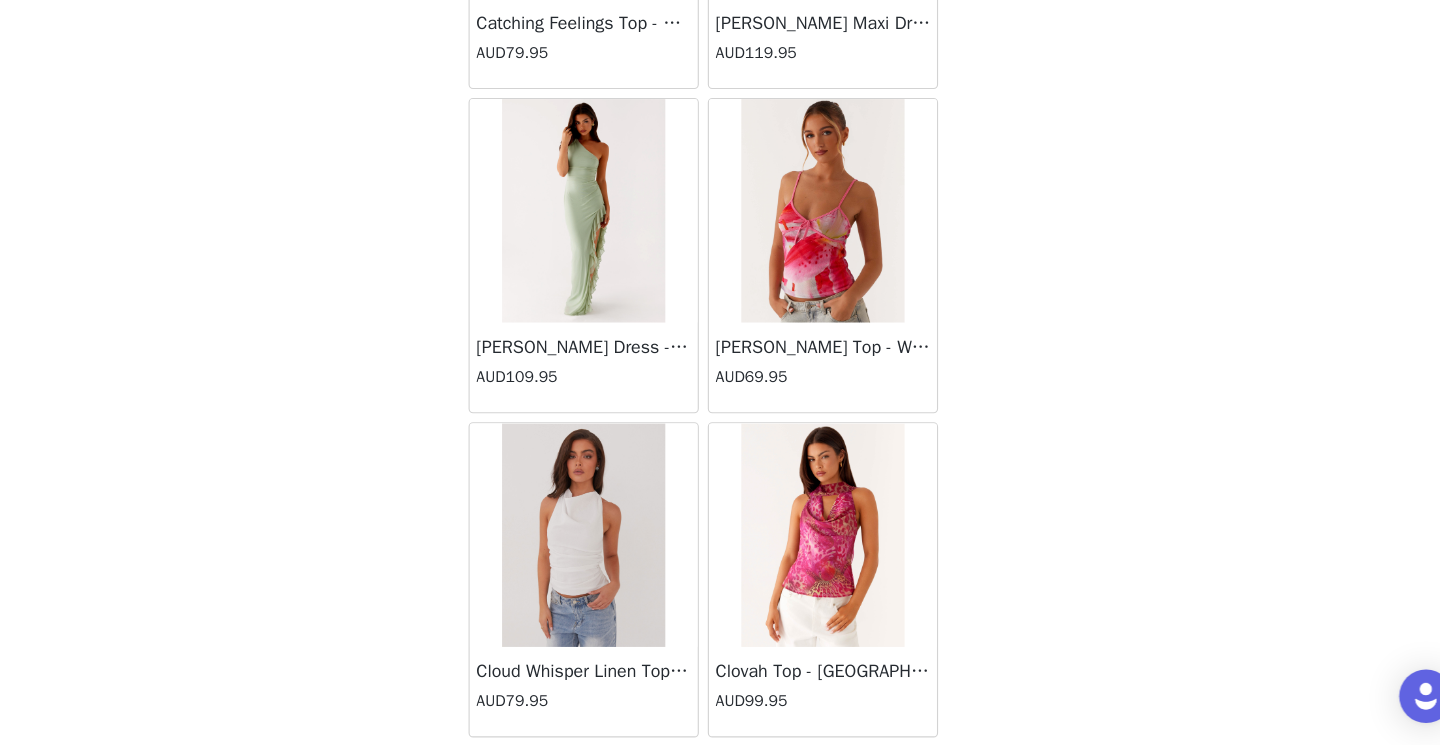scroll, scrollTop: 11015, scrollLeft: 0, axis: vertical 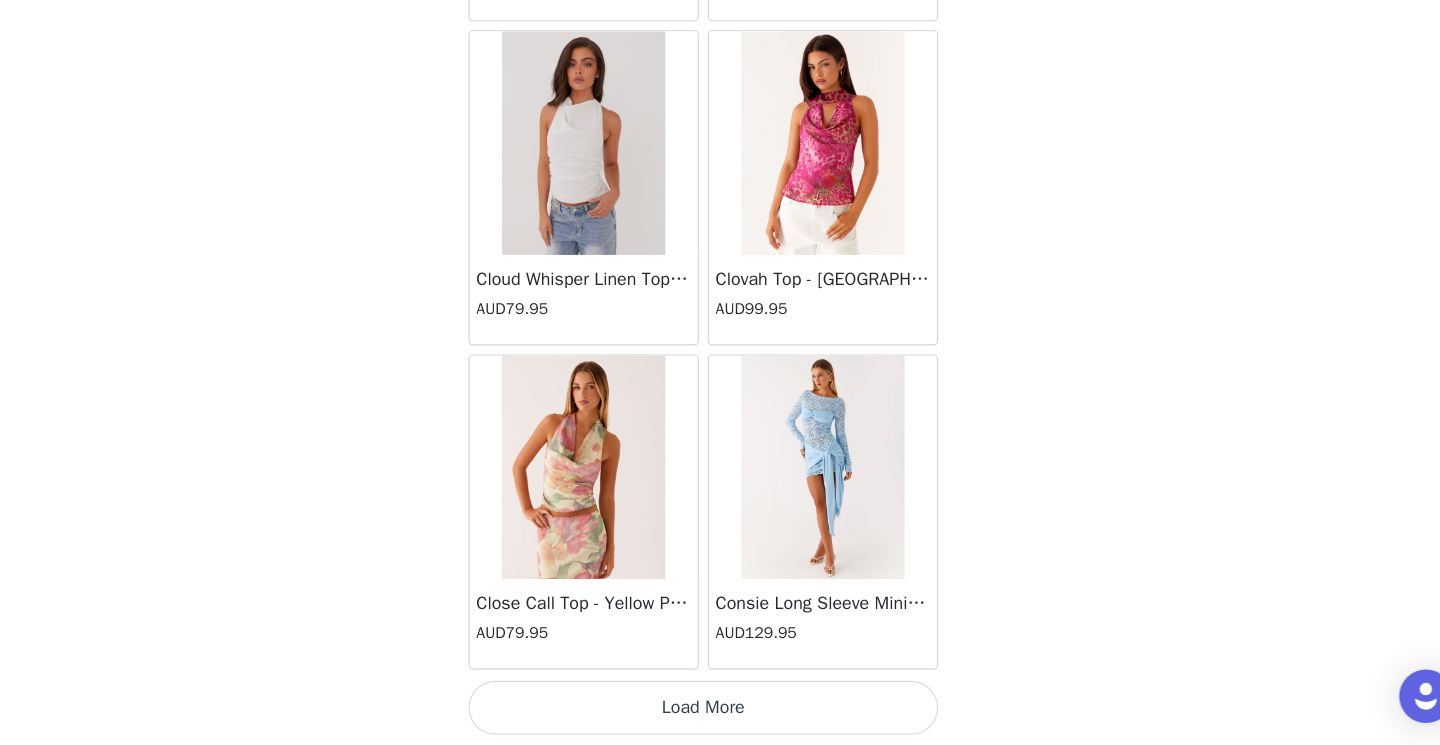 click on "Load More" at bounding box center (720, 711) 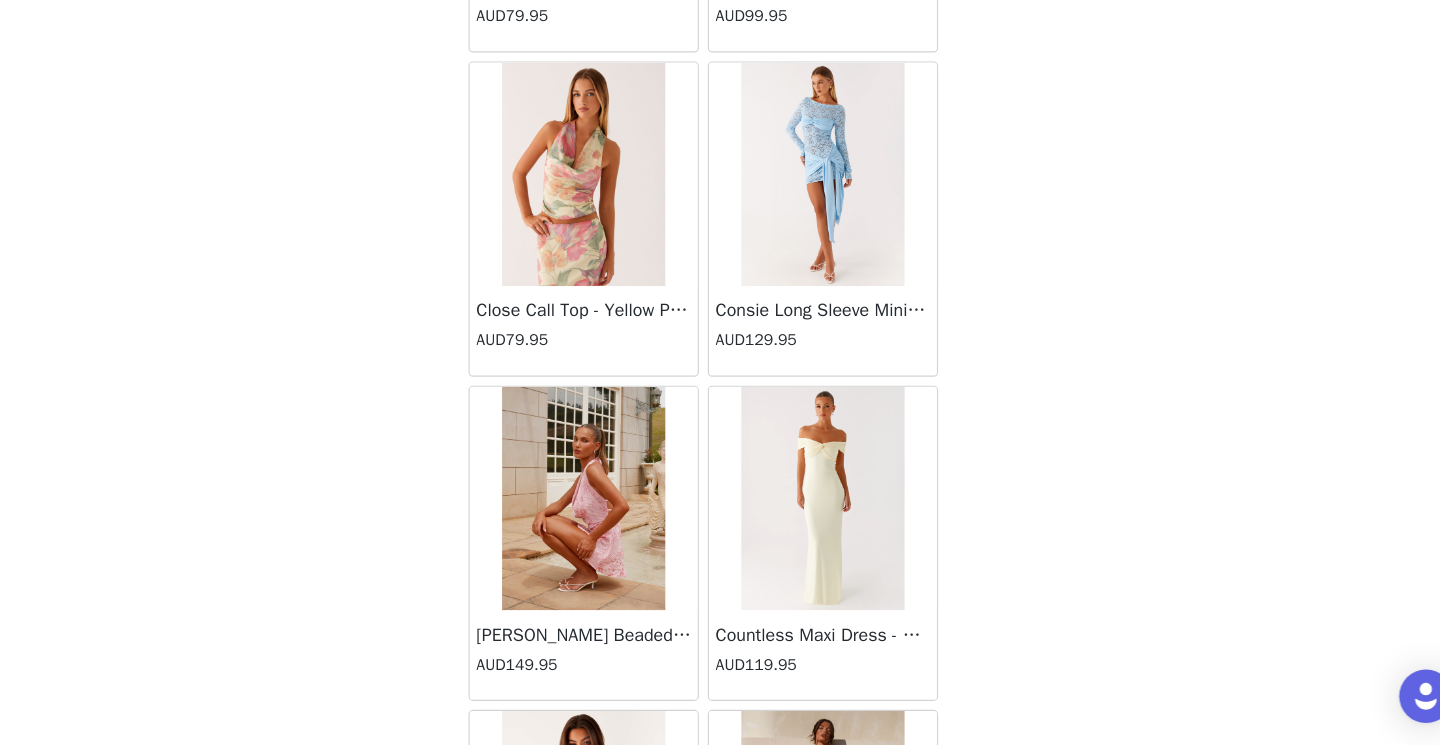 scroll, scrollTop: 11386, scrollLeft: 0, axis: vertical 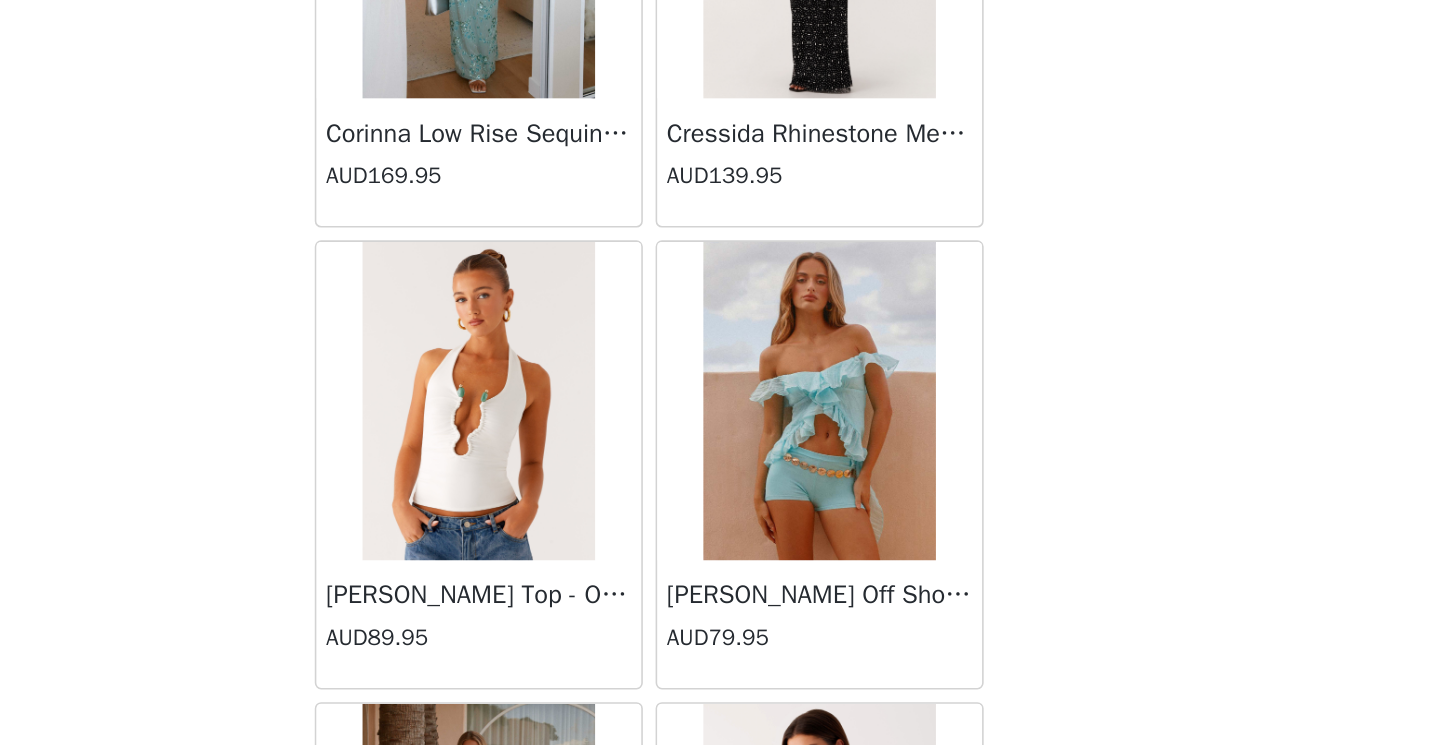 click on "STEP 1 OF 4
Select your styles!
Please note that the sizes are in AU Sizes. Australian Sizing is 2 sizes up, so a US0 = AU4, US4 = AU8. Peppermayo Size Guide: [URL][DOMAIN_NAME]       2/3 Selected           Clovah Top - Lavender Lagoon     AUD99.95       Lavender Lagoon, AU 10       Edit   Remove     Leighton Mini Dress - Ivory     AUD89.95       Ivory, S-M       Edit   Remove     Add Product       Back       [PERSON_NAME] Strapless Mini Dress - Yellow   AUD45.00       [PERSON_NAME] Maxi Dress - Orange Blue Floral   AUD109.95       Avenue Mini Dress - Plum   AUD109.95       Aullie Maxi Dress - Yellow   AUD109.95       Aullie Maxi Dress - Ivory   AUD109.95       Aullie Mini Dress - Black   AUD99.95       Avalia Backless Scarf Mini Dress - White Polka Dot   AUD89.95       Aullie Maxi Dress - Blue   AUD109.95       [PERSON_NAME] Maxi Dress - Bloom Wave Print   AUD119.95       Athens One Shoulder Top - Floral" at bounding box center (720, 245) 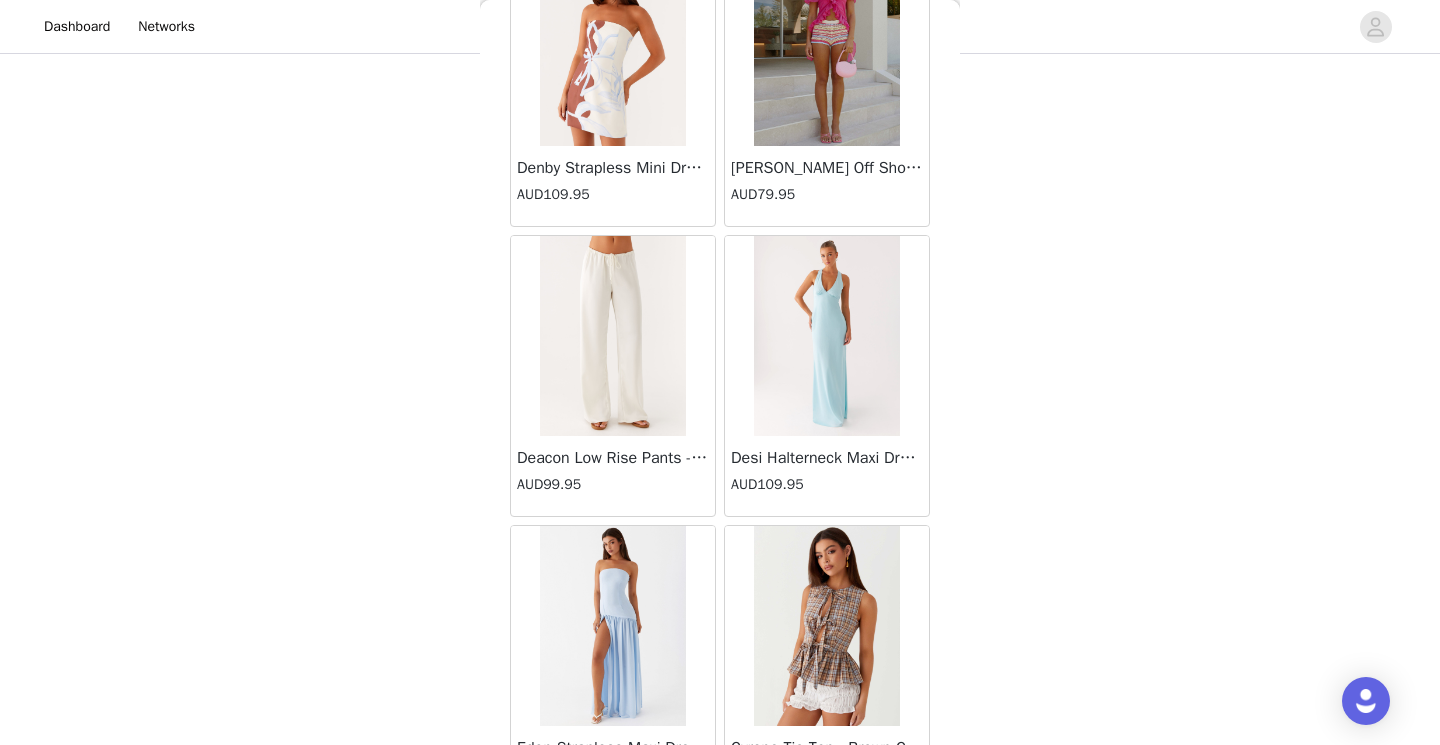 scroll, scrollTop: 13915, scrollLeft: 0, axis: vertical 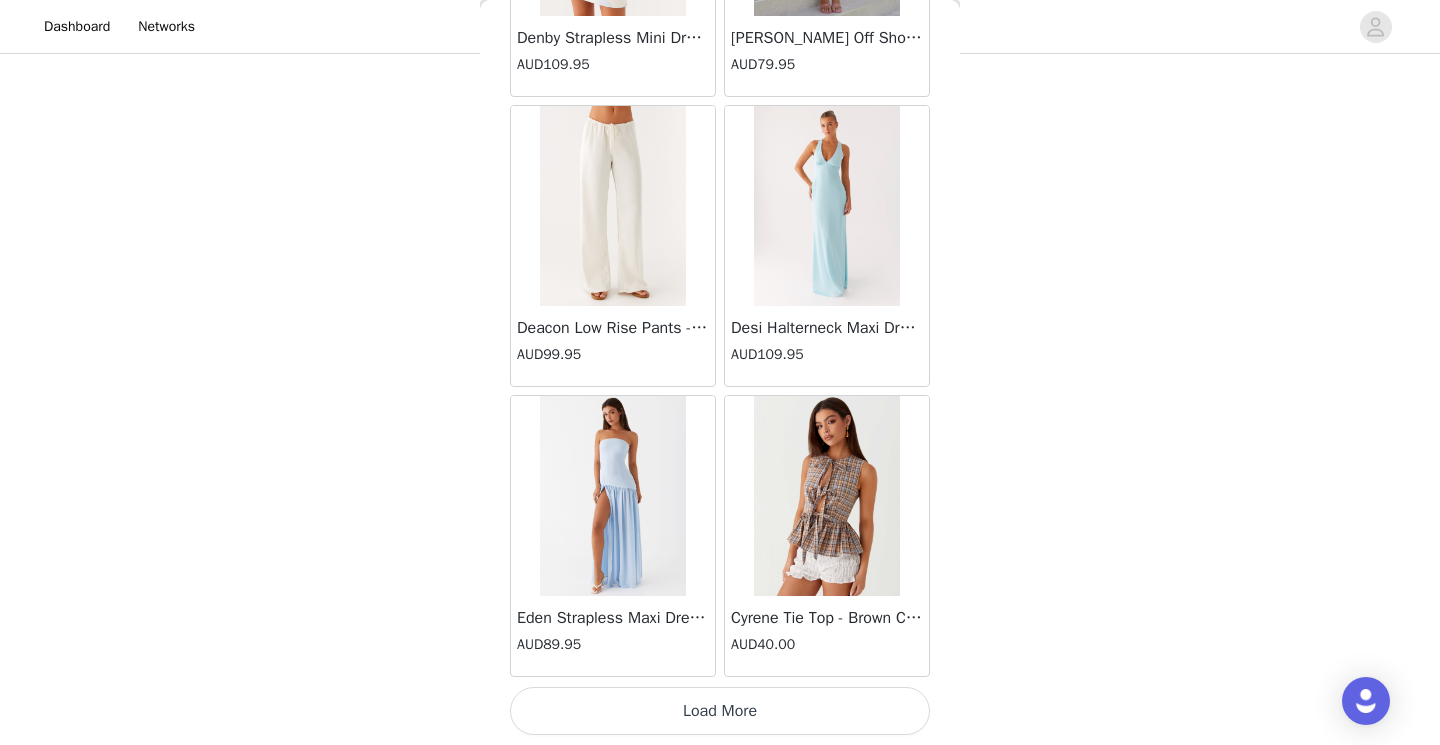 click on "Load More" at bounding box center (720, 711) 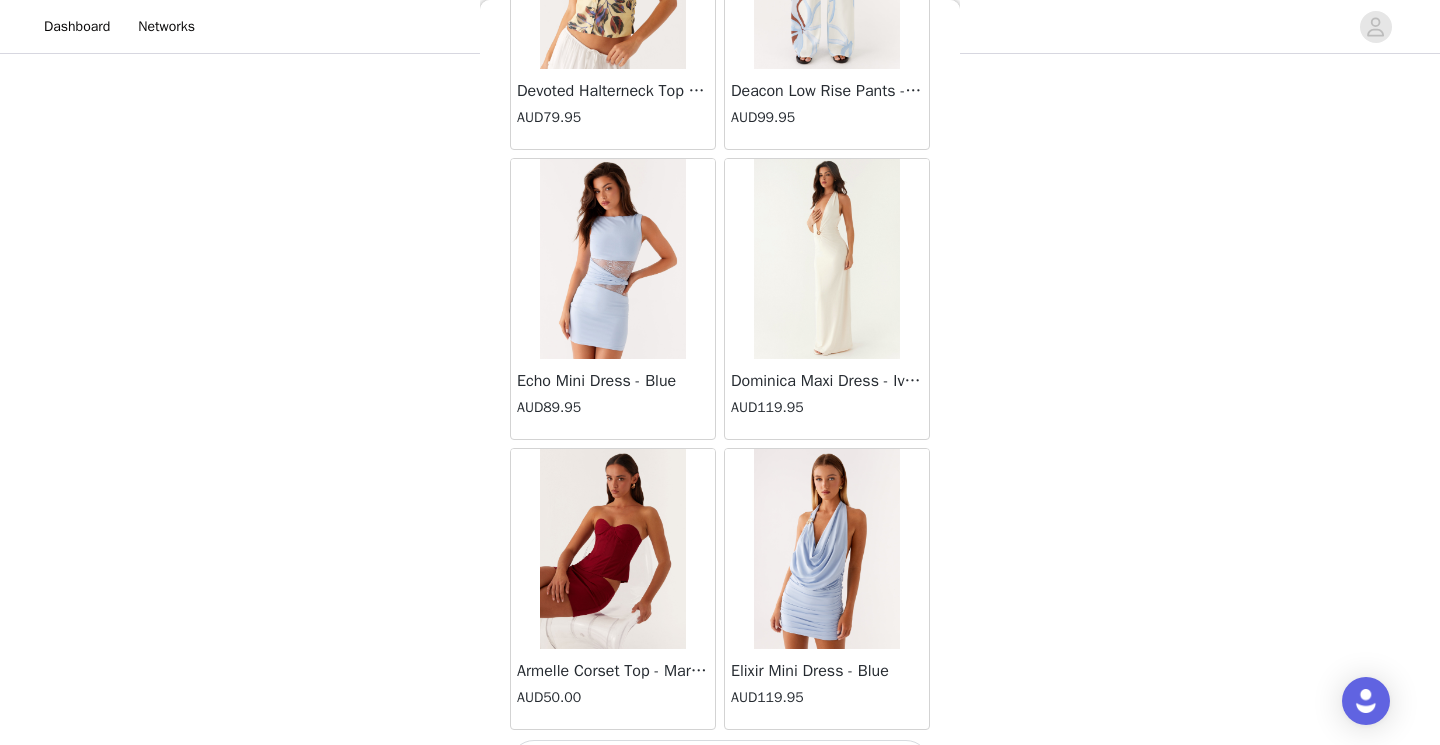 scroll, scrollTop: 16815, scrollLeft: 0, axis: vertical 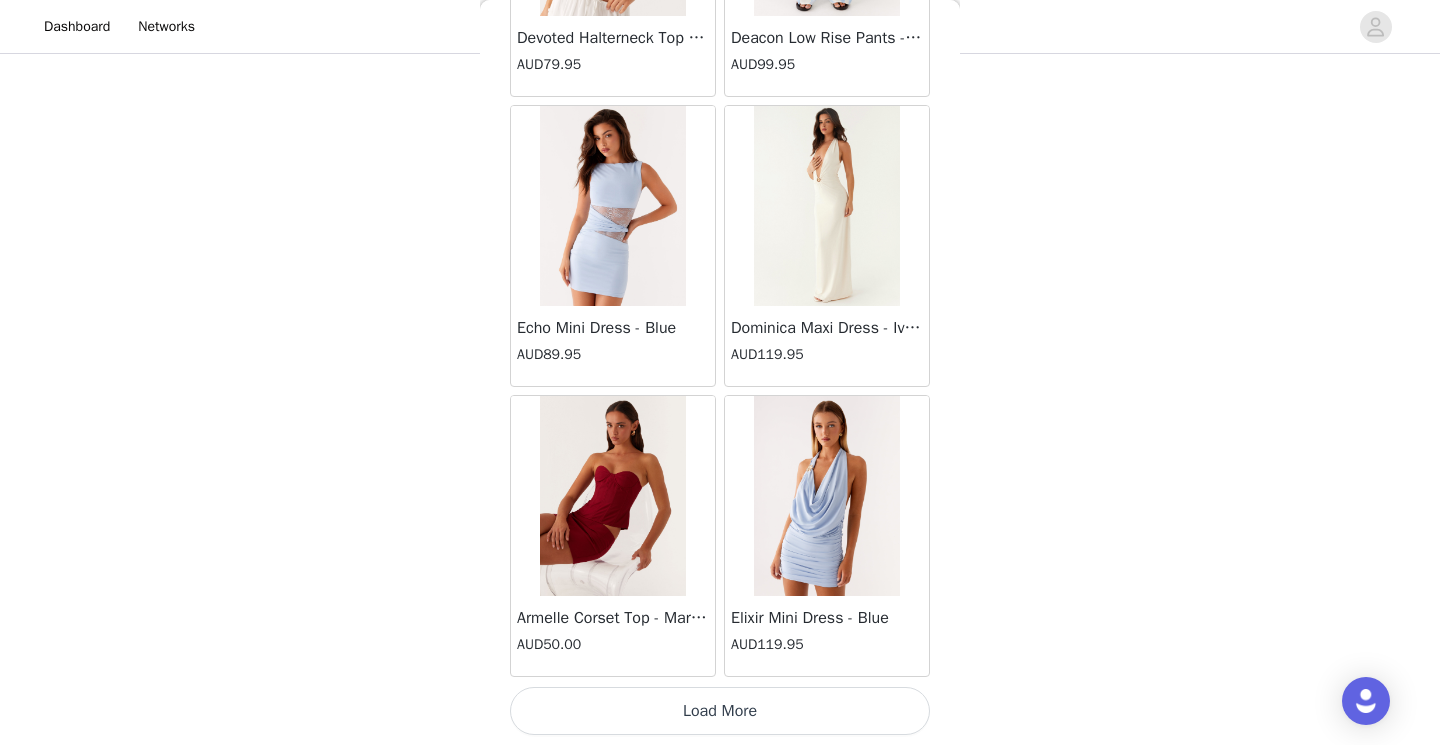 click on "Load More" at bounding box center (720, 711) 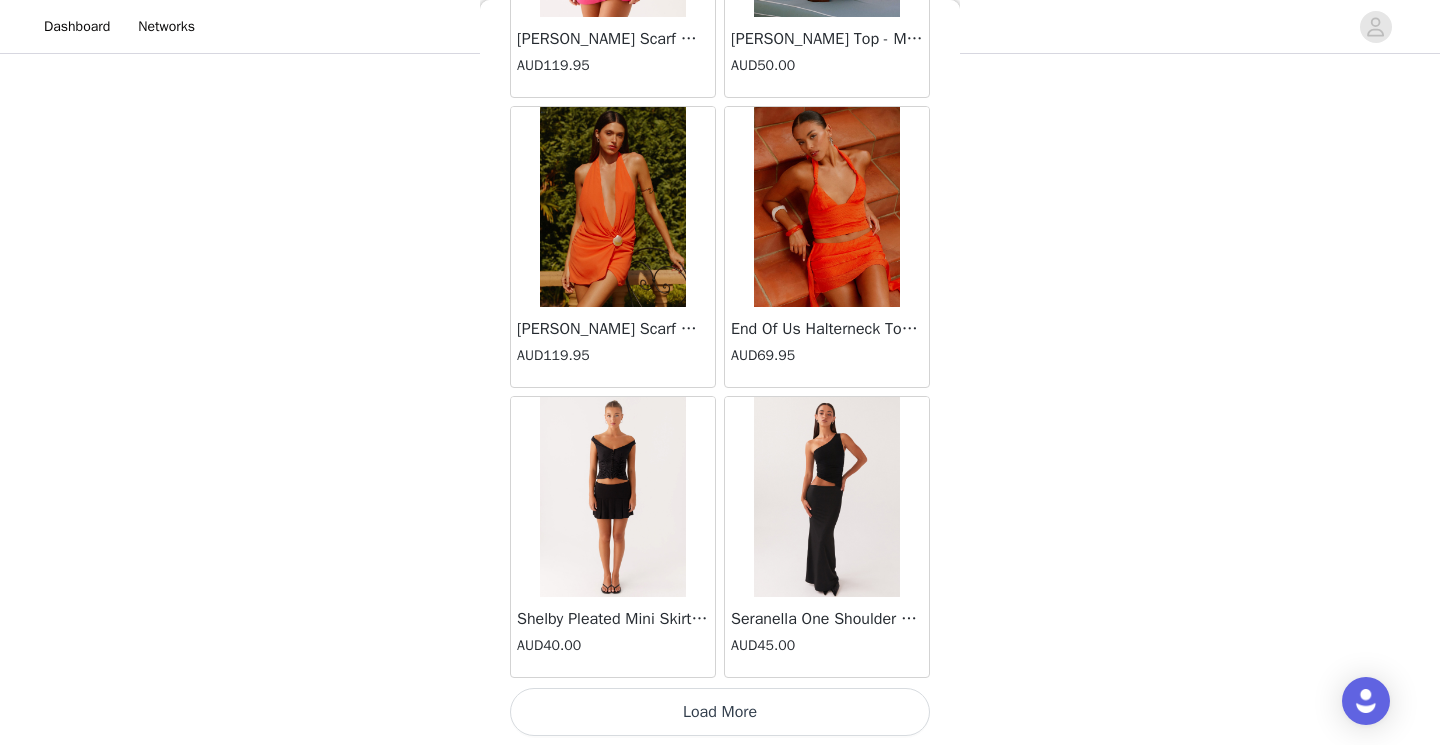 scroll, scrollTop: 19715, scrollLeft: 0, axis: vertical 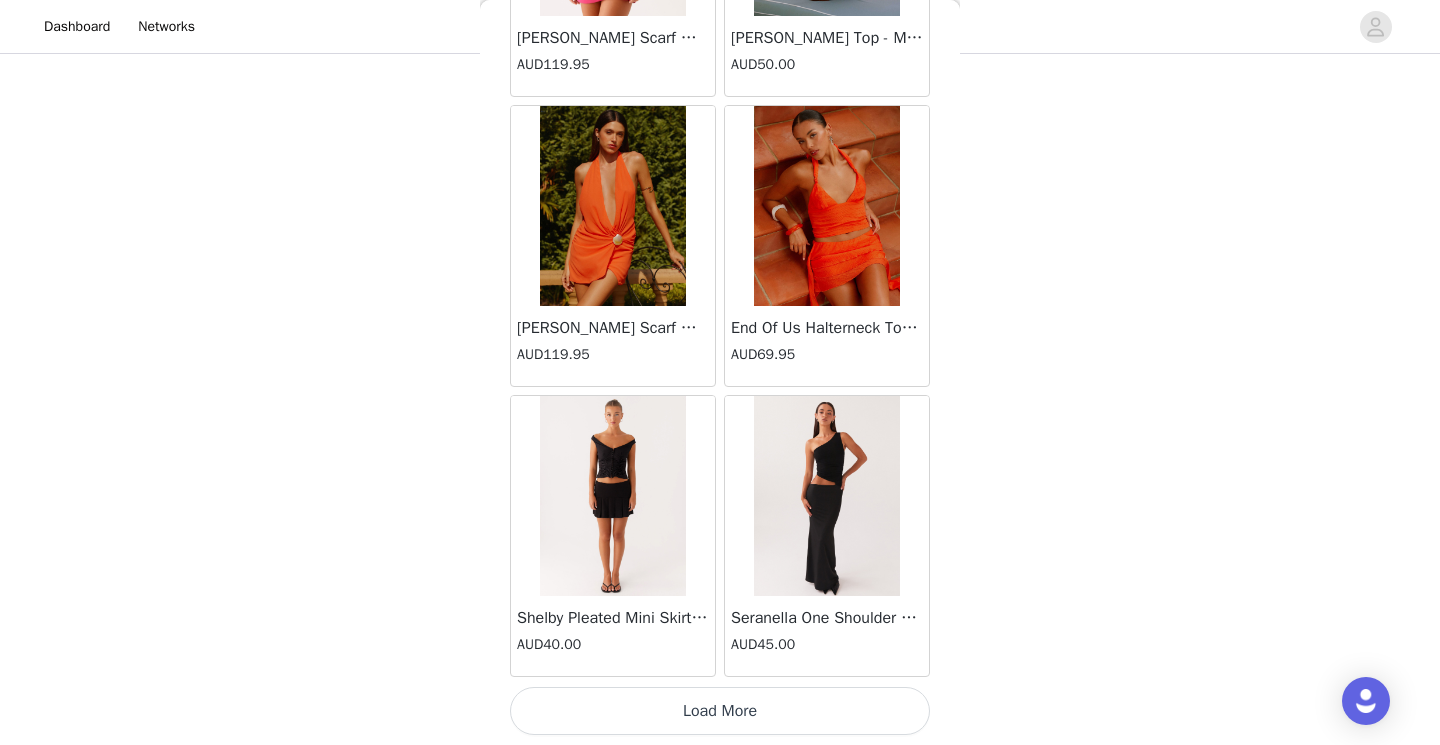 click on "Load More" at bounding box center (720, 711) 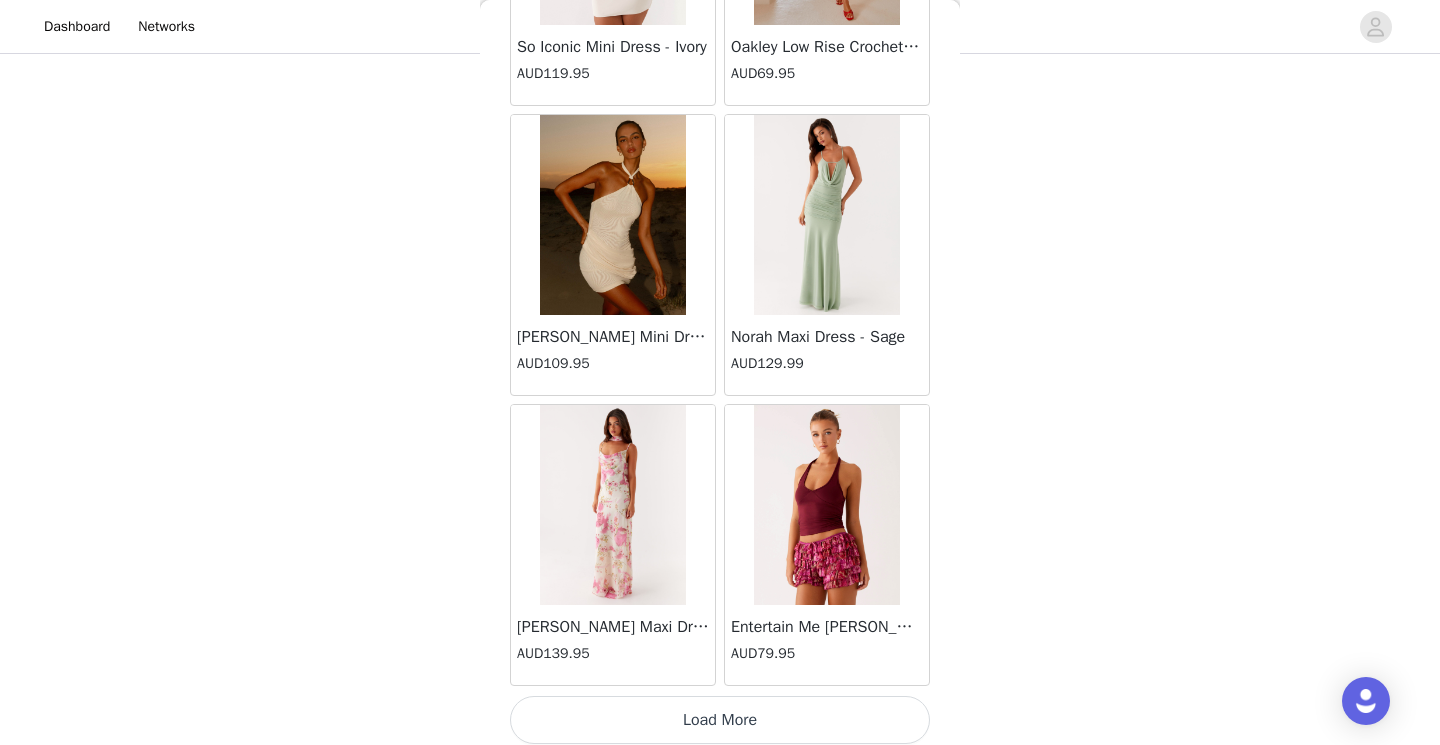 scroll, scrollTop: 22615, scrollLeft: 0, axis: vertical 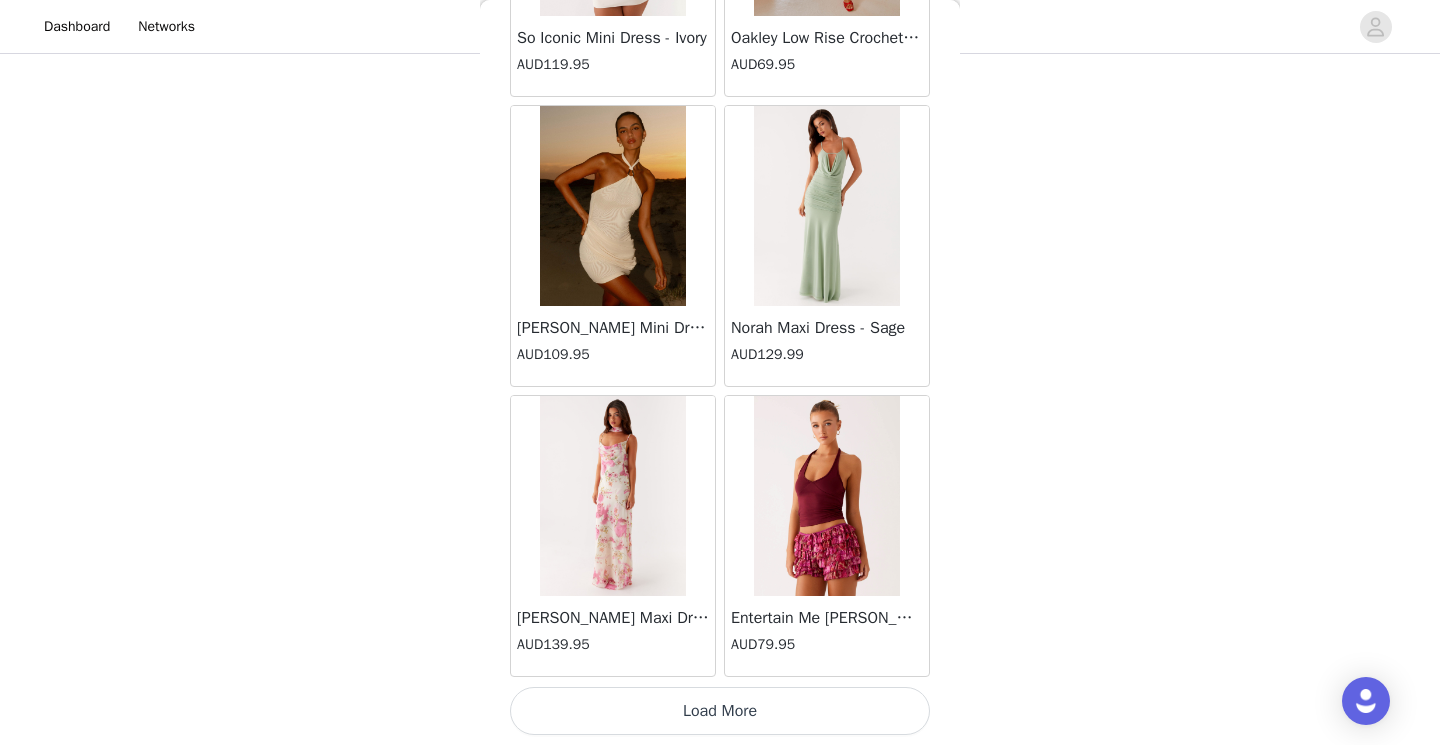 click on "Load More" at bounding box center (720, 711) 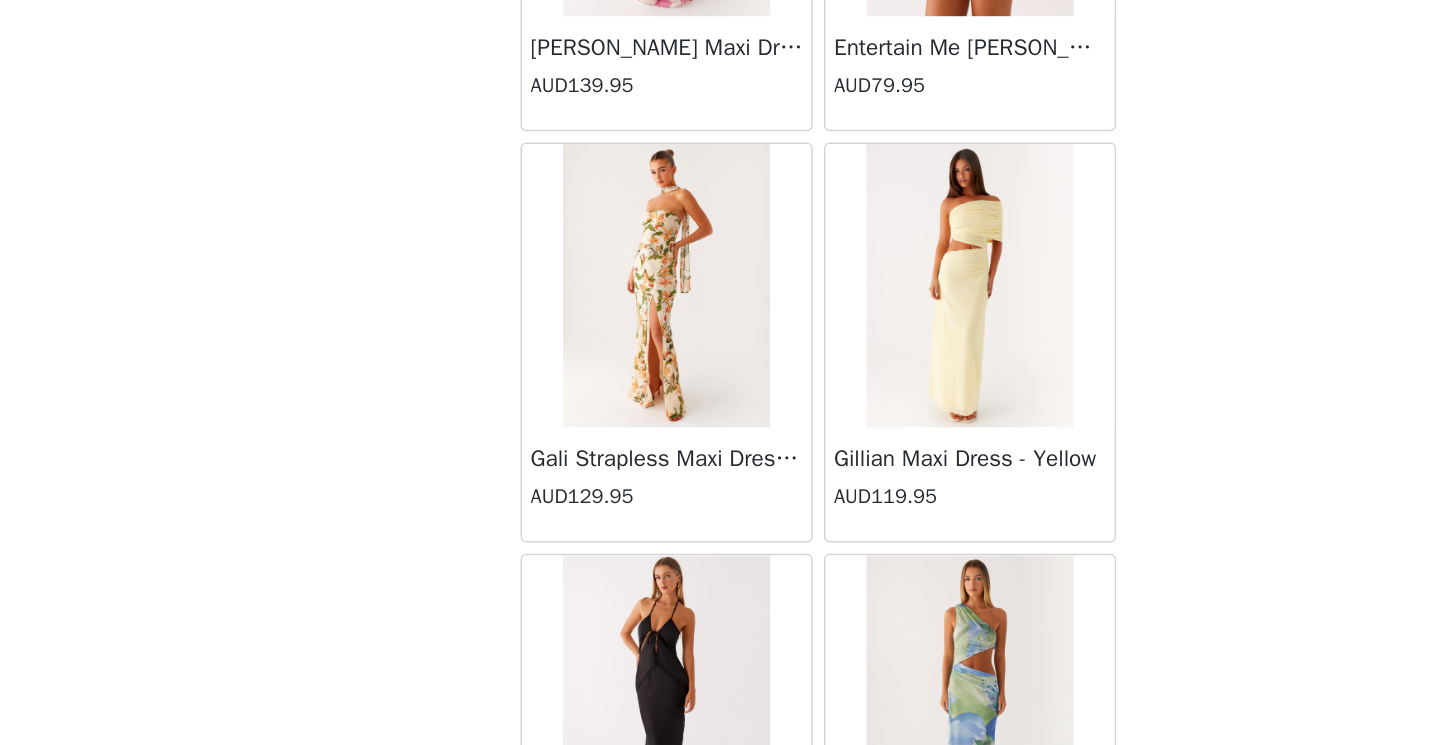 scroll, scrollTop: 23228, scrollLeft: 0, axis: vertical 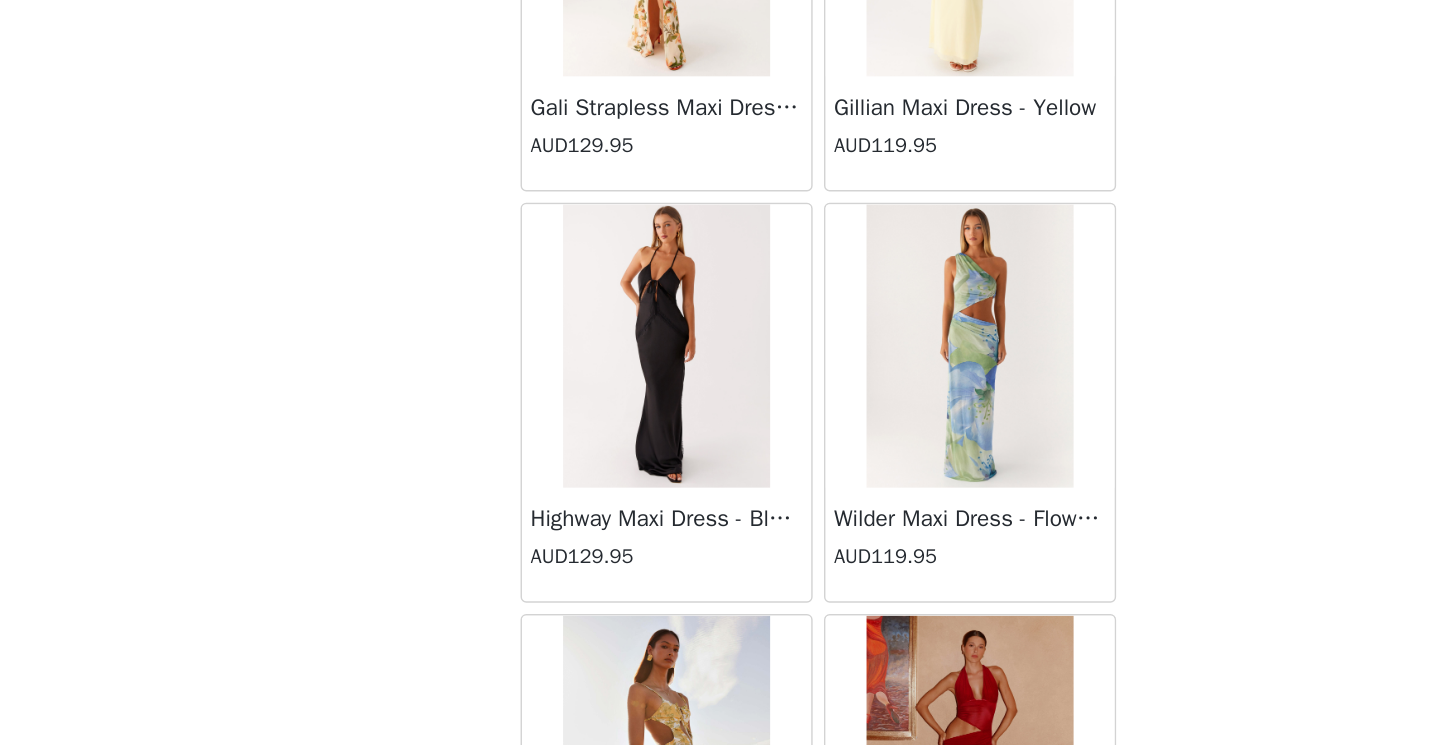 click on "STEP 1 OF 4
Select your styles!
Please note that the sizes are in AU Sizes. Australian Sizing is 2 sizes up, so a US0 = AU4, US4 = AU8. Peppermayo Size Guide: [URL][DOMAIN_NAME]       2/3 Selected           Clovah Top - Lavender Lagoon     AUD99.95       Lavender Lagoon, AU 10       Edit   Remove     Leighton Mini Dress - Ivory     AUD89.95       Ivory, S-M       Edit   Remove     Add Product       Back       [PERSON_NAME] Strapless Mini Dress - Yellow   AUD45.00       [PERSON_NAME] Maxi Dress - Orange Blue Floral   AUD109.95       Avenue Mini Dress - Plum   AUD109.95       Aullie Maxi Dress - Yellow   AUD109.95       Aullie Maxi Dress - Ivory   AUD109.95       Aullie Mini Dress - Black   AUD99.95       Avalia Backless Scarf Mini Dress - White Polka Dot   AUD89.95       Aullie Maxi Dress - Blue   AUD109.95       [PERSON_NAME] Maxi Dress - Bloom Wave Print   AUD119.95       Athens One Shoulder Top - Floral" at bounding box center (720, 245) 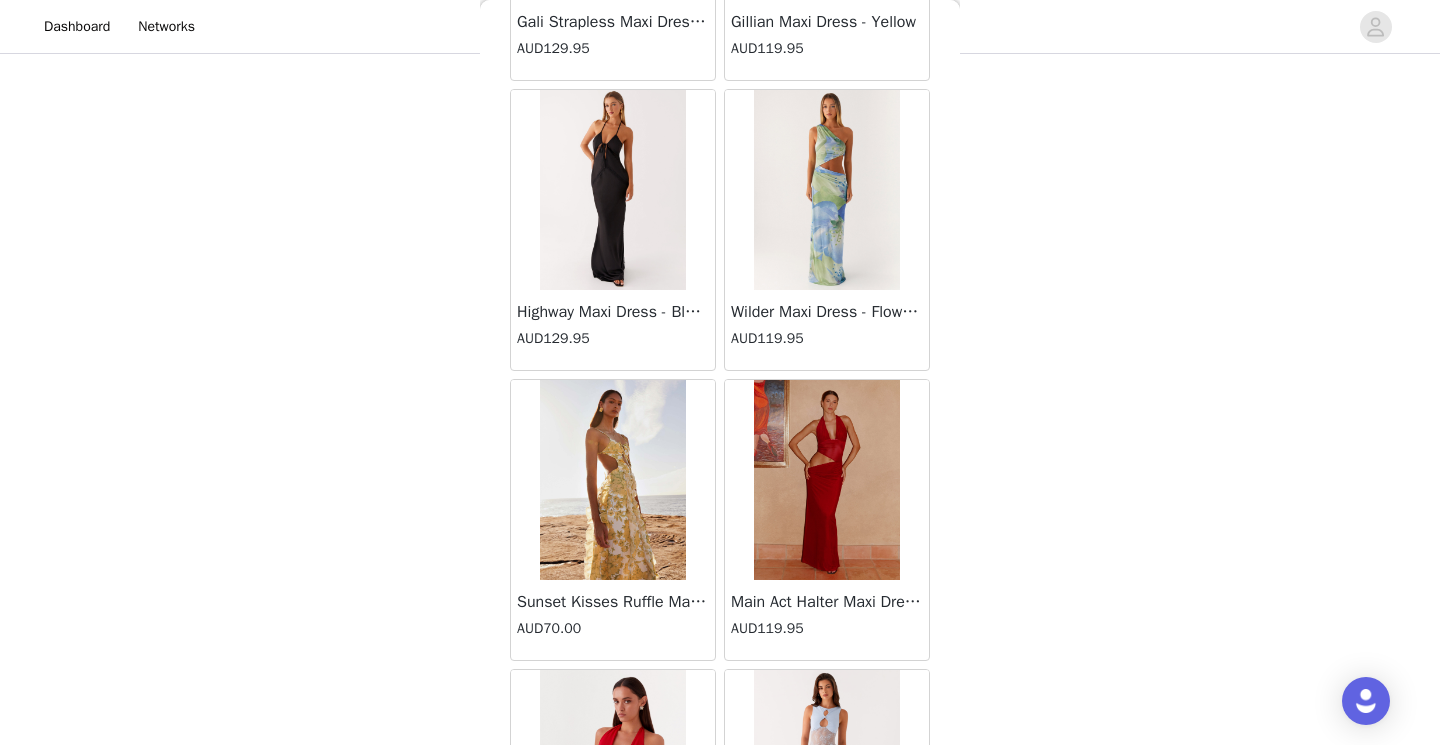 scroll, scrollTop: 23541, scrollLeft: 0, axis: vertical 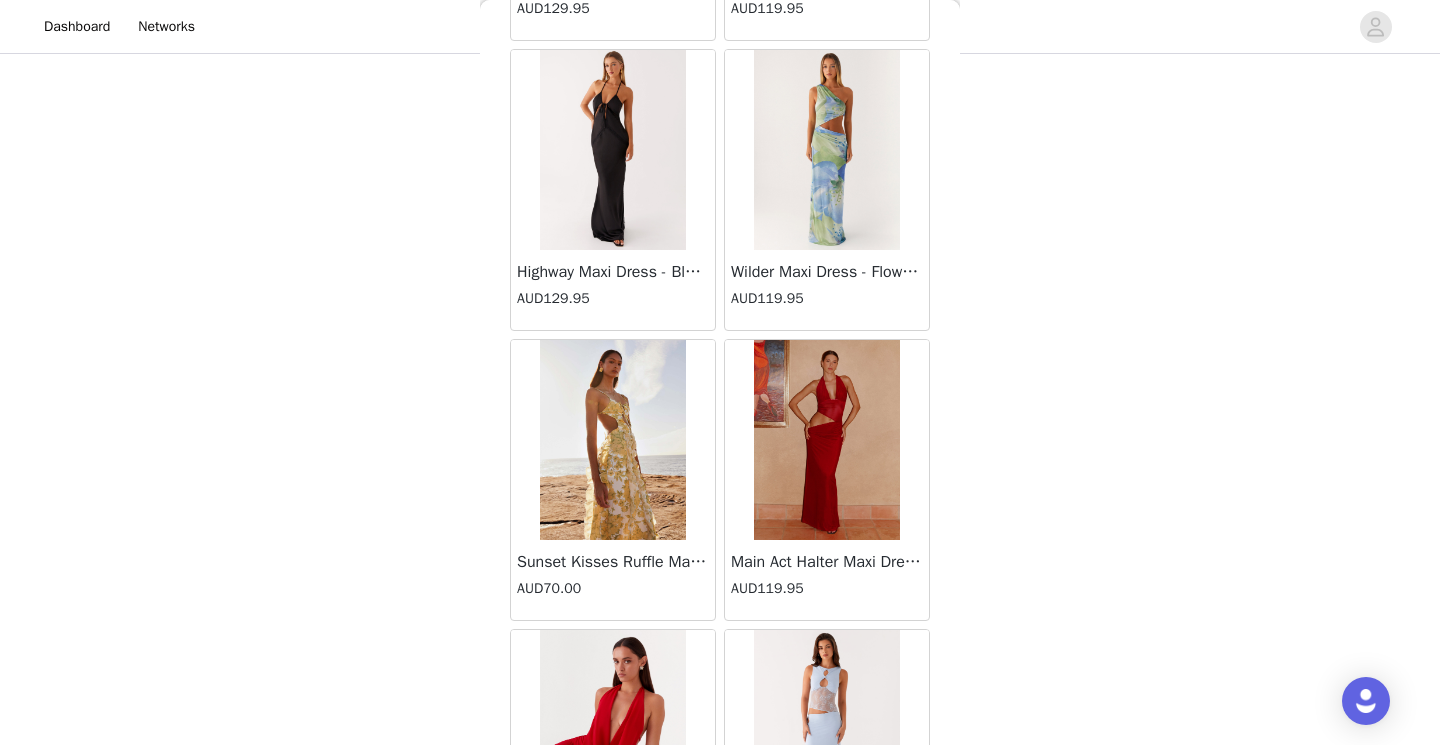 click on "STEP 1 OF 4
Select your styles!
Please note that the sizes are in AU Sizes. Australian Sizing is 2 sizes up, so a US0 = AU4, US4 = AU8. Peppermayo Size Guide: [URL][DOMAIN_NAME]       2/3 Selected           Clovah Top - Lavender Lagoon     AUD99.95       Lavender Lagoon, AU 10       Edit   Remove     Leighton Mini Dress - Ivory     AUD89.95       Ivory, S-M       Edit   Remove     Add Product       Back       [PERSON_NAME] Strapless Mini Dress - Yellow   AUD45.00       [PERSON_NAME] Maxi Dress - Orange Blue Floral   AUD109.95       Avenue Mini Dress - Plum   AUD109.95       Aullie Maxi Dress - Yellow   AUD109.95       Aullie Maxi Dress - Ivory   AUD109.95       Aullie Mini Dress - Black   AUD99.95       Avalia Backless Scarf Mini Dress - White Polka Dot   AUD89.95       Aullie Maxi Dress - Blue   AUD109.95       [PERSON_NAME] Maxi Dress - Bloom Wave Print   AUD119.95       Athens One Shoulder Top - Floral" at bounding box center [720, 246] 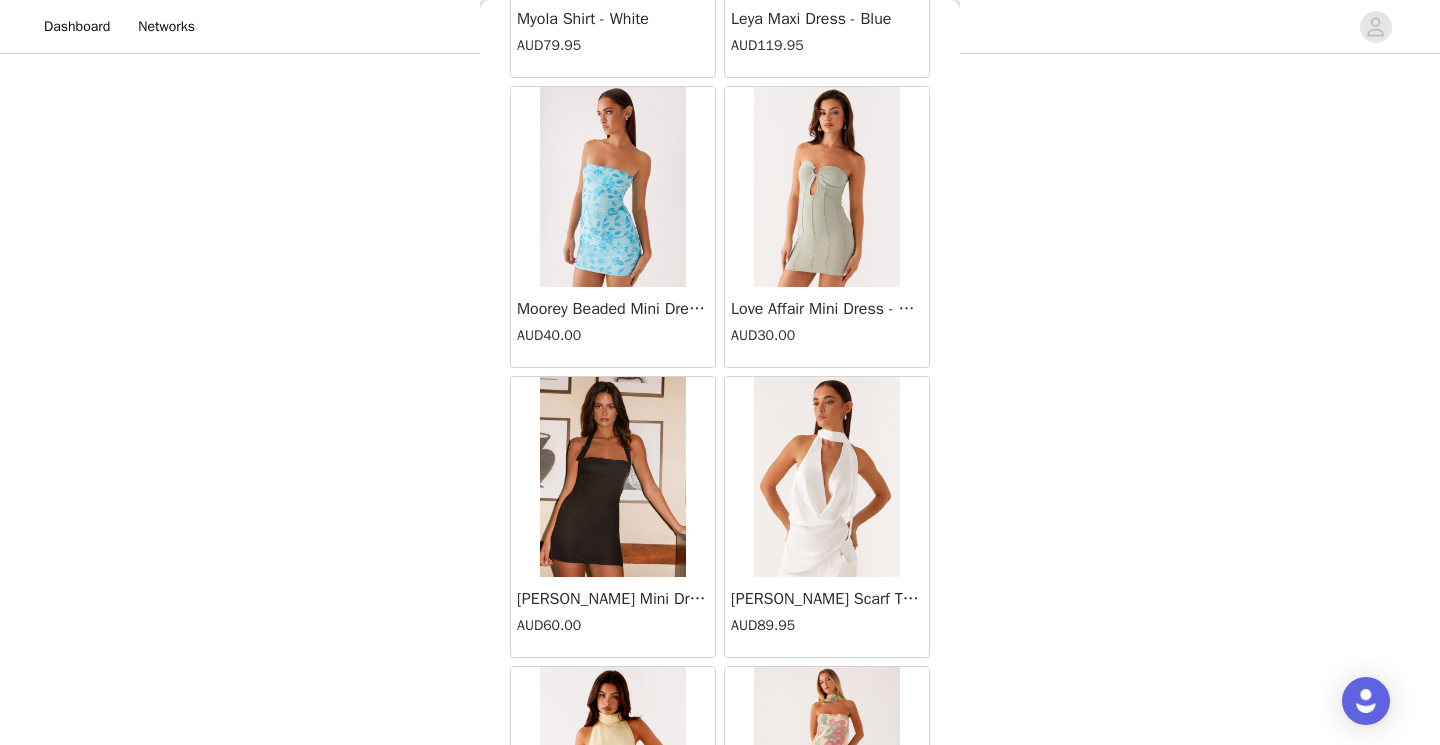 scroll, scrollTop: 25515, scrollLeft: 0, axis: vertical 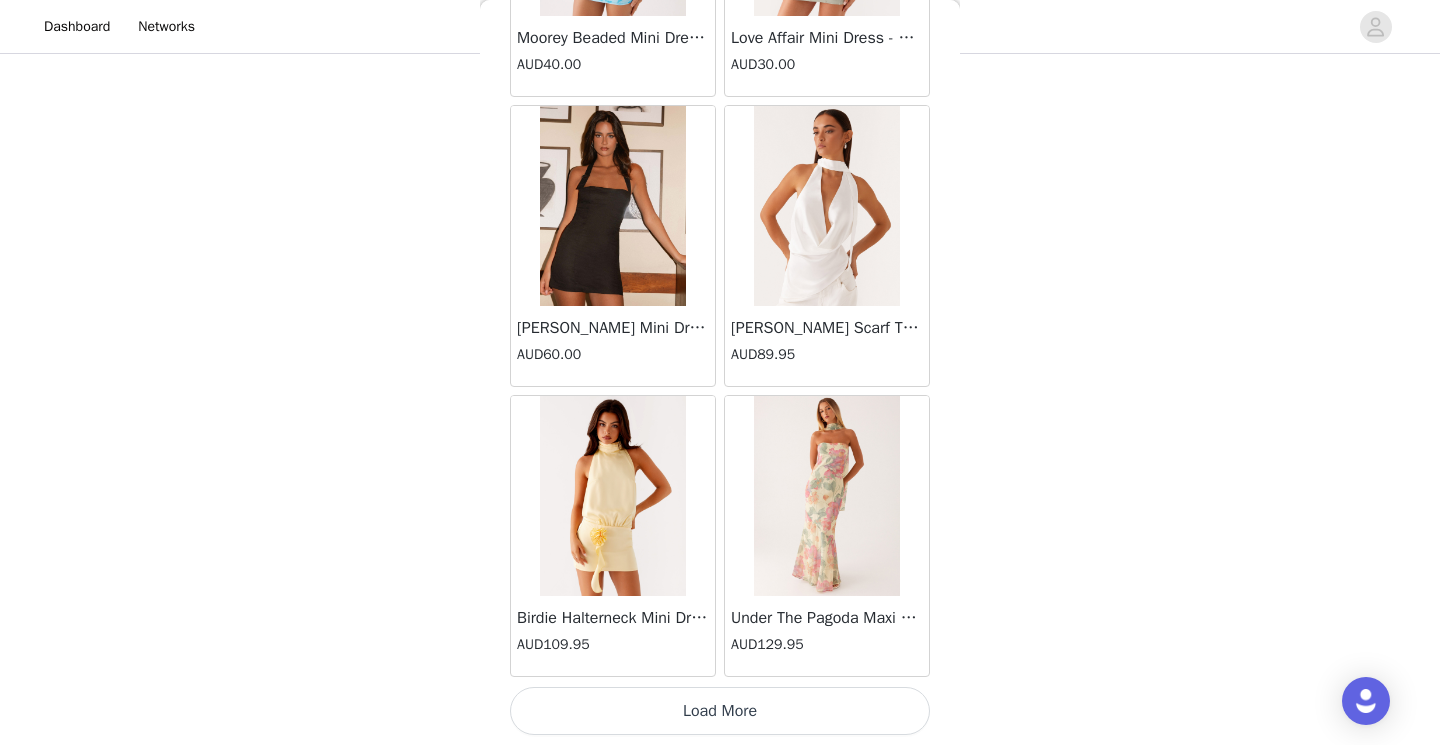 click on "Load More" at bounding box center [720, 711] 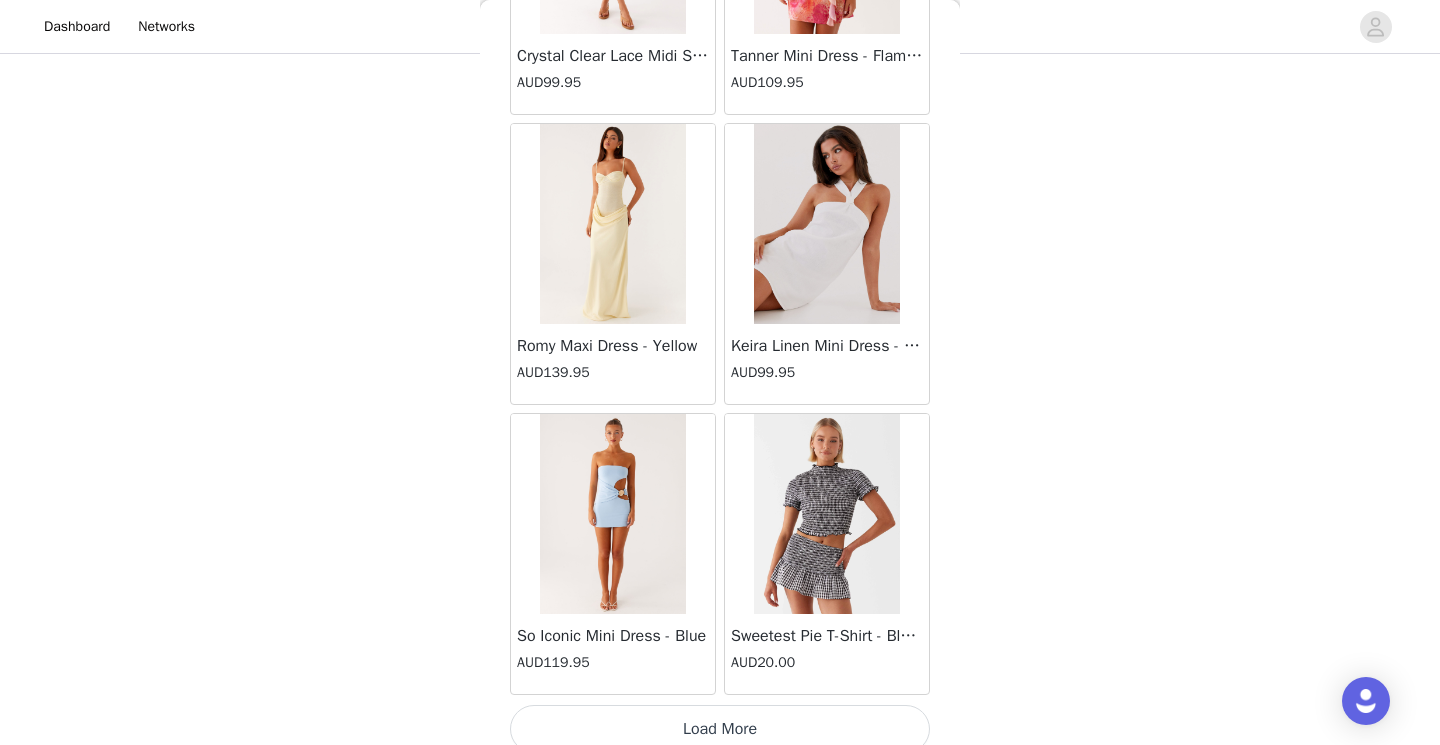 scroll, scrollTop: 28415, scrollLeft: 0, axis: vertical 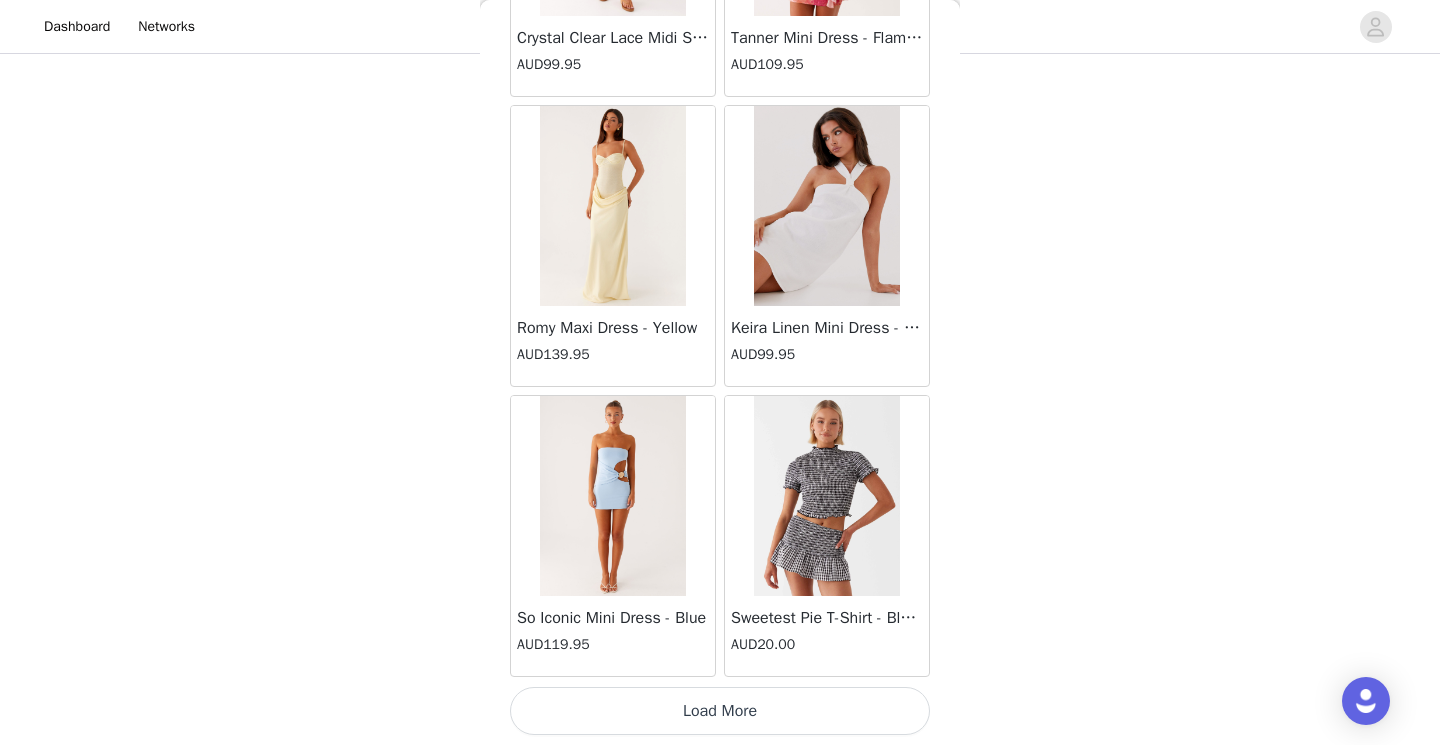 click on "Load More" at bounding box center [720, 711] 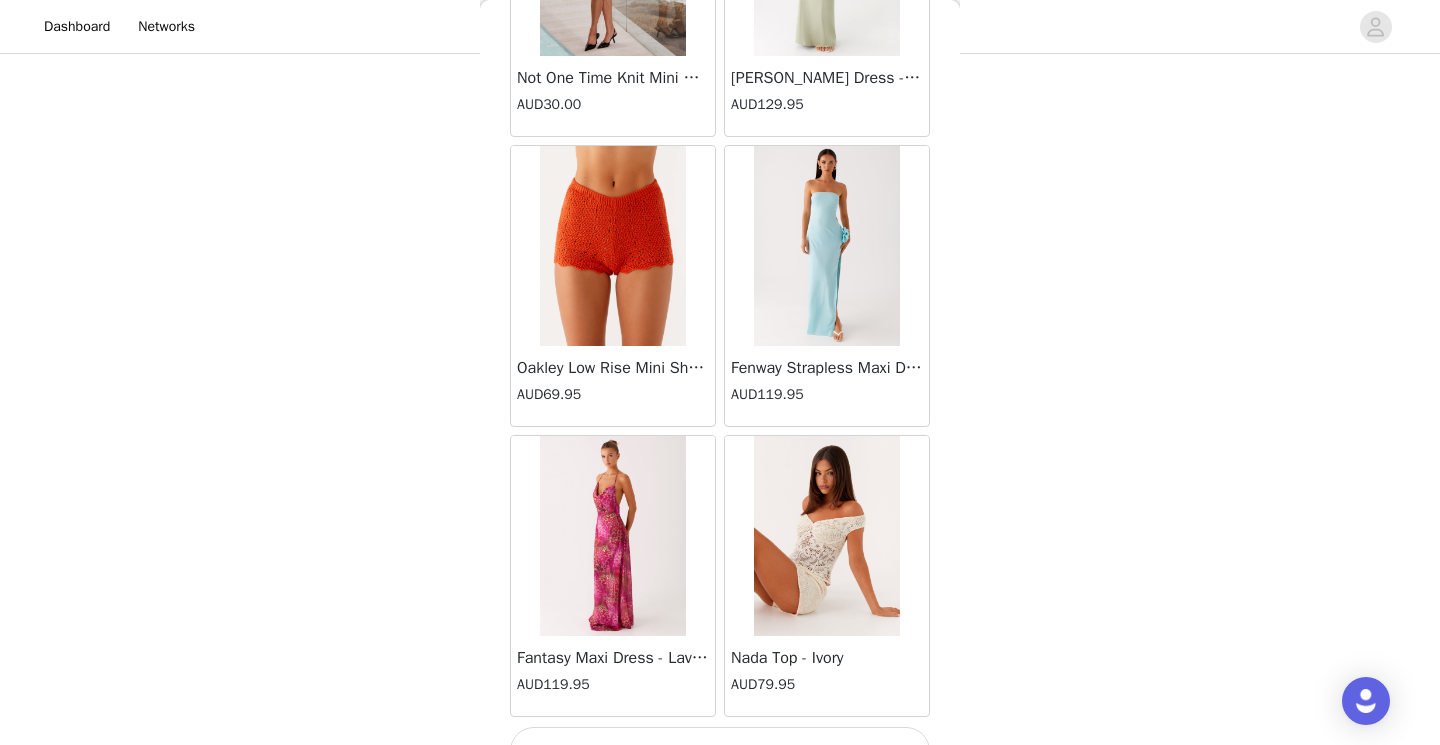 scroll, scrollTop: 31315, scrollLeft: 0, axis: vertical 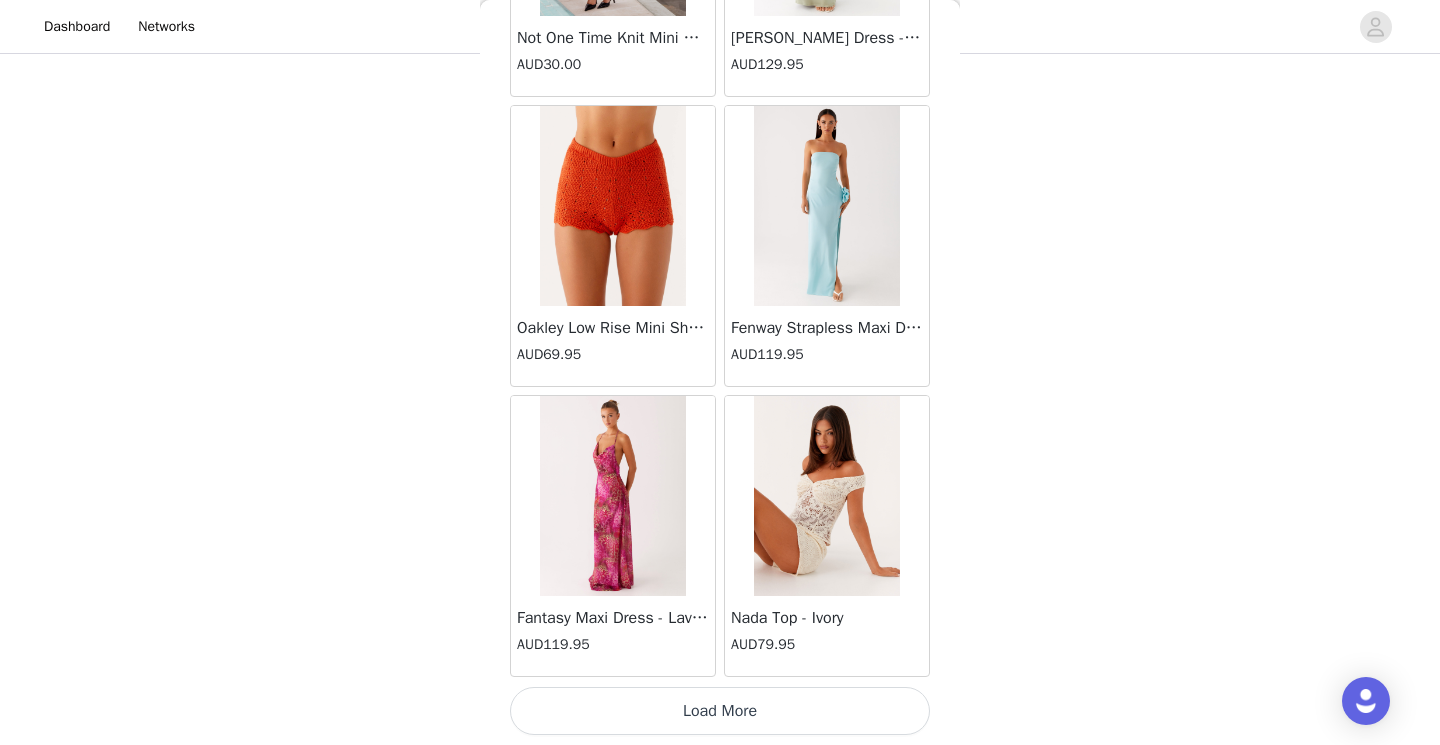 click on "Load More" at bounding box center (720, 711) 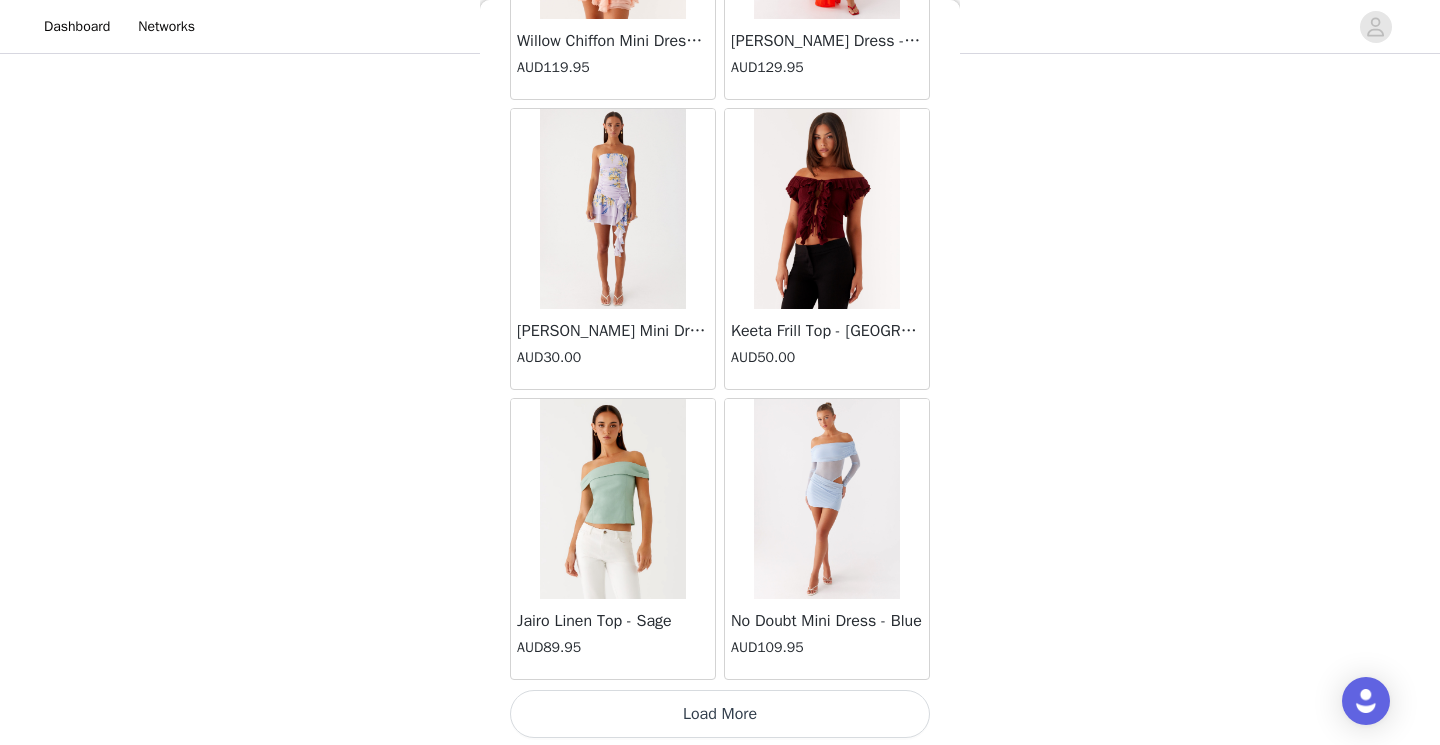 scroll, scrollTop: 34210, scrollLeft: 0, axis: vertical 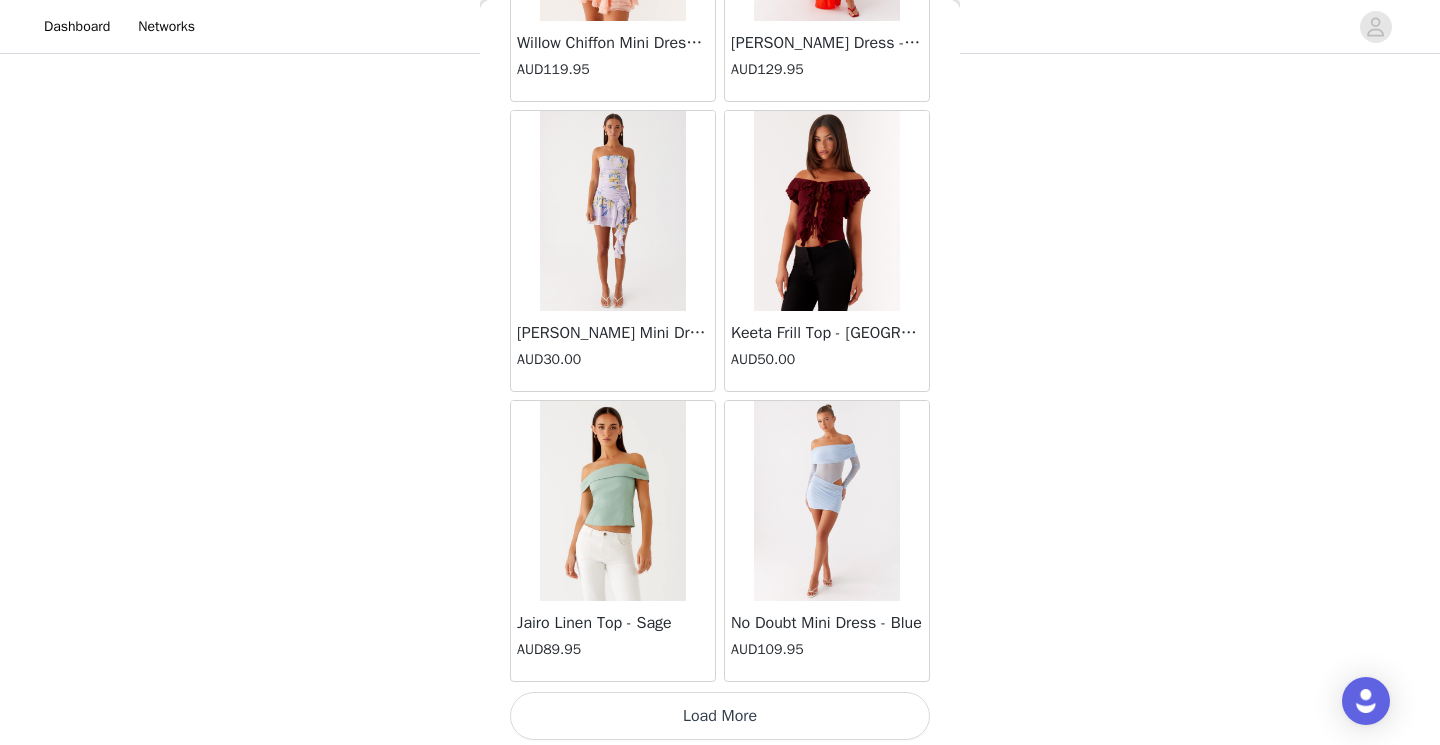 click on "Load More" at bounding box center (720, 716) 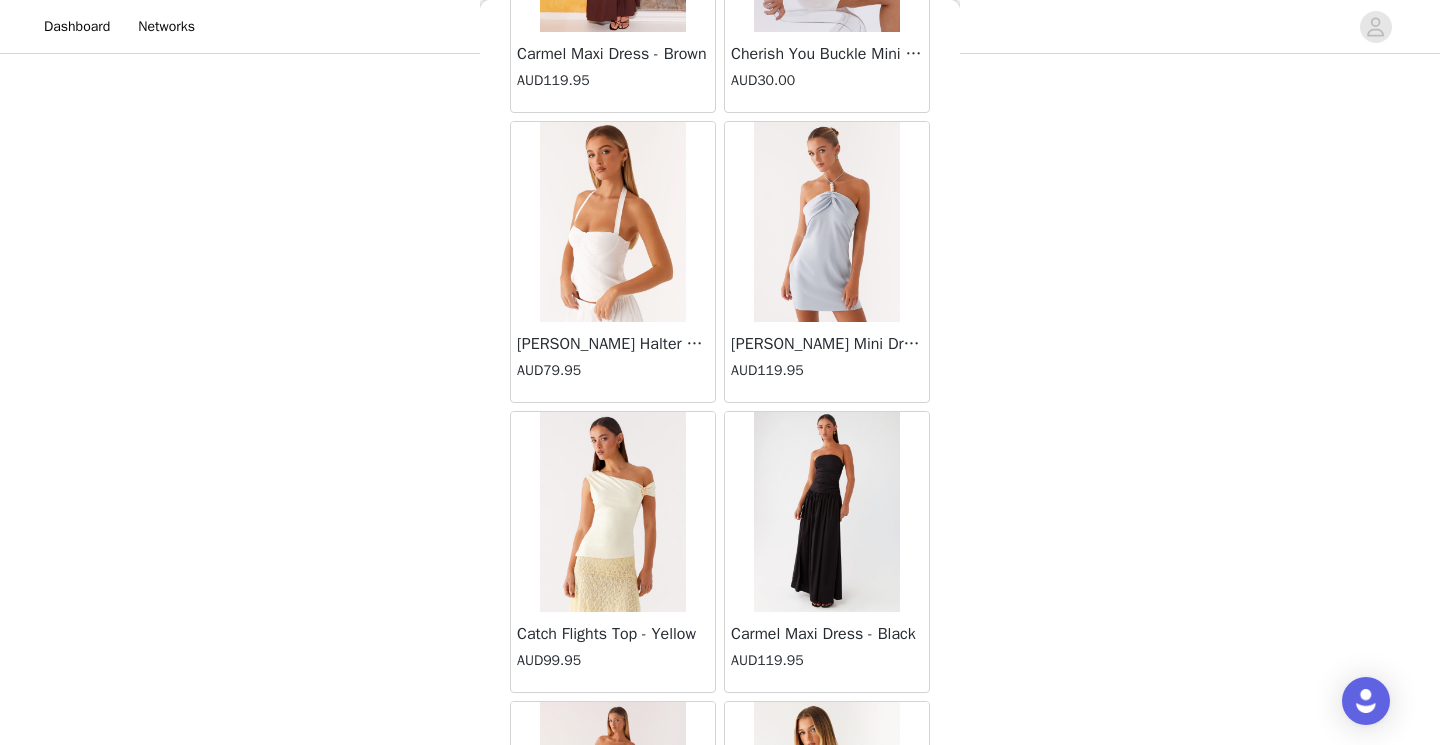 scroll, scrollTop: 0, scrollLeft: 0, axis: both 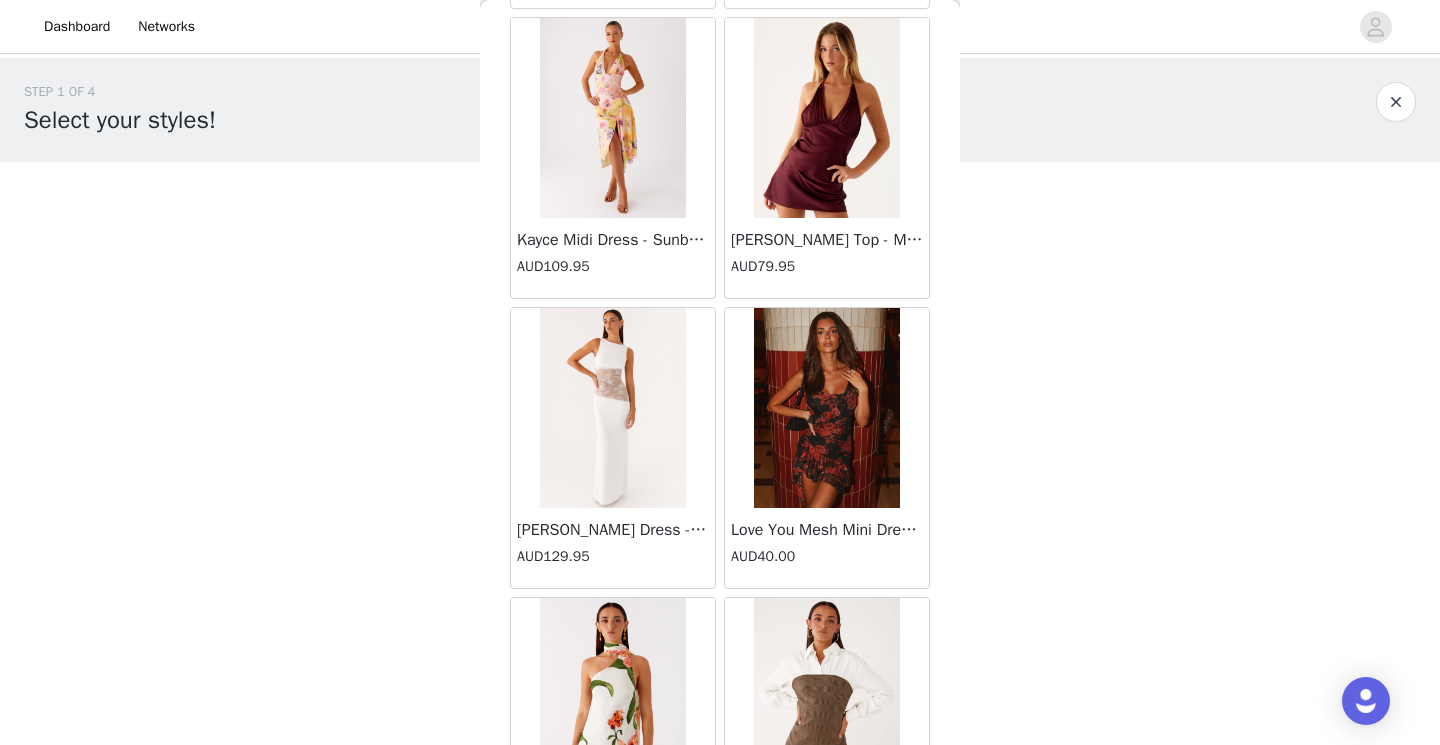 click at bounding box center (612, 118) 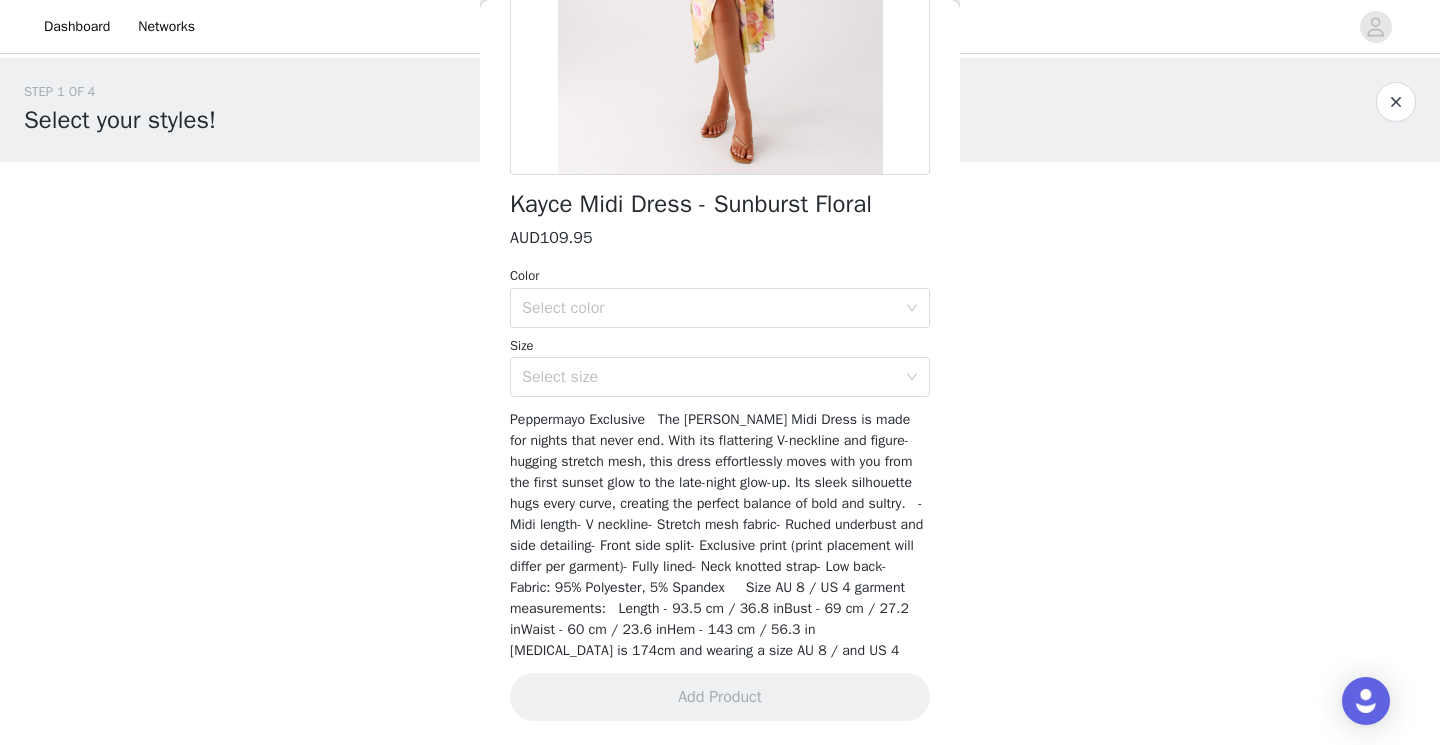 scroll, scrollTop: 396, scrollLeft: 0, axis: vertical 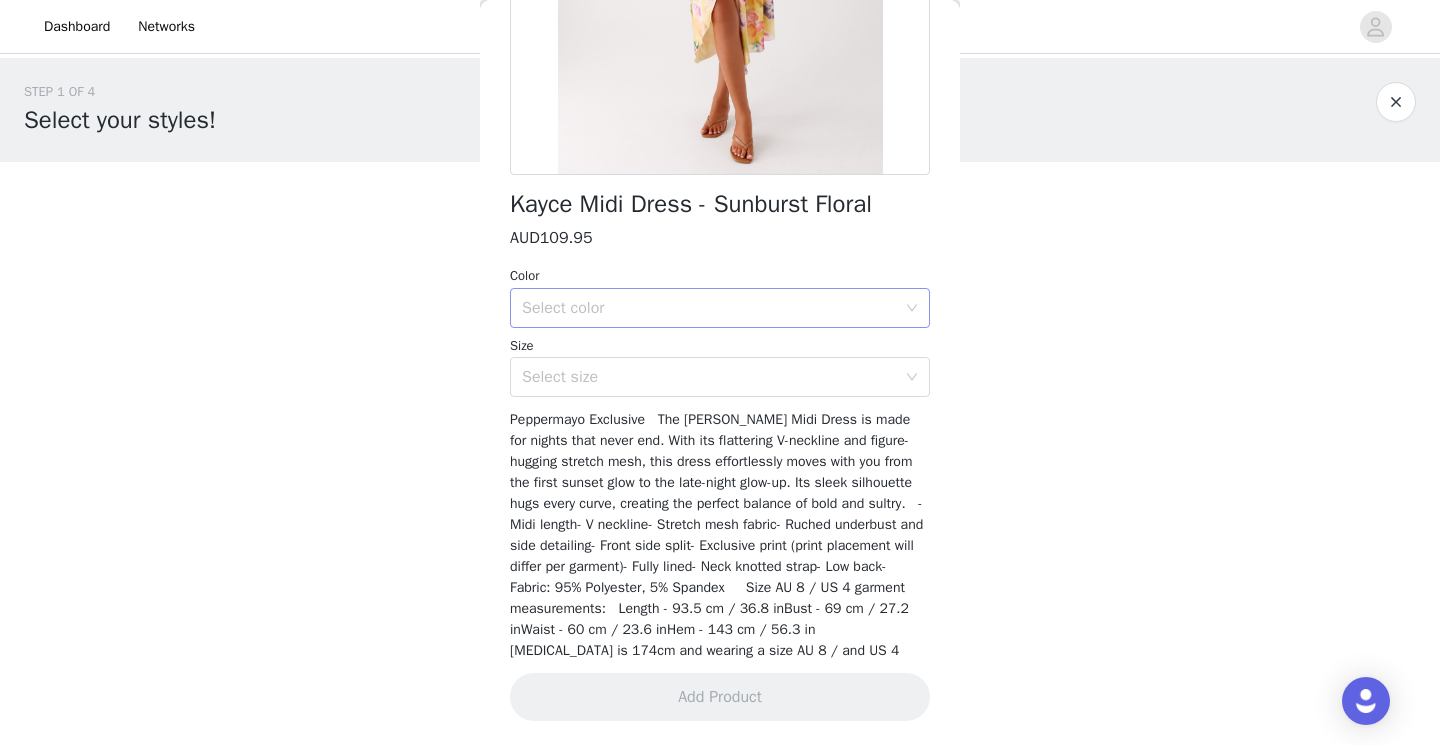 click on "Select color" at bounding box center [709, 308] 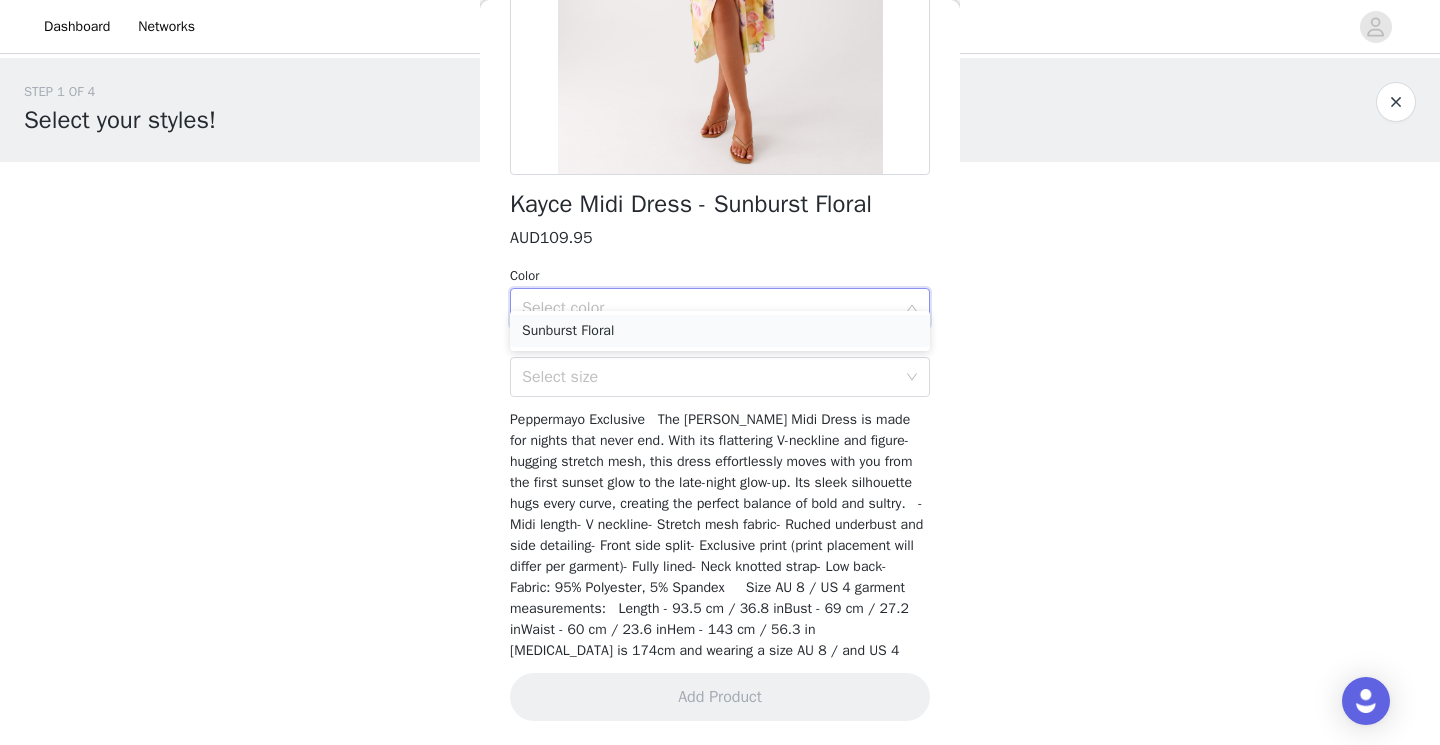 click on "Sunburst Floral" at bounding box center (720, 331) 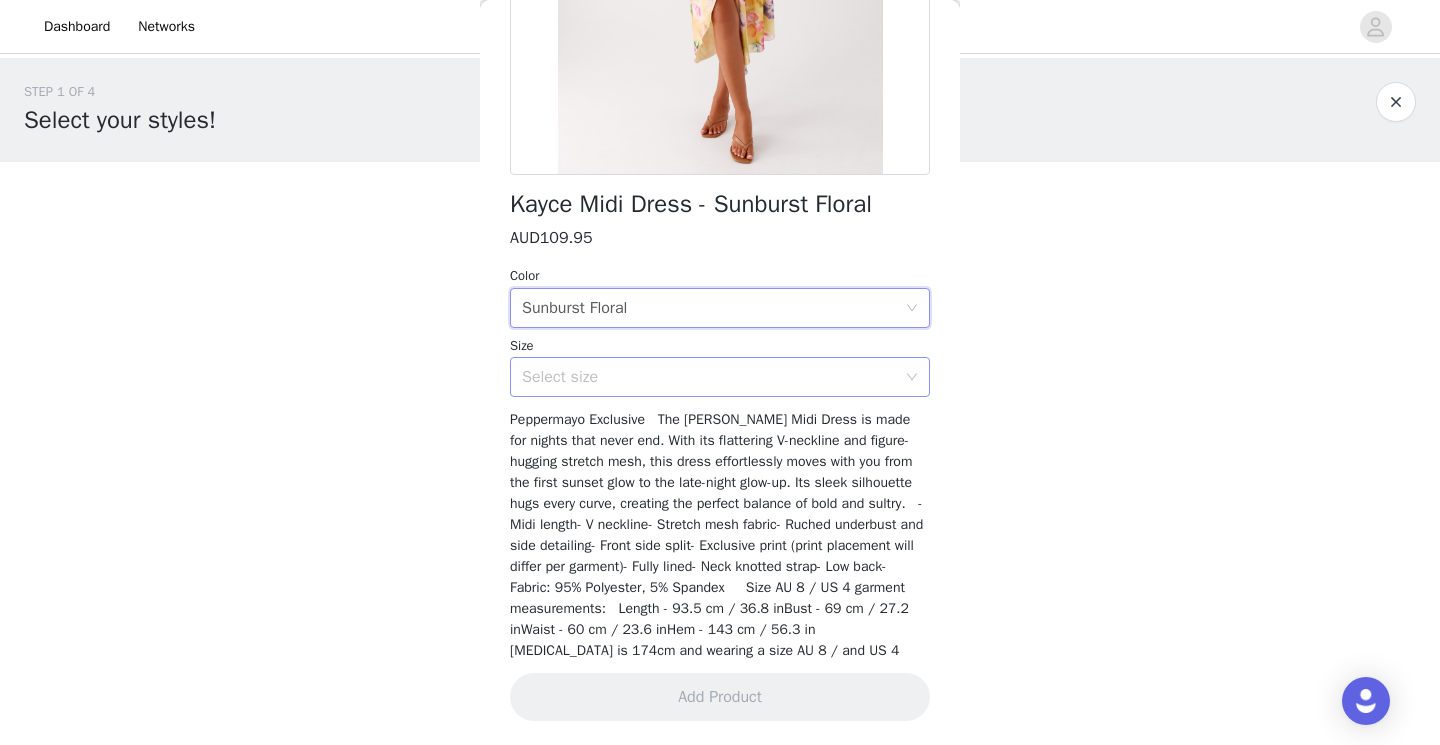 click on "Select size" at bounding box center (709, 377) 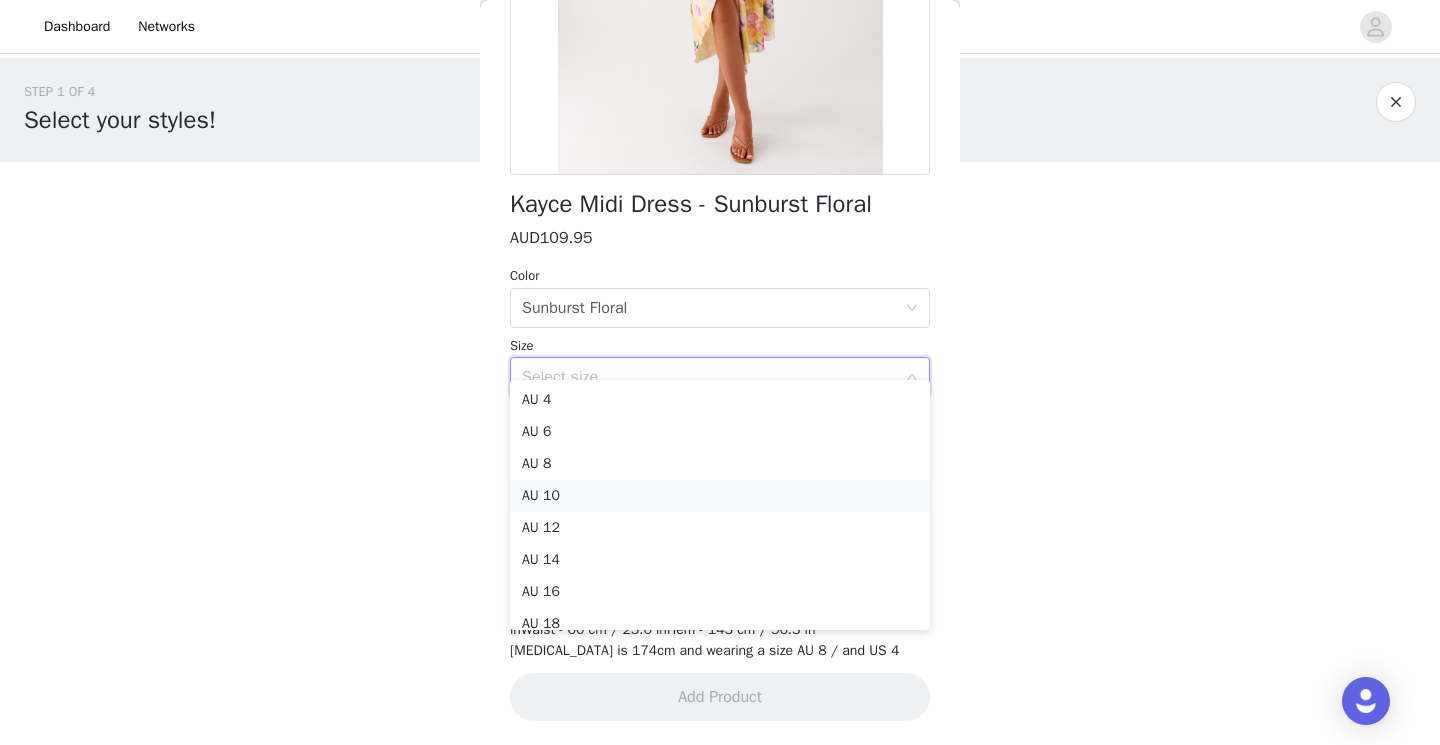 click on "AU 10" at bounding box center (720, 496) 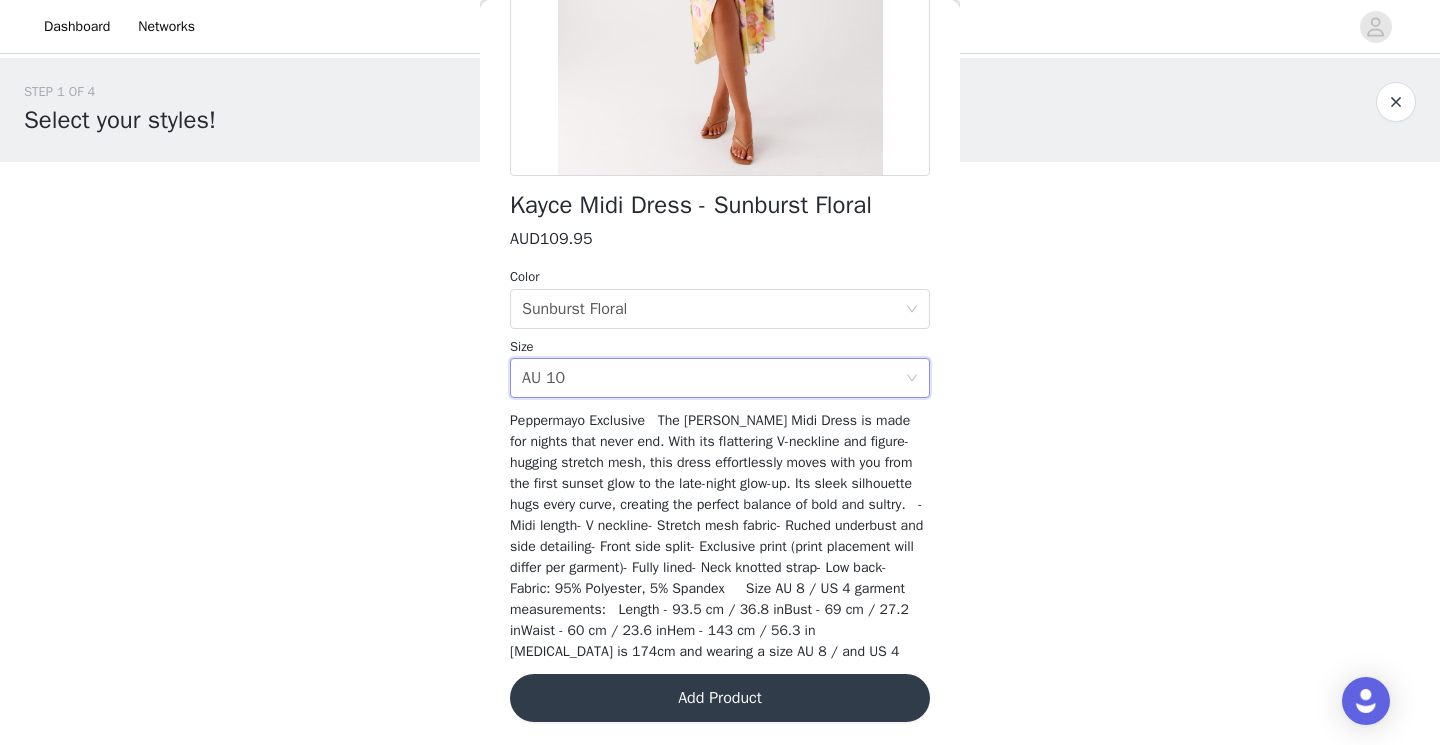 scroll, scrollTop: 396, scrollLeft: 0, axis: vertical 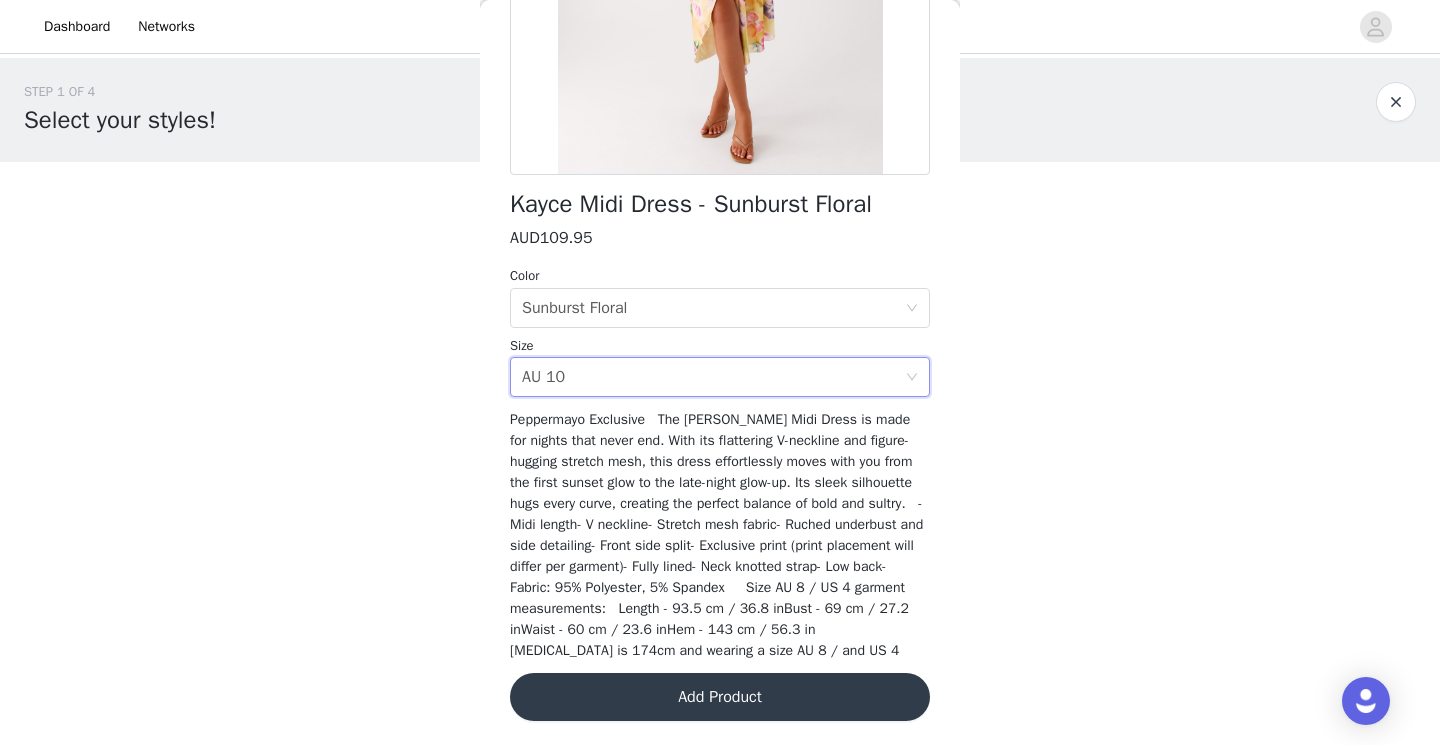 click on "Add Product" at bounding box center (720, 697) 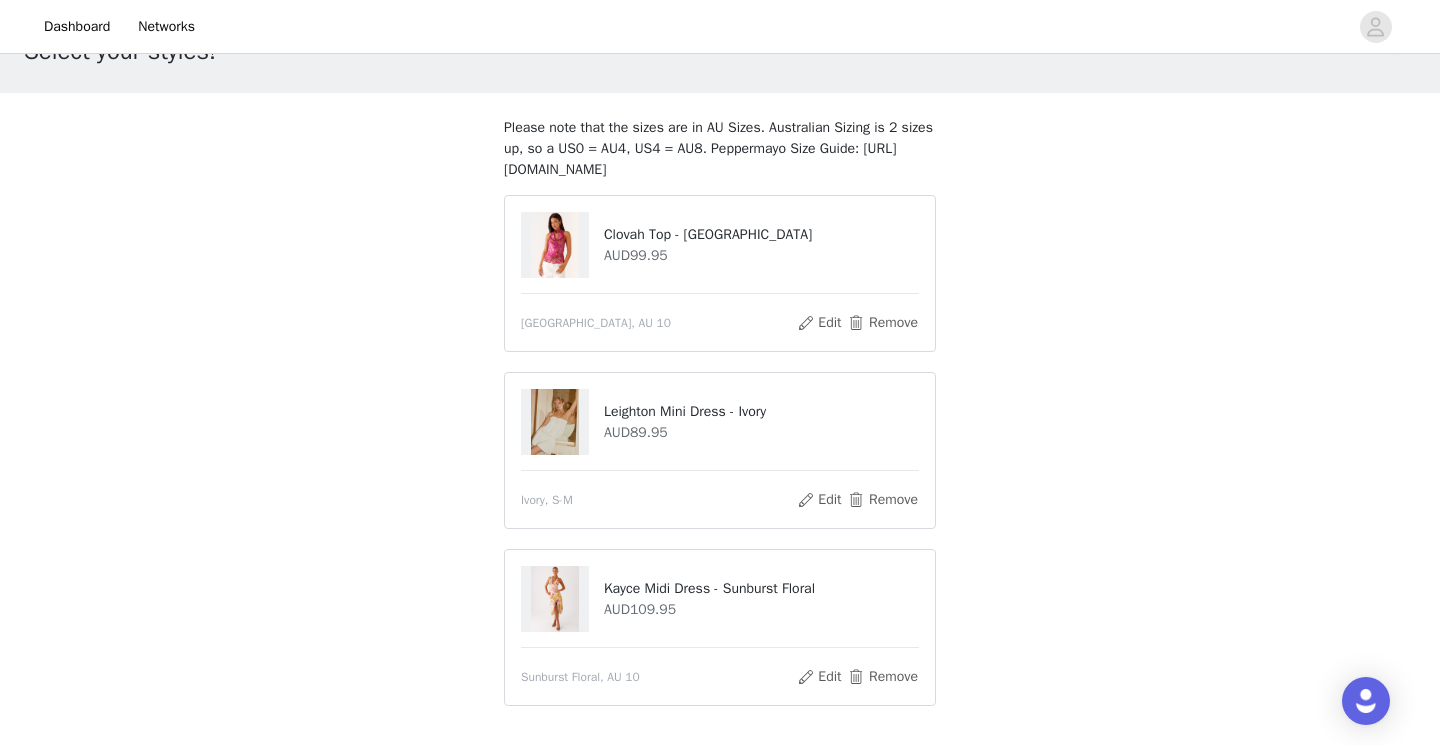 scroll, scrollTop: 217, scrollLeft: 0, axis: vertical 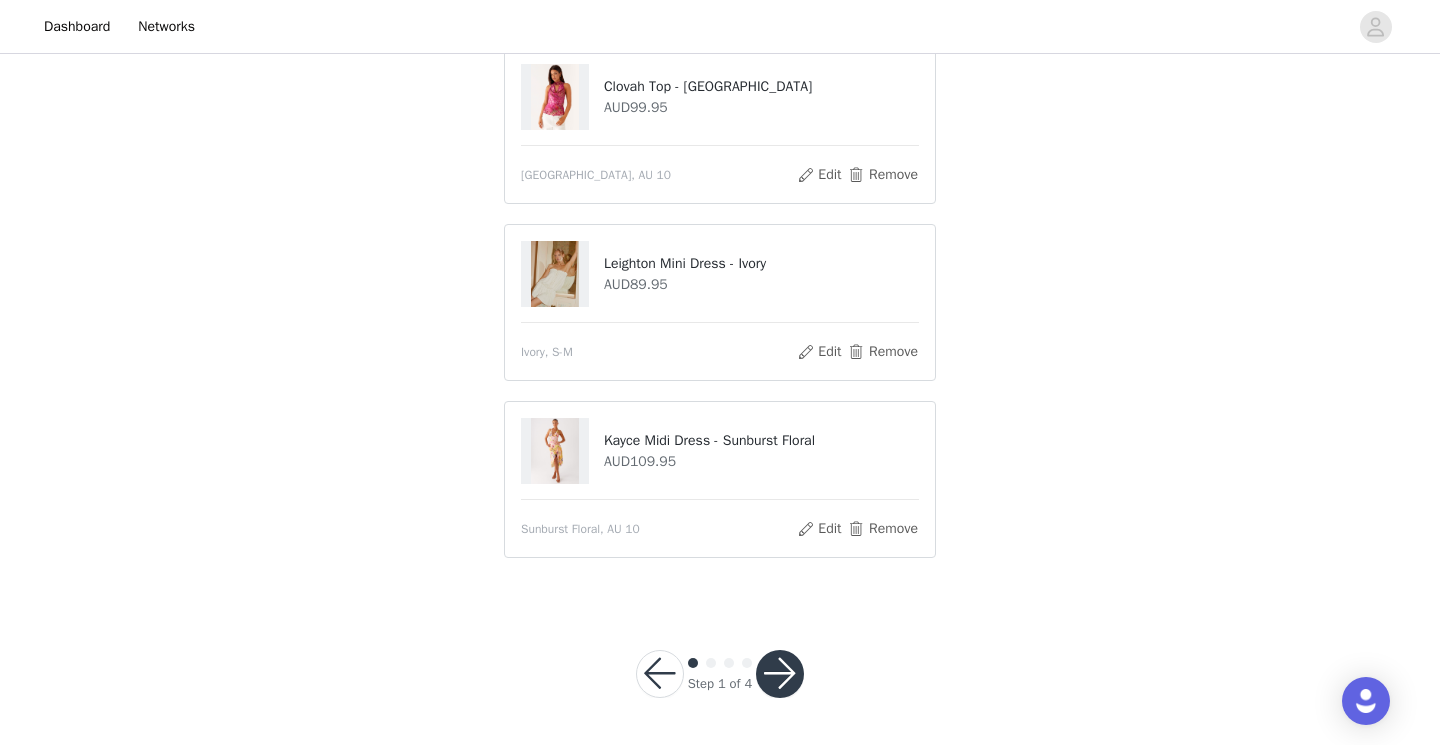 click at bounding box center [780, 674] 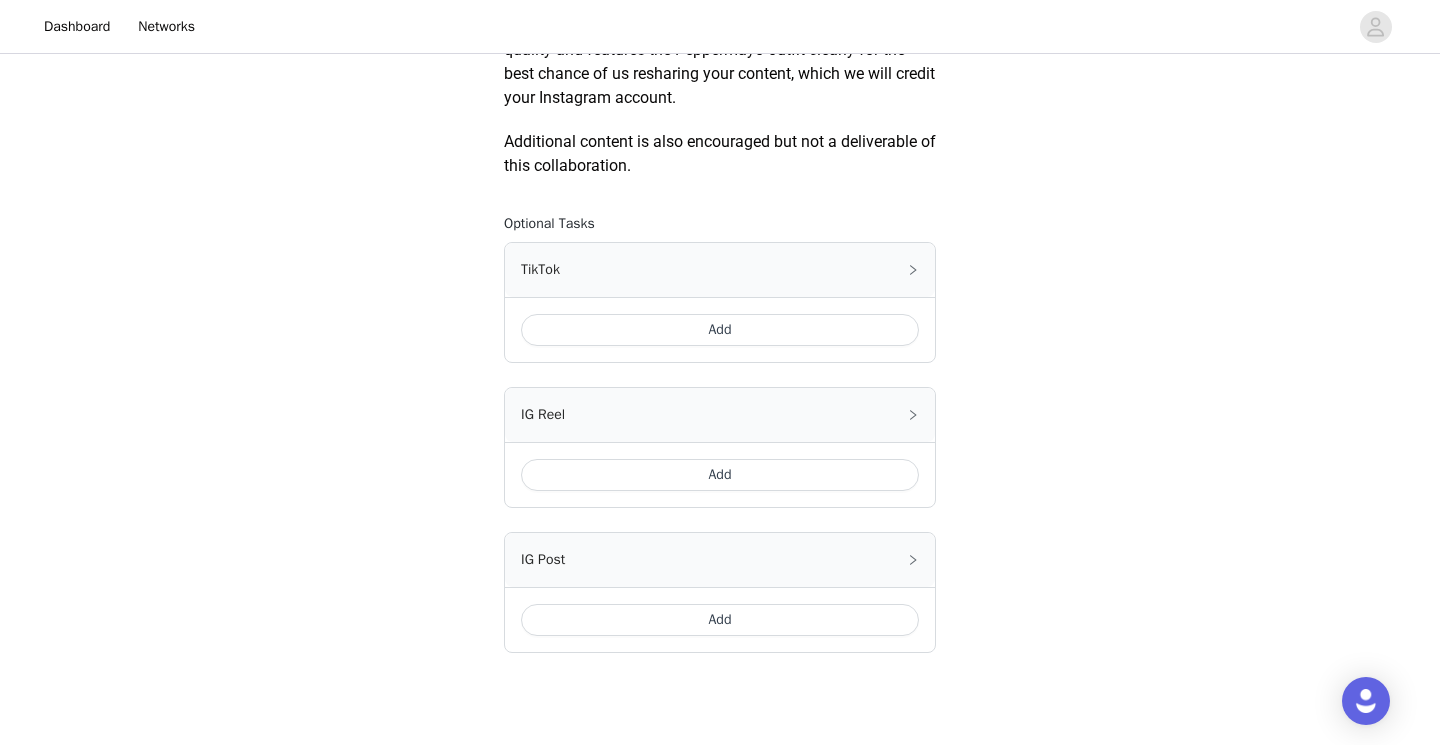 scroll, scrollTop: 1103, scrollLeft: 0, axis: vertical 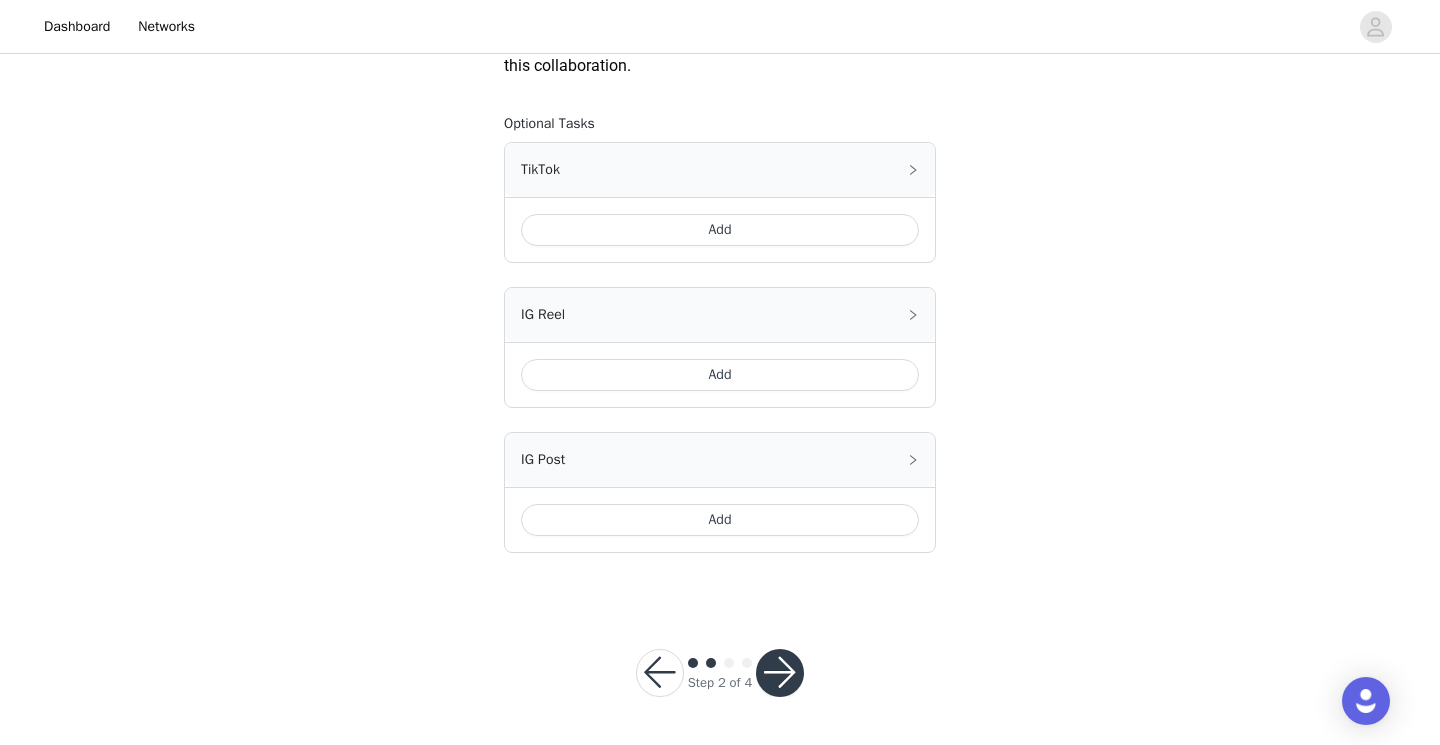 click on "Add" at bounding box center [720, 520] 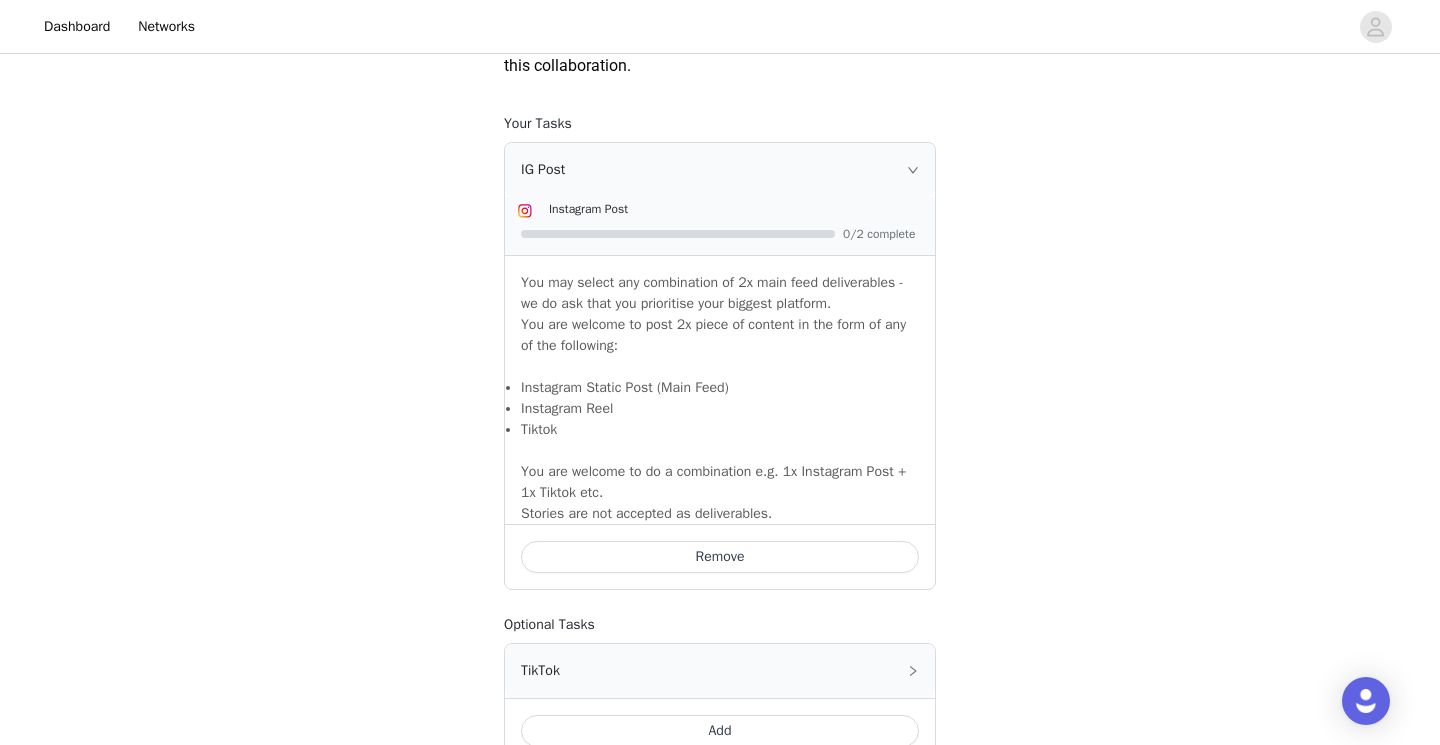 click on "STEP 2 OF 4
Deliverables
Please remember to use these tags in your posts:    Hashtag in the captions:    #peppermayo    Mention in the caption:    @peppermayo       Task Instructions   Your Deliverables:  2 x Deliverables, can be on TikTok and/or Instagram.  (Please post on dominant platform)  *Subject to any agreed variations via email.
Content Deadline:  Finalised content is due [DATE] of product receipt. Extensions may be negotiated beforehand. Direct content links must be sent to a Peppermayo team member upon posting.
Specifics:
The caption of Instagram feed posts and reels and/or Tiktok must include @peppermayo.
The feed posts must be tagged with the Peppermayo Tiktok or Instagram account.
The Instagram and/or Tiktok posts must remain permanent on talent’s Instagram profile and not be archived.
Approval Process:  Your content does not currently need approval." at bounding box center [720, -44] 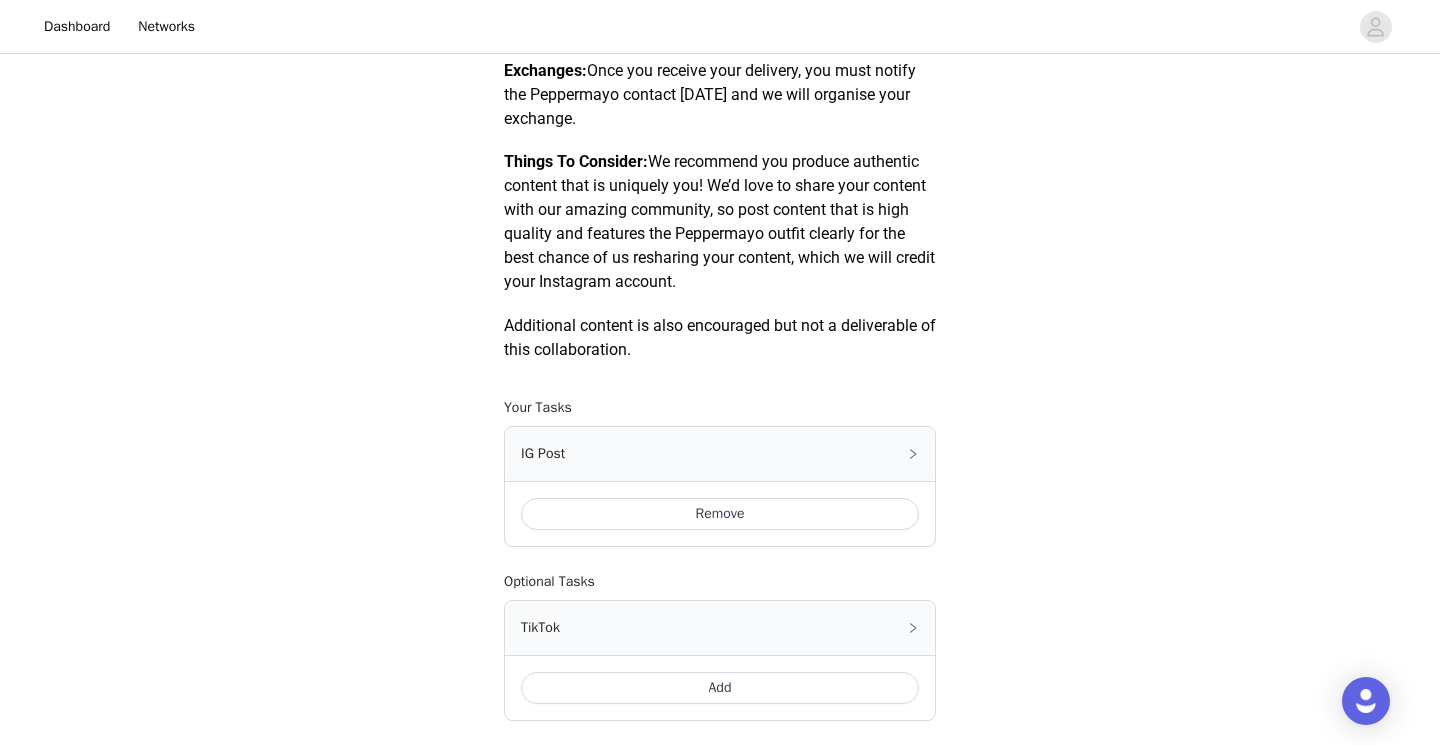scroll, scrollTop: 1132, scrollLeft: 0, axis: vertical 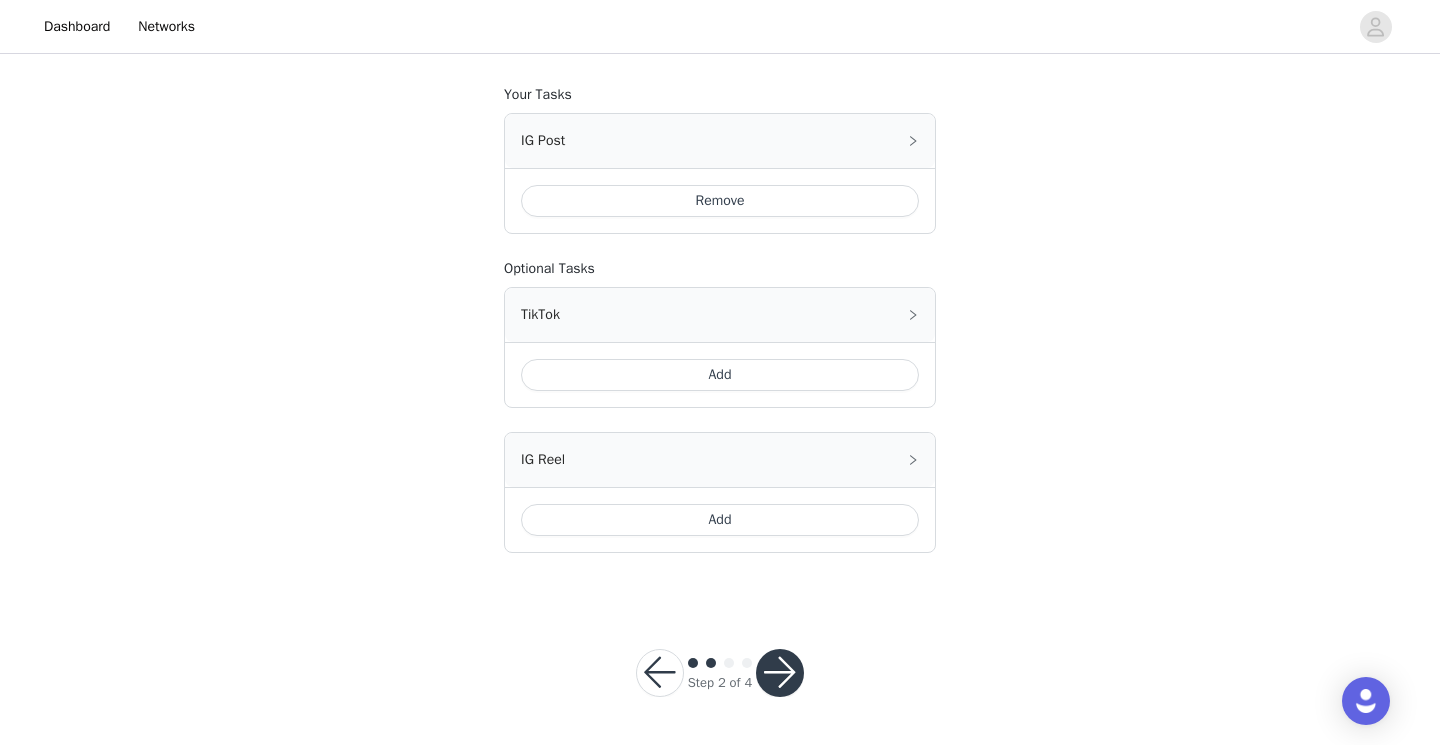 click on "Add" at bounding box center [720, 520] 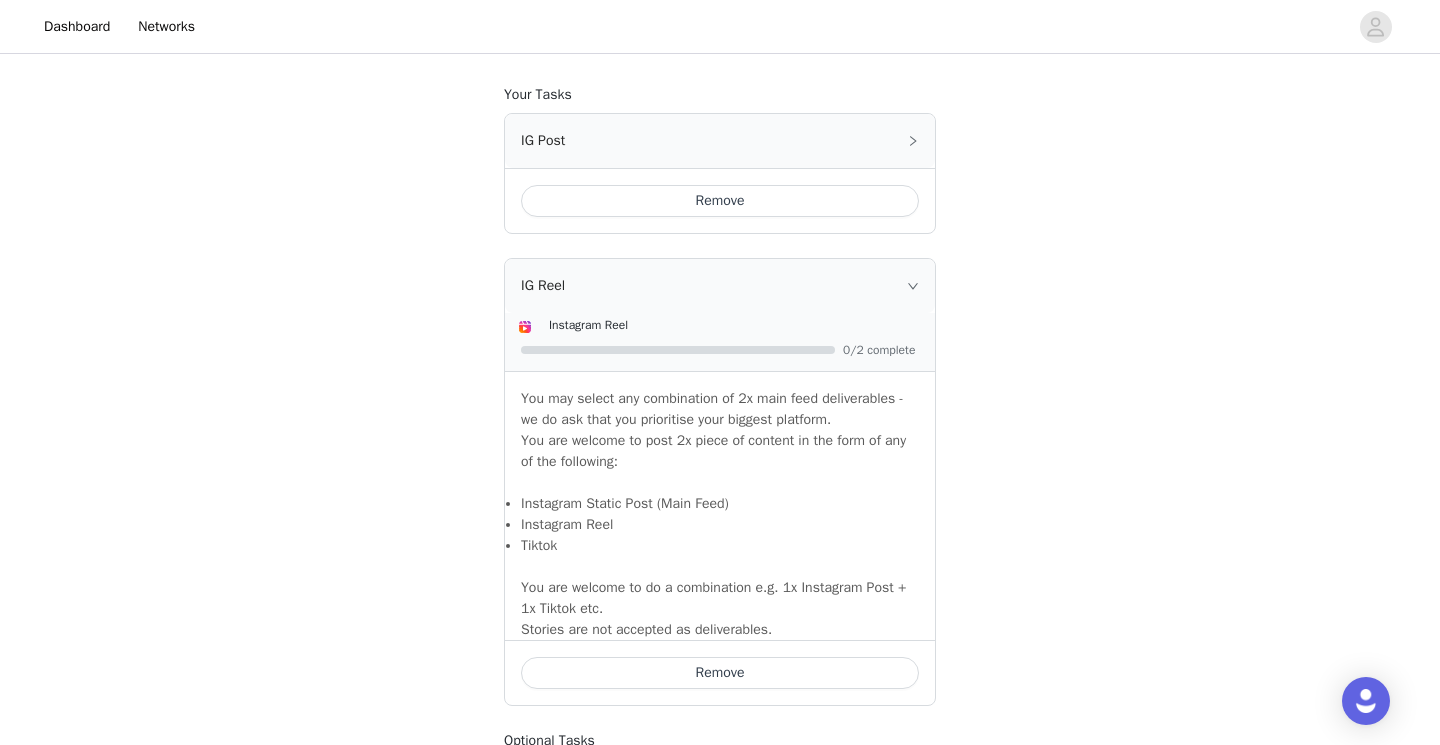 click 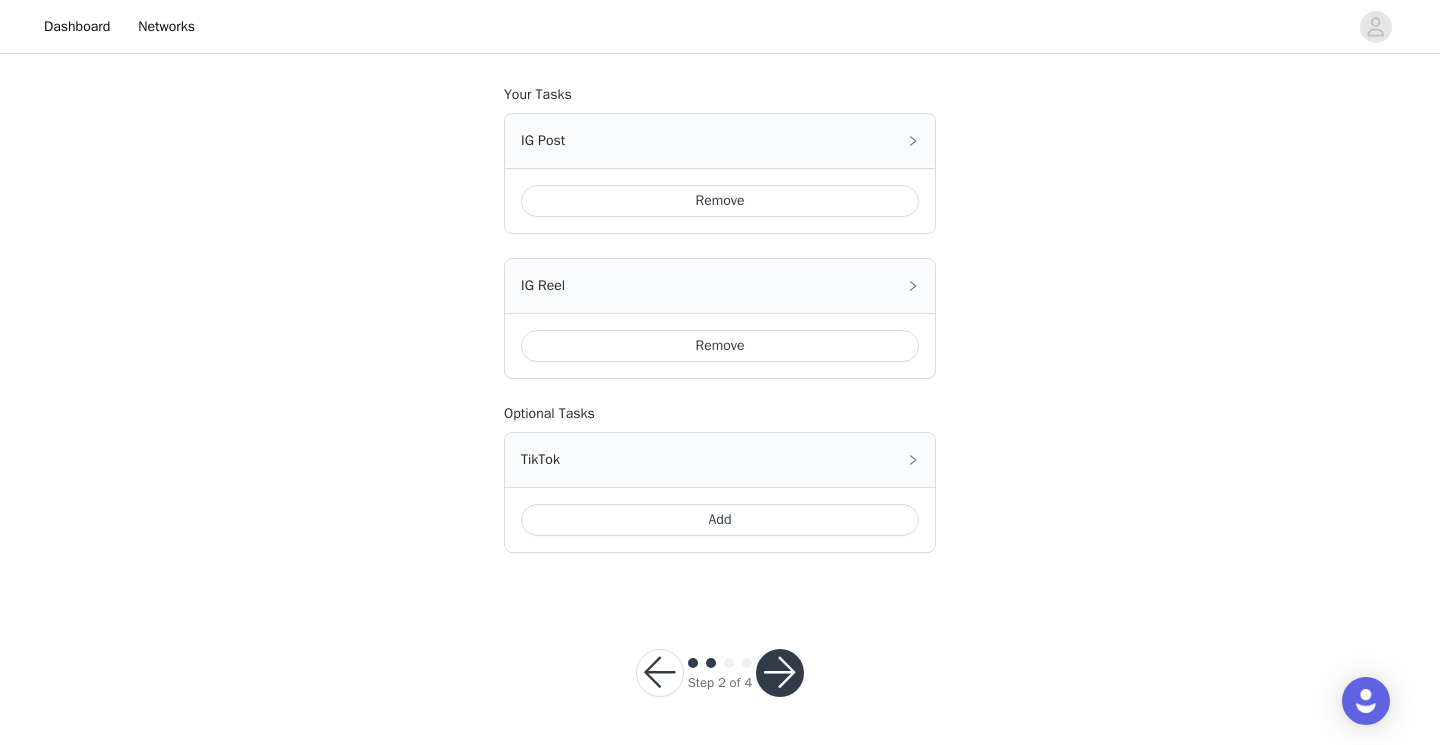 click on "Add" at bounding box center (720, 520) 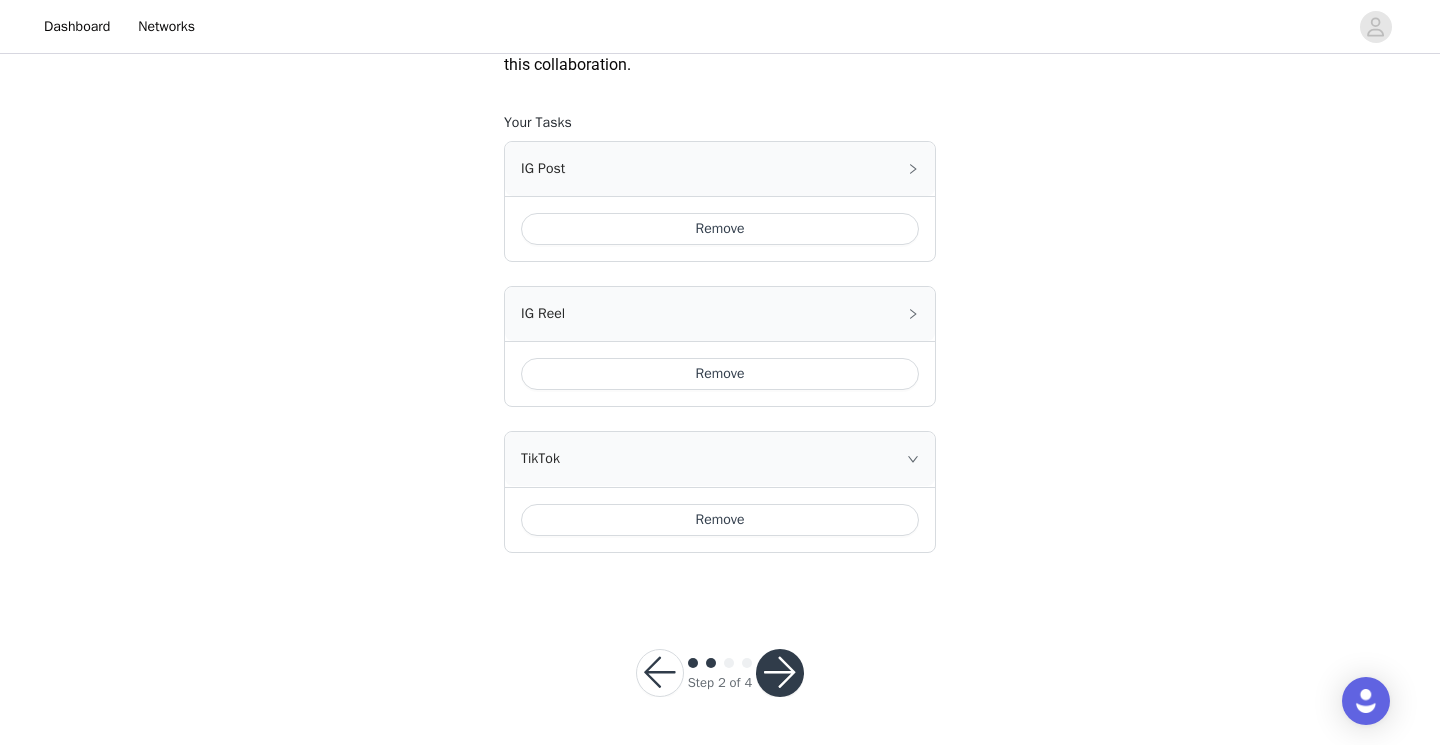 scroll, scrollTop: 1132, scrollLeft: 0, axis: vertical 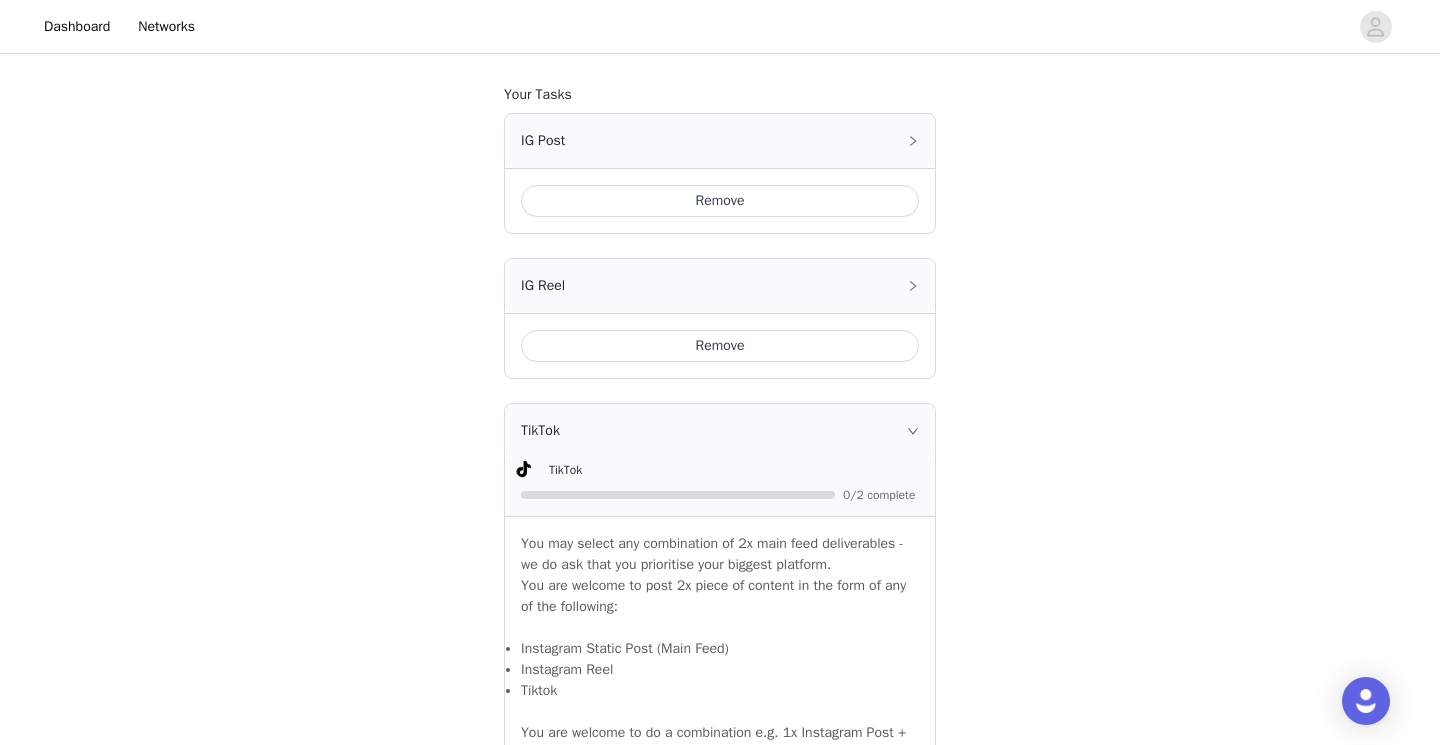 click 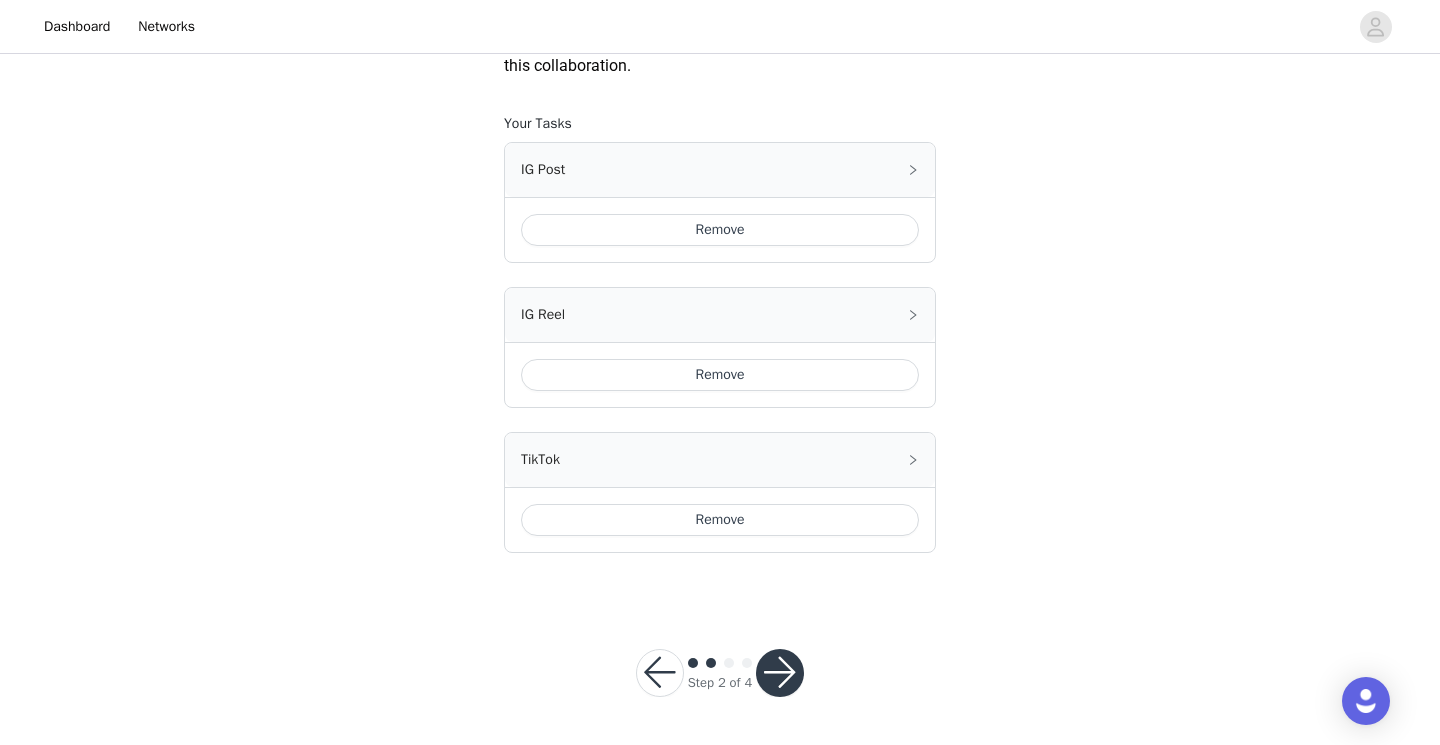 scroll, scrollTop: 1103, scrollLeft: 0, axis: vertical 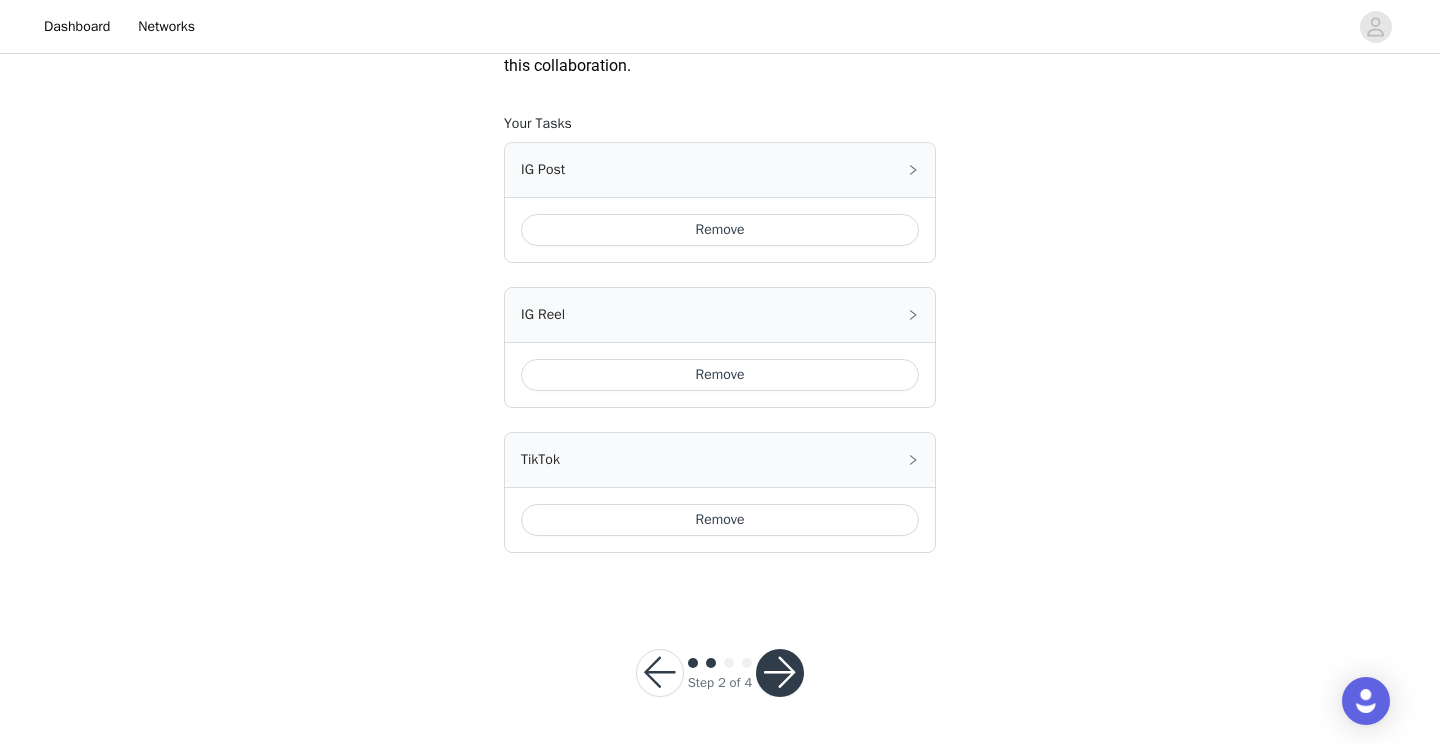 click at bounding box center (780, 673) 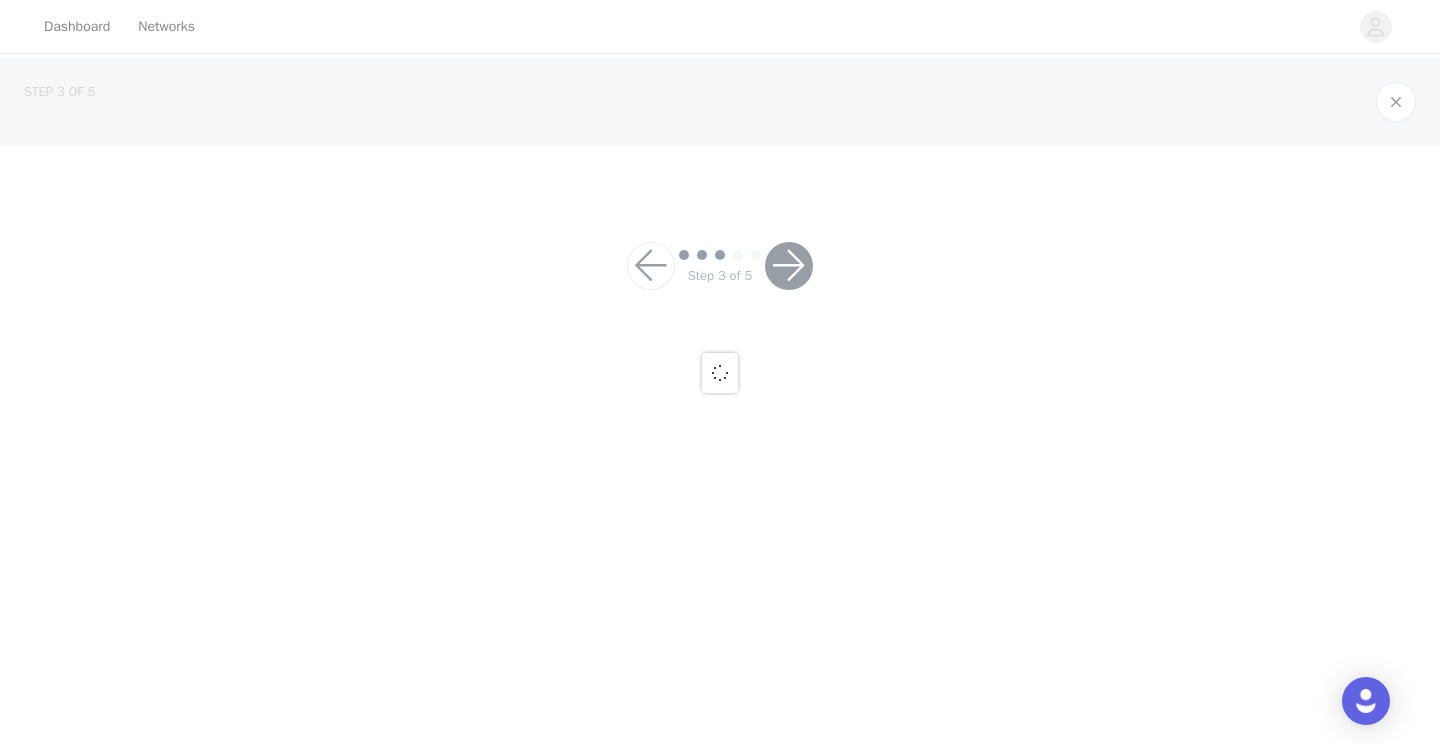 scroll, scrollTop: 0, scrollLeft: 0, axis: both 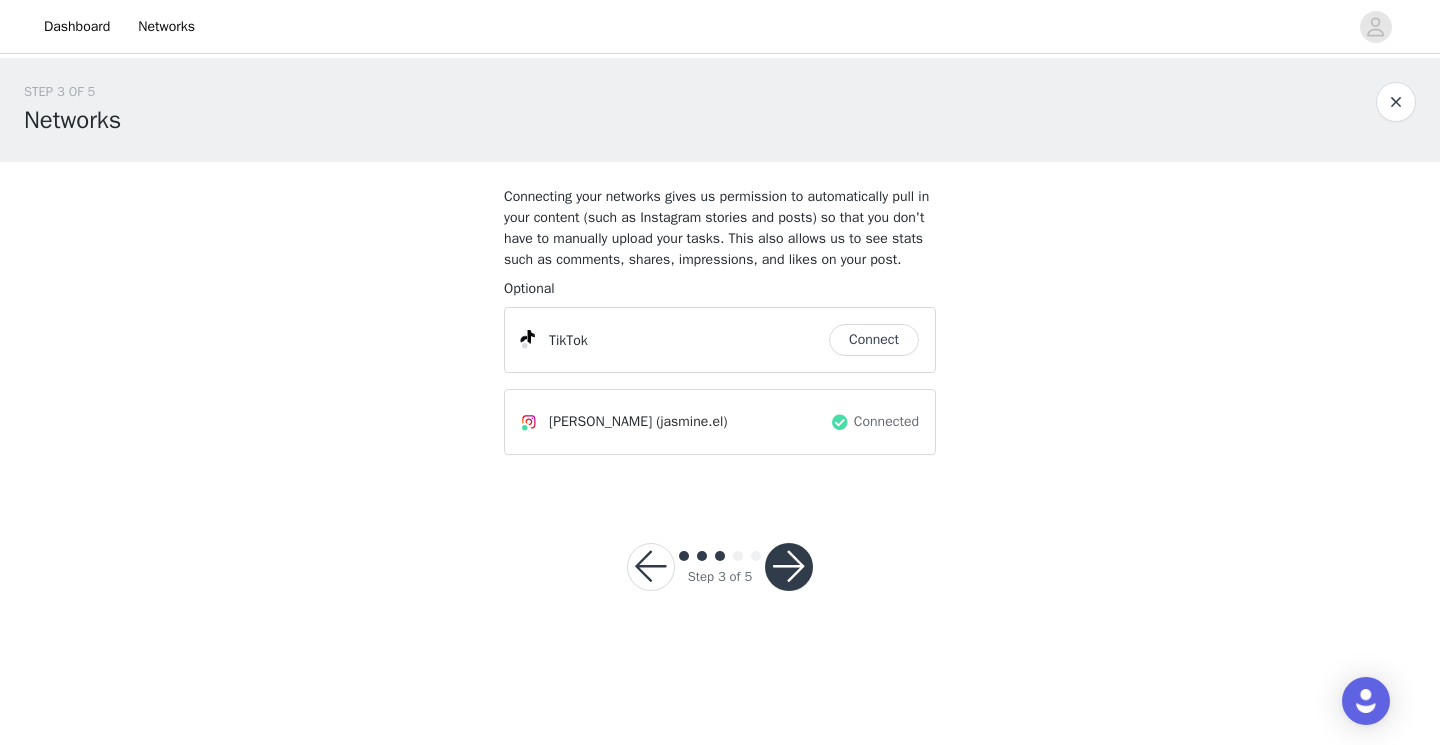 click at bounding box center [789, 567] 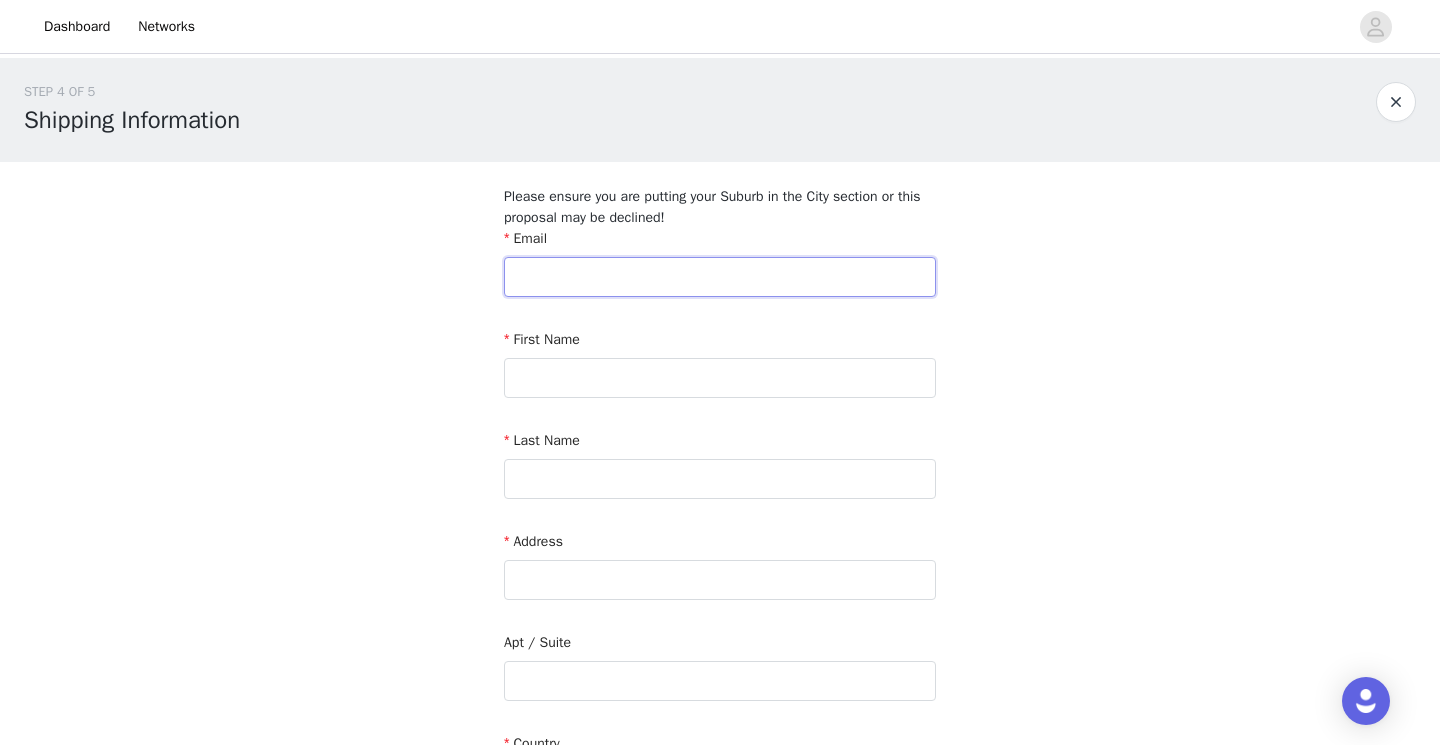 click at bounding box center [720, 277] 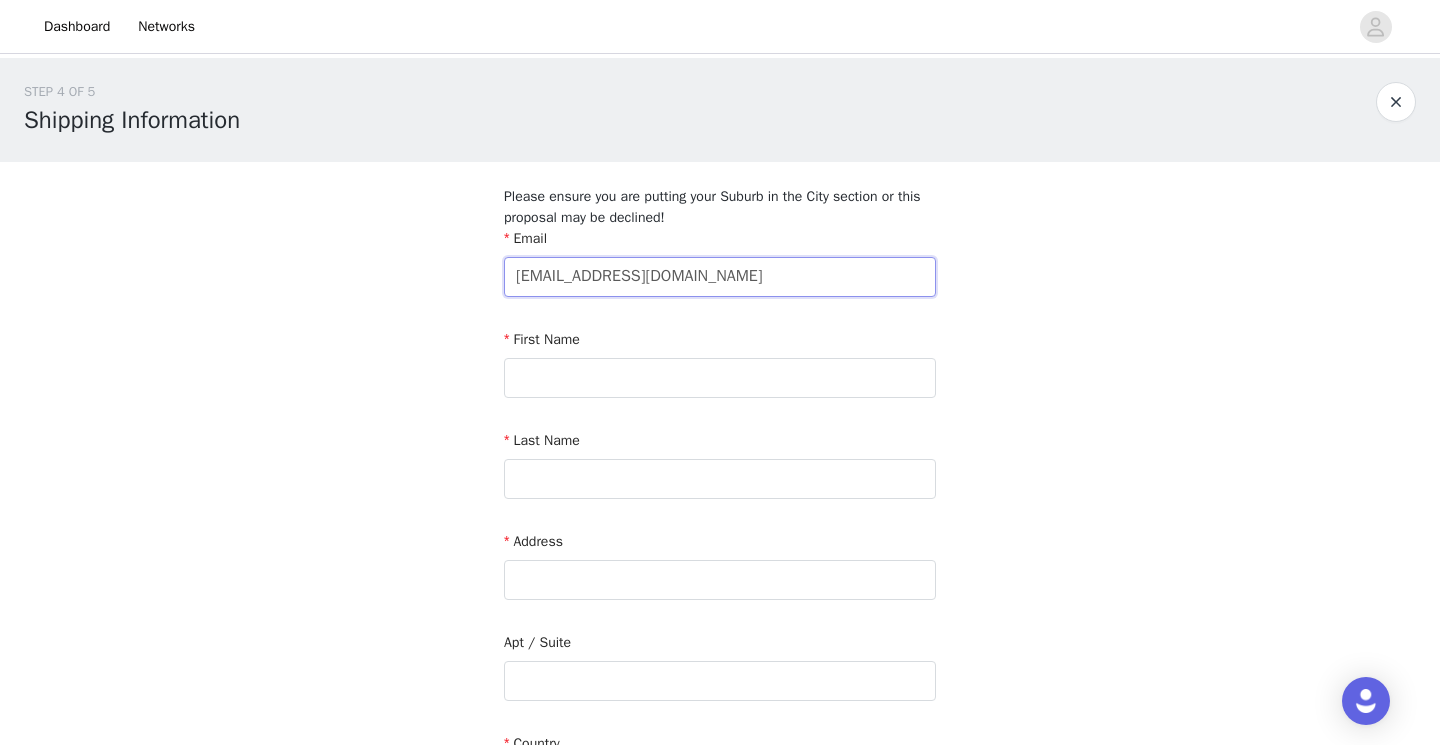 type on "[EMAIL_ADDRESS][DOMAIN_NAME]" 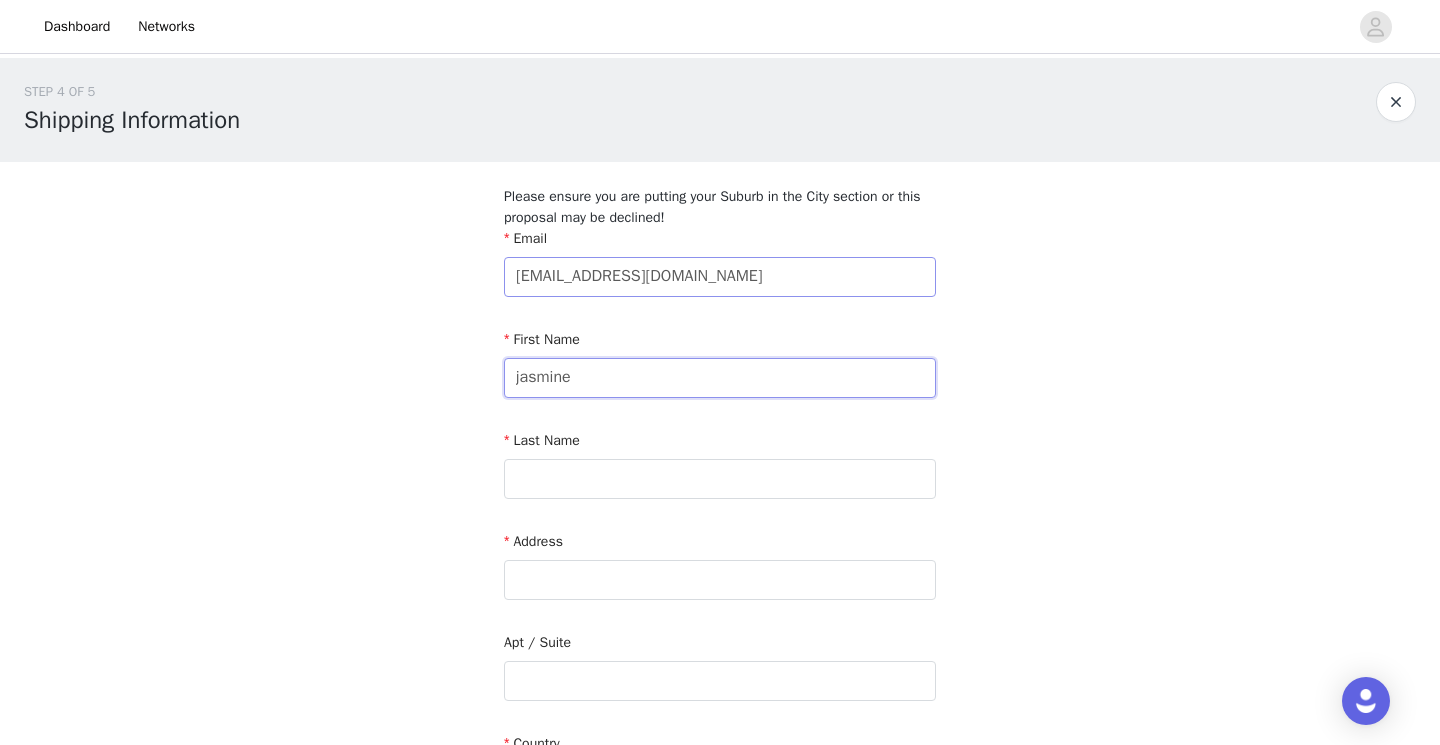 type on "jasmine" 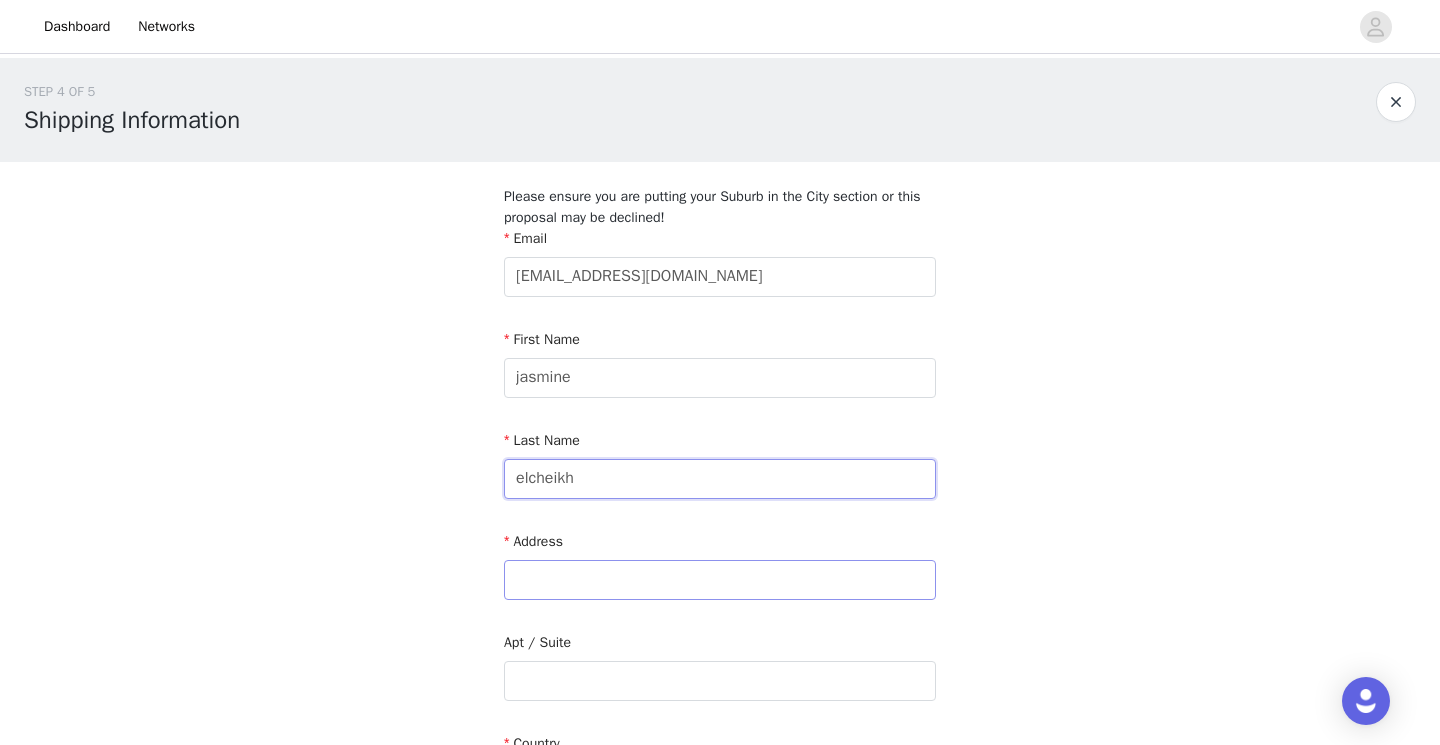 type on "elcheikh" 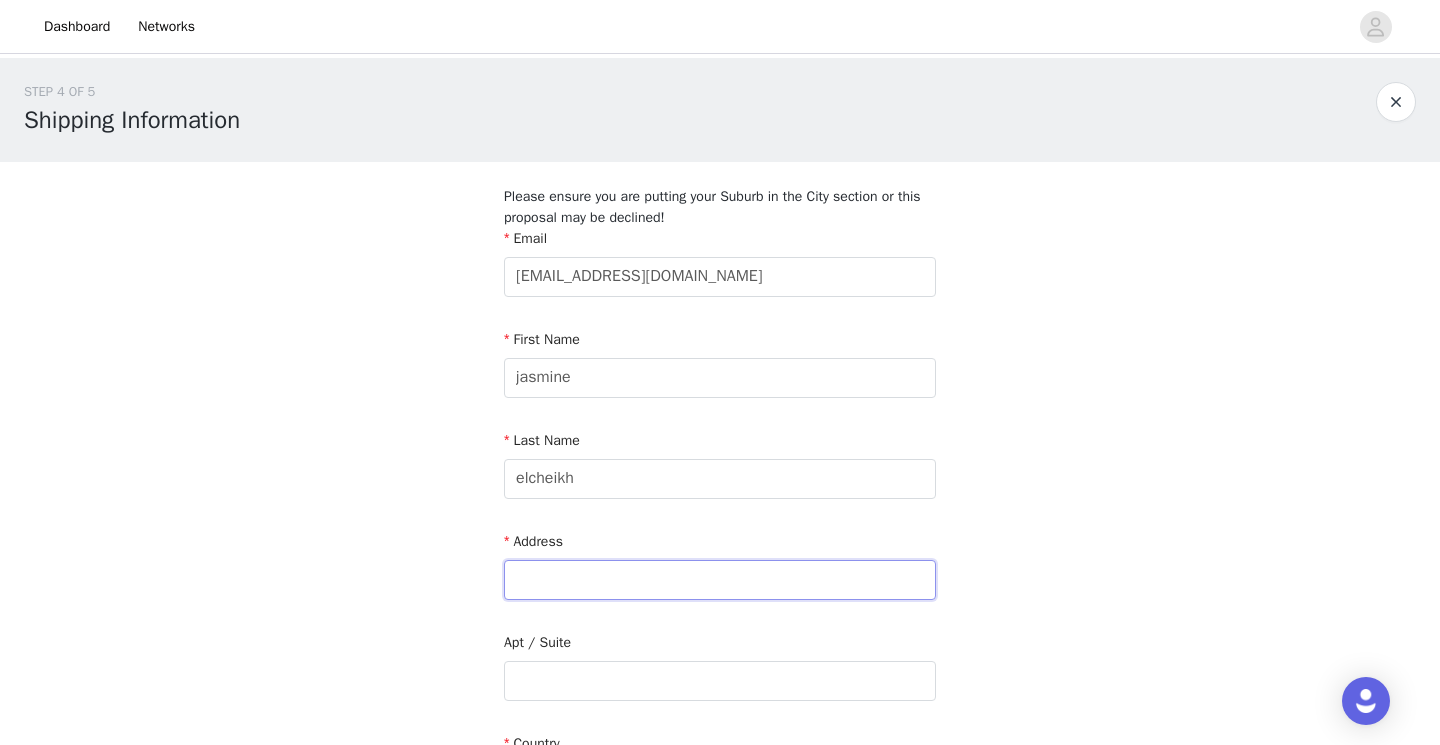click at bounding box center [720, 580] 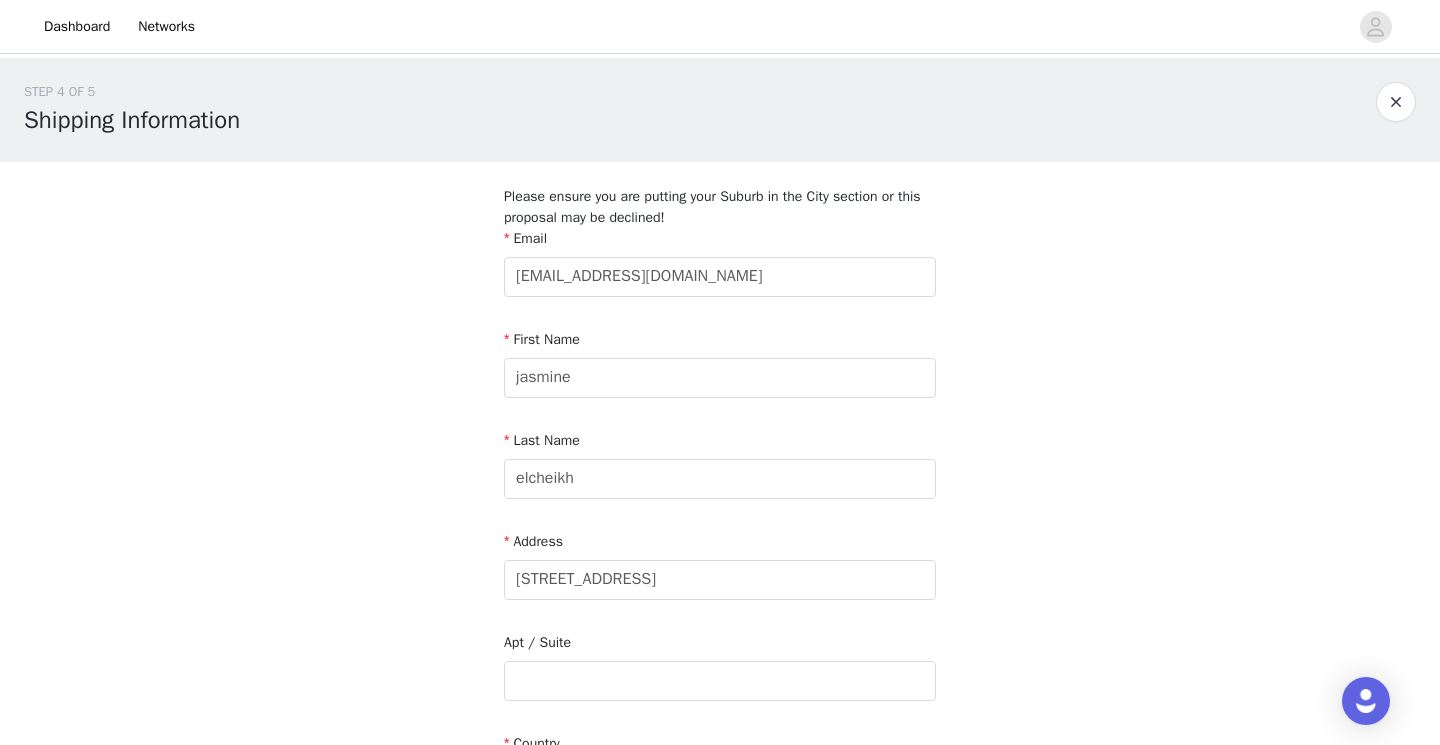type on "Auburn" 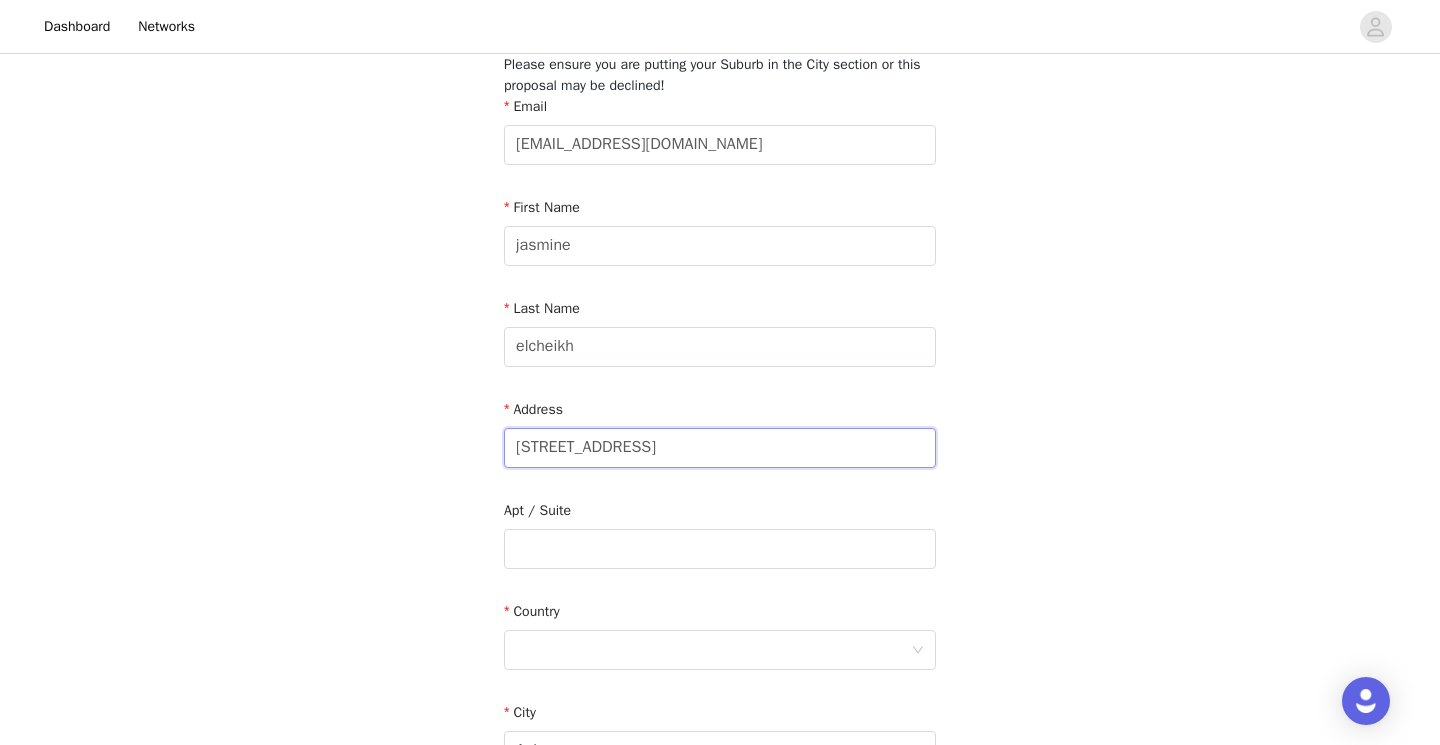 scroll, scrollTop: 139, scrollLeft: 0, axis: vertical 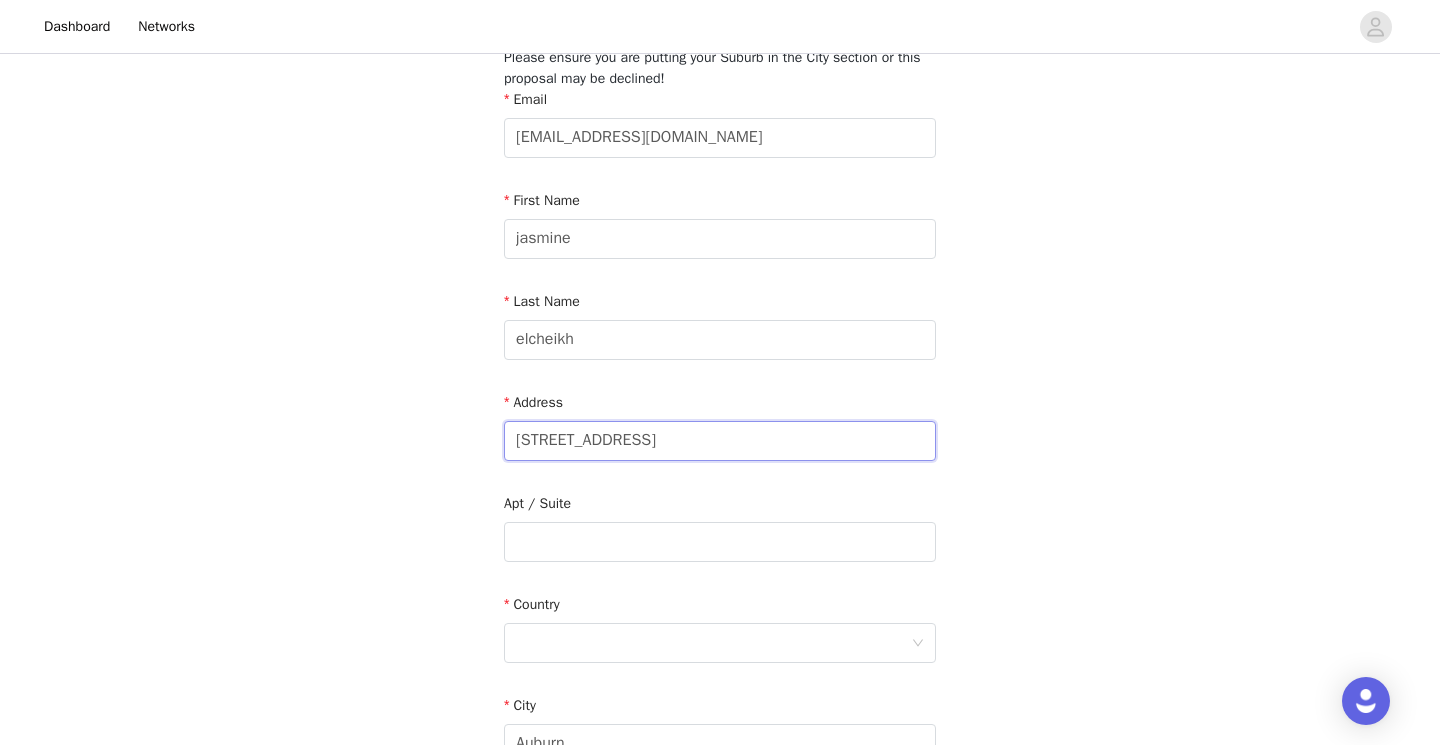type on "[STREET_ADDRESS]" 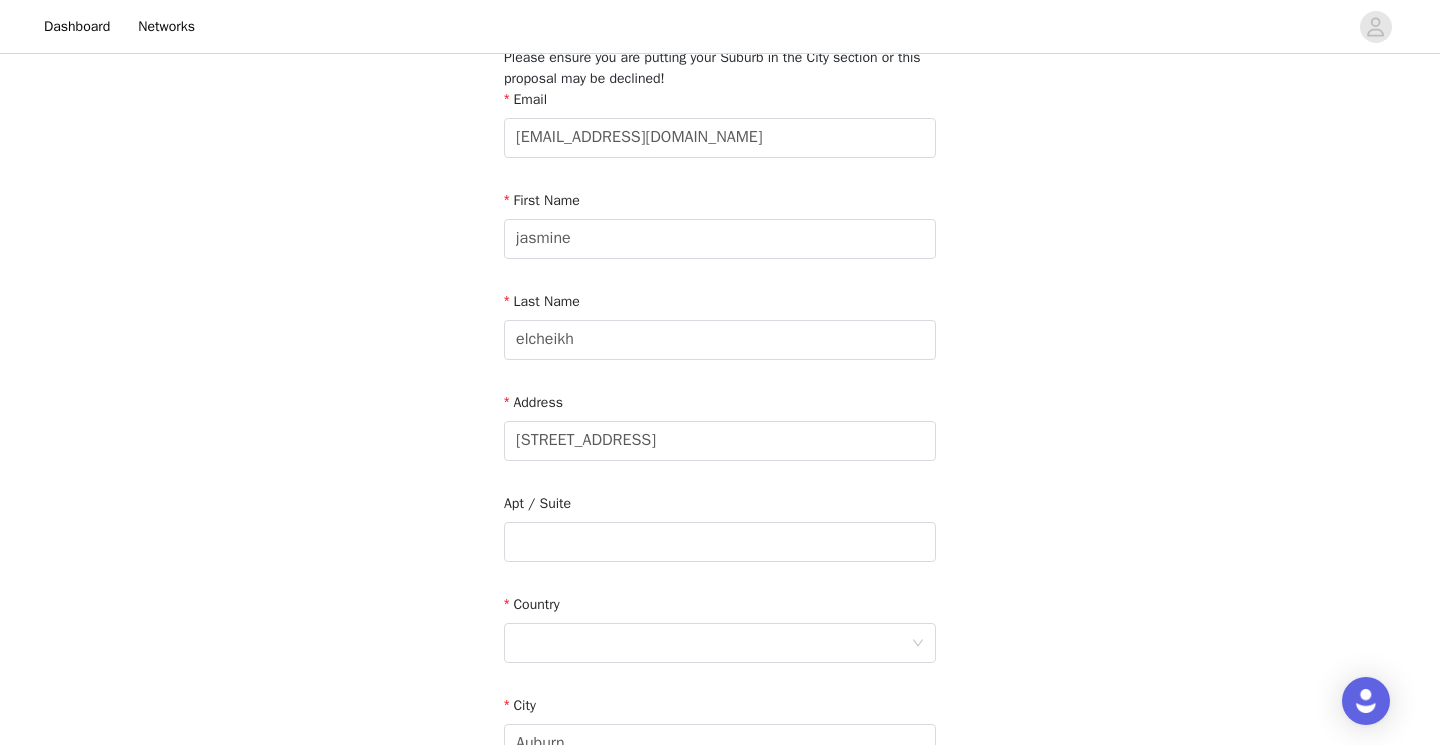 click on "City" at bounding box center (720, 709) 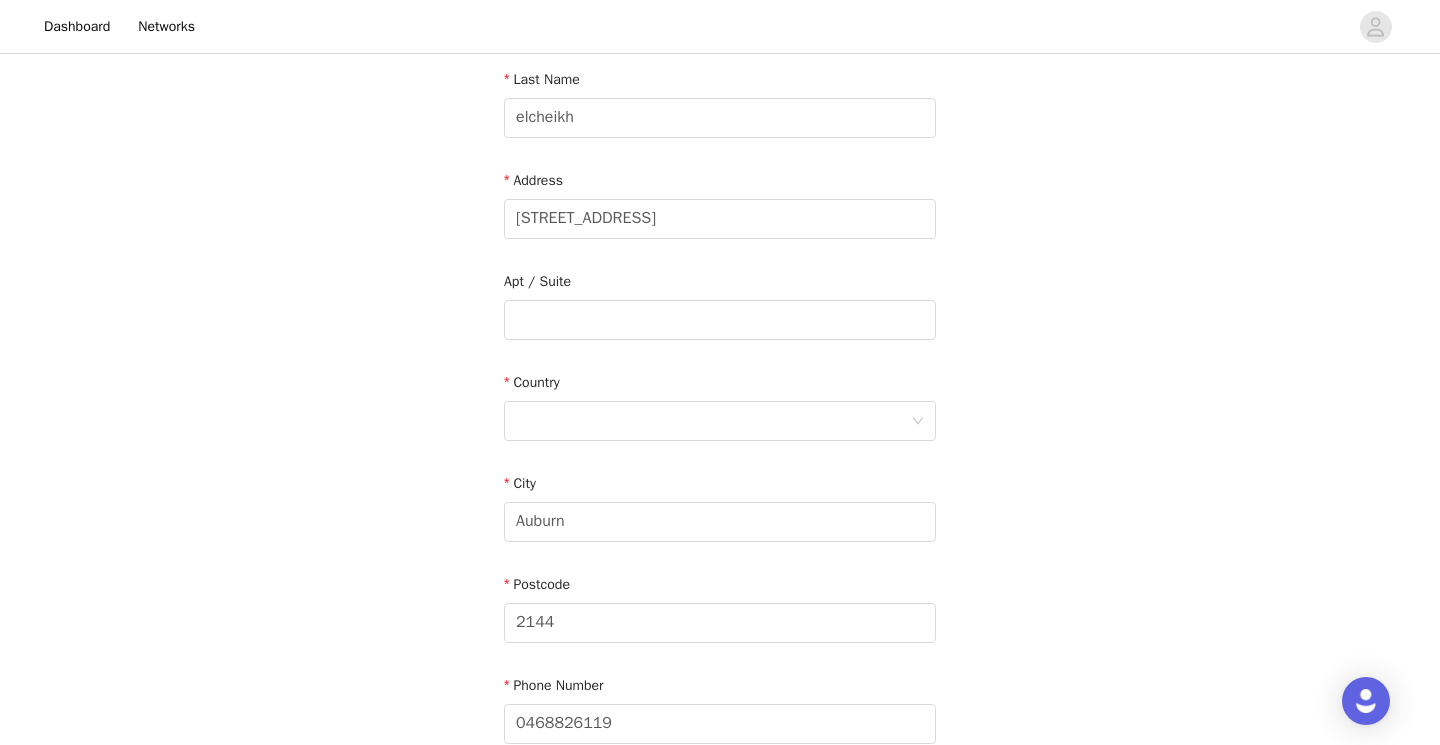 scroll, scrollTop: 375, scrollLeft: 0, axis: vertical 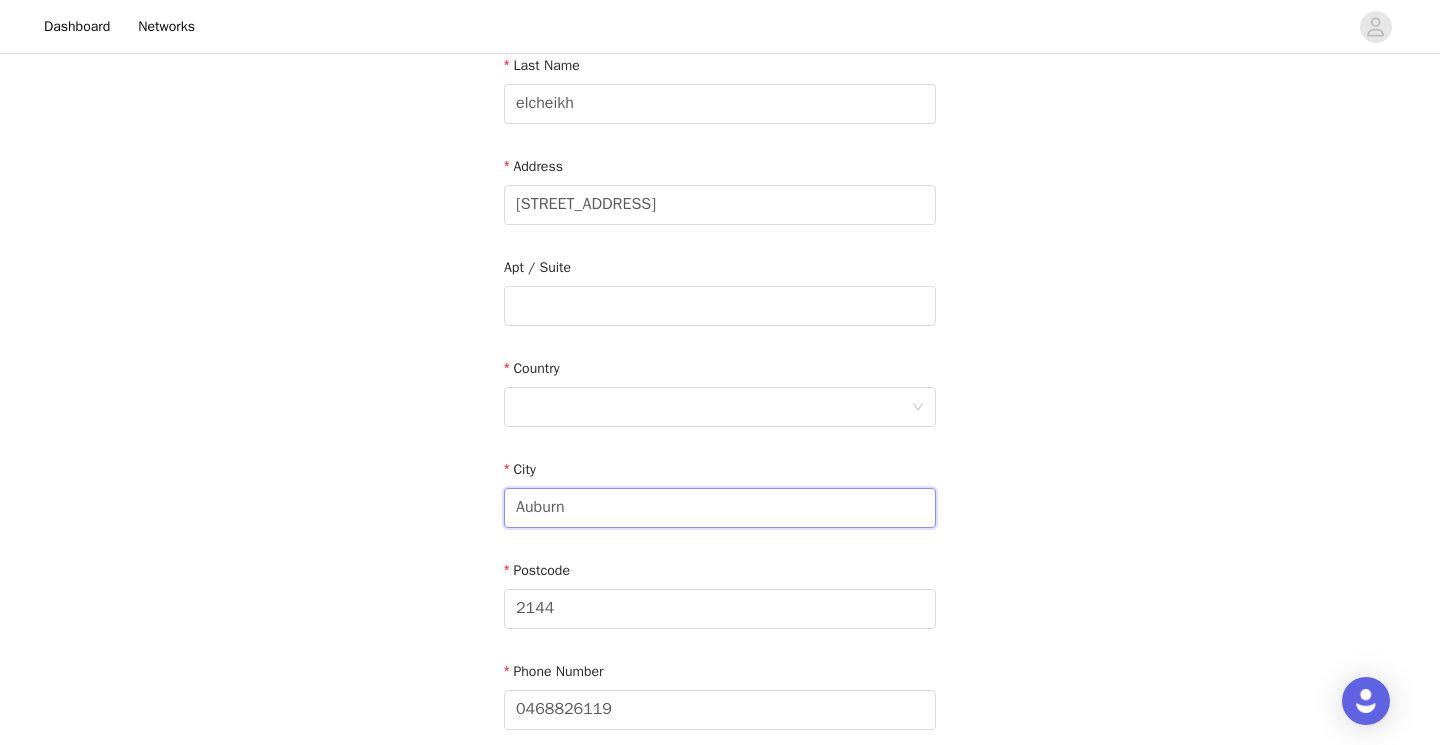 click on "Auburn" at bounding box center (720, 508) 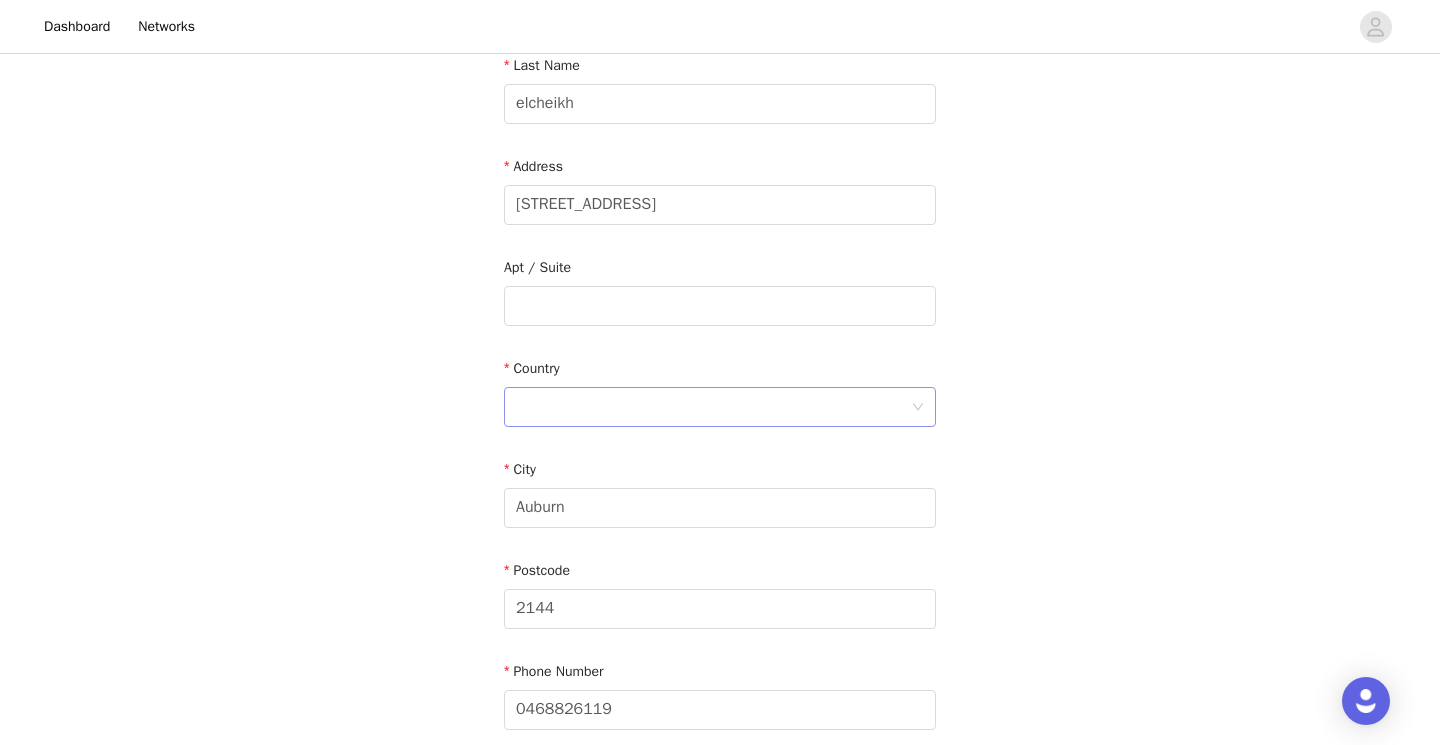 click at bounding box center (713, 407) 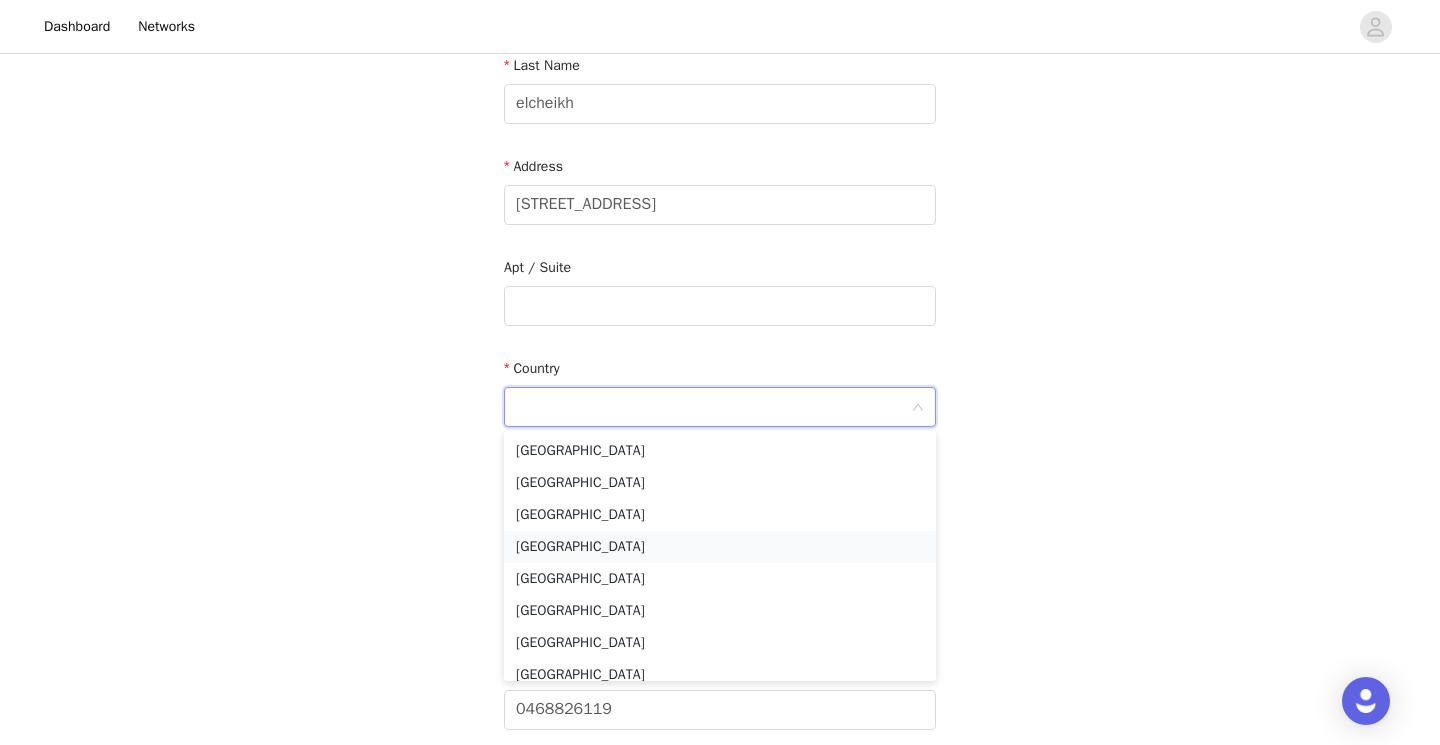 click on "[GEOGRAPHIC_DATA]" at bounding box center [720, 547] 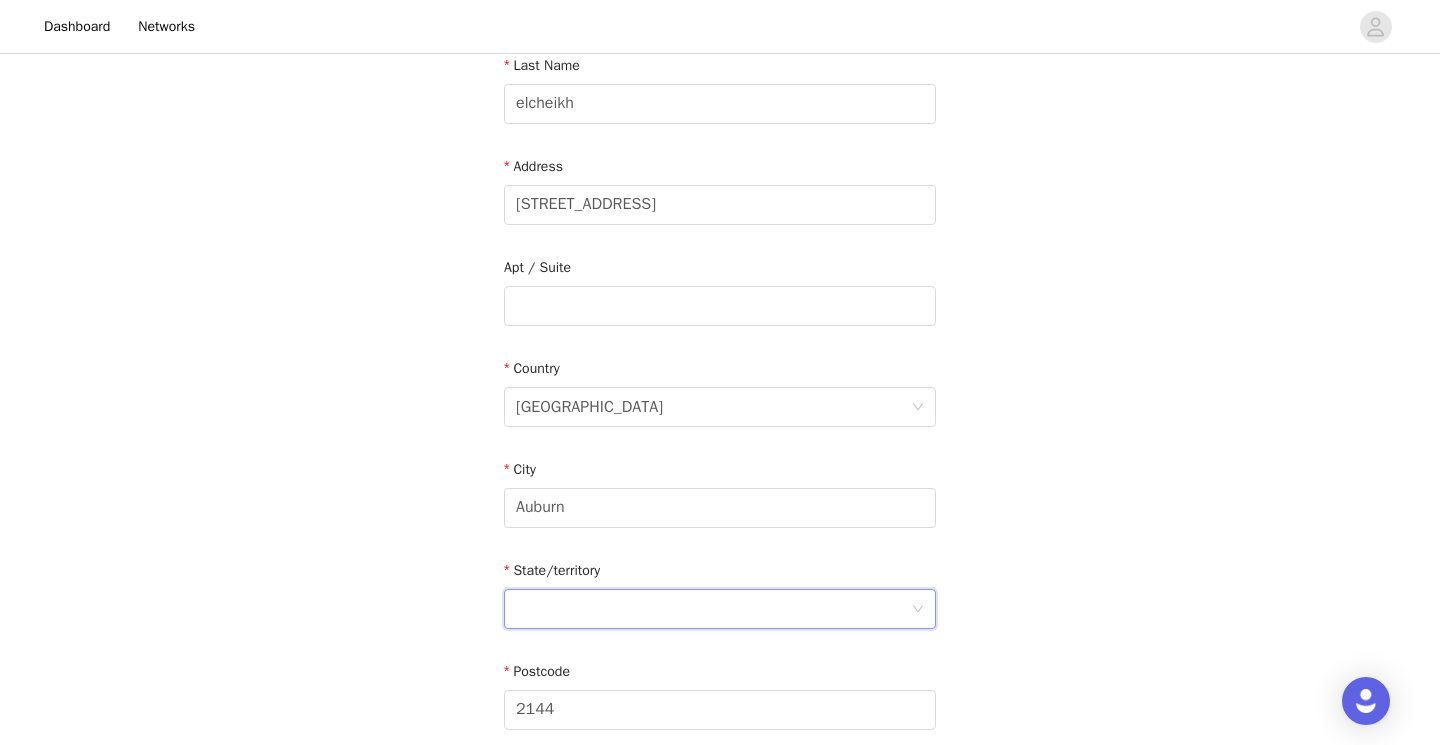 click at bounding box center [713, 609] 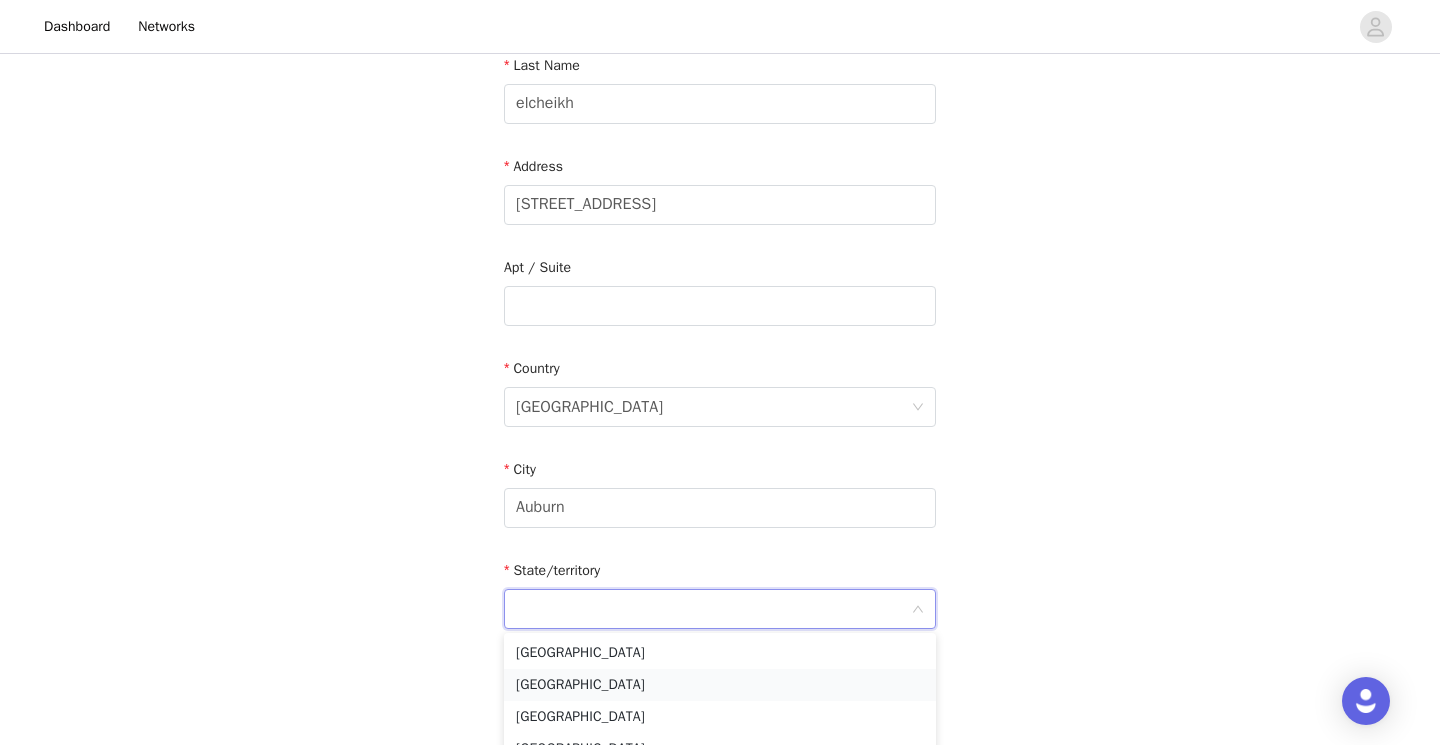 click on "[GEOGRAPHIC_DATA]" at bounding box center [720, 685] 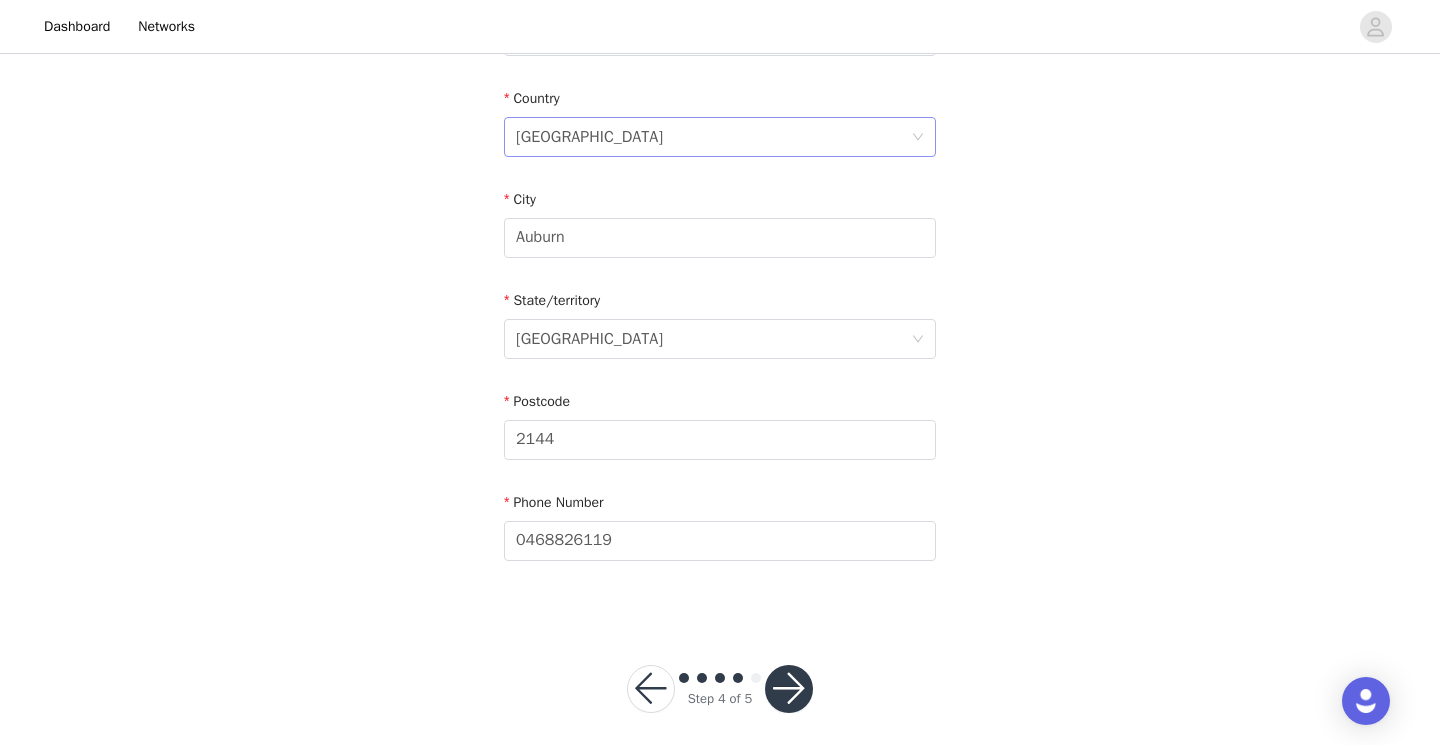 scroll, scrollTop: 660, scrollLeft: 0, axis: vertical 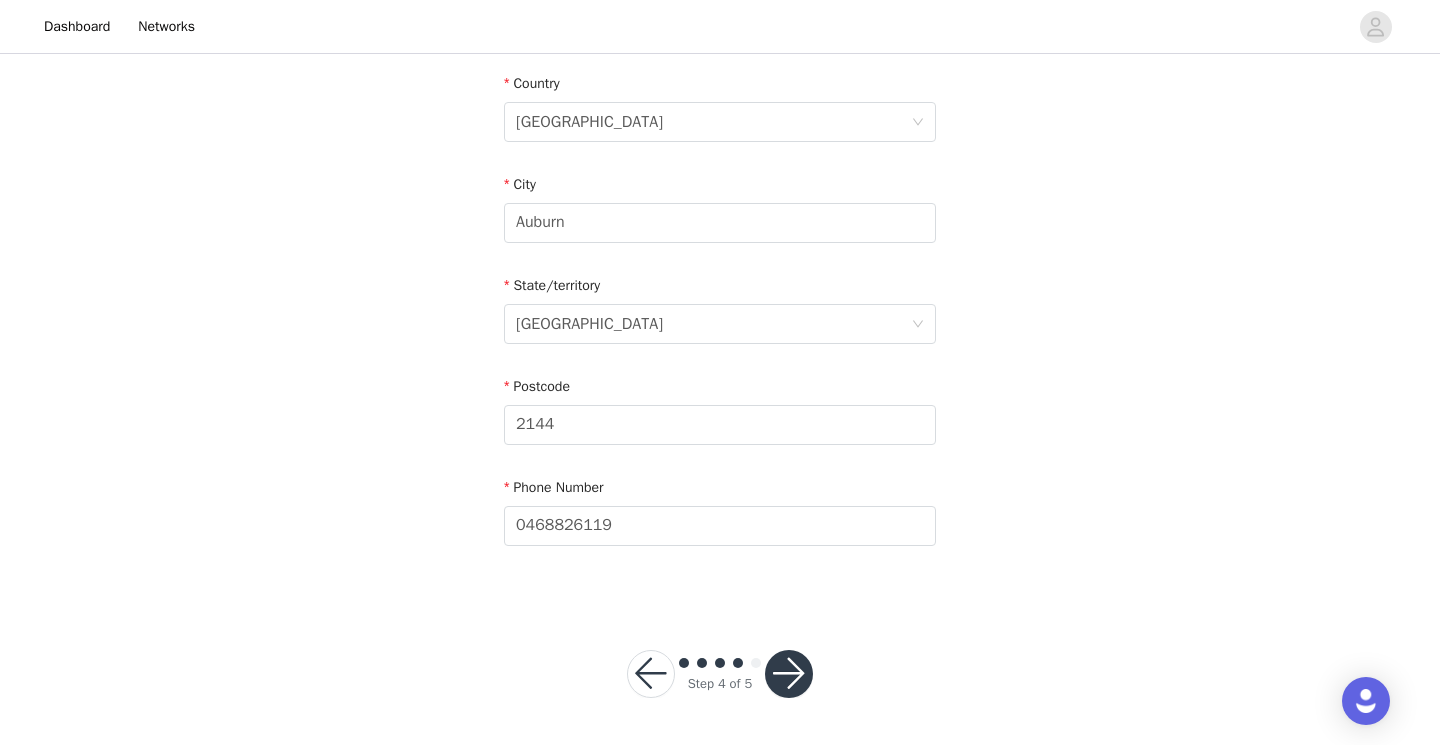 click at bounding box center (789, 674) 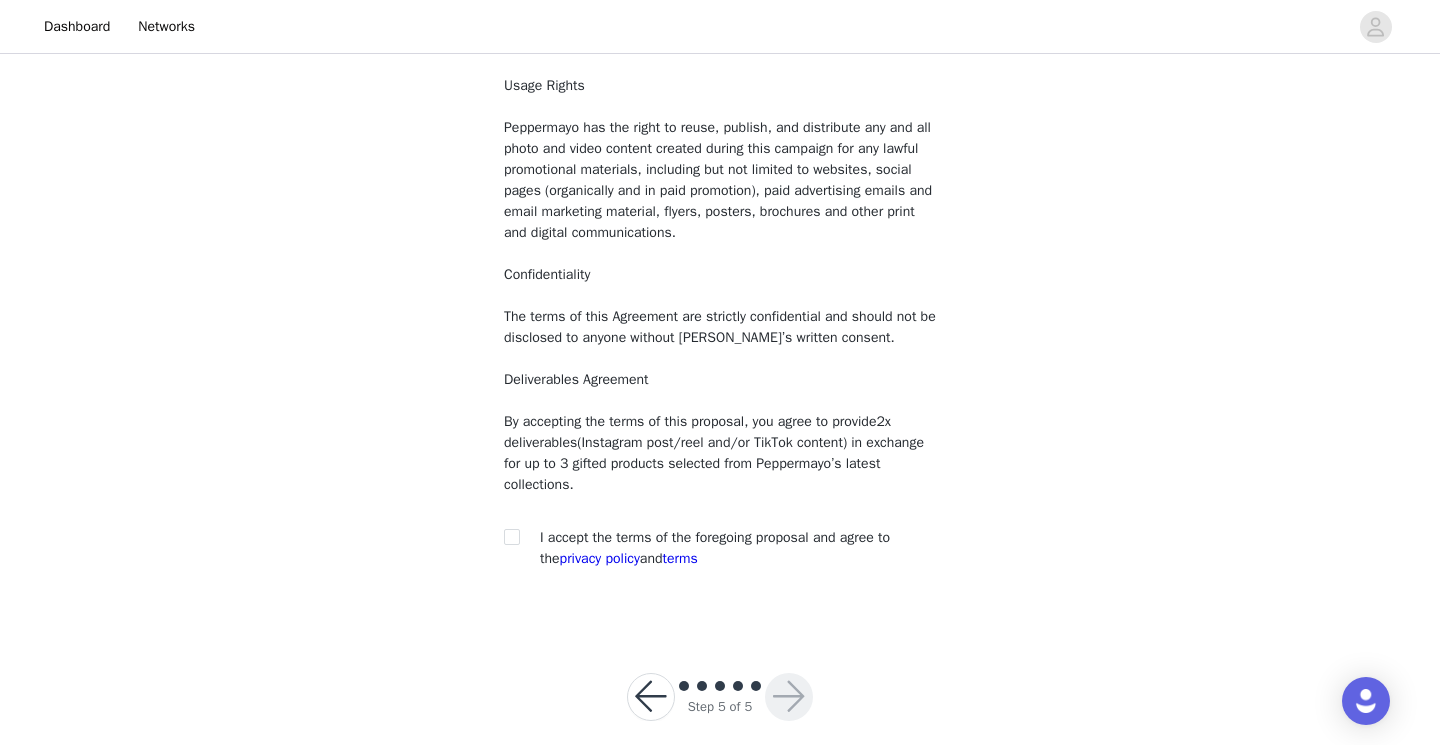 scroll, scrollTop: 155, scrollLeft: 0, axis: vertical 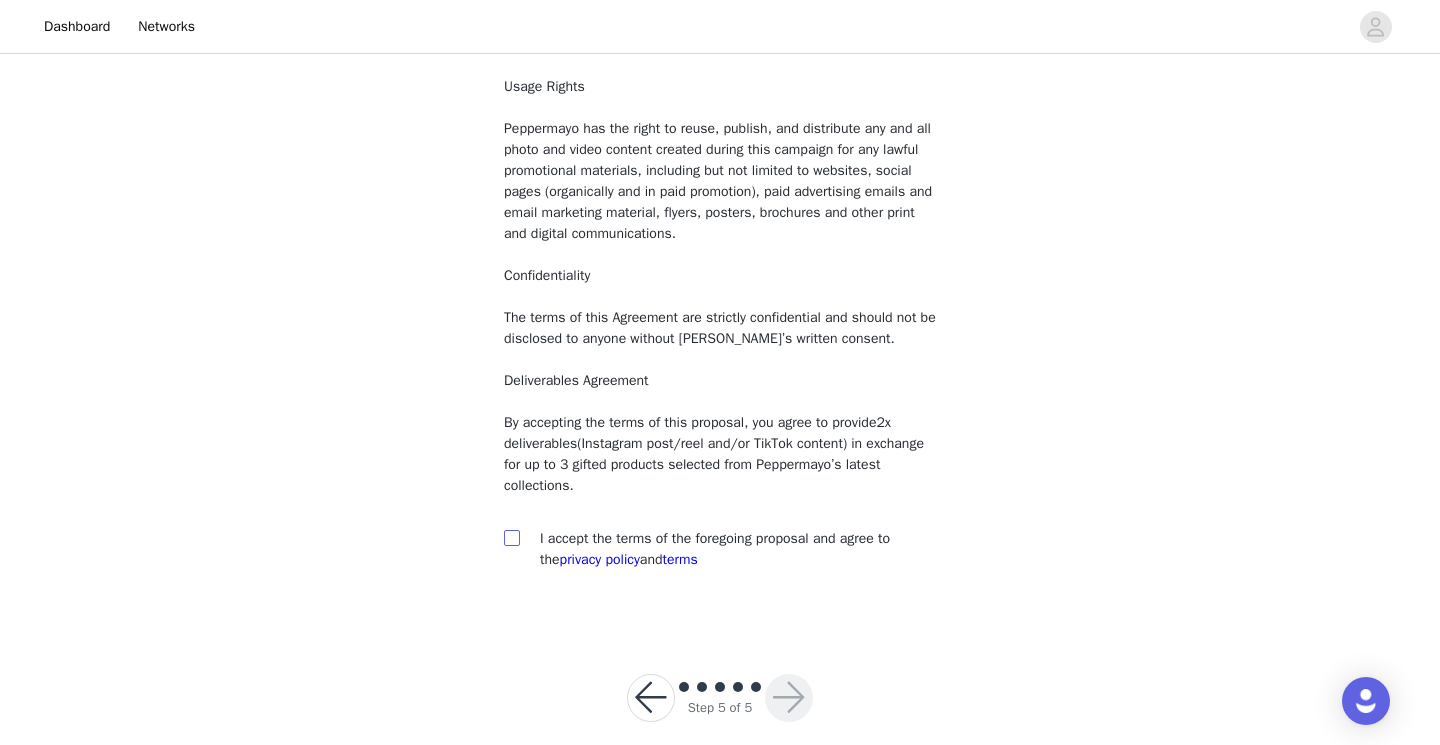 click at bounding box center (512, 538) 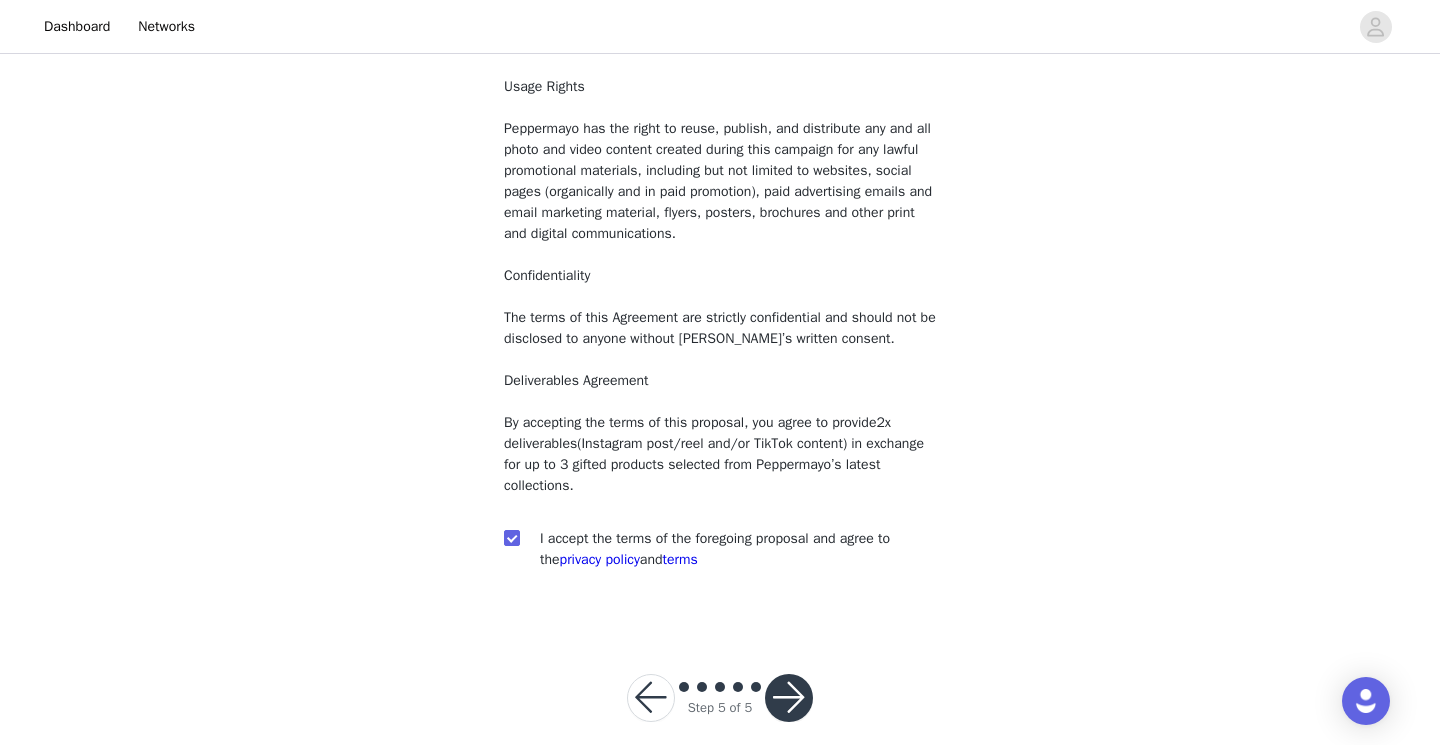click at bounding box center [789, 698] 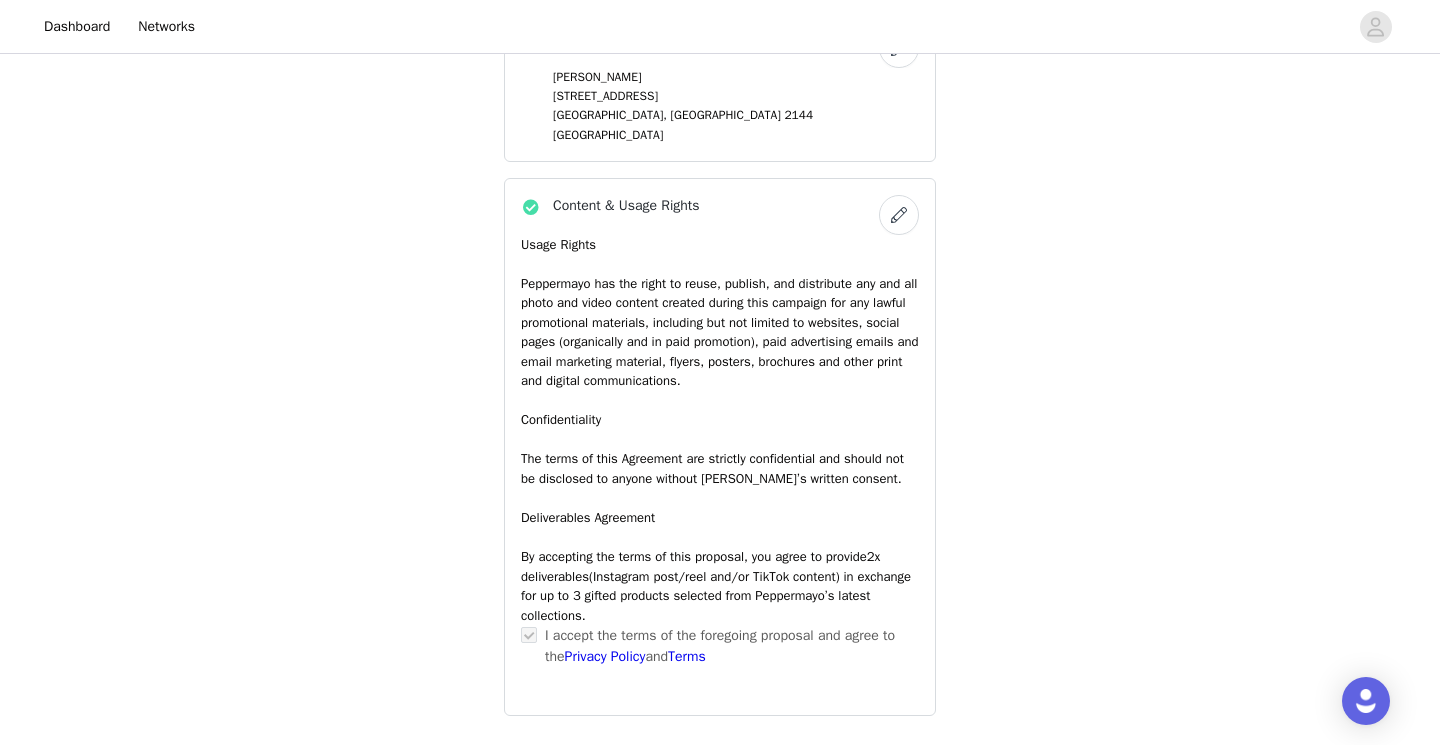 scroll, scrollTop: 1661, scrollLeft: 0, axis: vertical 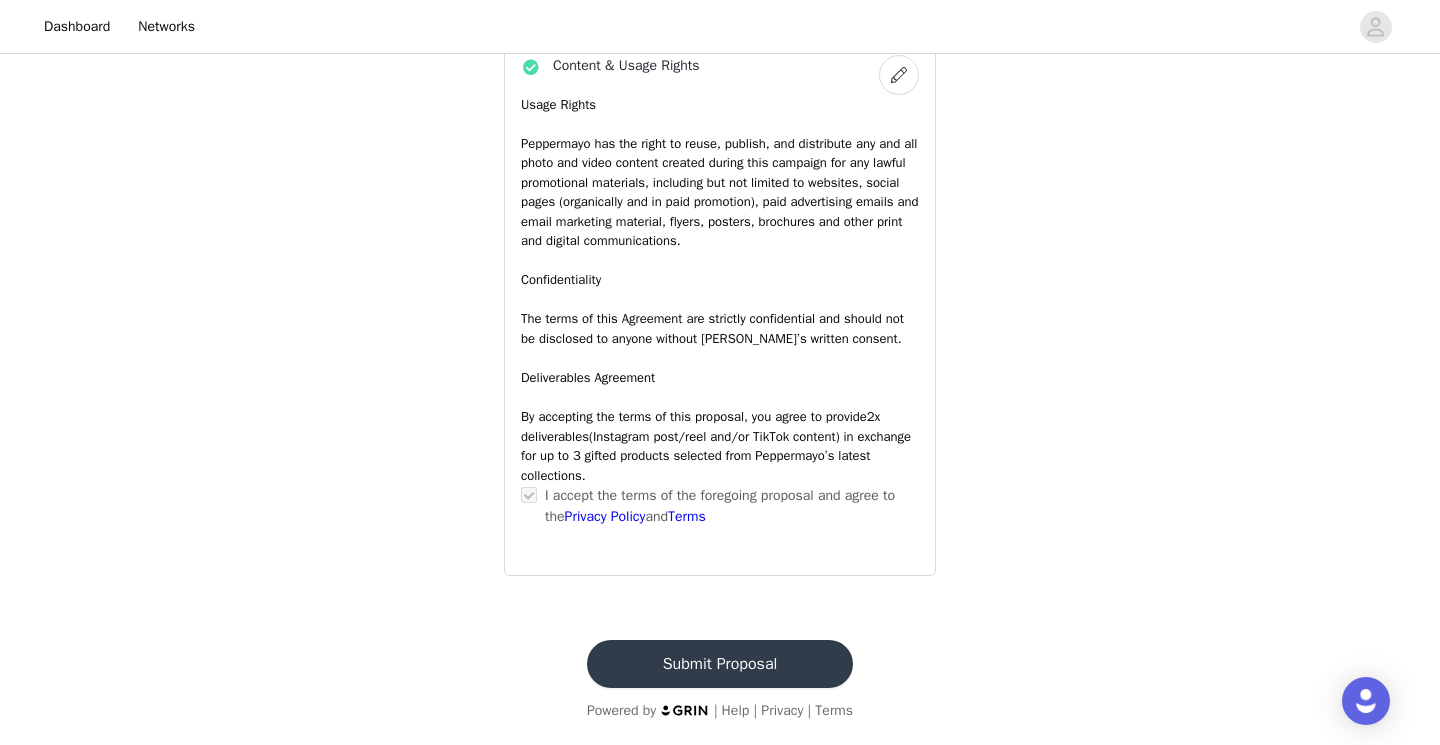click on "Submit Proposal" at bounding box center (720, 664) 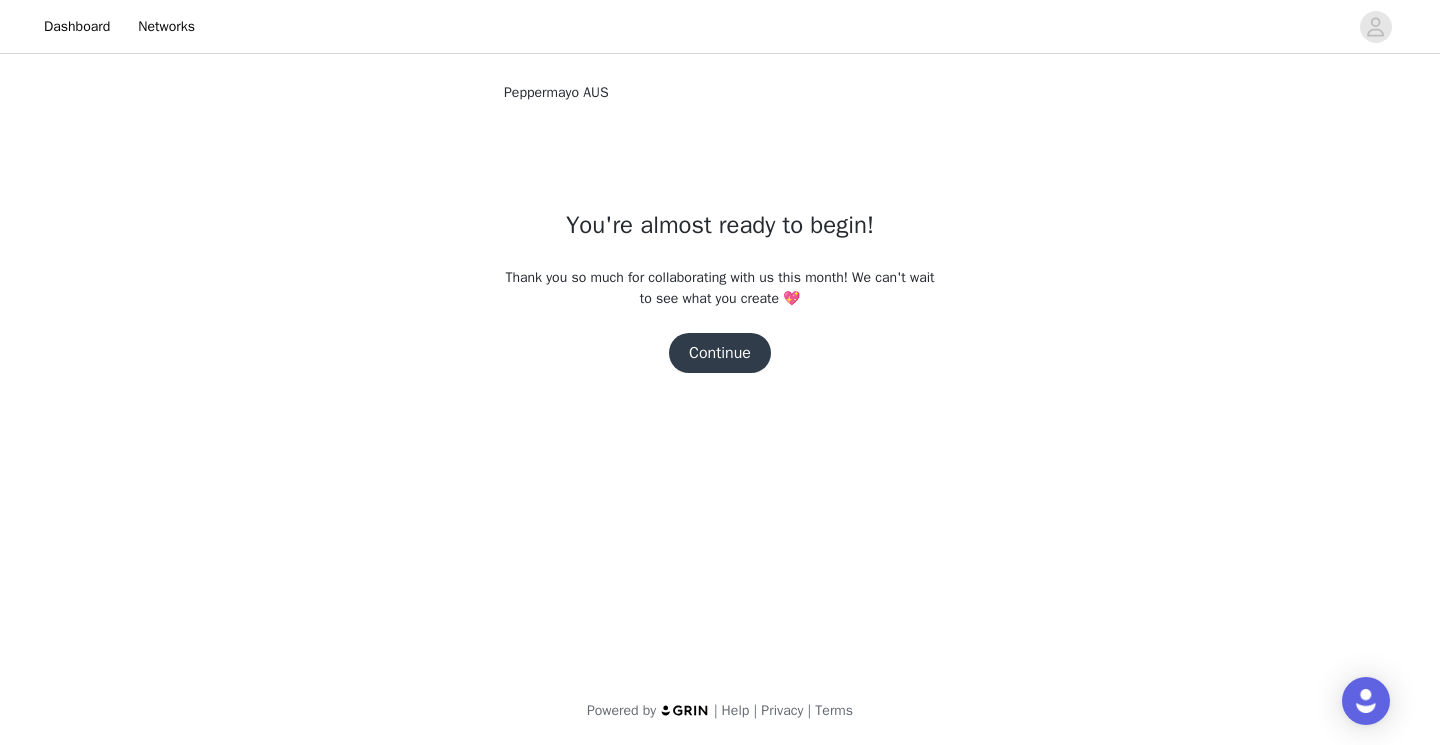scroll, scrollTop: 0, scrollLeft: 0, axis: both 